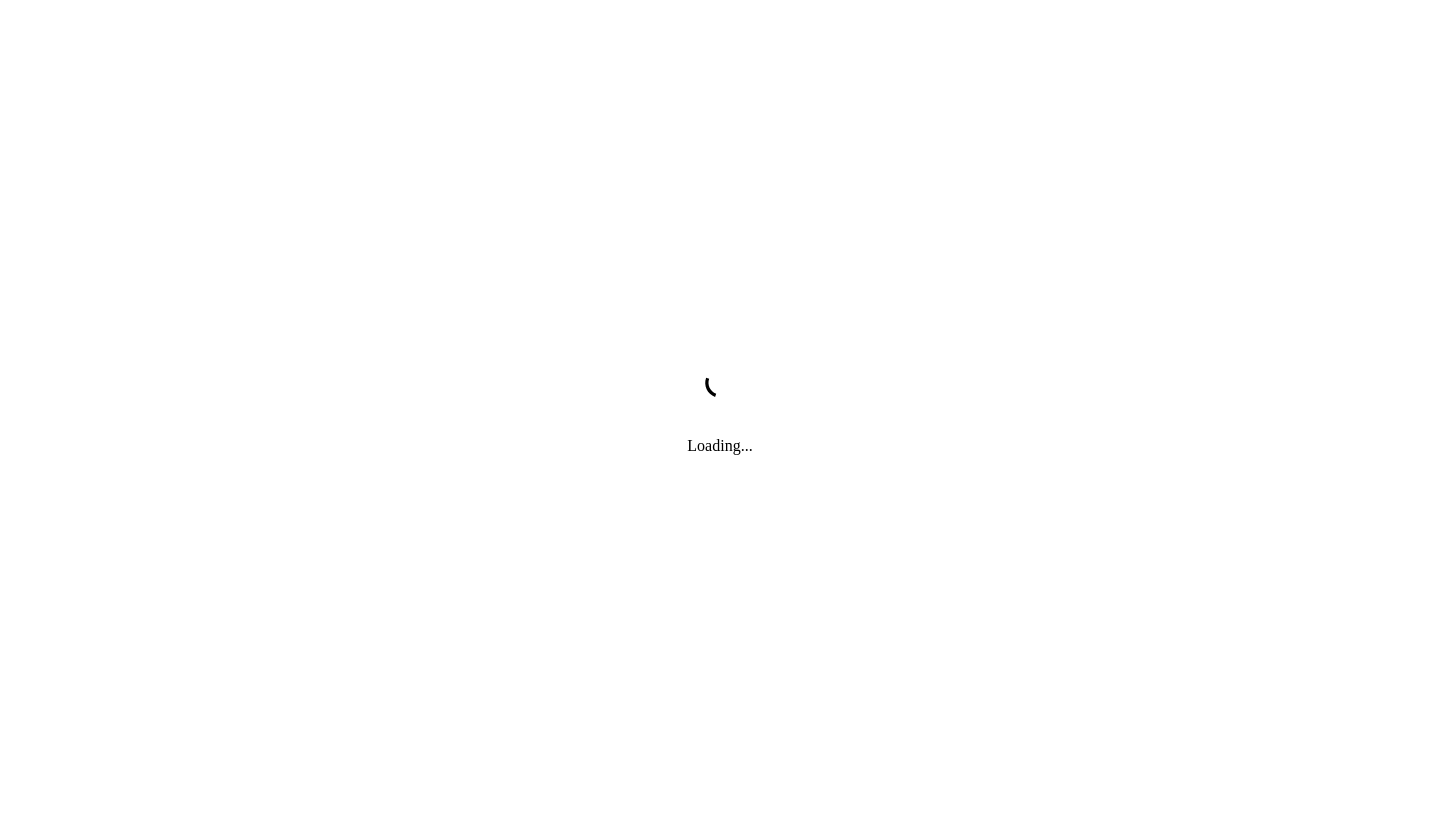 scroll, scrollTop: 0, scrollLeft: 0, axis: both 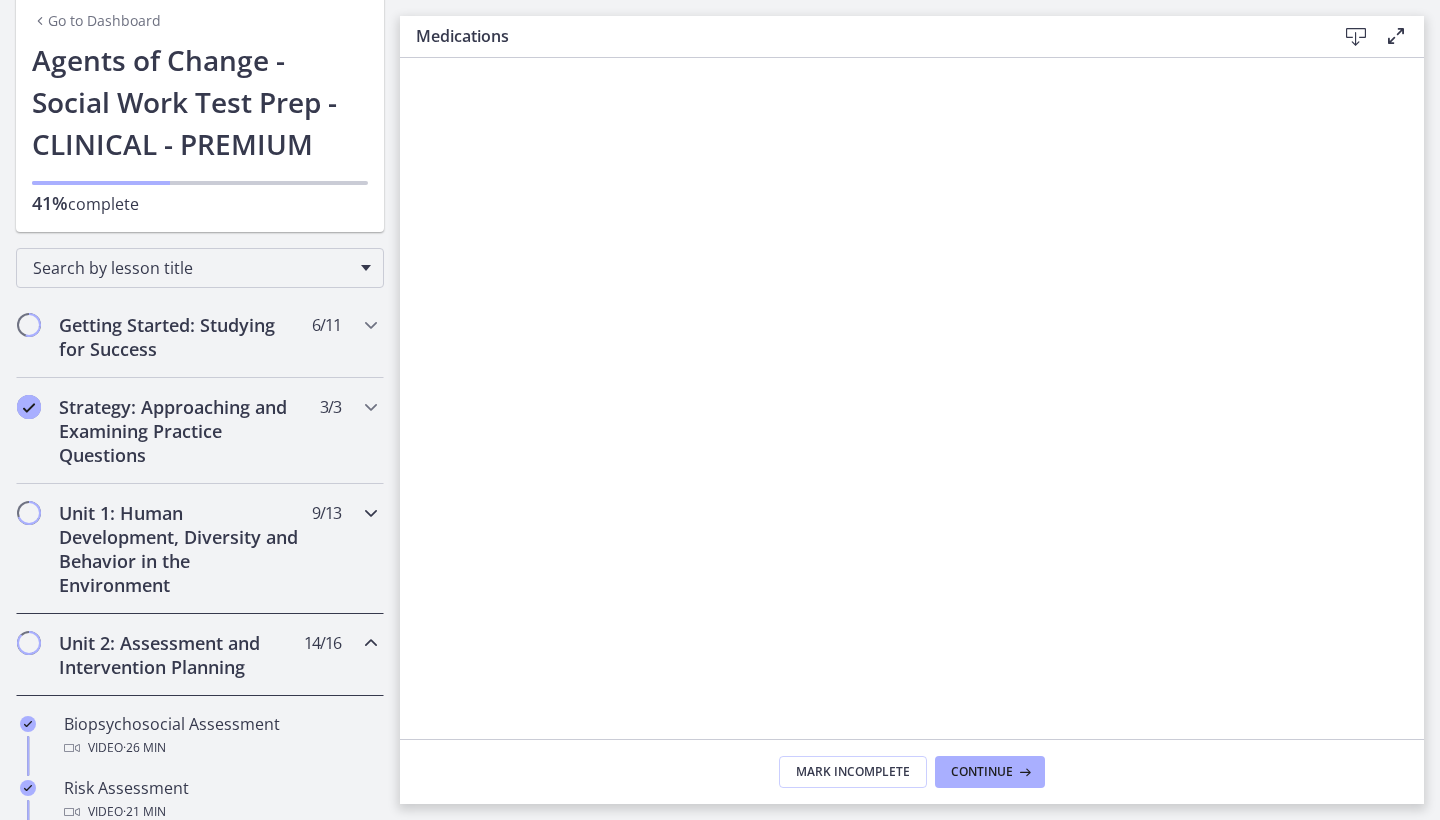 click on "Unit 1: Human Development, Diversity and Behavior in the Environment" at bounding box center [181, 549] 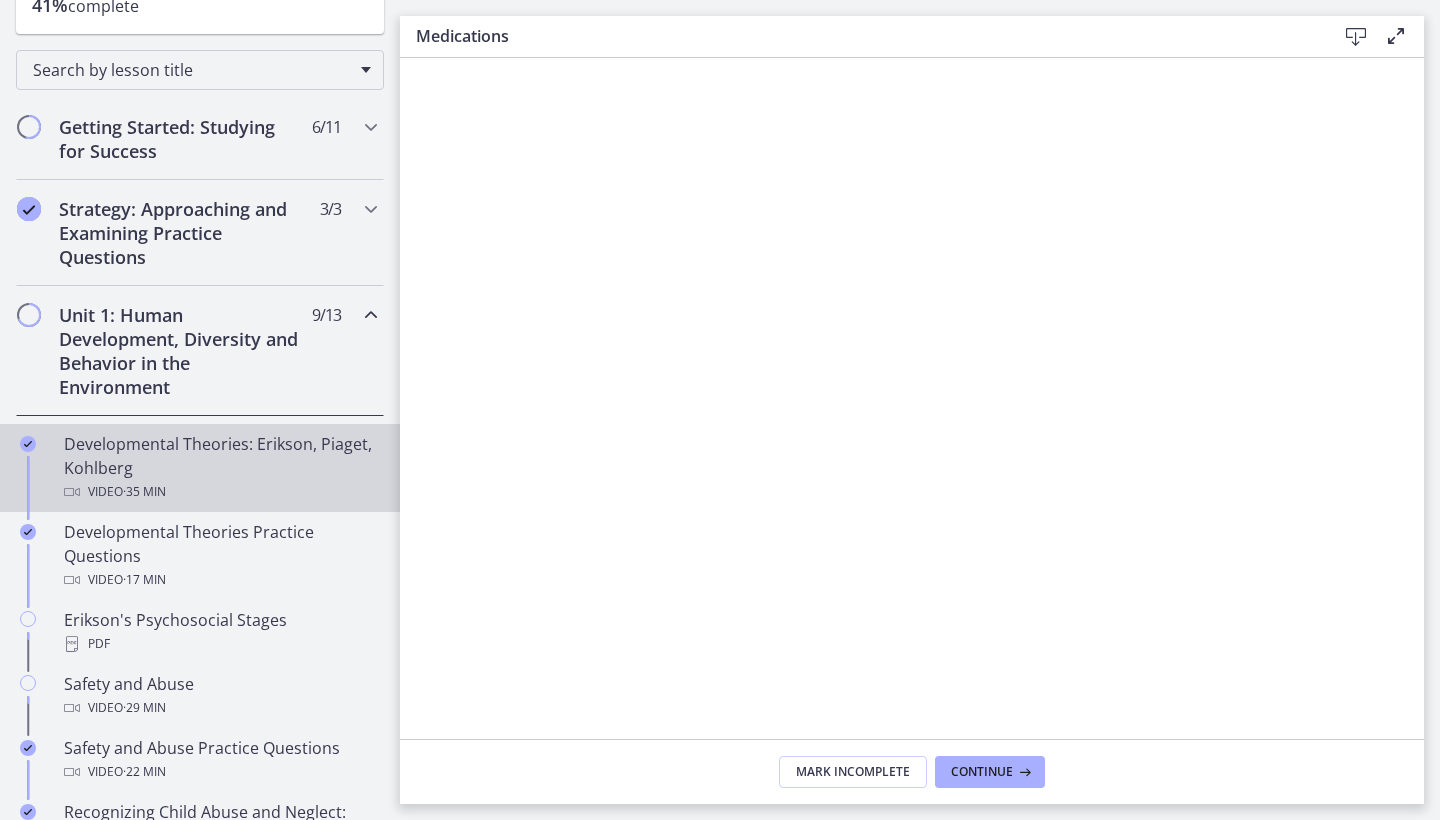 scroll, scrollTop: 310, scrollLeft: 0, axis: vertical 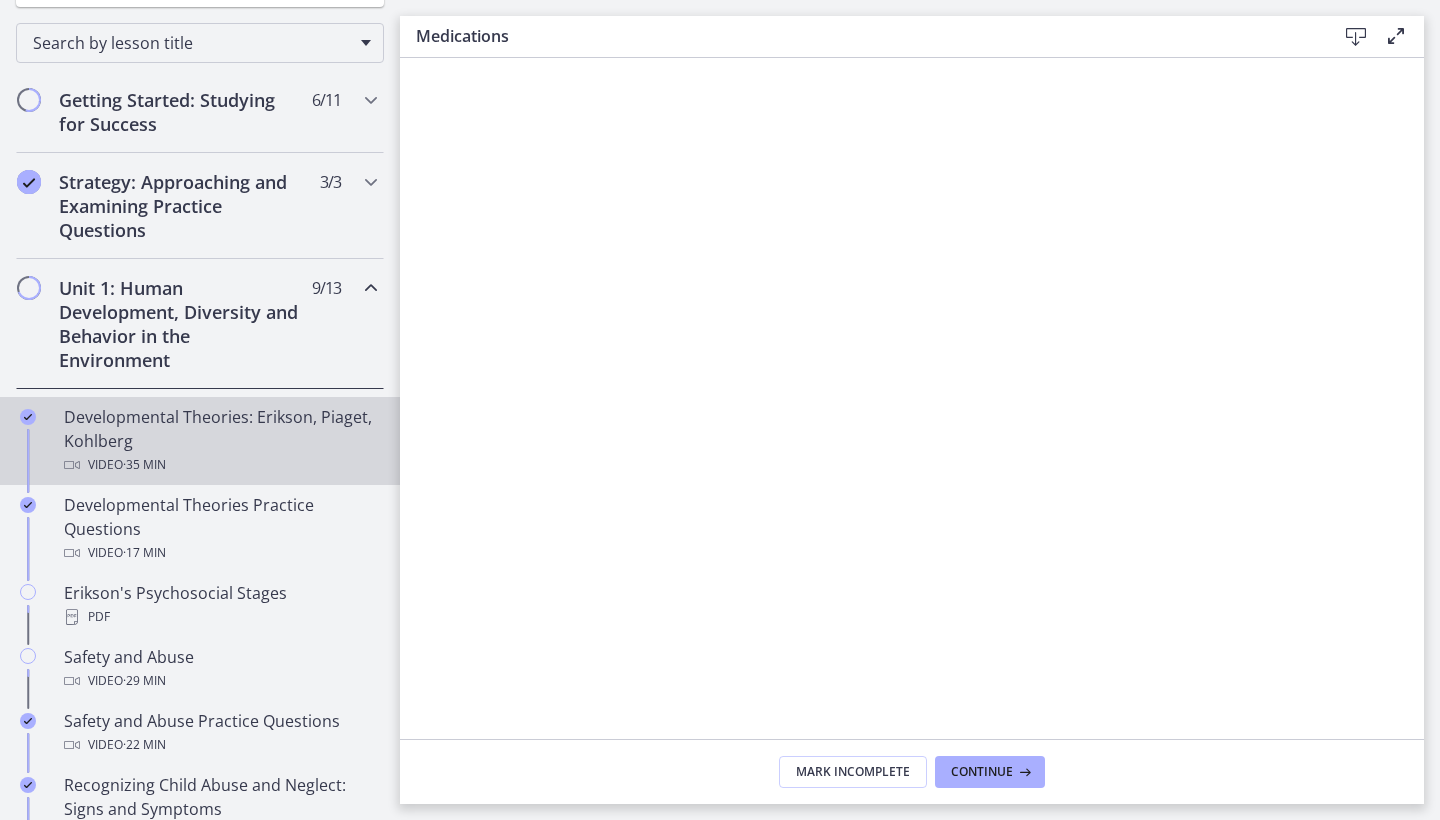 click on "Developmental Theories: Erikson, Piaget, Kohlberg
Video
·  35 min" at bounding box center (220, 441) 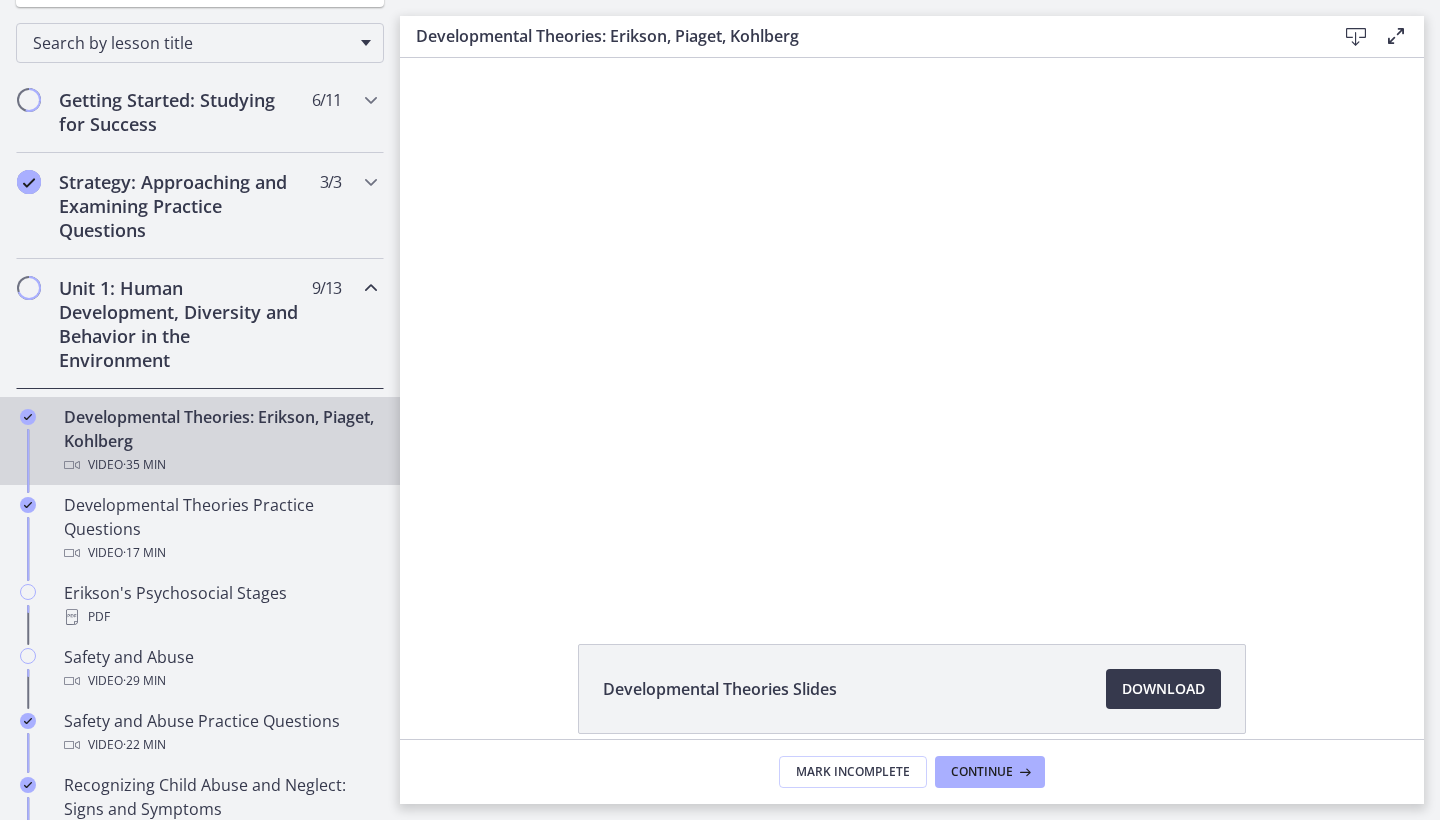 scroll, scrollTop: 0, scrollLeft: 0, axis: both 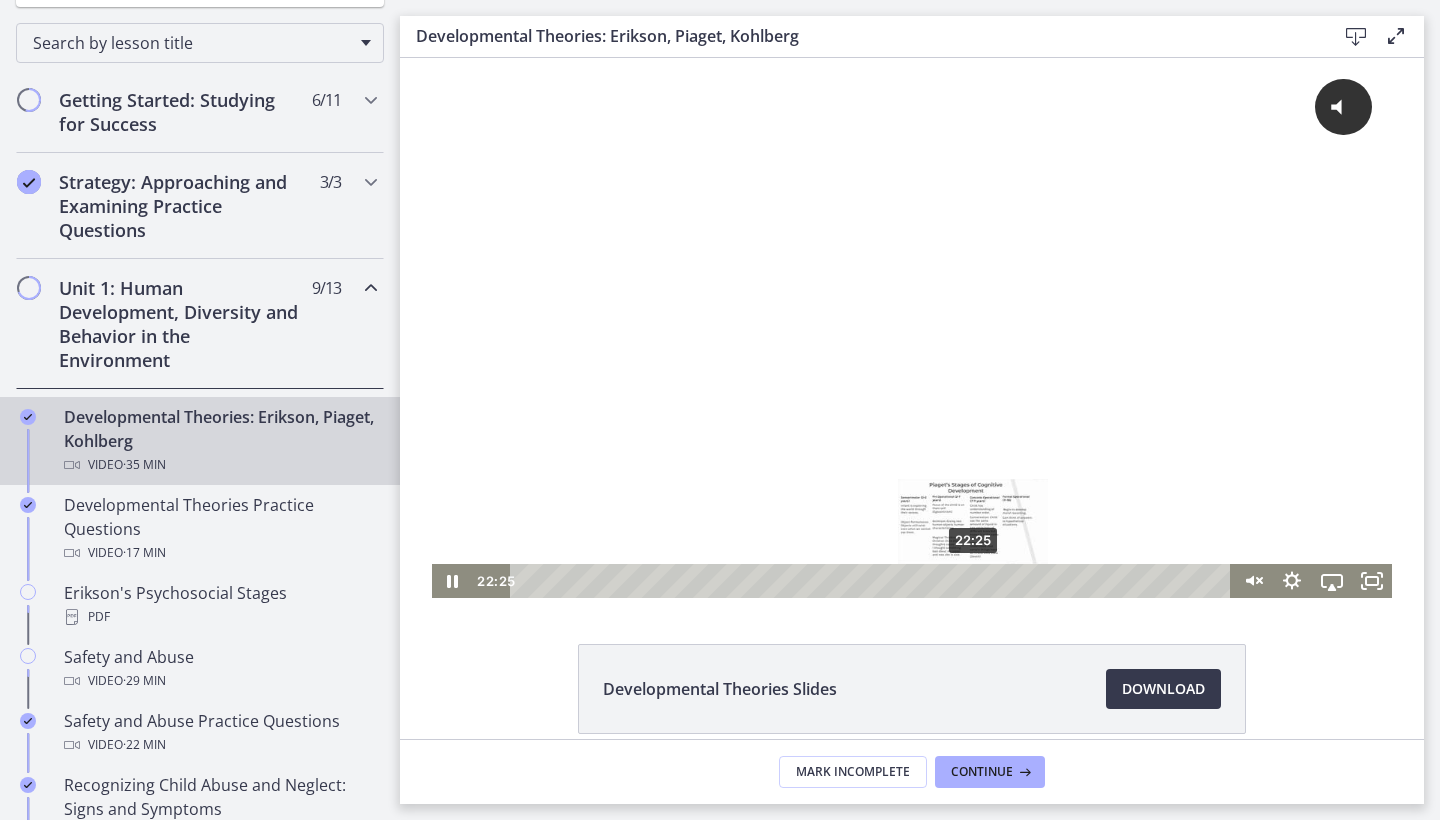 click on "22:25" at bounding box center [873, 581] 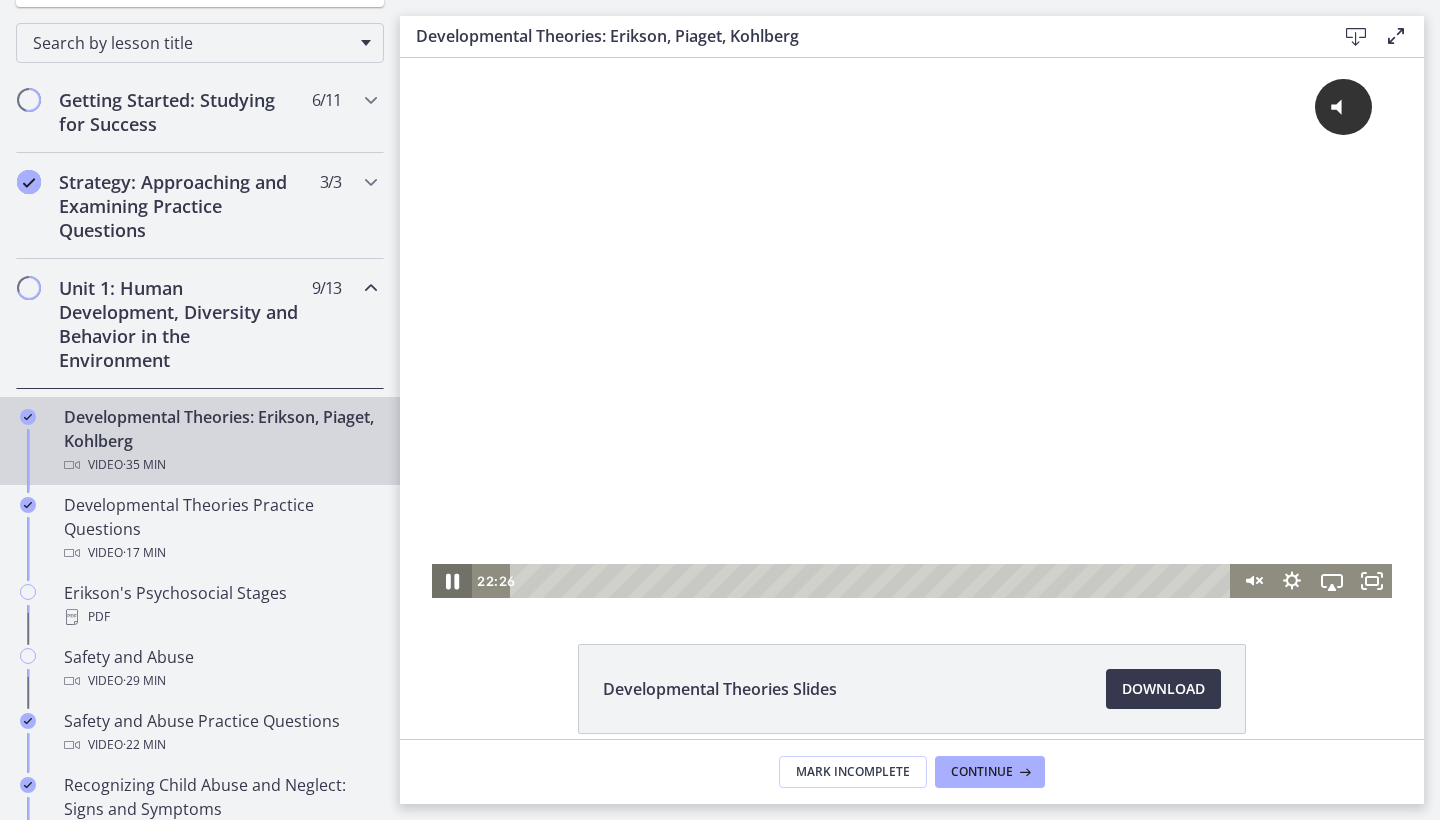 click 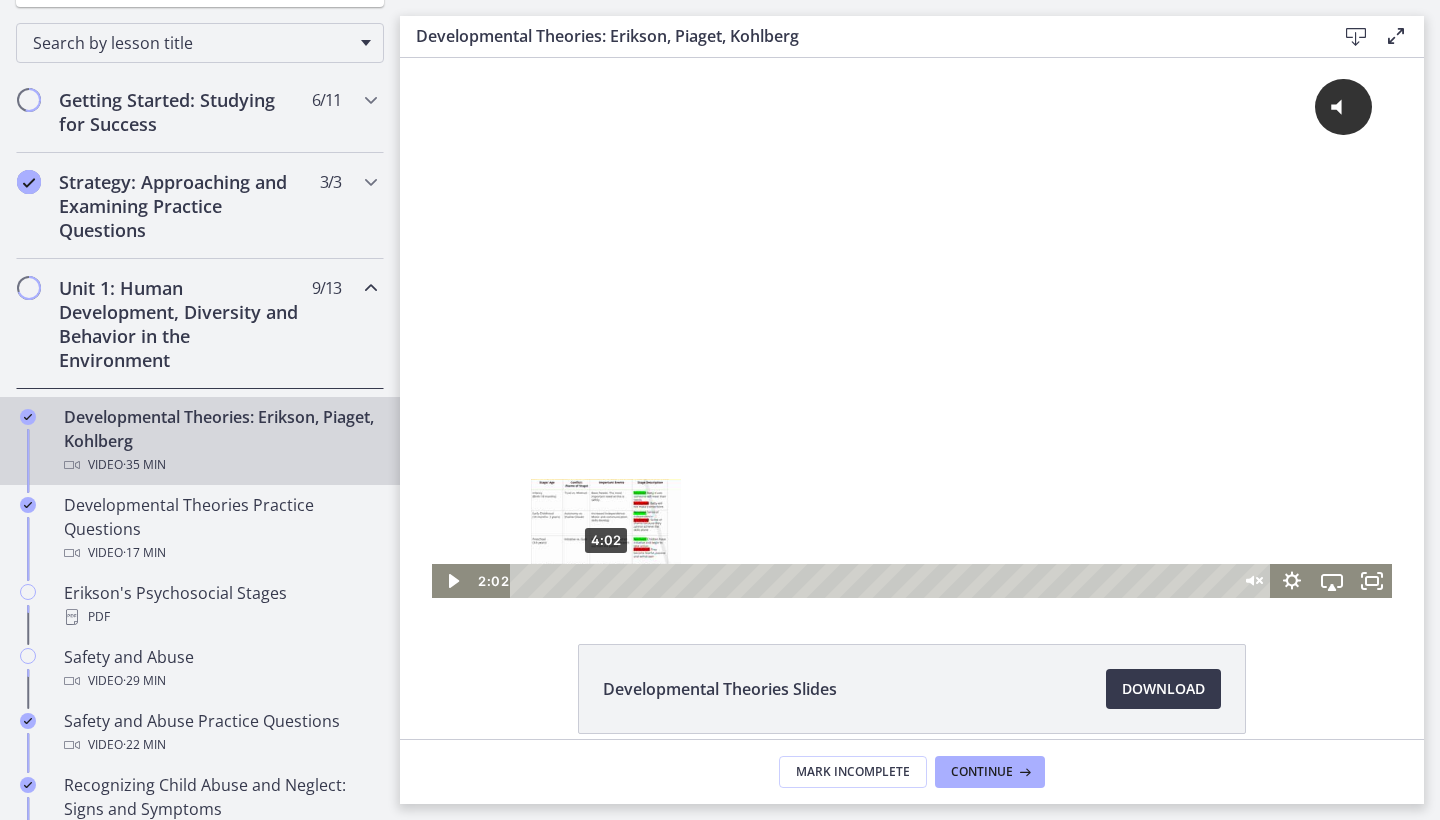 click on "4:02" at bounding box center [873, 581] 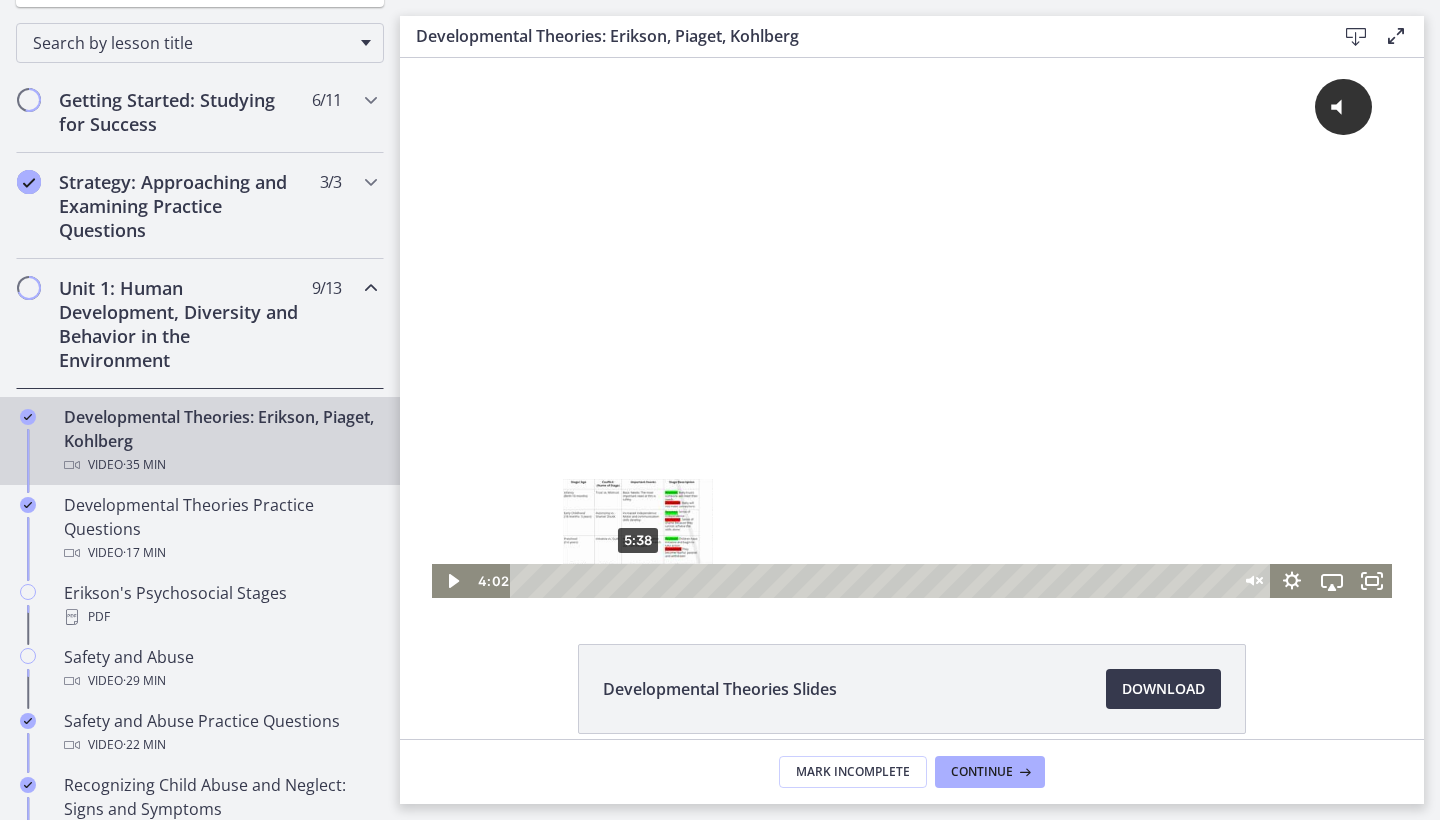 click on "5:38" at bounding box center [873, 581] 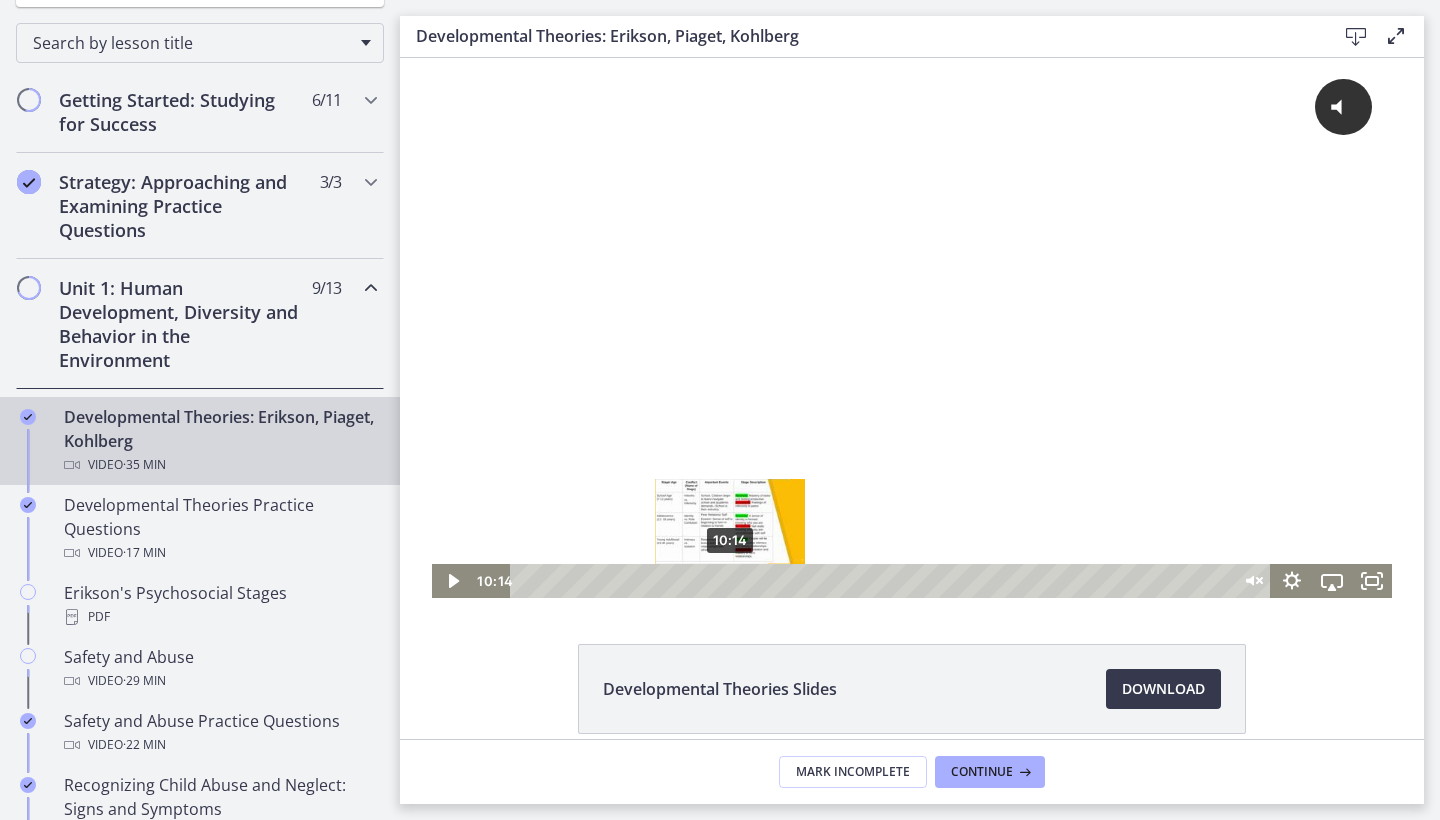 click on "10:14" at bounding box center (873, 581) 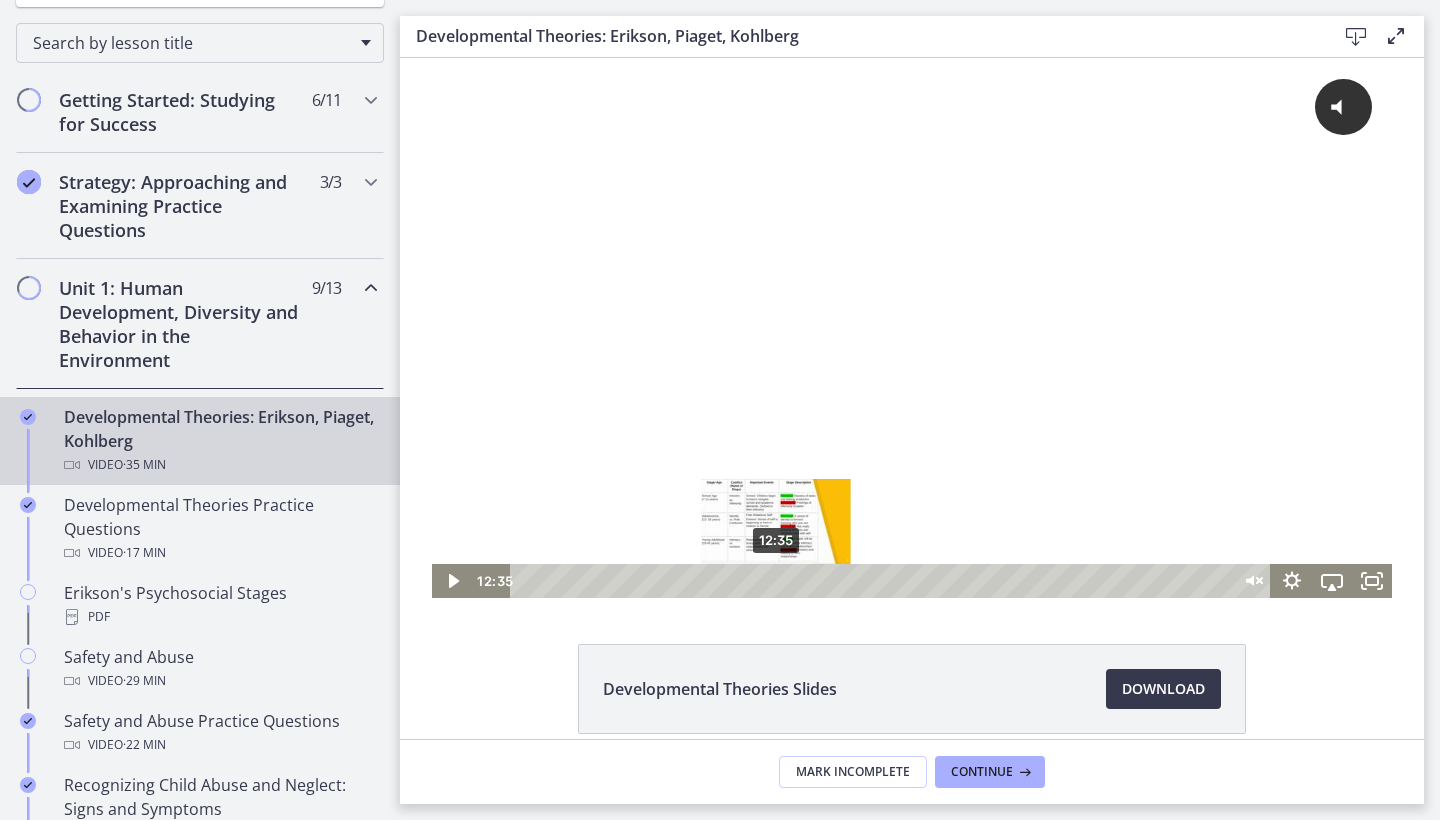 click on "12:35" at bounding box center [873, 581] 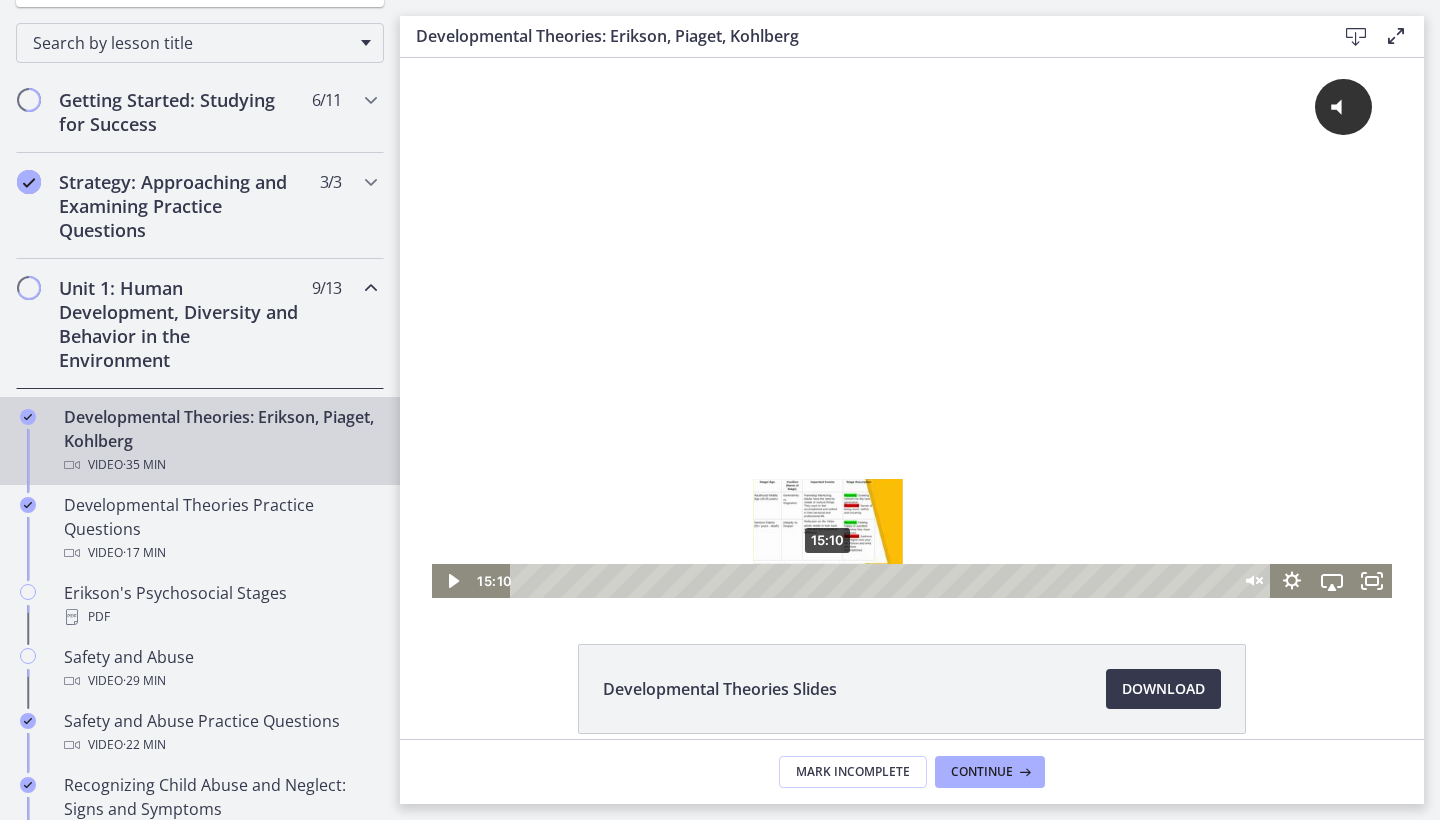 click on "15:10" at bounding box center [873, 581] 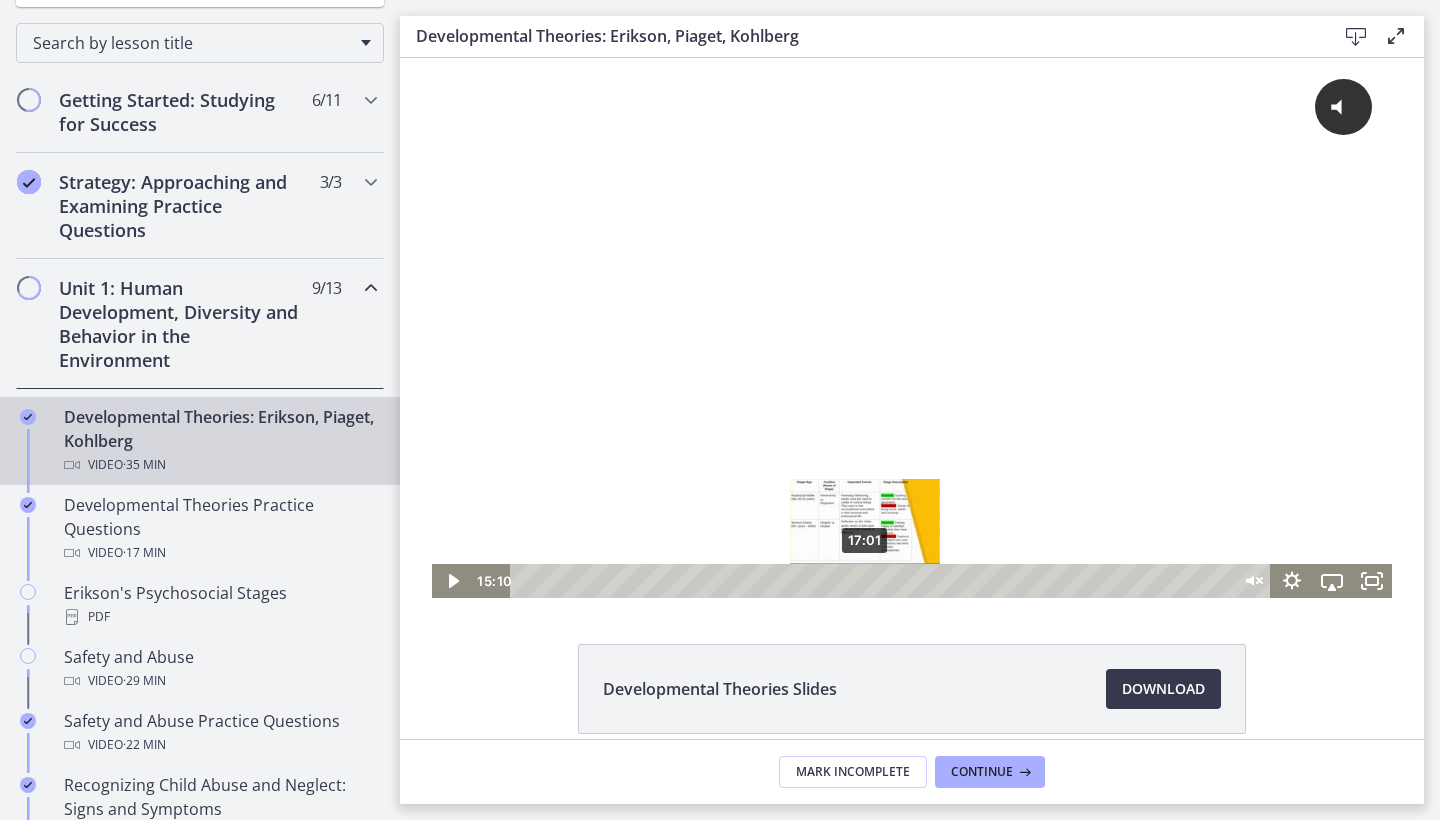 click on "17:01" at bounding box center [873, 581] 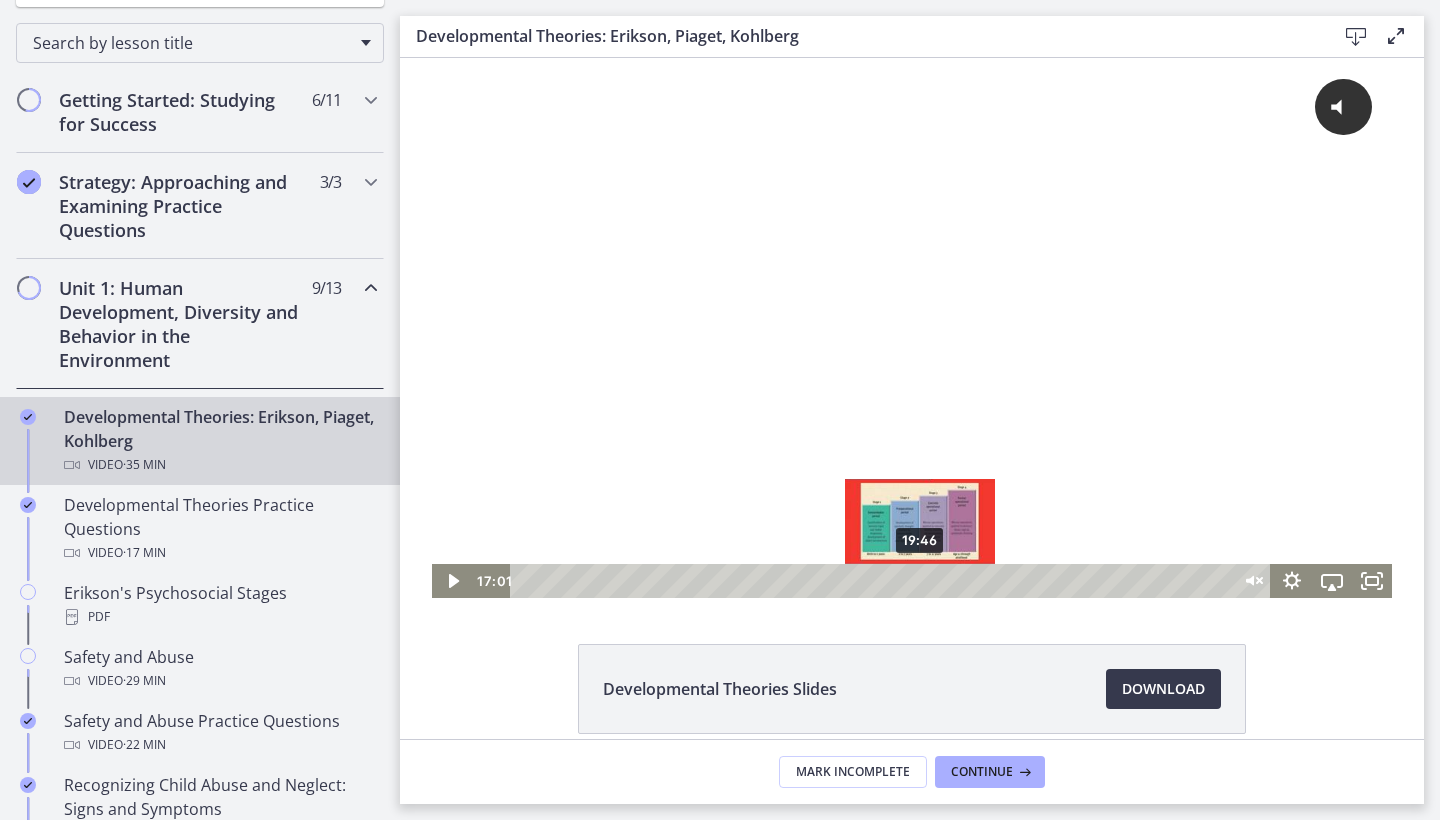 click on "19:46" at bounding box center (873, 581) 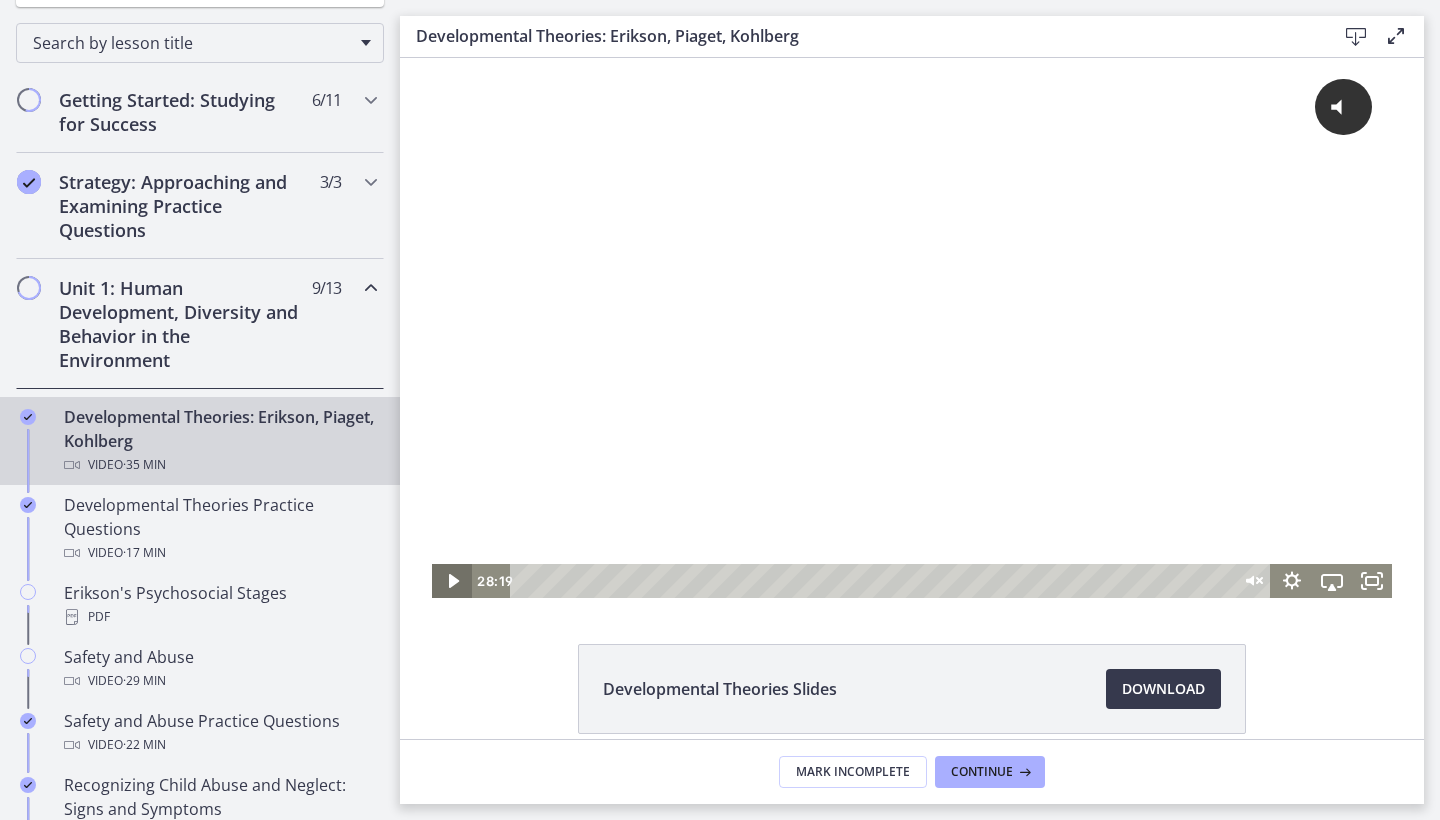 click 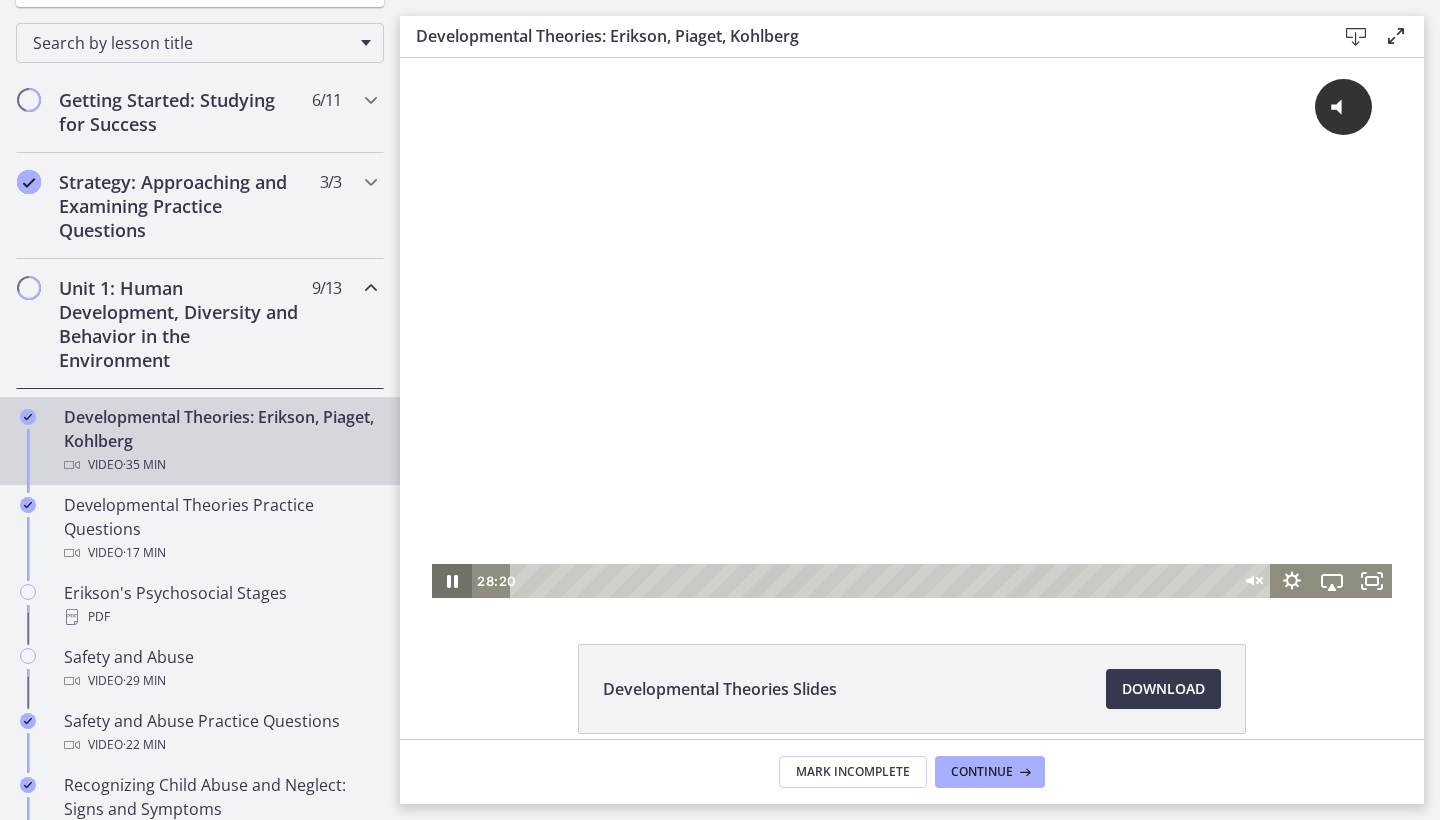 click 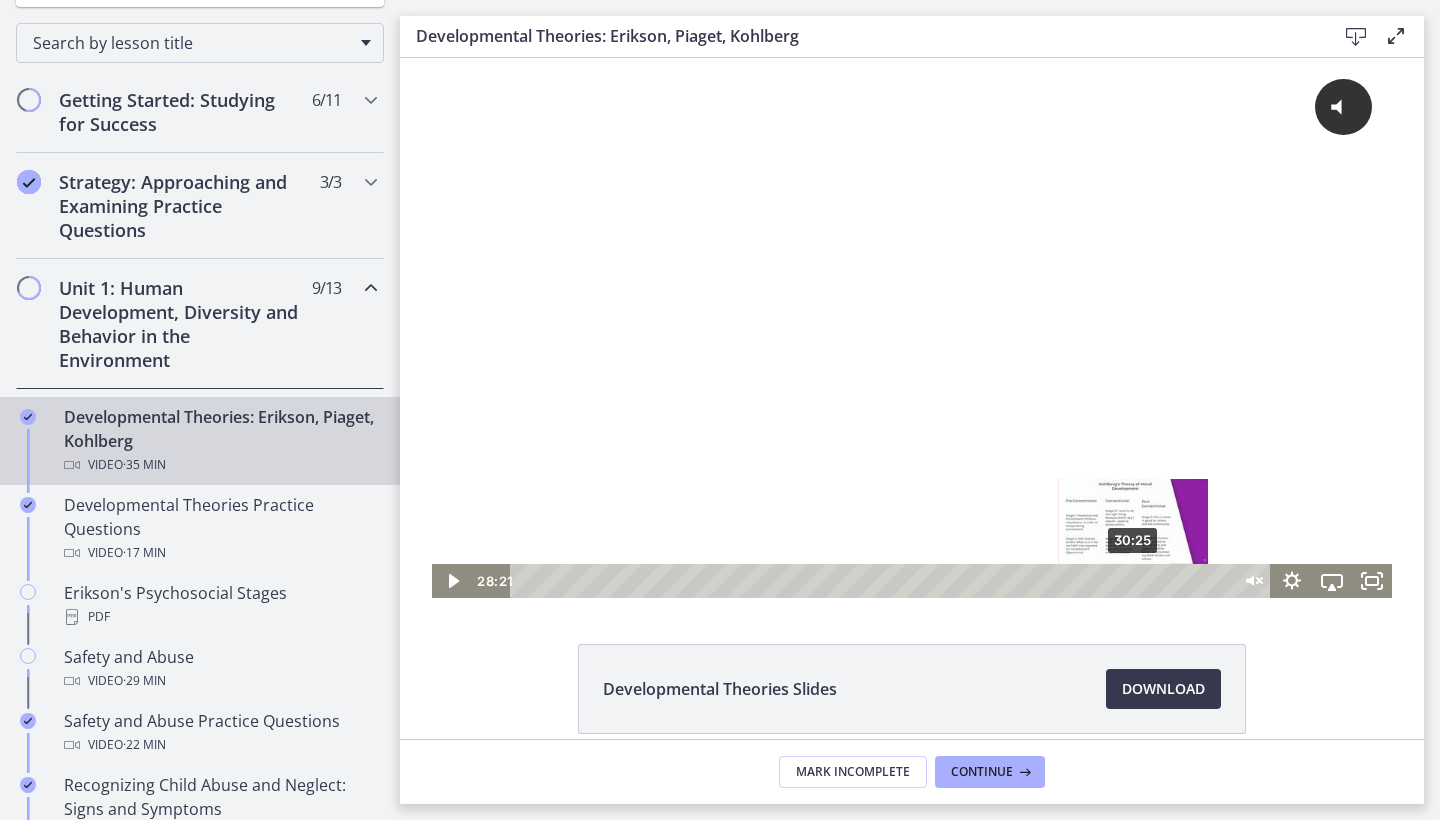 click on "30:25" at bounding box center [873, 581] 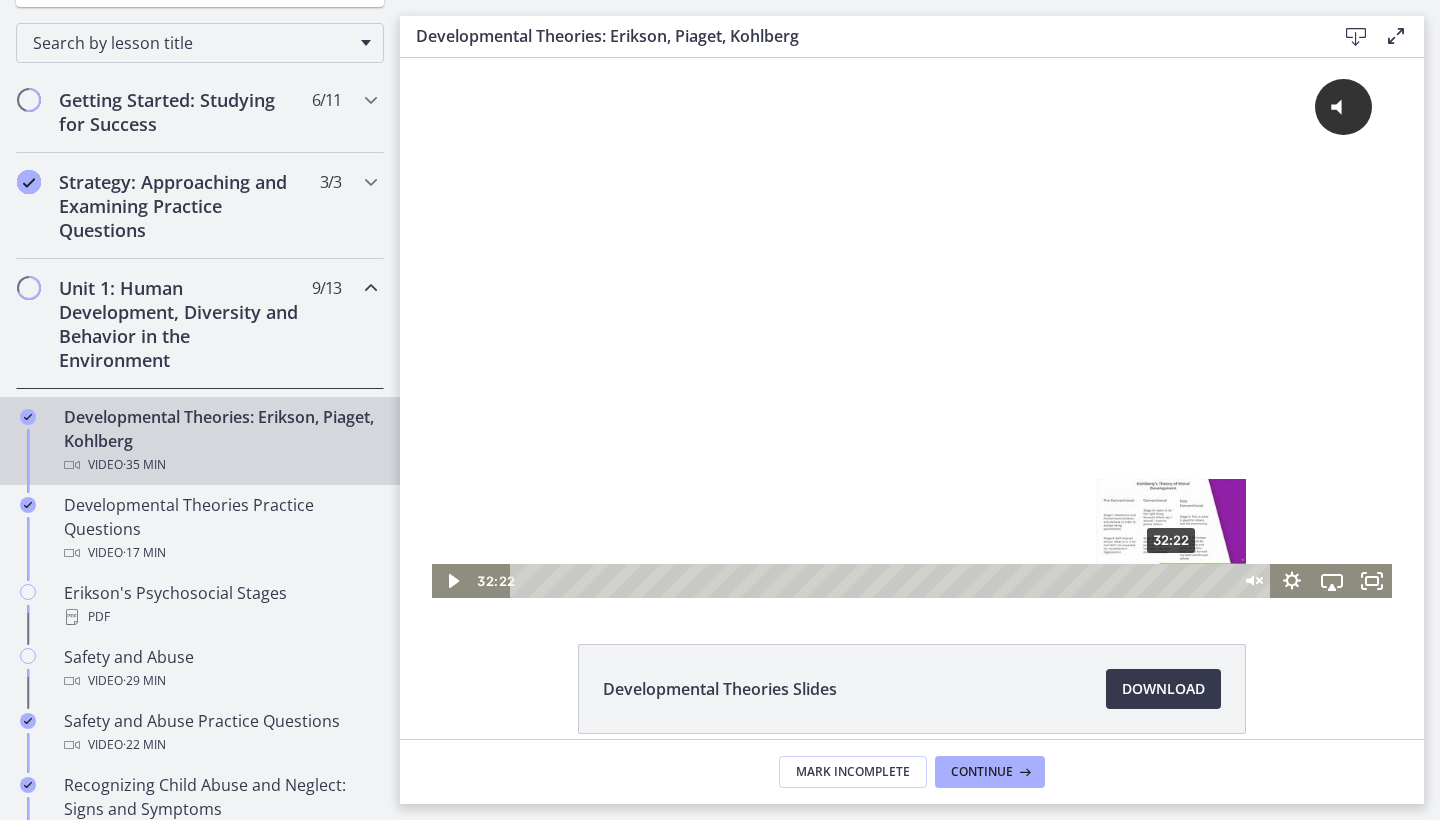 click on "32:22" at bounding box center [873, 581] 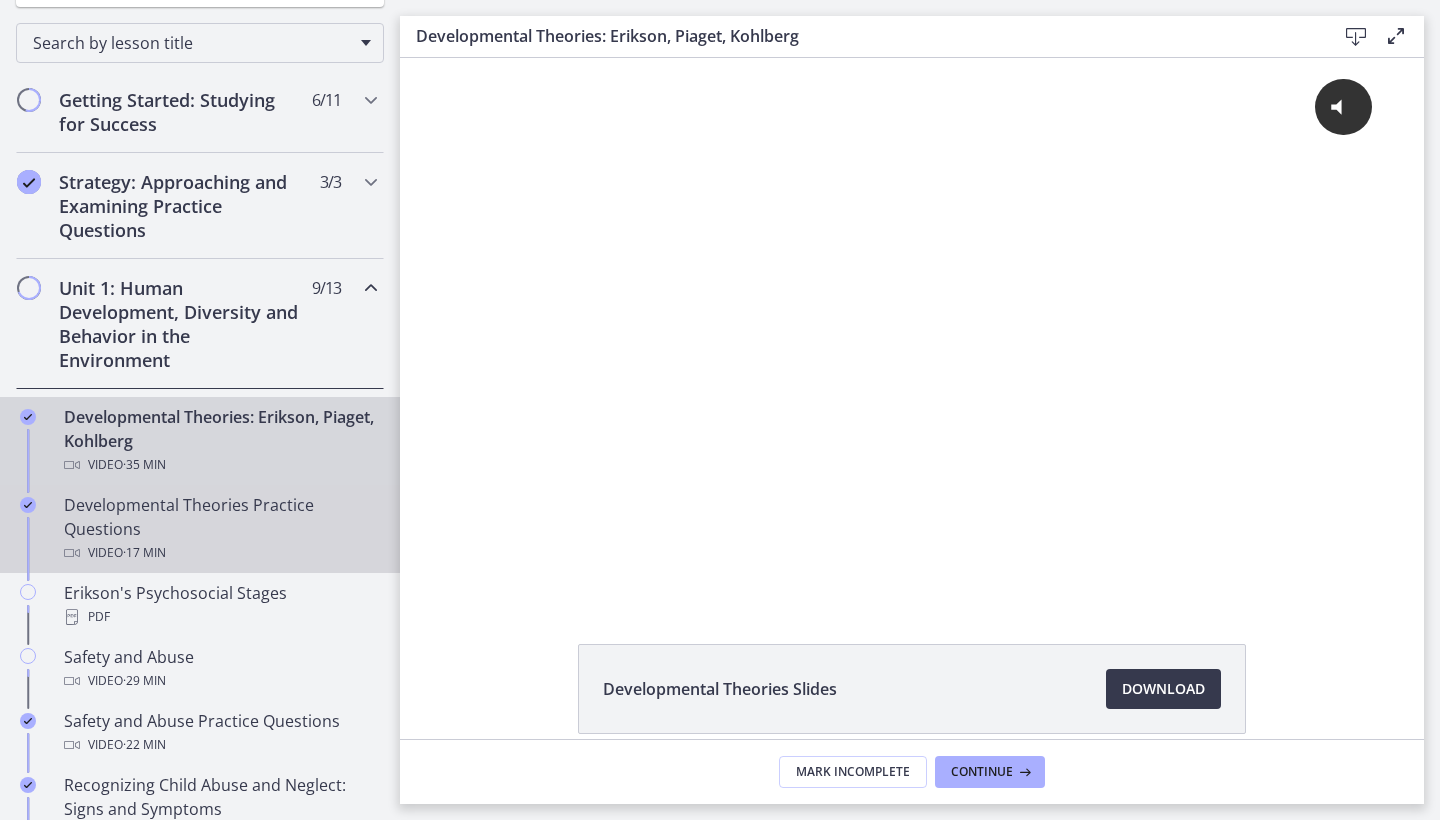 click on "Developmental Theories Practice Questions
Video
·  17 min" at bounding box center [220, 529] 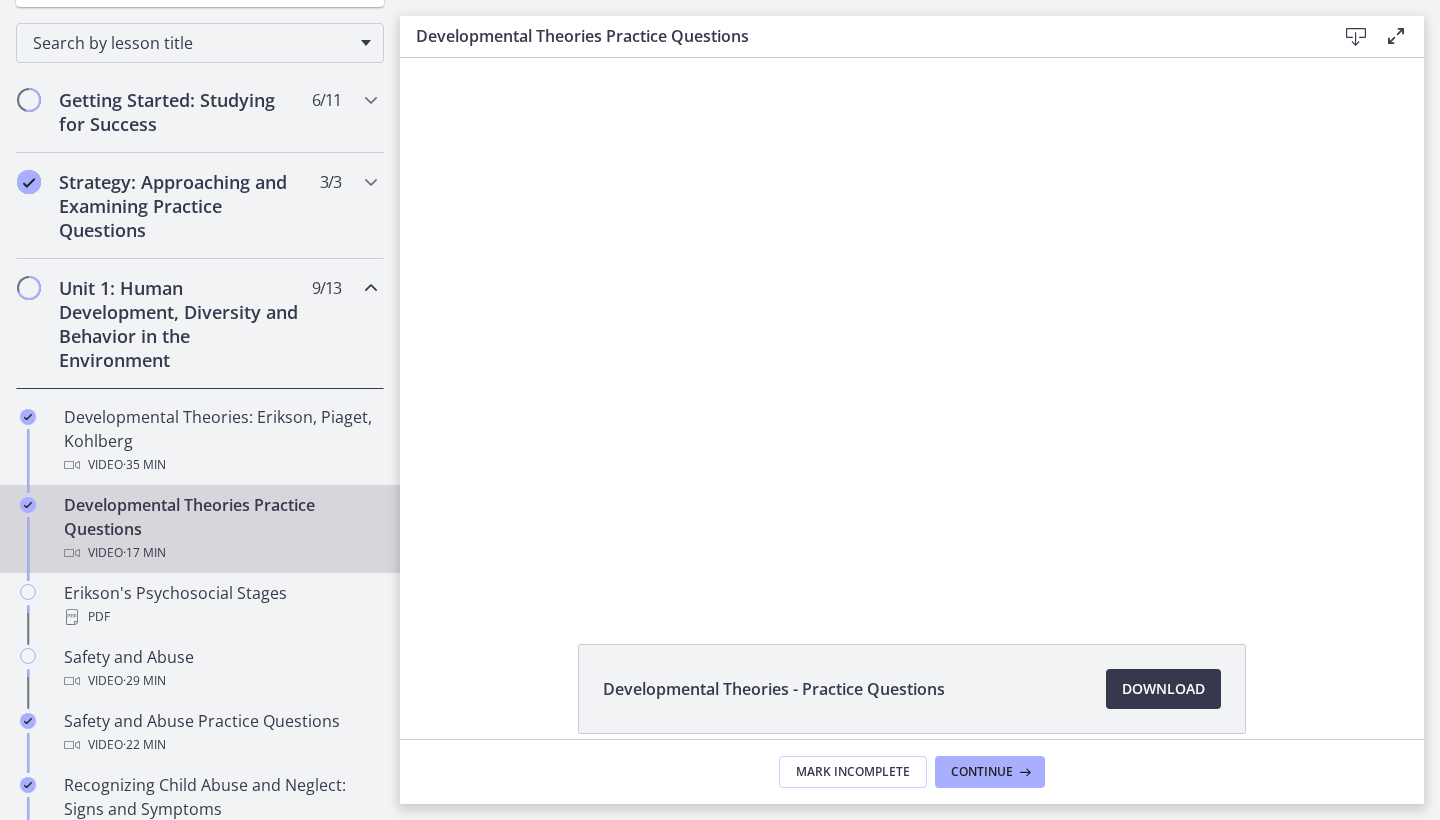 scroll, scrollTop: 0, scrollLeft: 0, axis: both 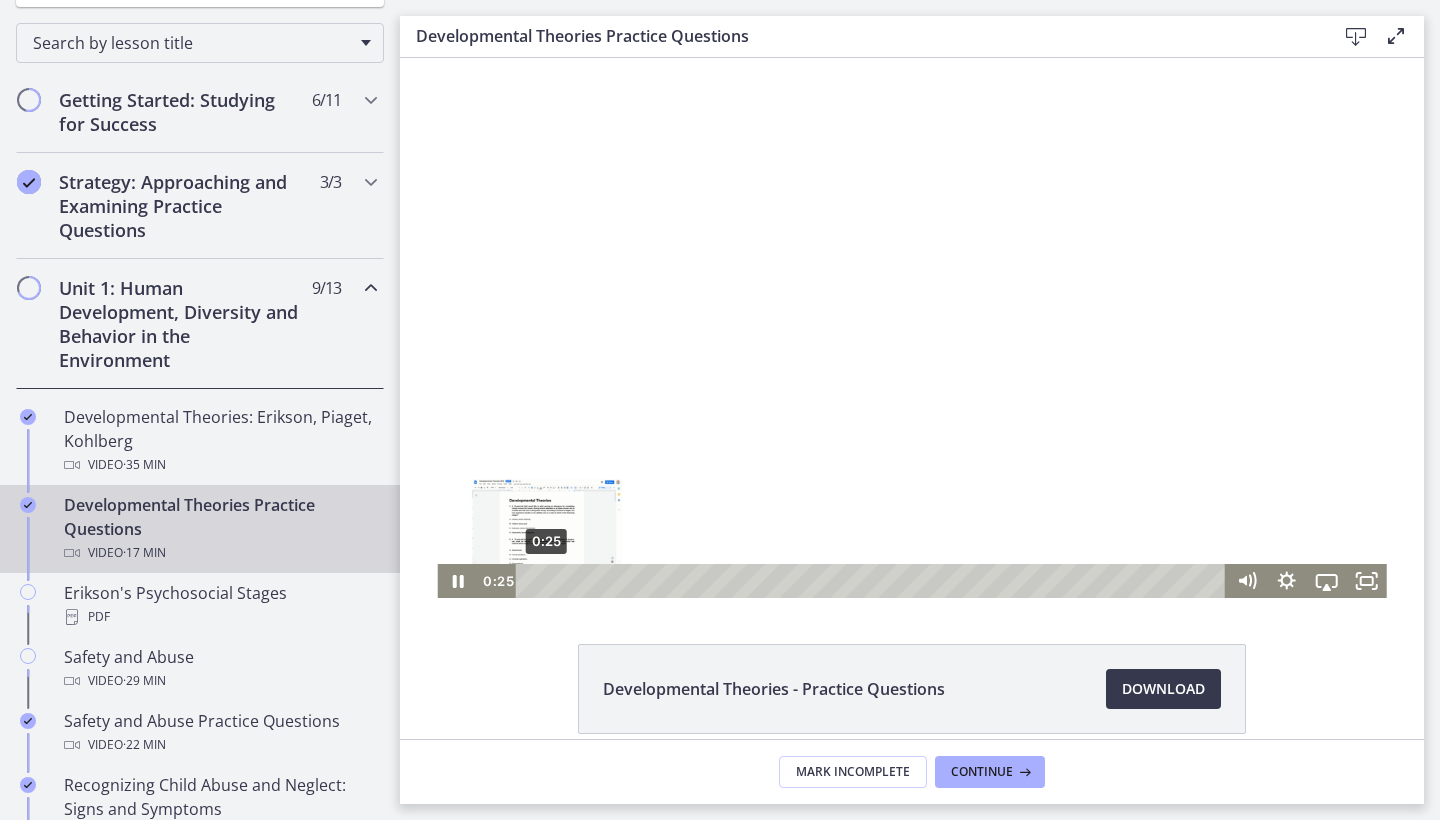 click on "0:25 0:25" at bounding box center (851, 581) 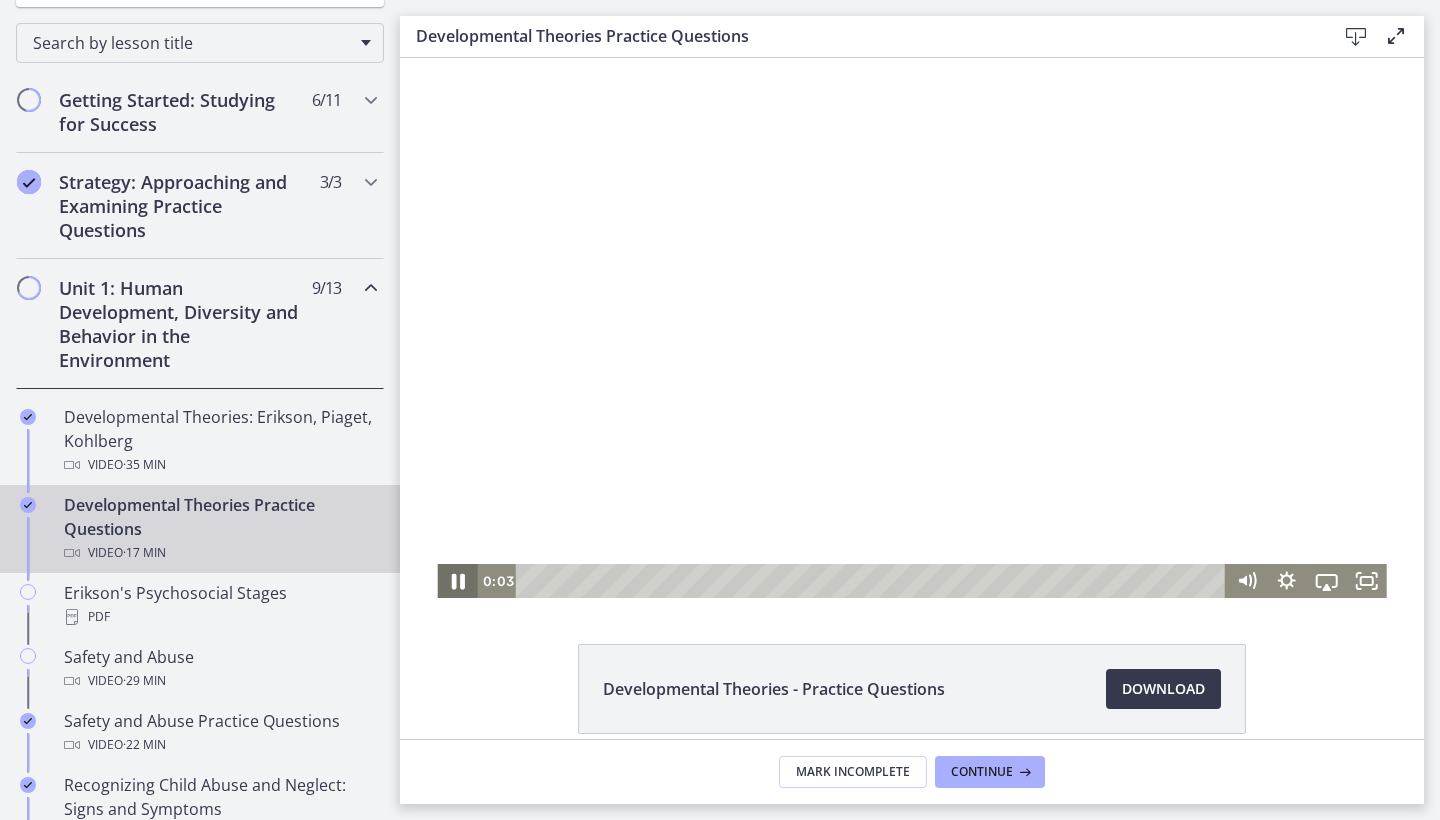 click 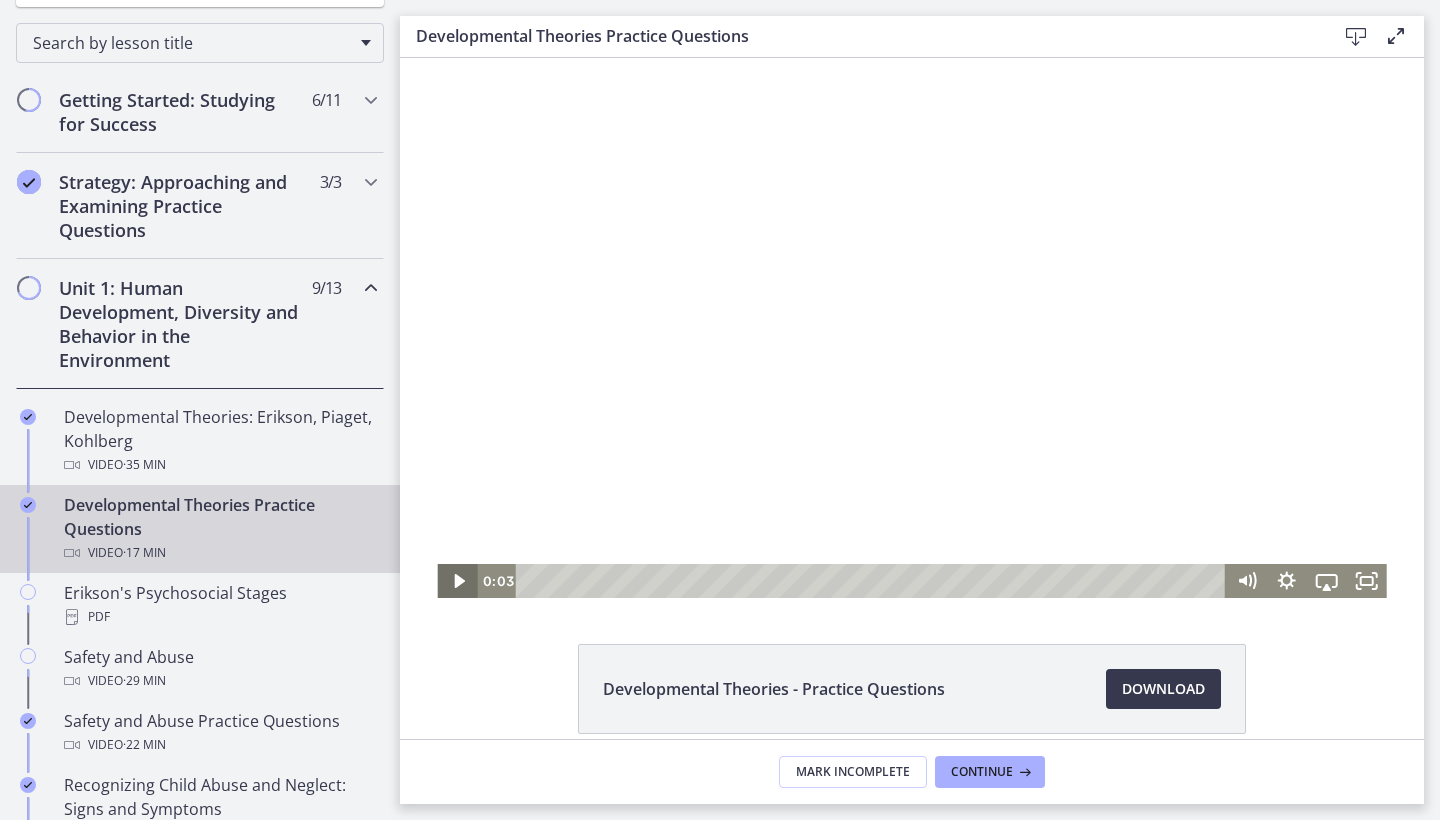 click 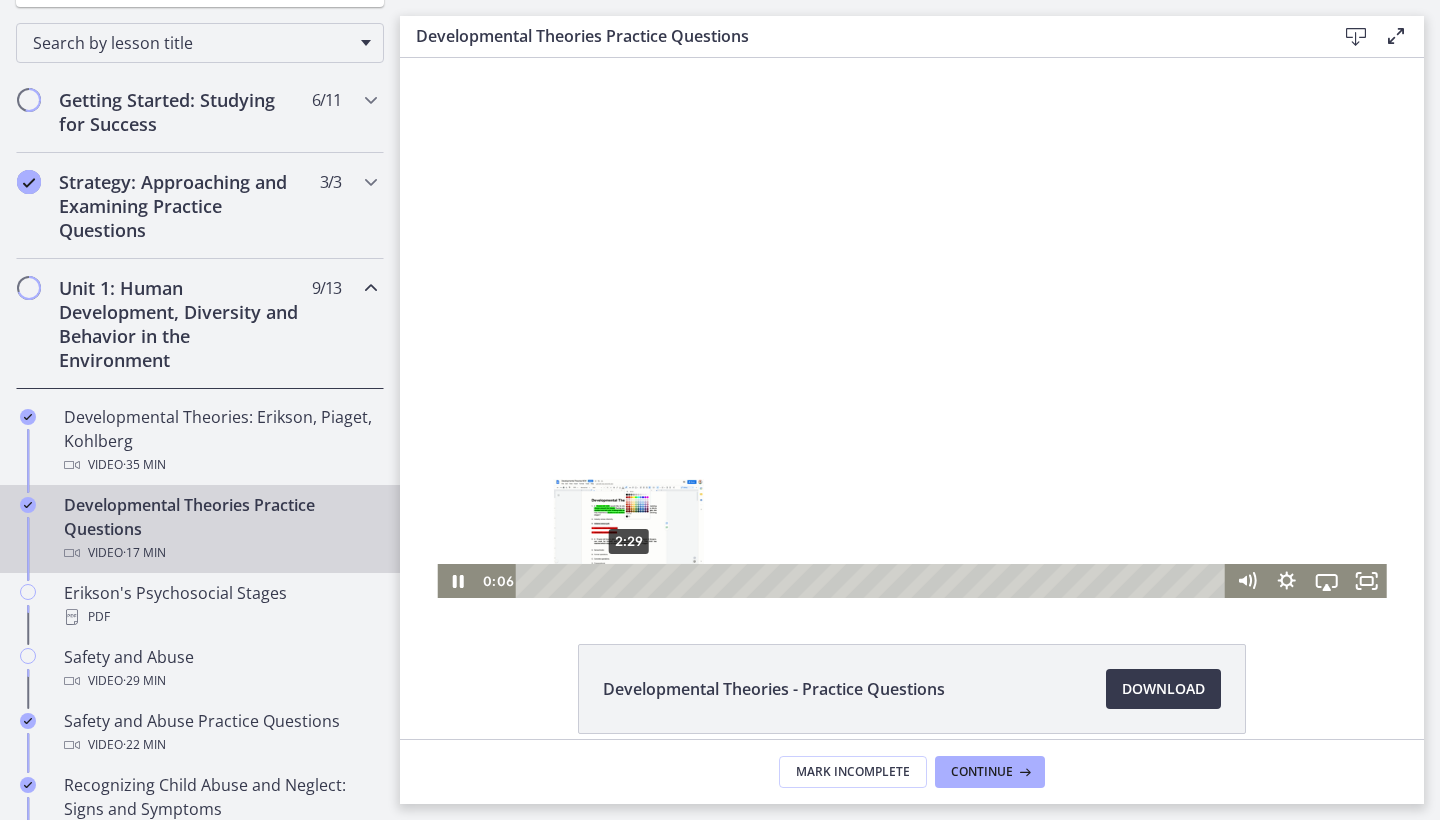 click on "2:29" at bounding box center [874, 581] 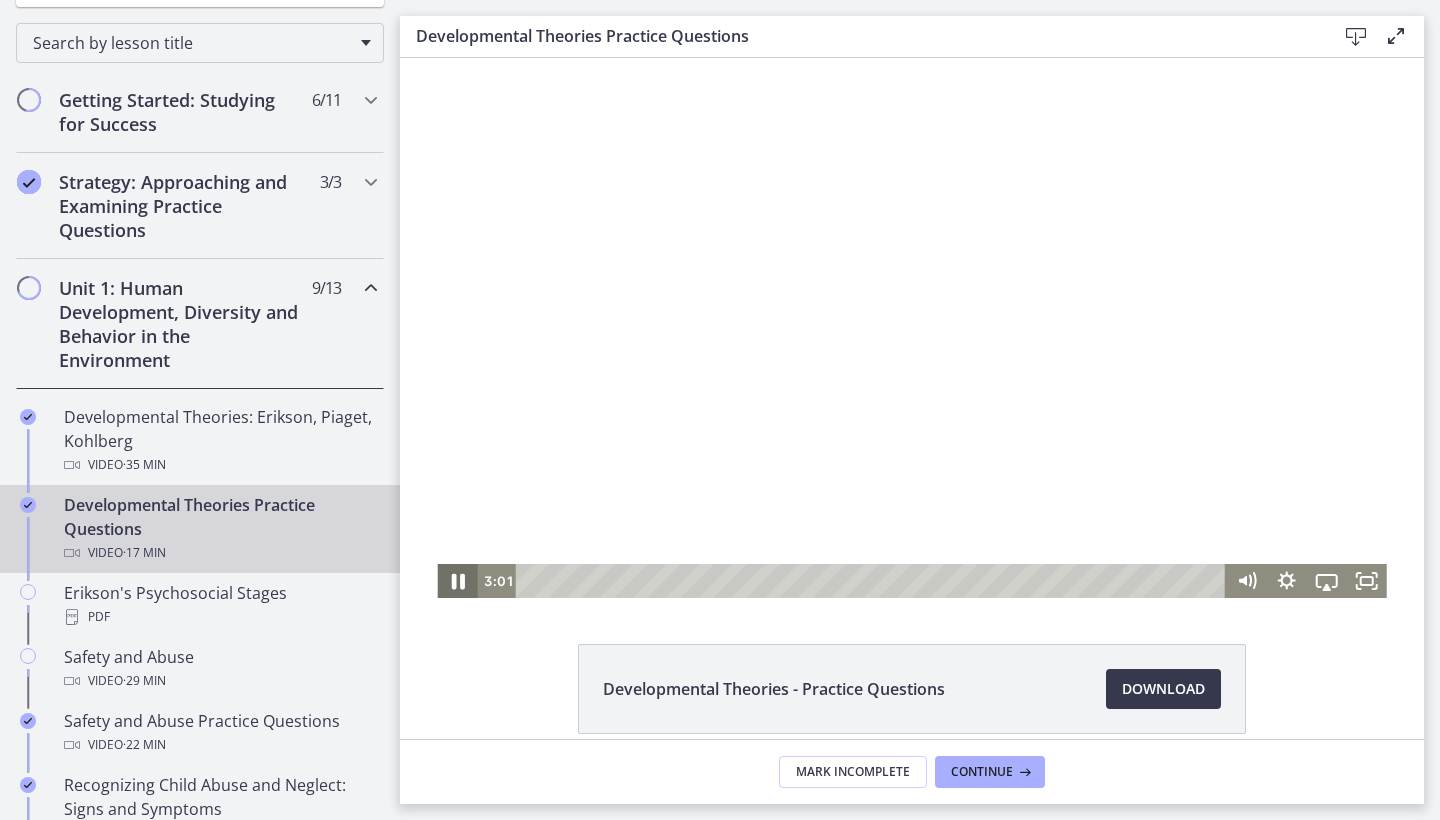 click 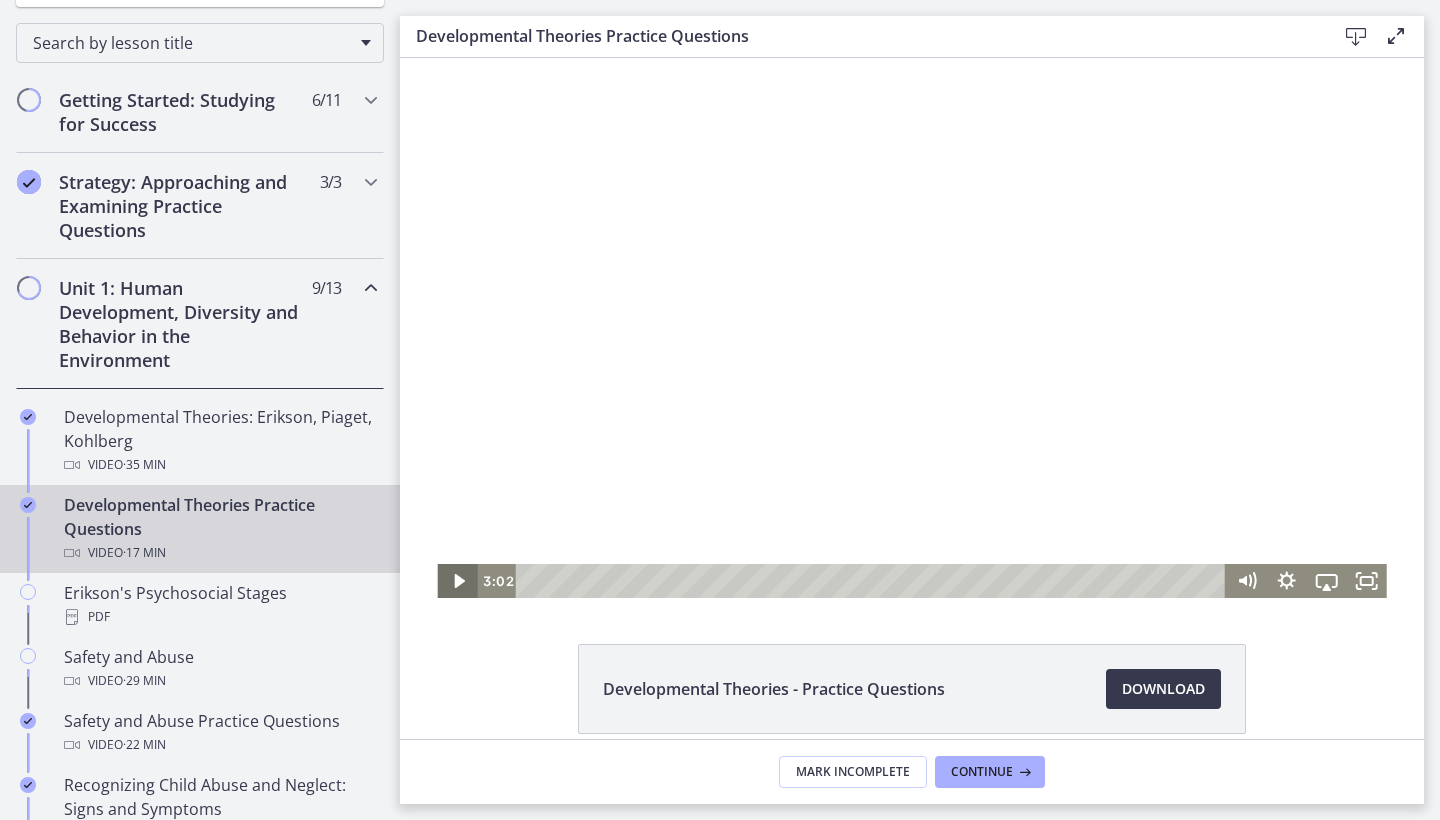 click 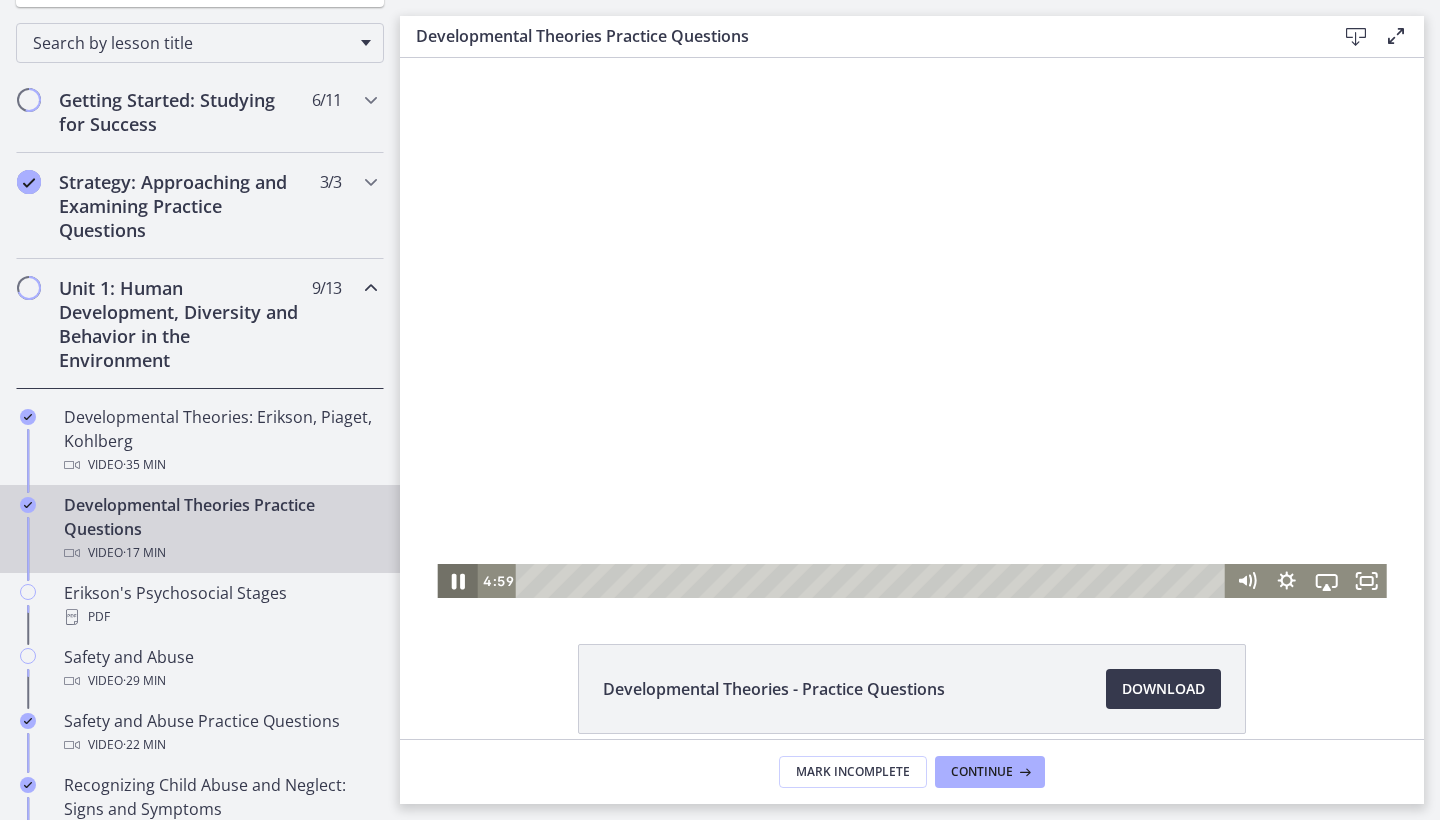 click 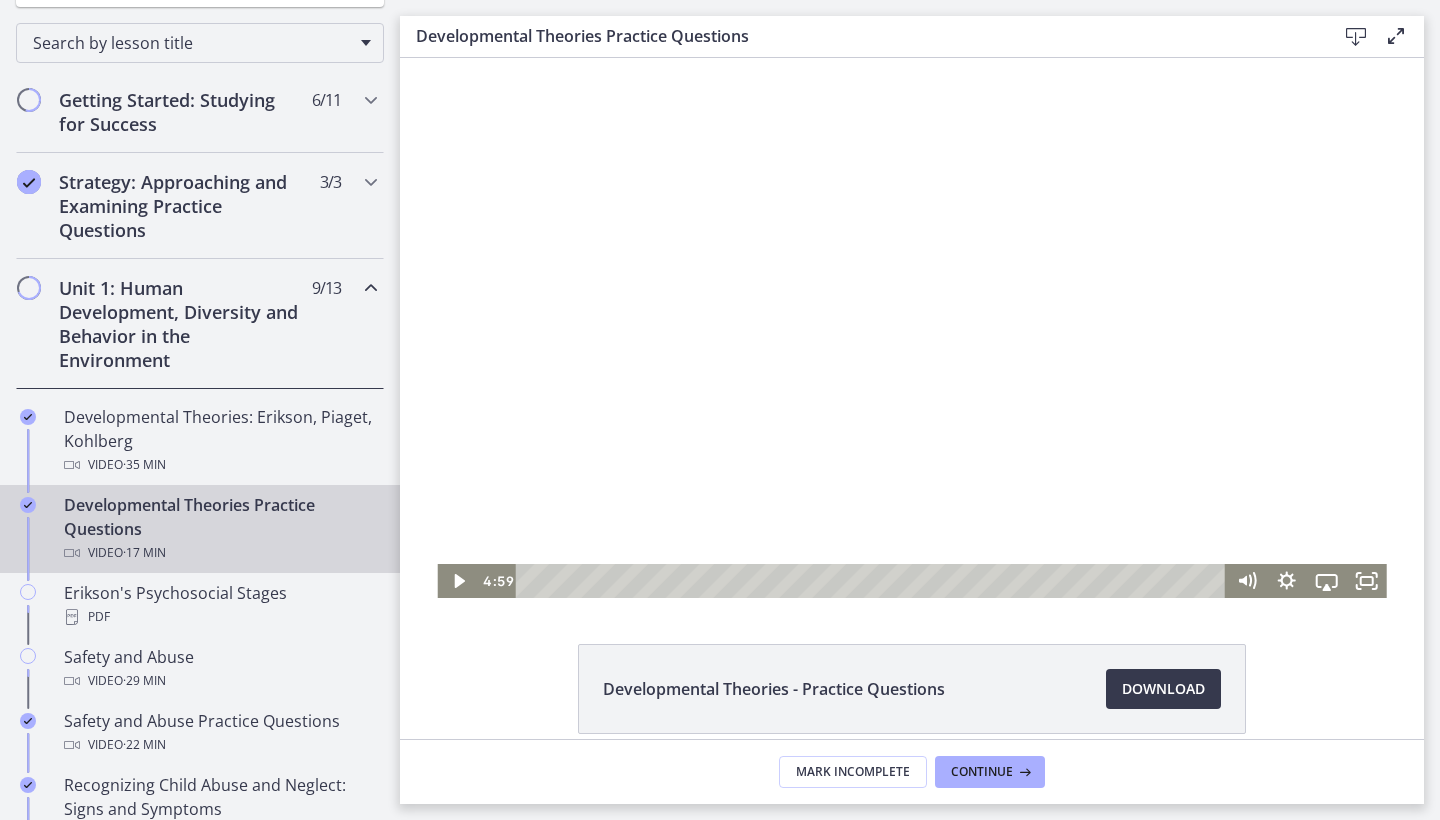 scroll, scrollTop: 0, scrollLeft: 0, axis: both 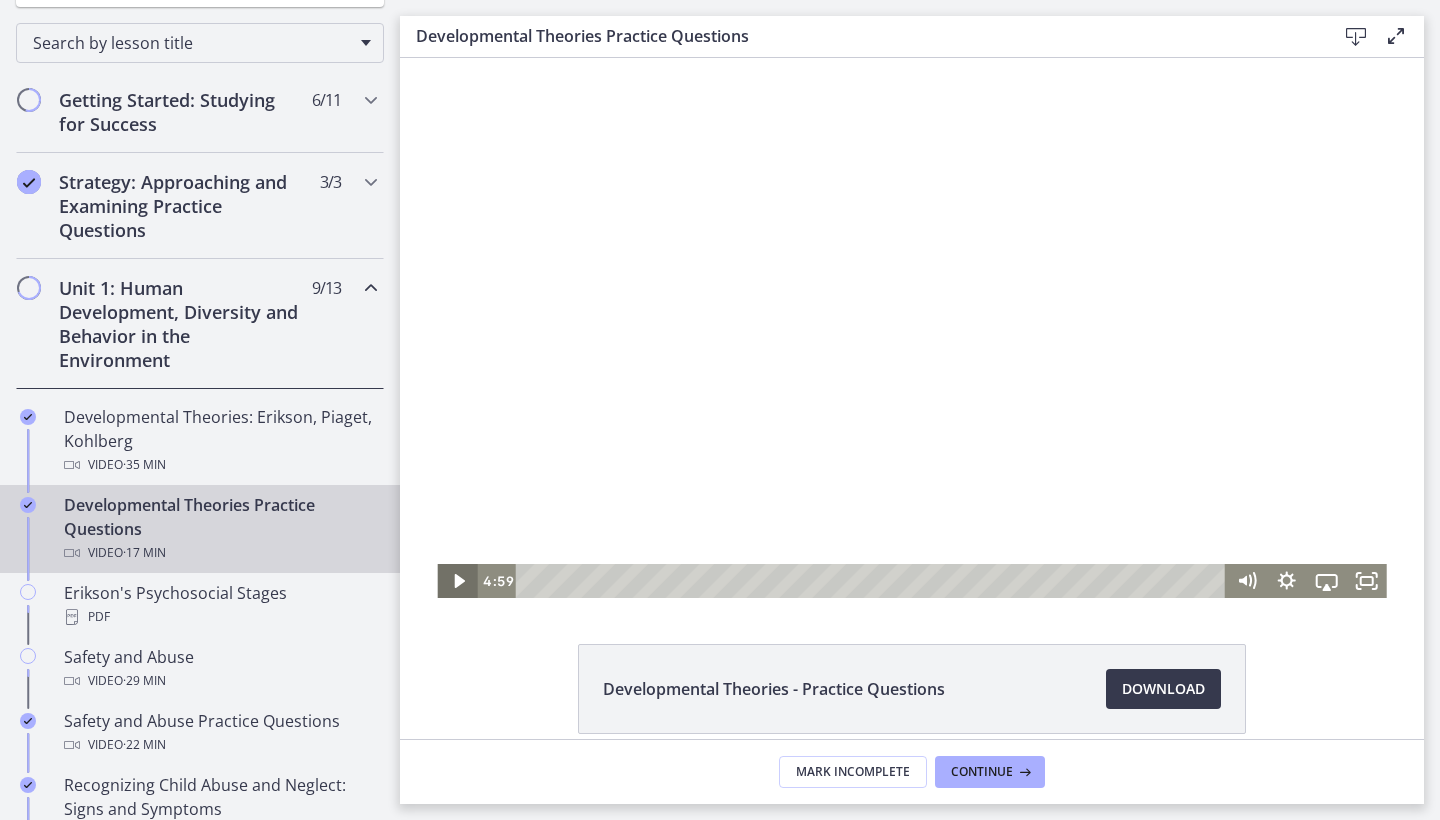 click 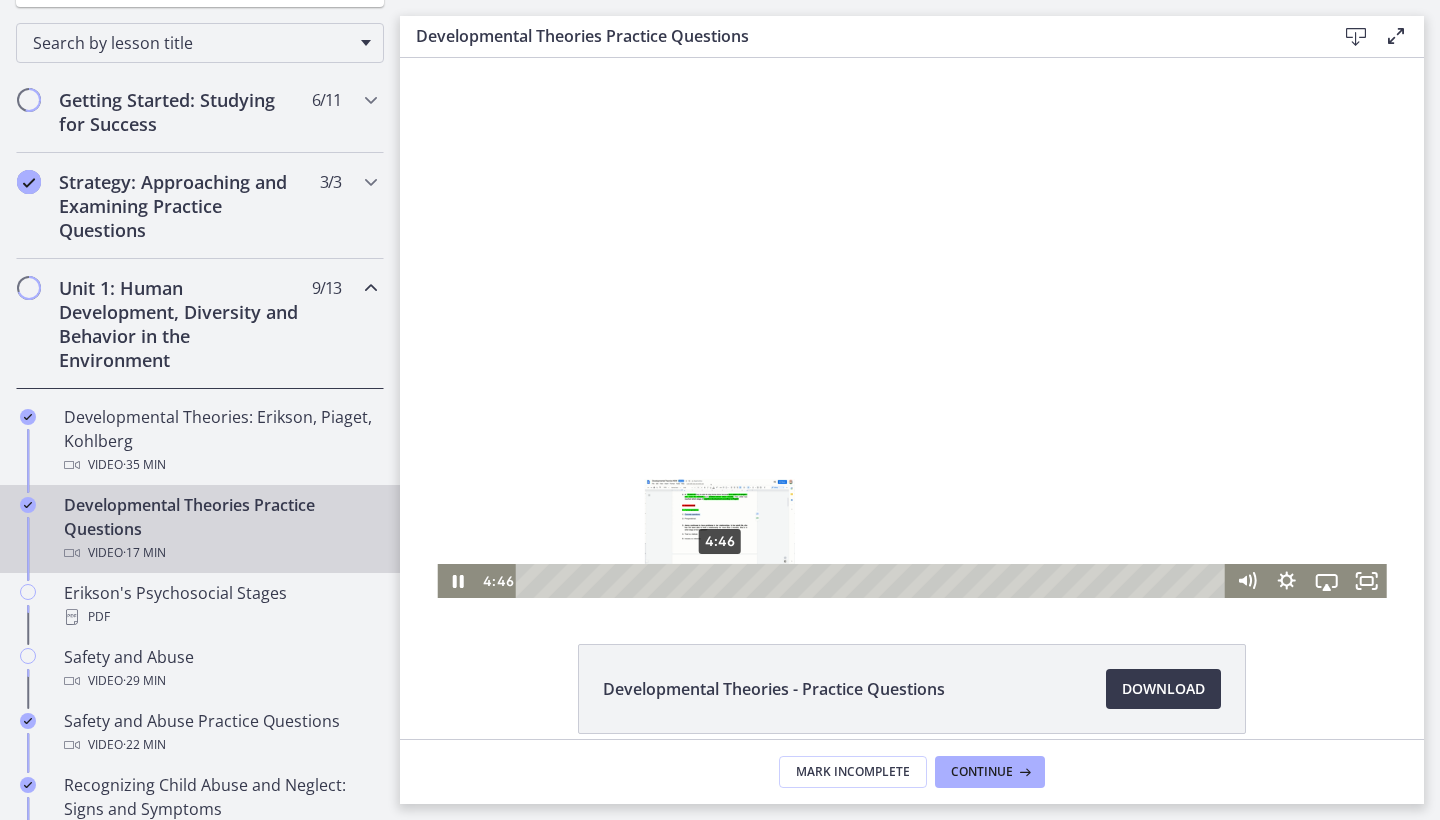 click on "4:46" at bounding box center (874, 581) 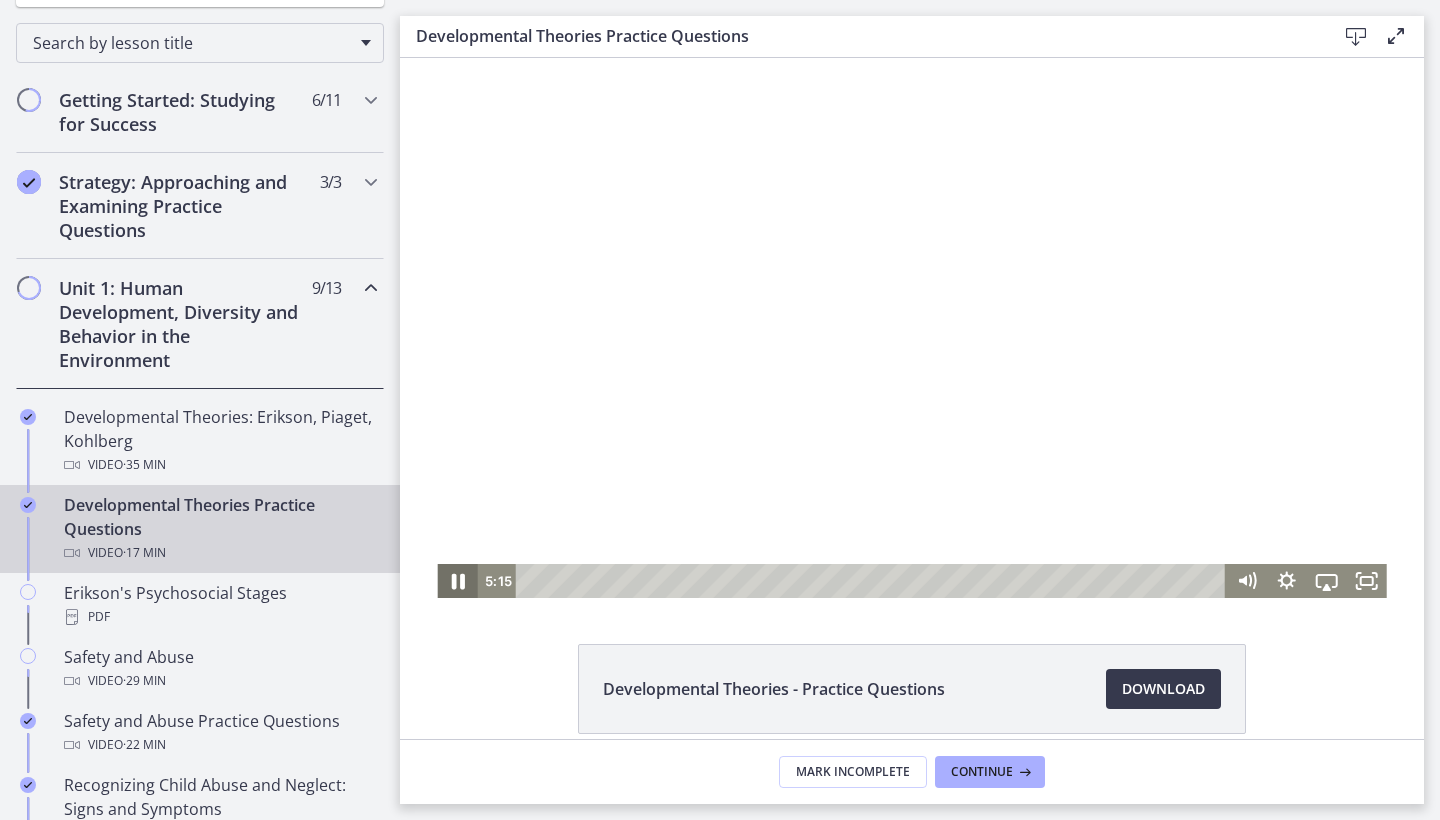 click 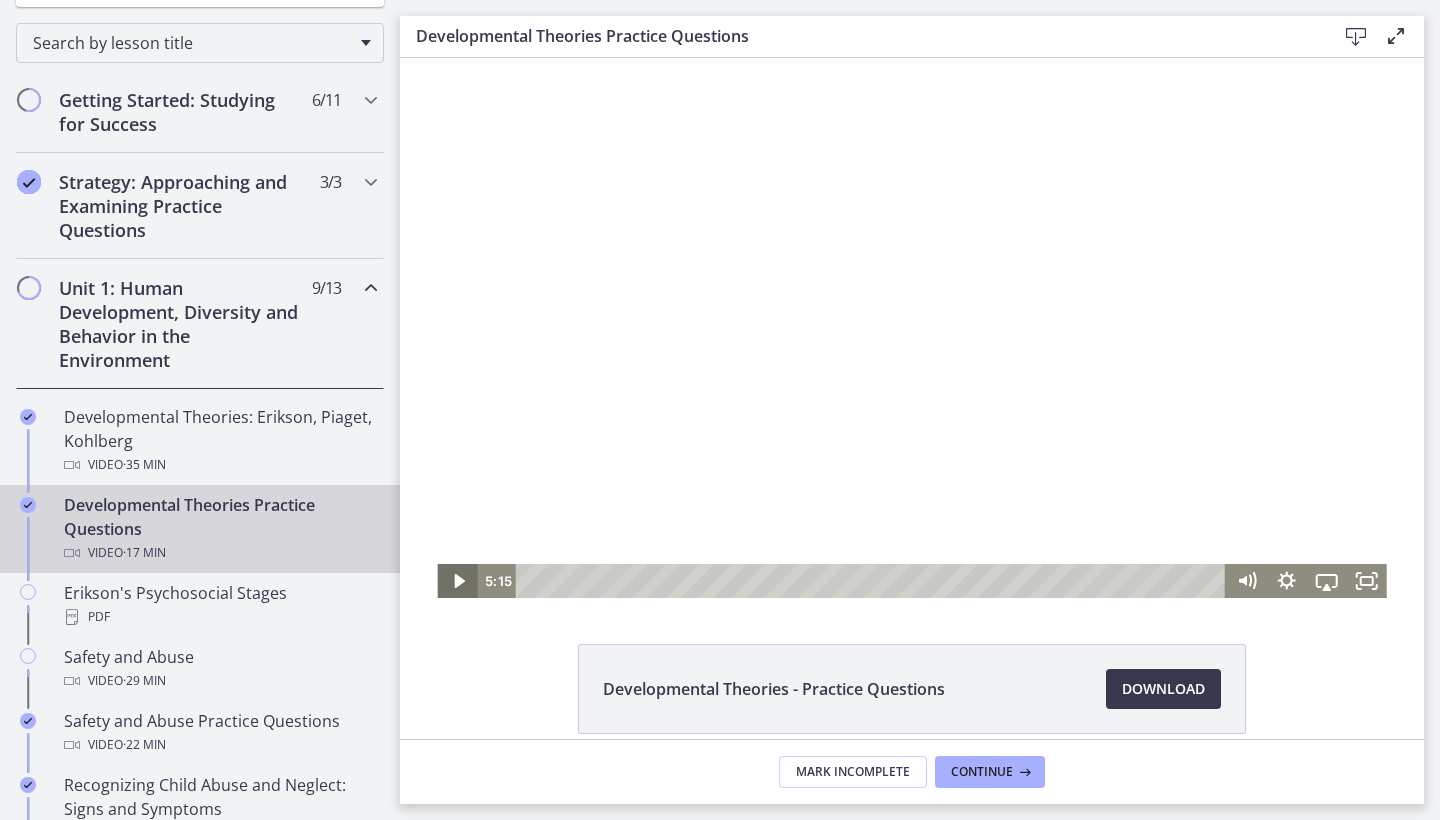 click 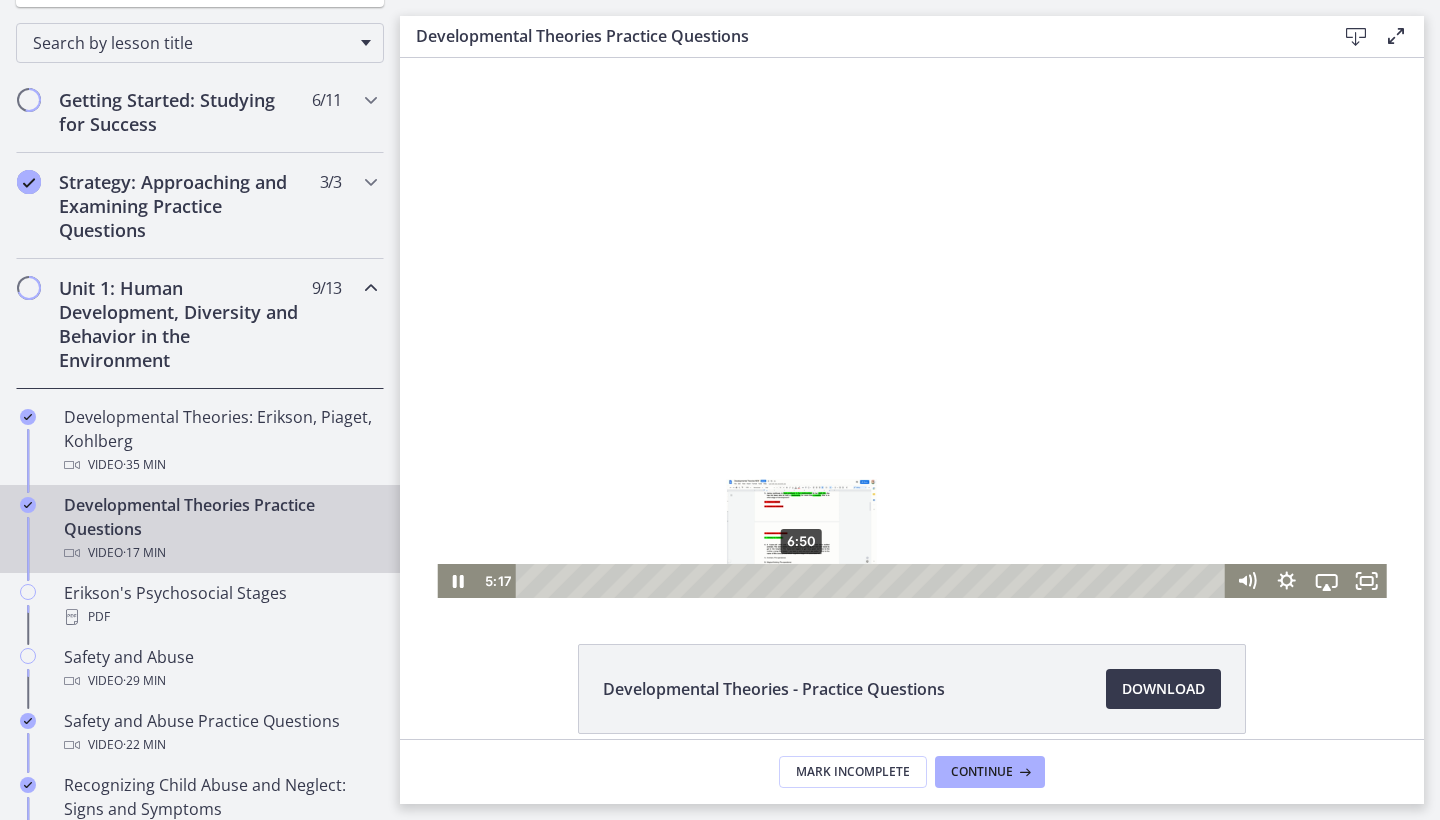 click on "6:50" at bounding box center [874, 581] 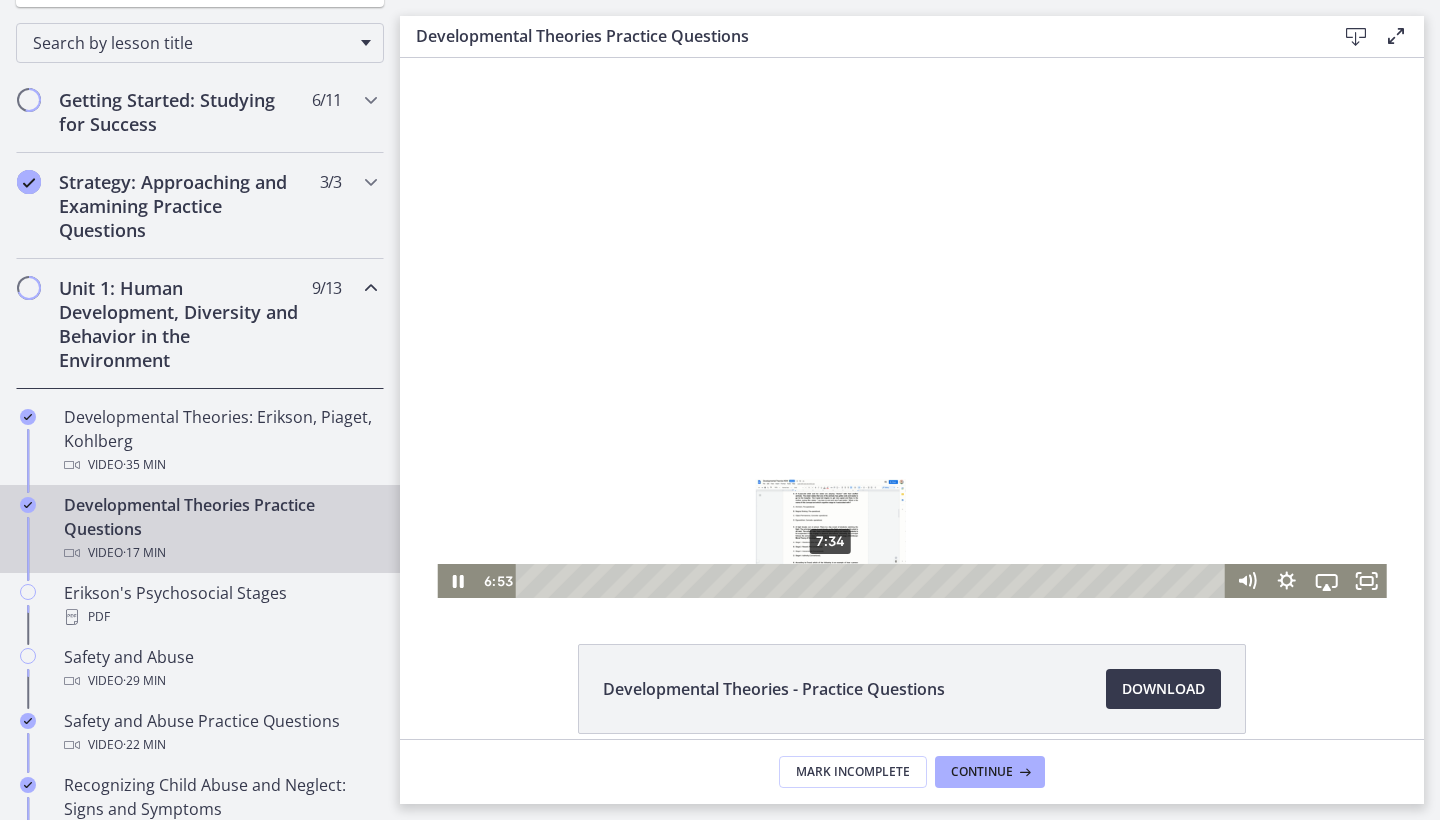 click on "7:34" at bounding box center [874, 581] 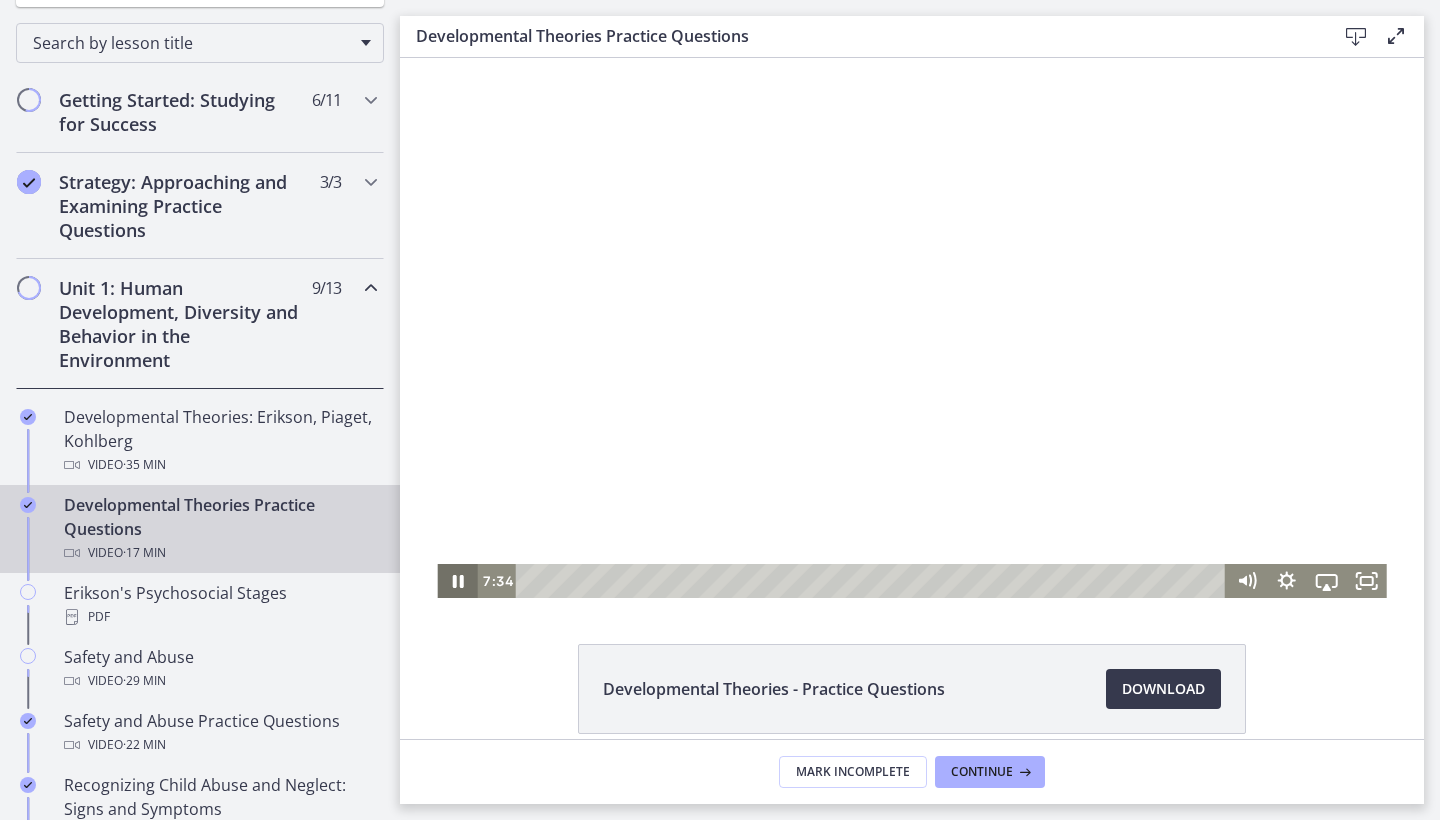 click 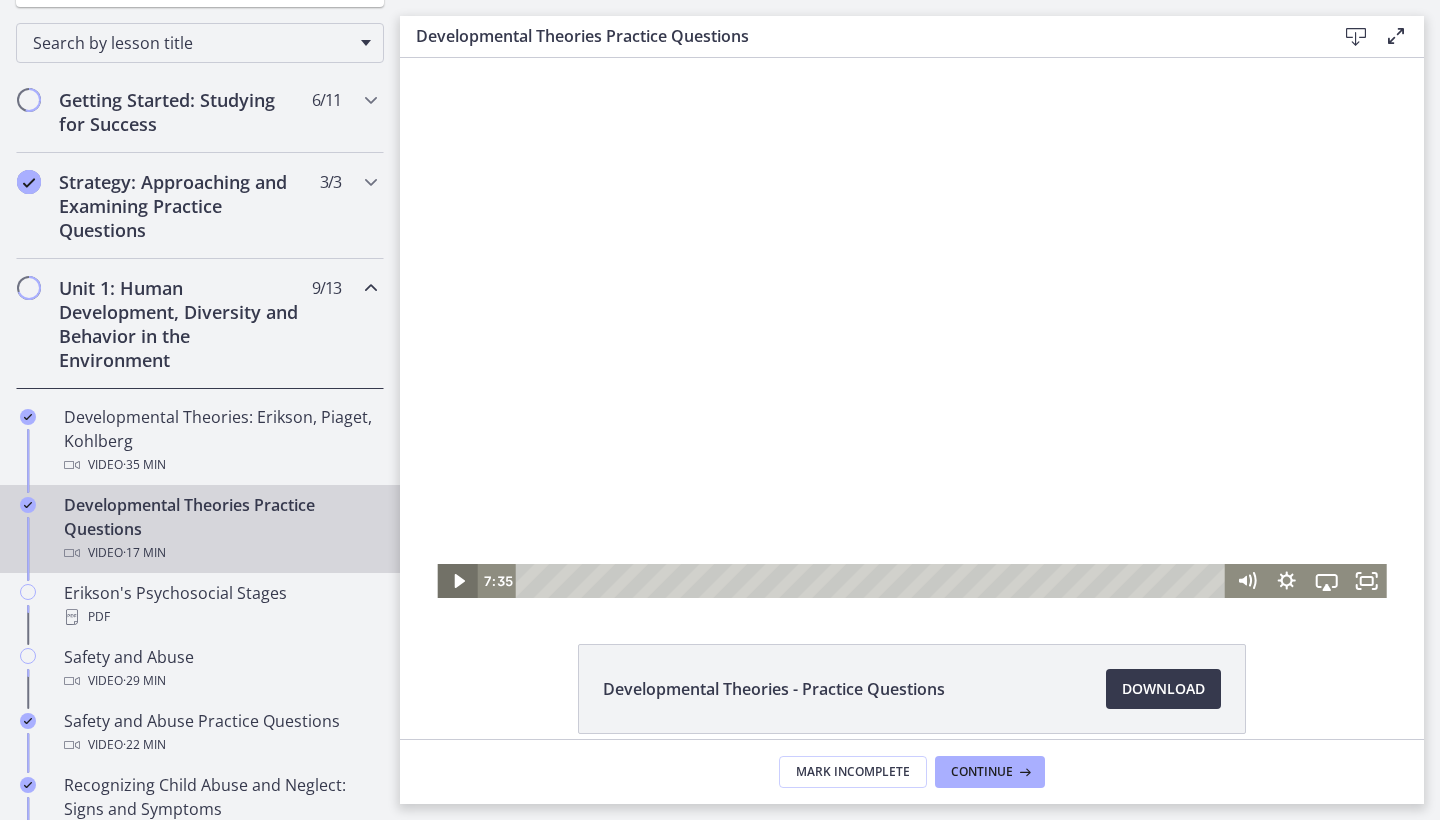 click 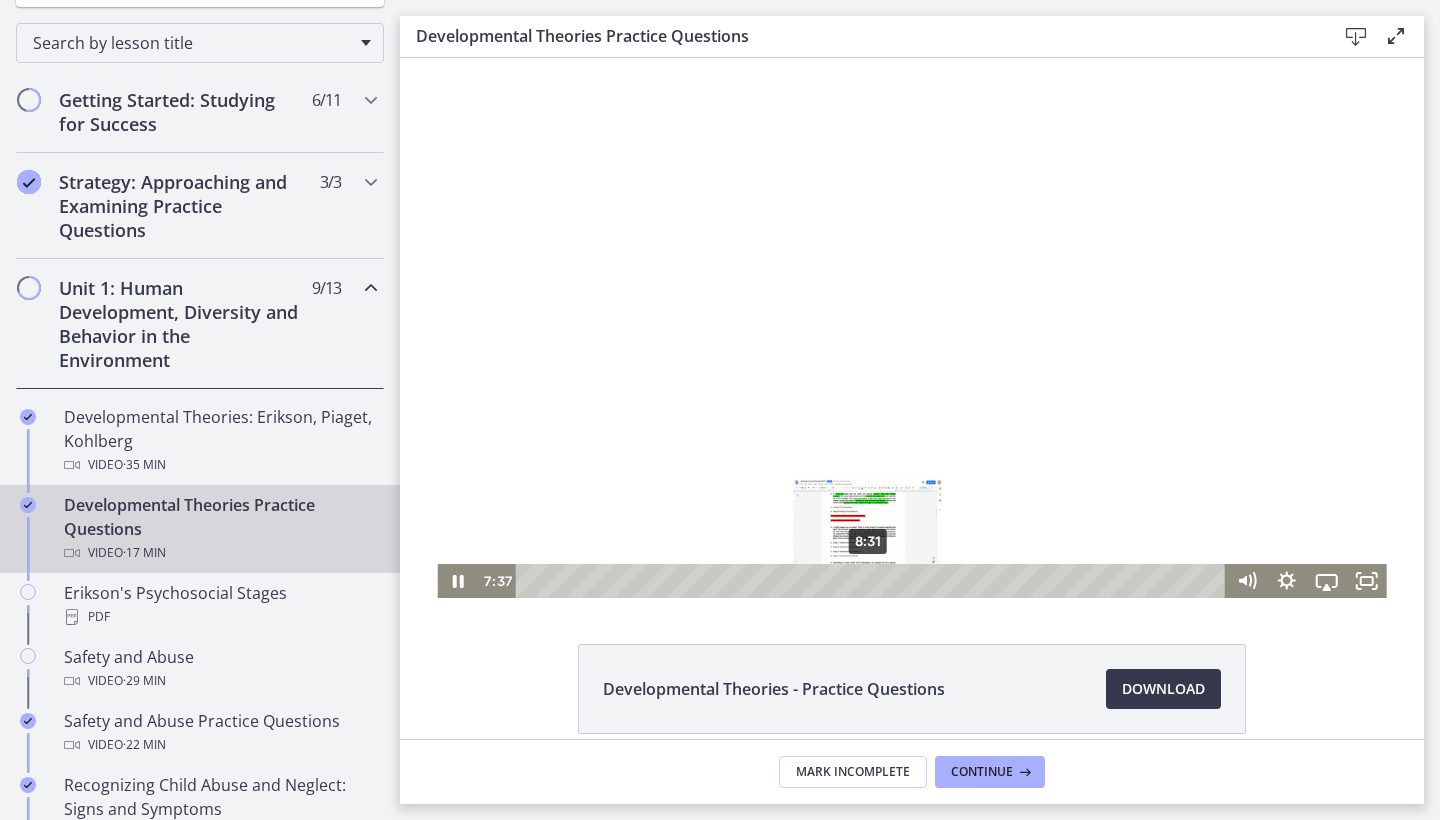 click on "8:31" at bounding box center [874, 581] 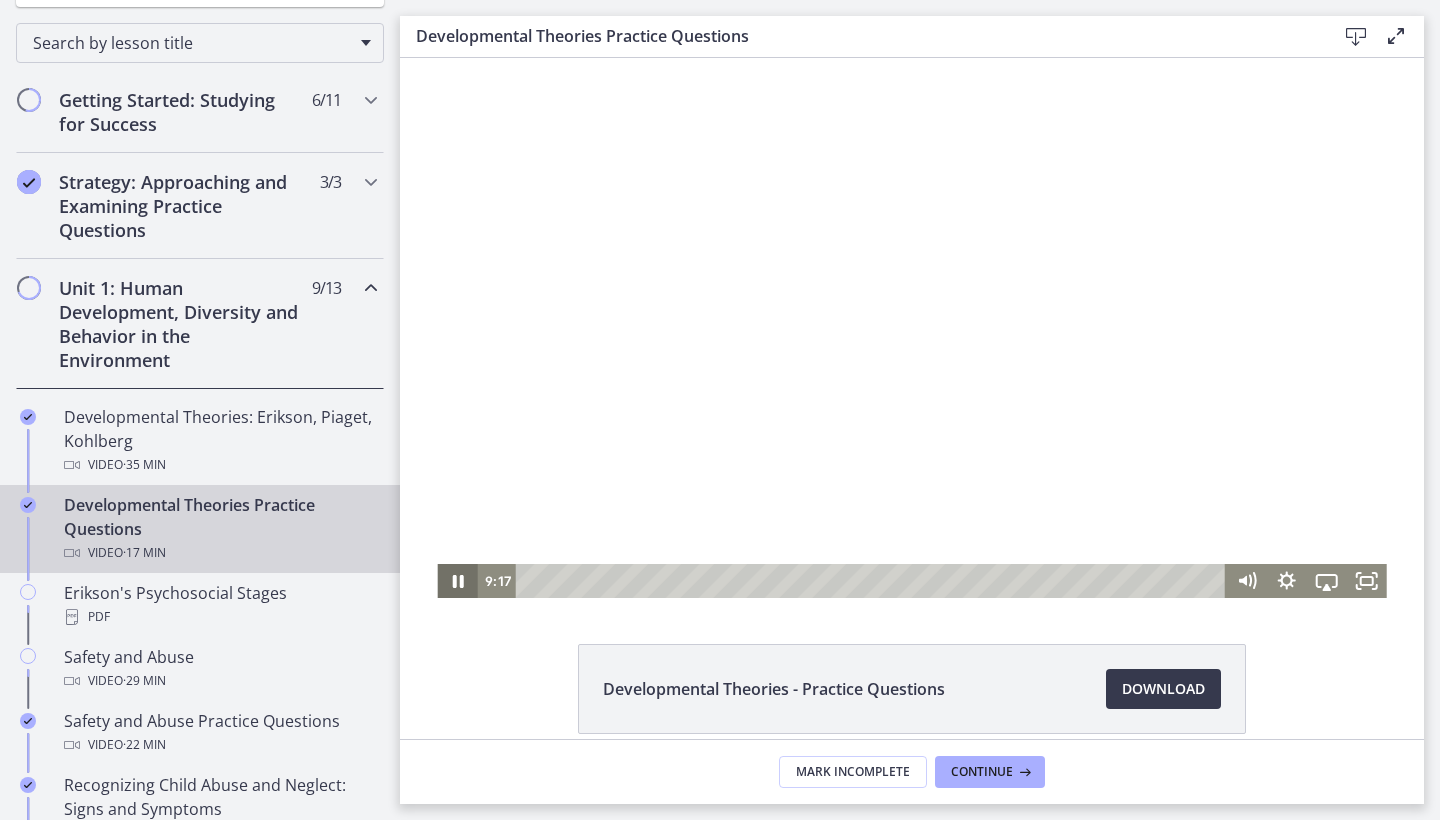 click 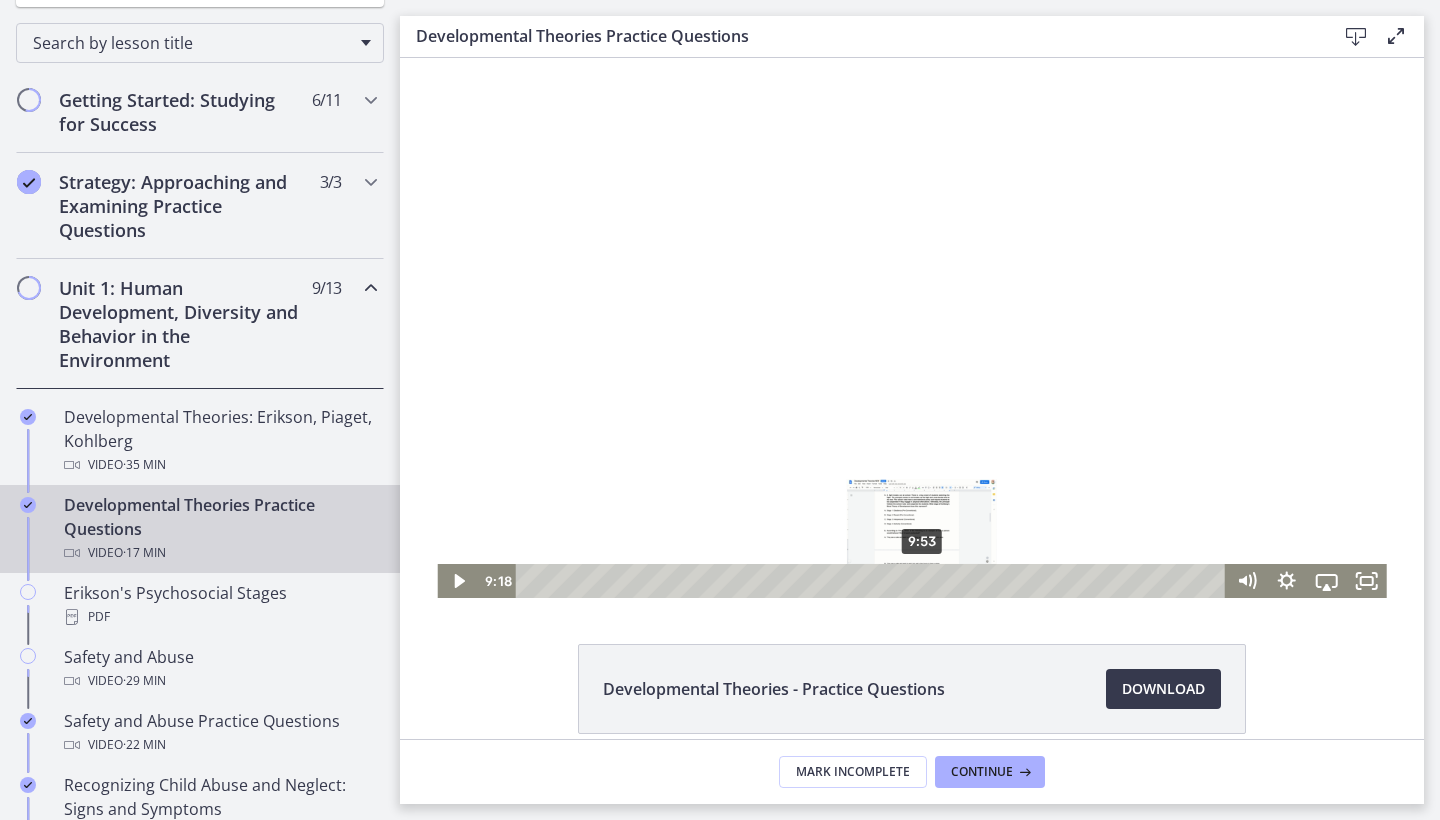 click on "9:53" at bounding box center [874, 581] 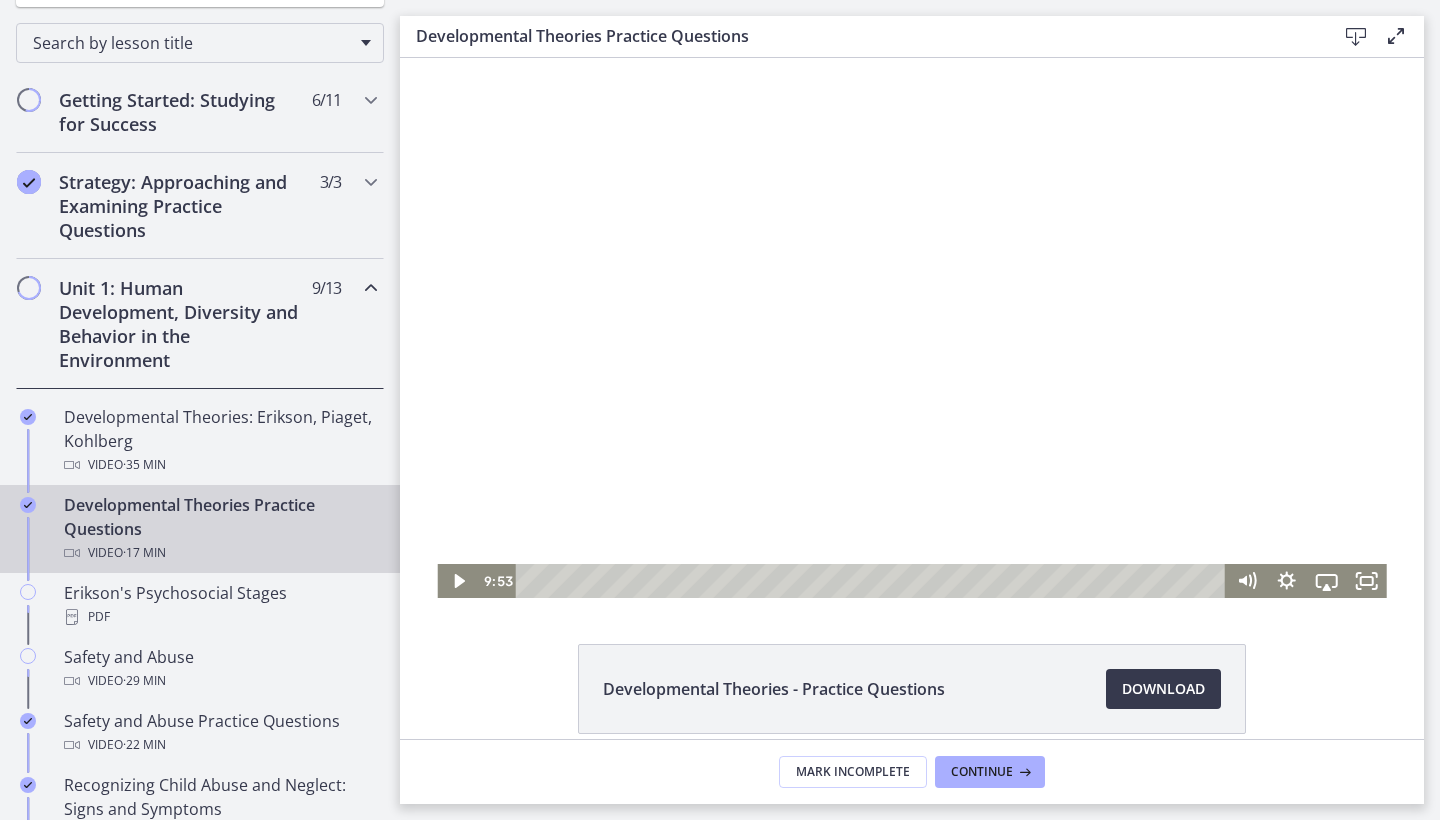 scroll, scrollTop: 0, scrollLeft: 0, axis: both 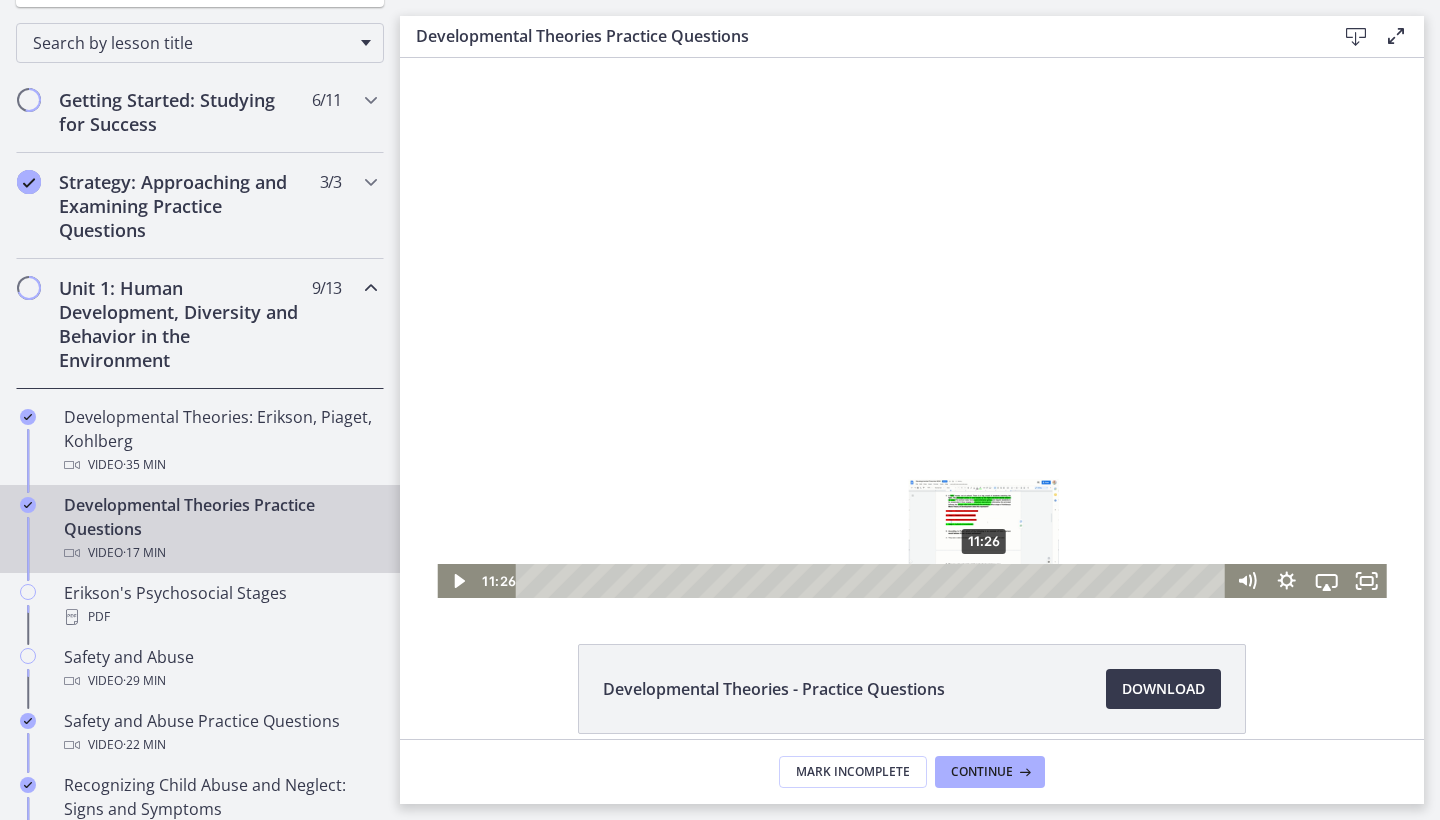 click on "11:26" at bounding box center (874, 581) 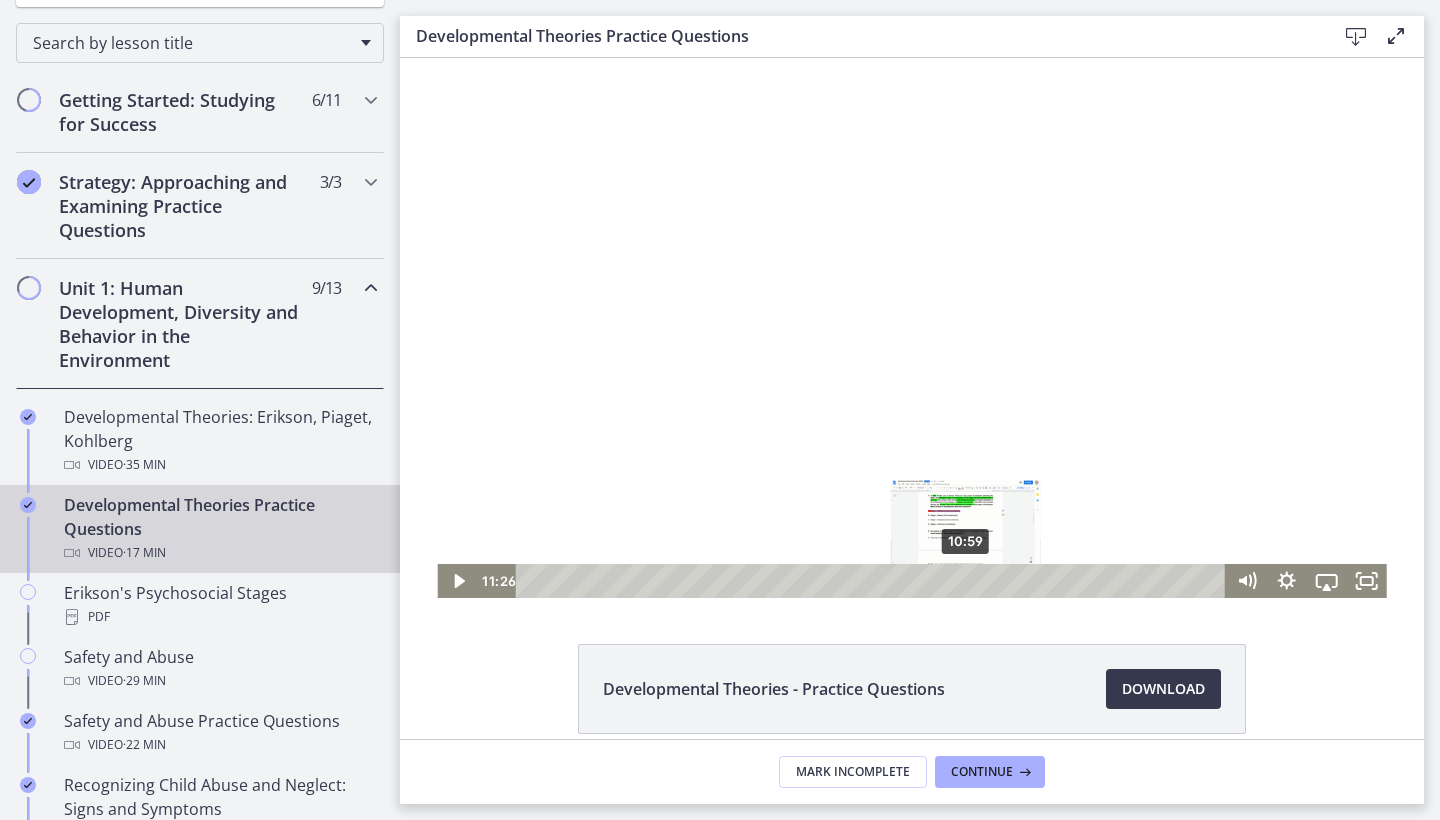 click on "10:59" at bounding box center [874, 581] 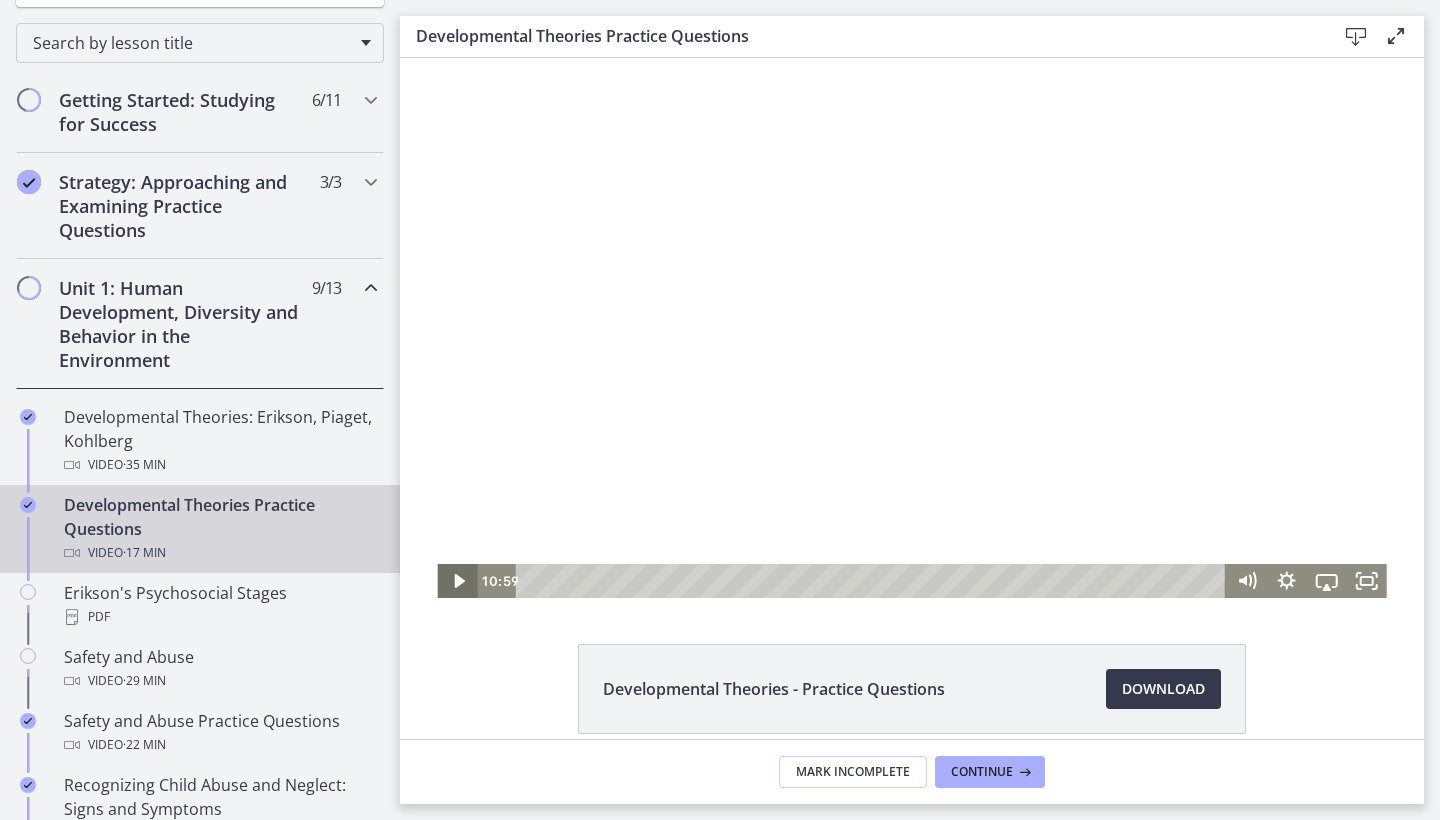 click 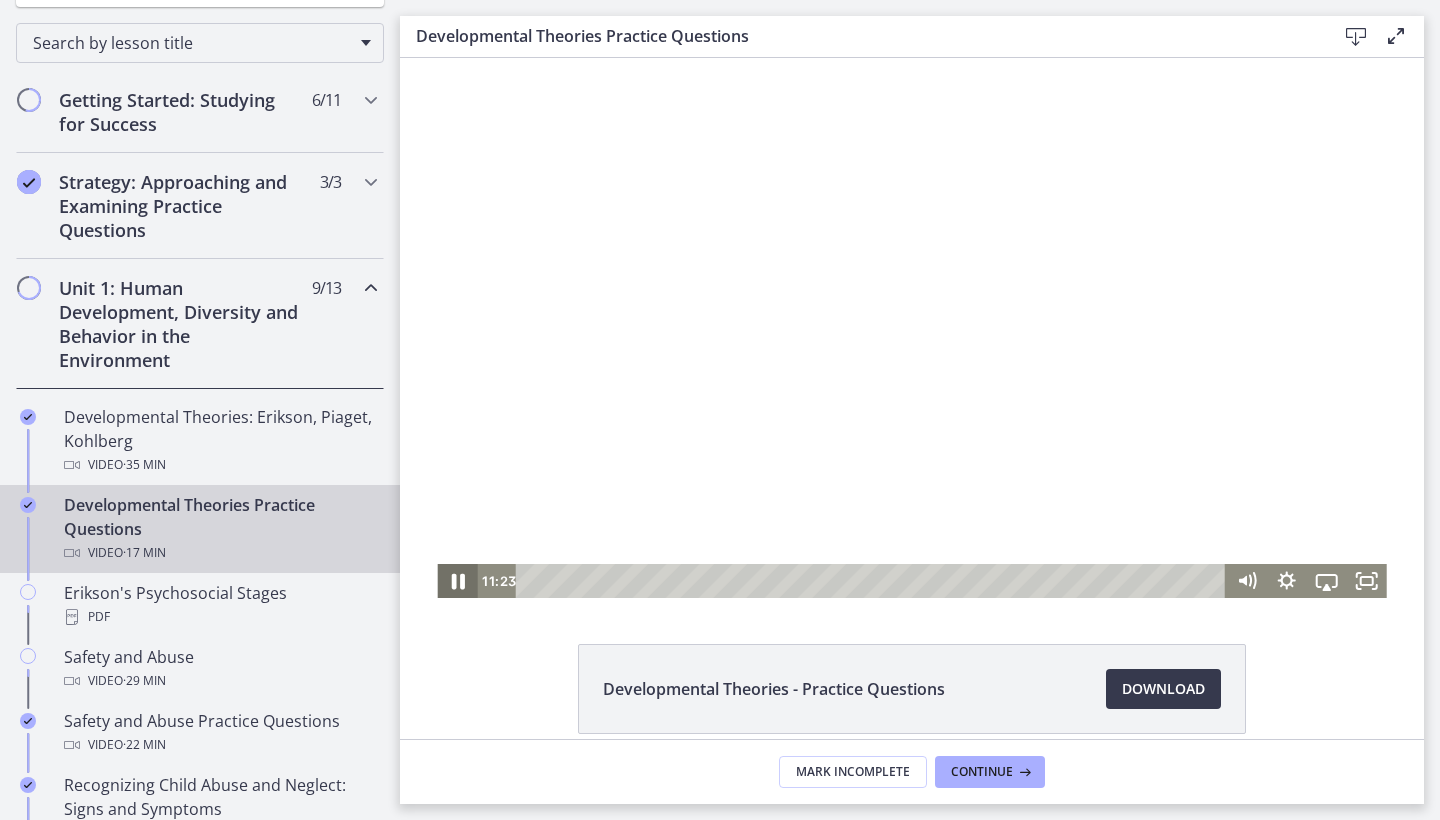 click 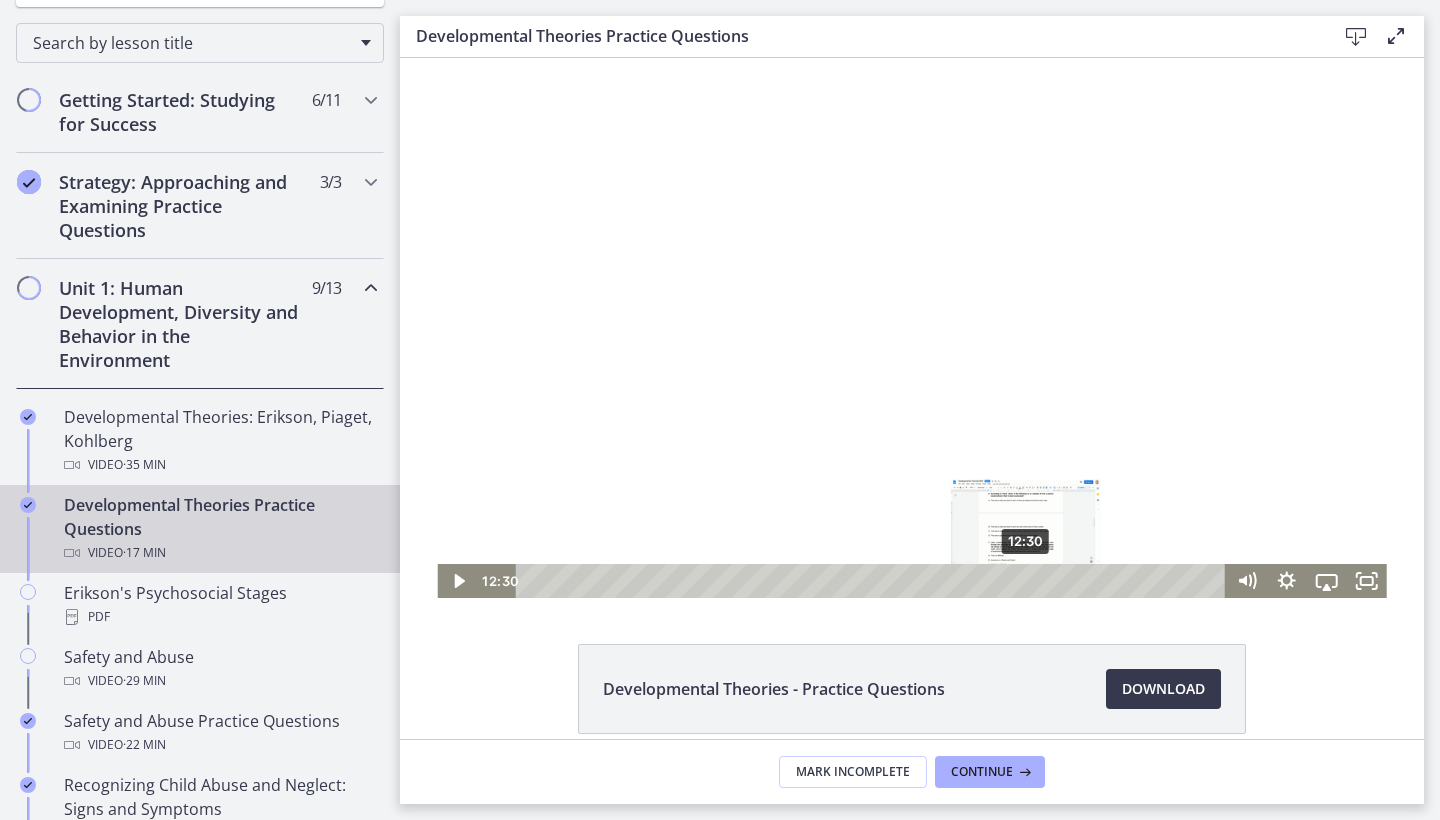 click on "12:30" at bounding box center [874, 581] 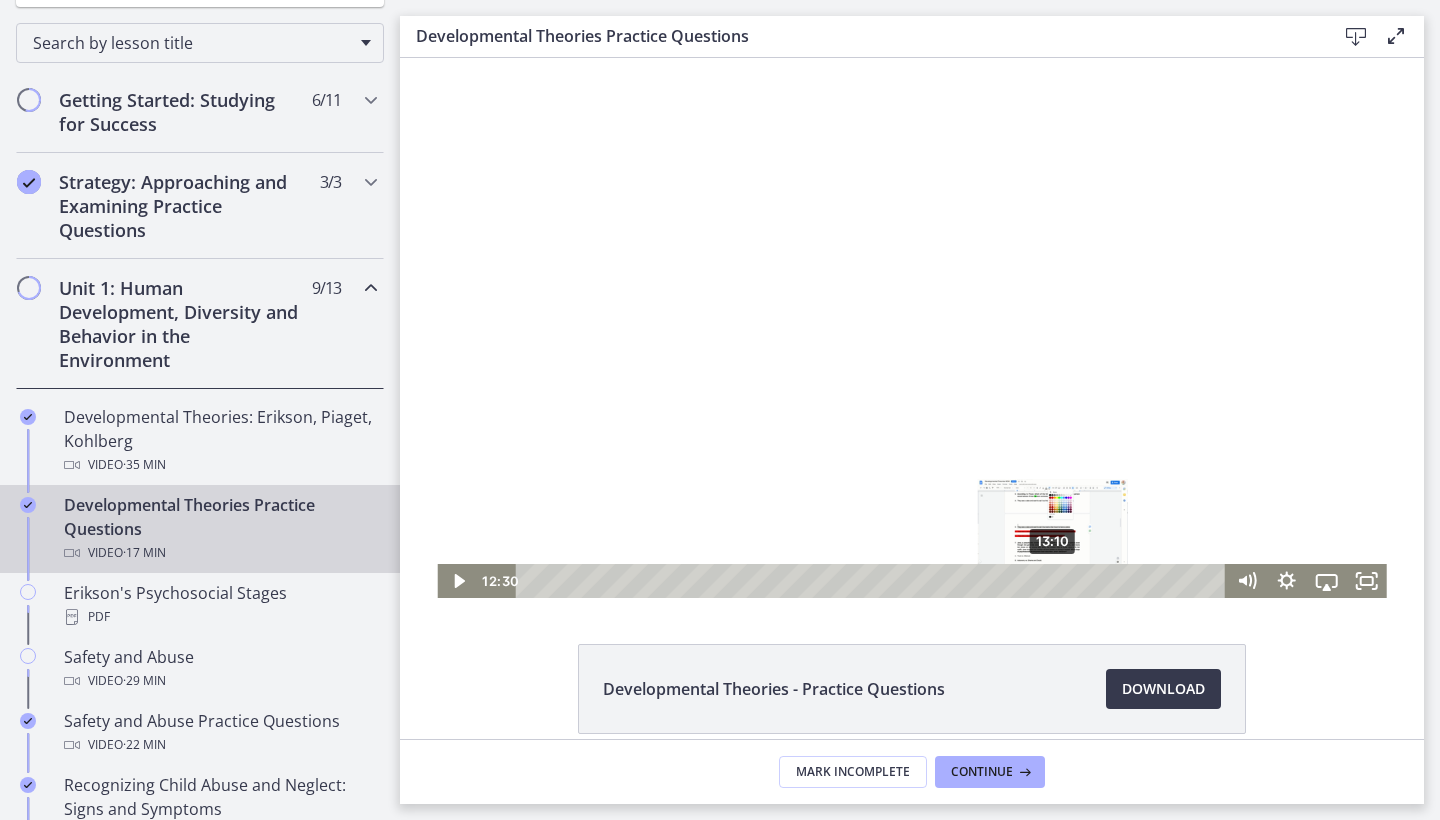 click on "13:10" at bounding box center (874, 581) 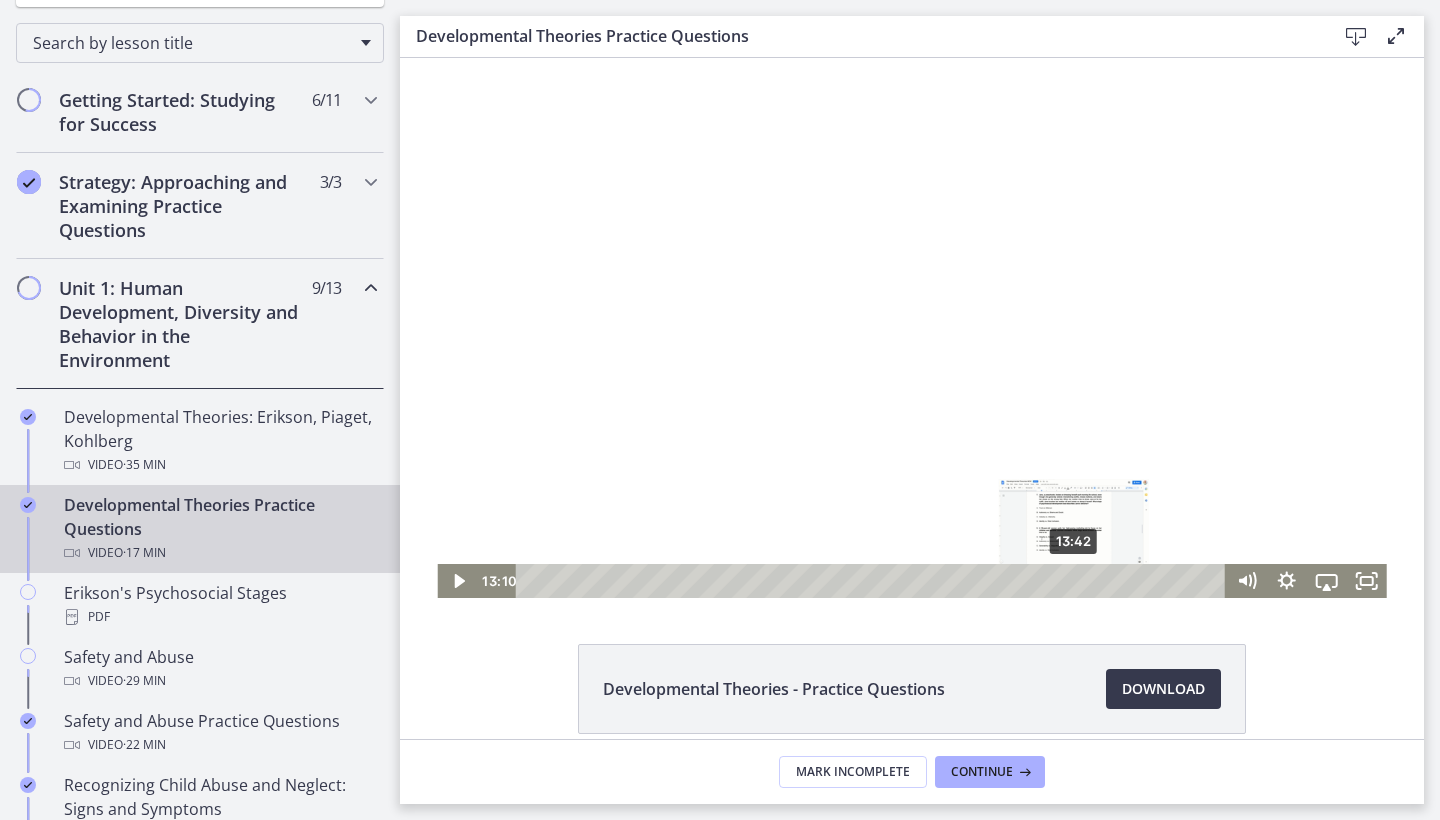 click on "13:42" at bounding box center (874, 581) 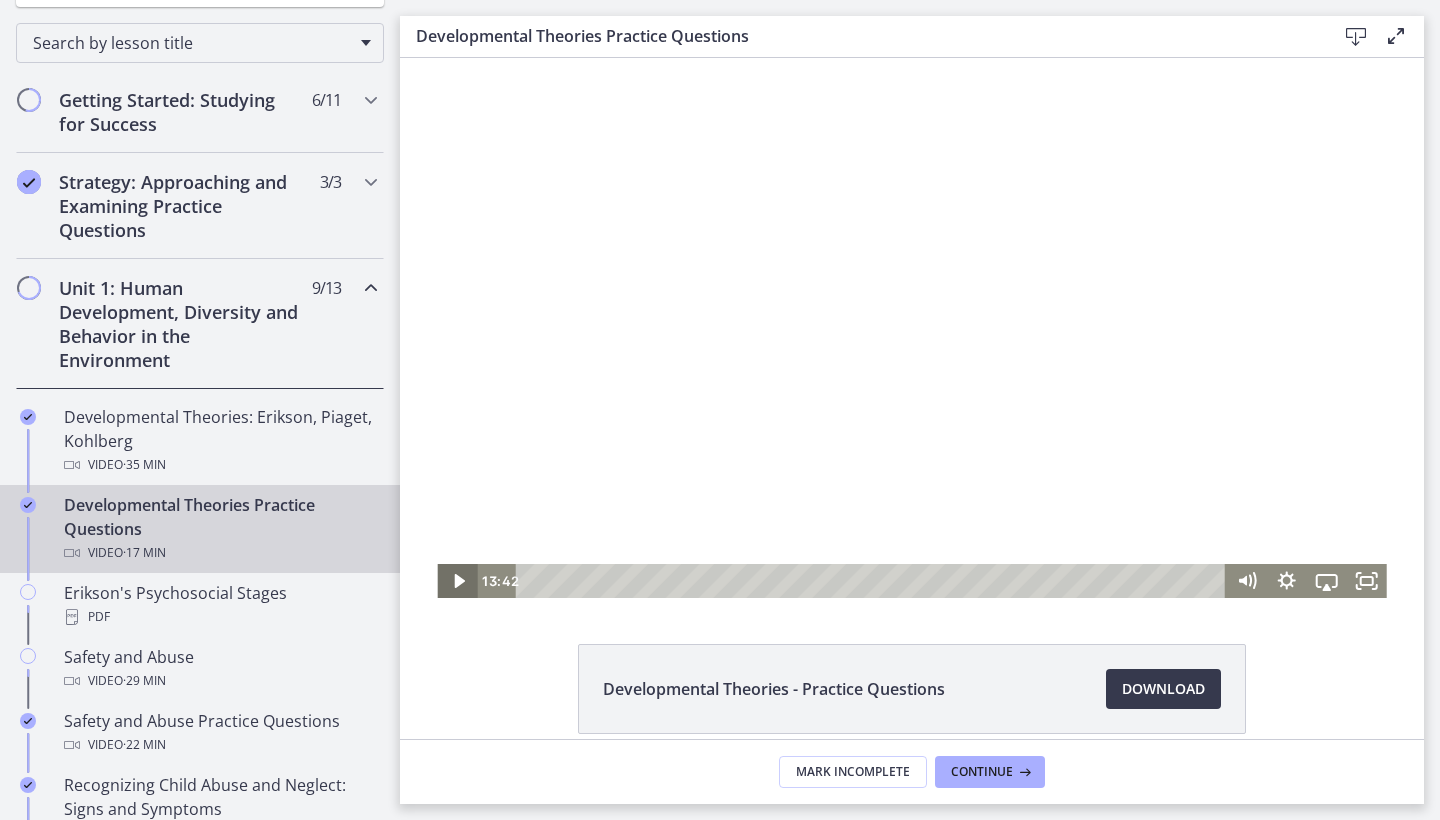 click 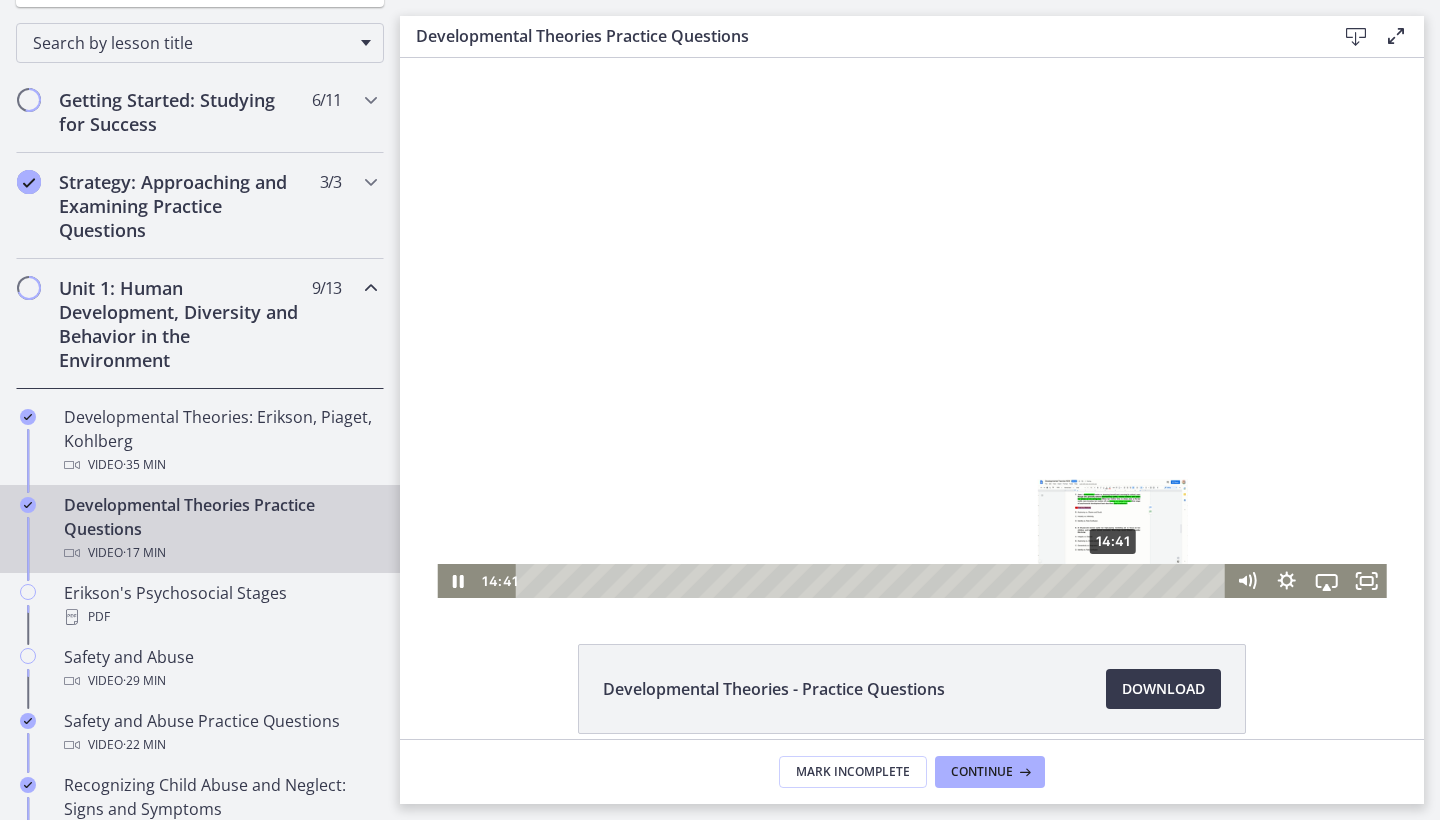 click on "14:41" at bounding box center (874, 581) 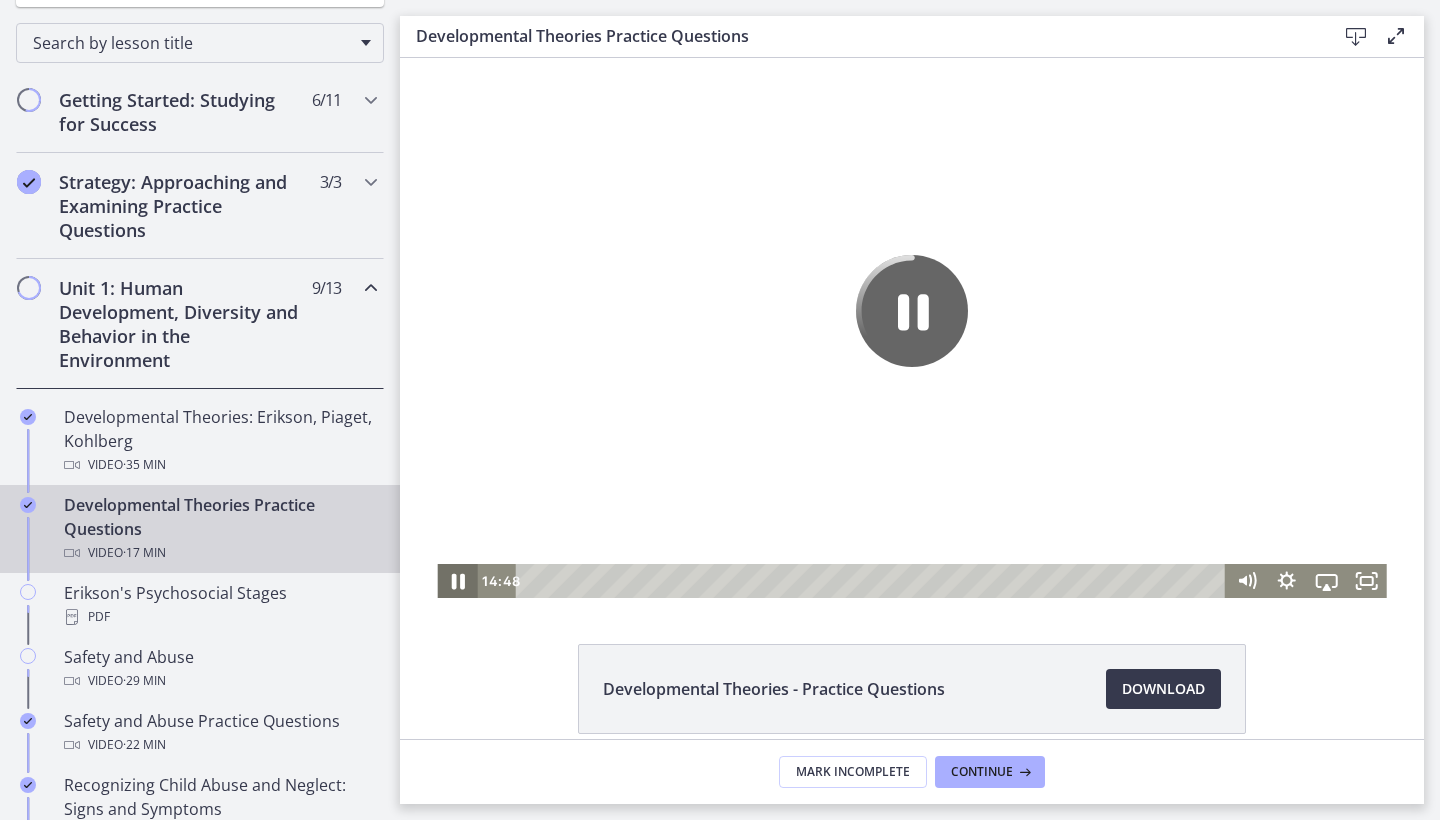 click 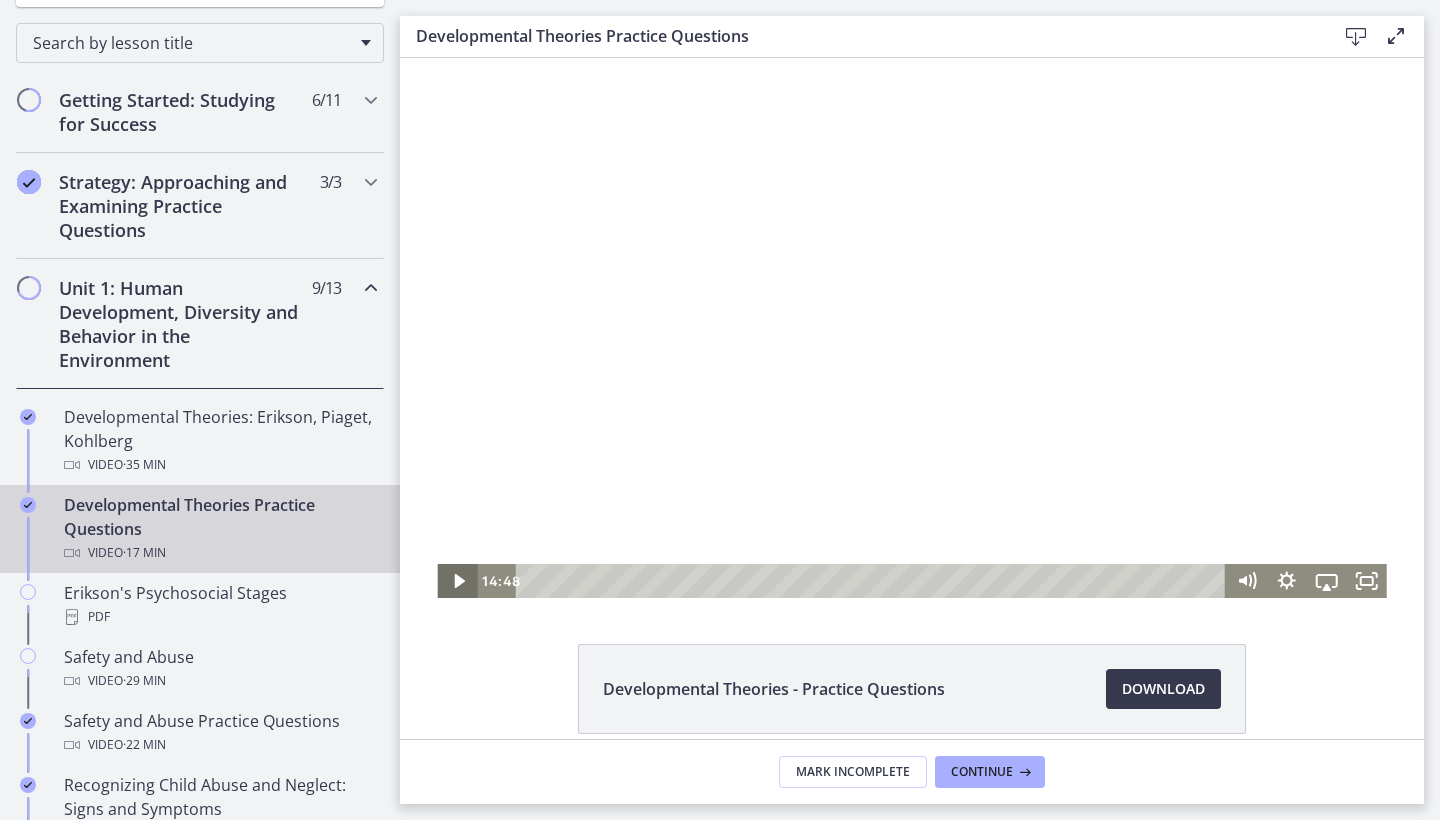 click 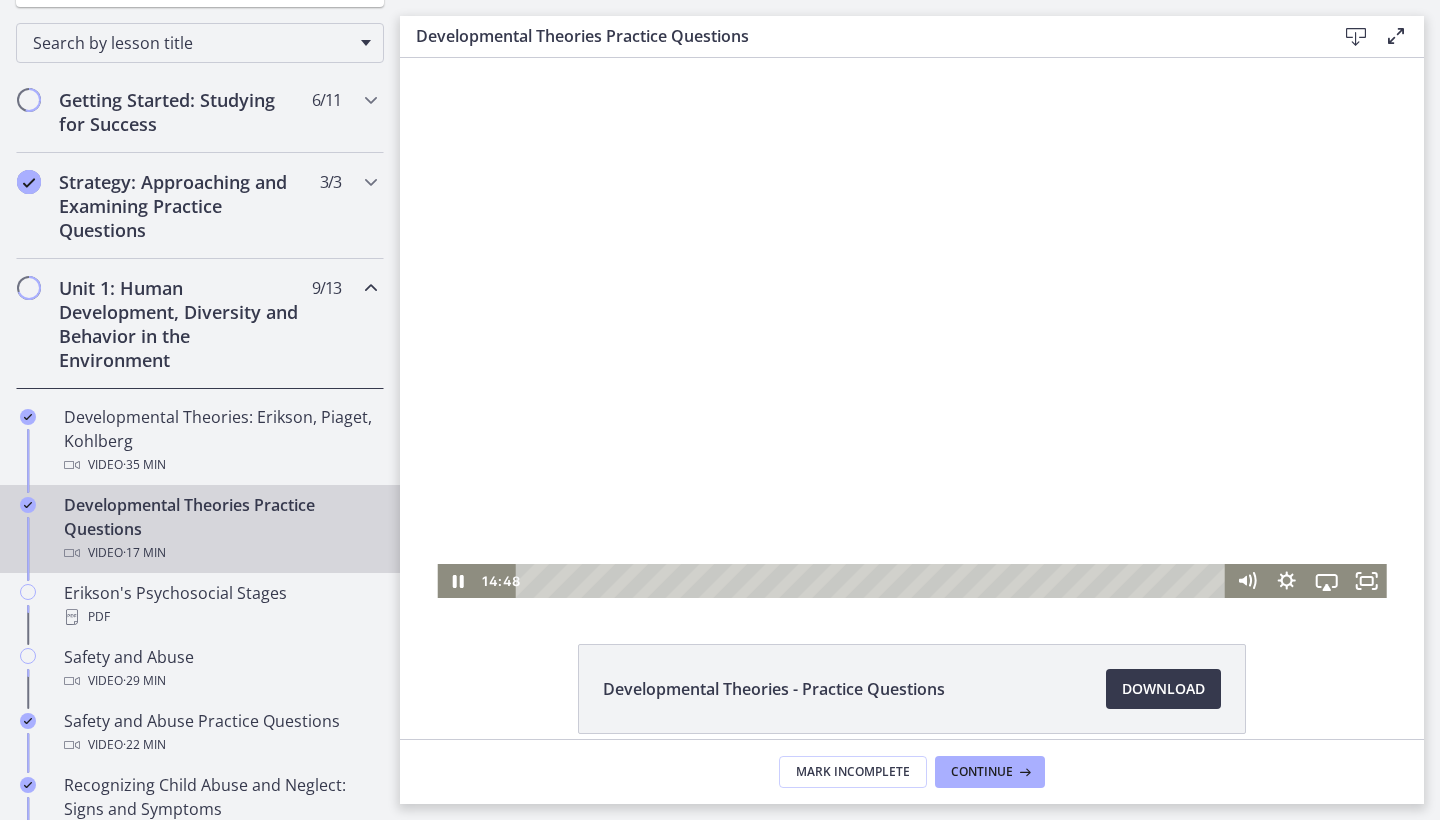 click at bounding box center [911, 328] 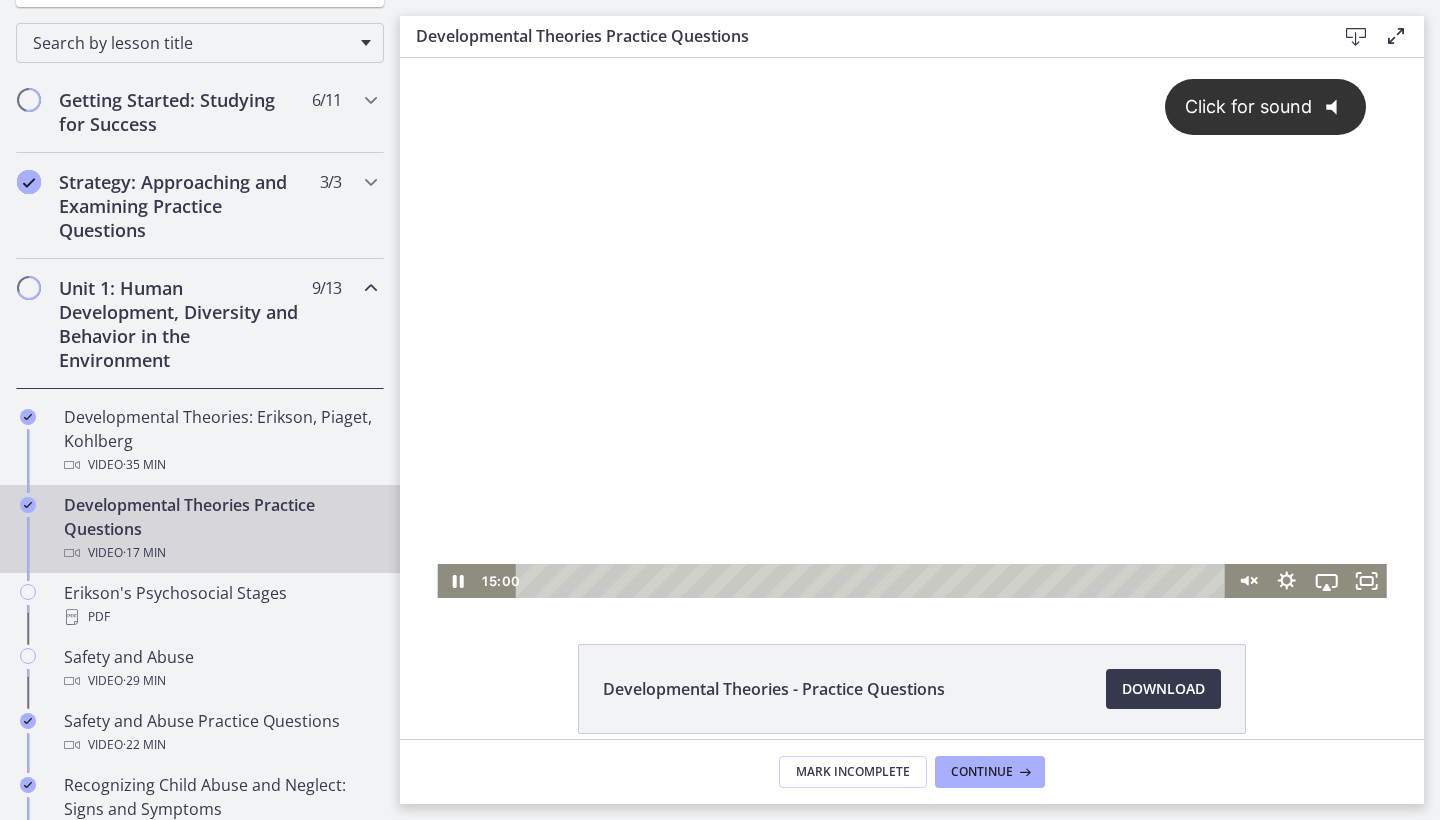 click on "Click for sound
@keyframes VOLUME_SMALL_WAVE_FLASH {
0% { opacity: 0; }
33% { opacity: 1; }
66% { opacity: 1; }
100% { opacity: 0; }
}
@keyframes VOLUME_LARGE_WAVE_FLASH {
0% { opacity: 0; }
33% { opacity: 1; }
66% { opacity: 1; }
100% { opacity: 0; }
}
.volume__small-wave {
animation: VOLUME_SMALL_WAVE_FLASH 2s infinite;
opacity: 0;
}
.volume__large-wave {
animation: VOLUME_LARGE_WAVE_FLASH 2s infinite .3s;
opacity: 0;
}" at bounding box center (1266, 107) 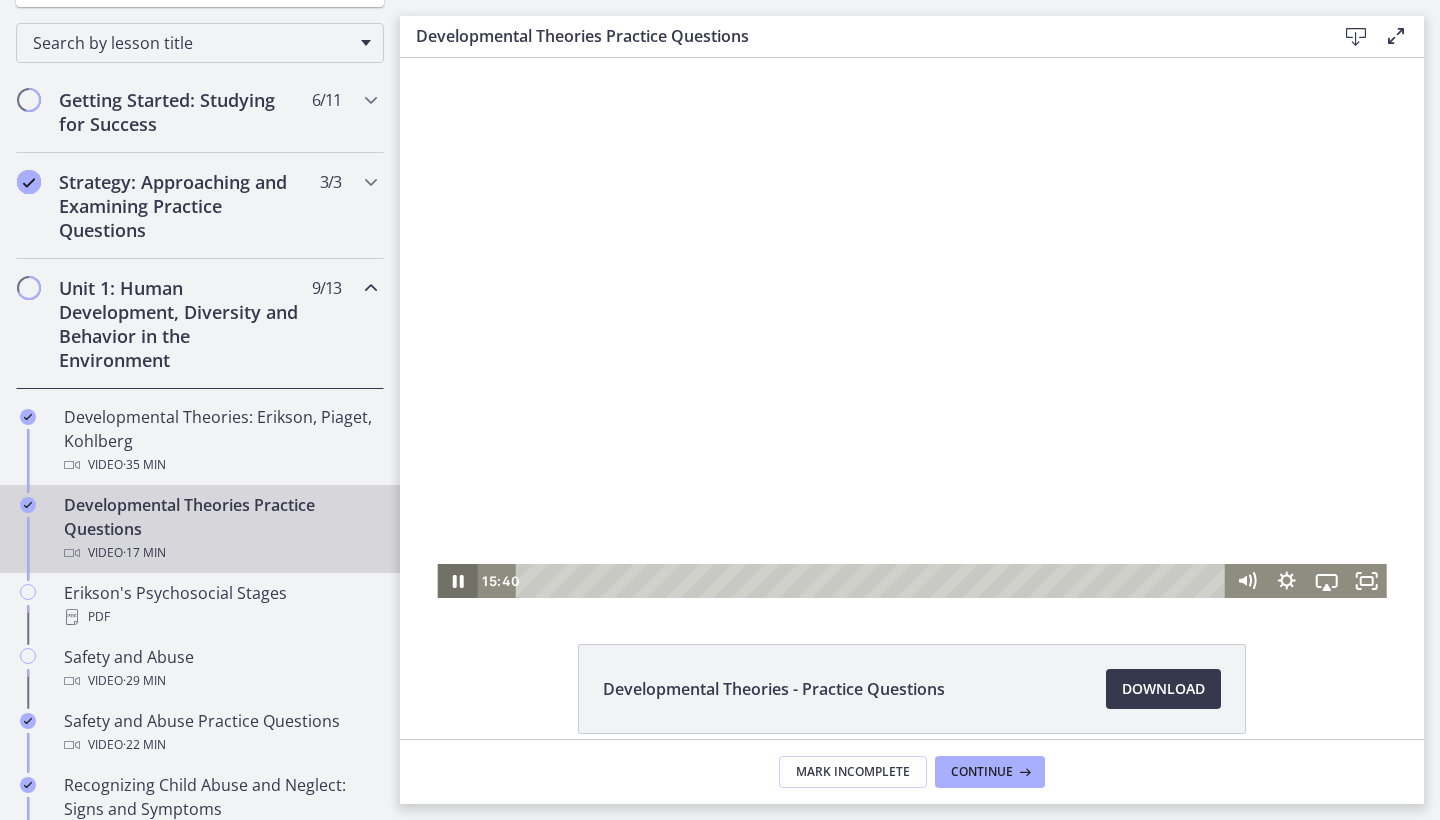 click 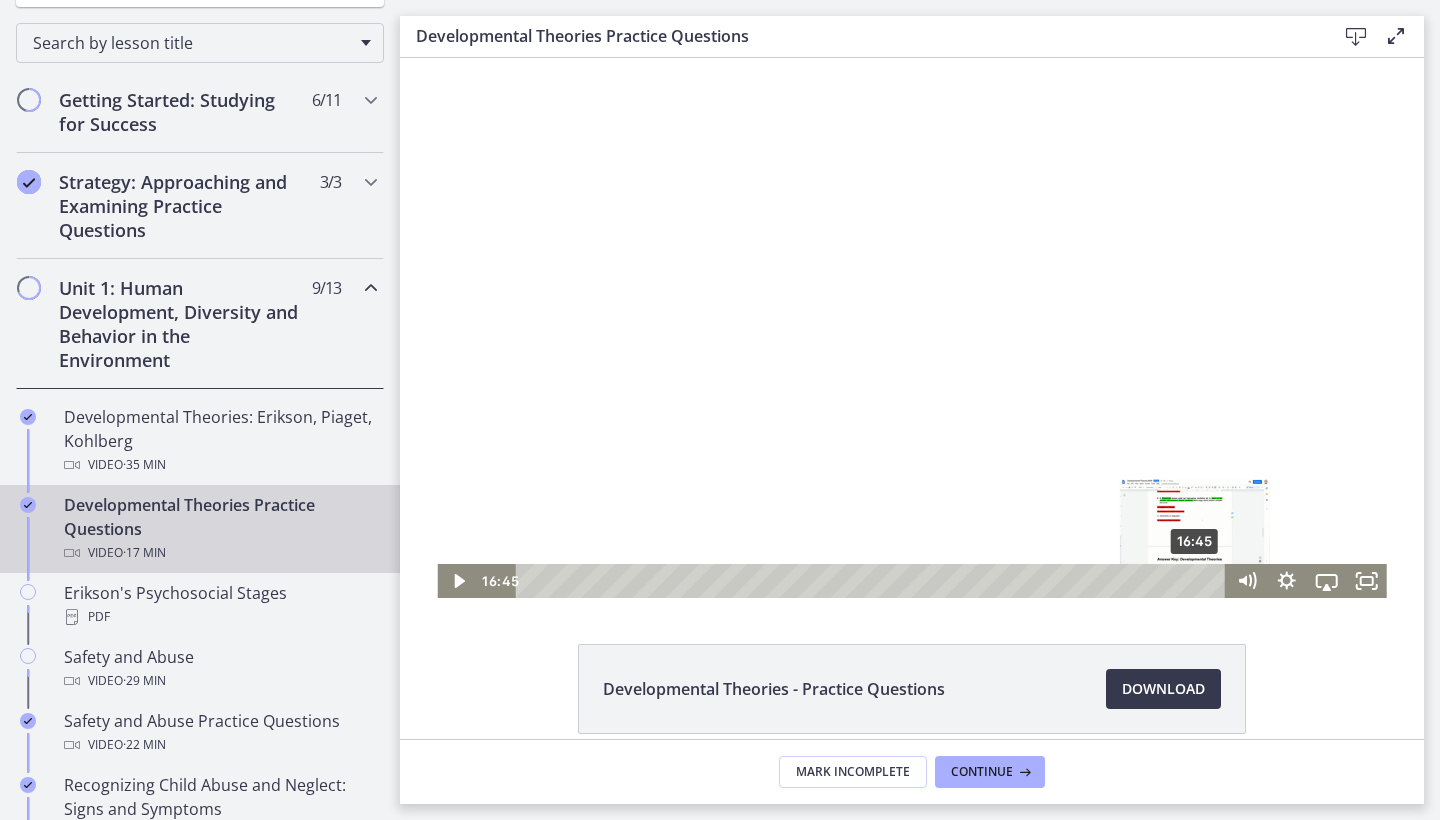 click on "16:45" at bounding box center [874, 581] 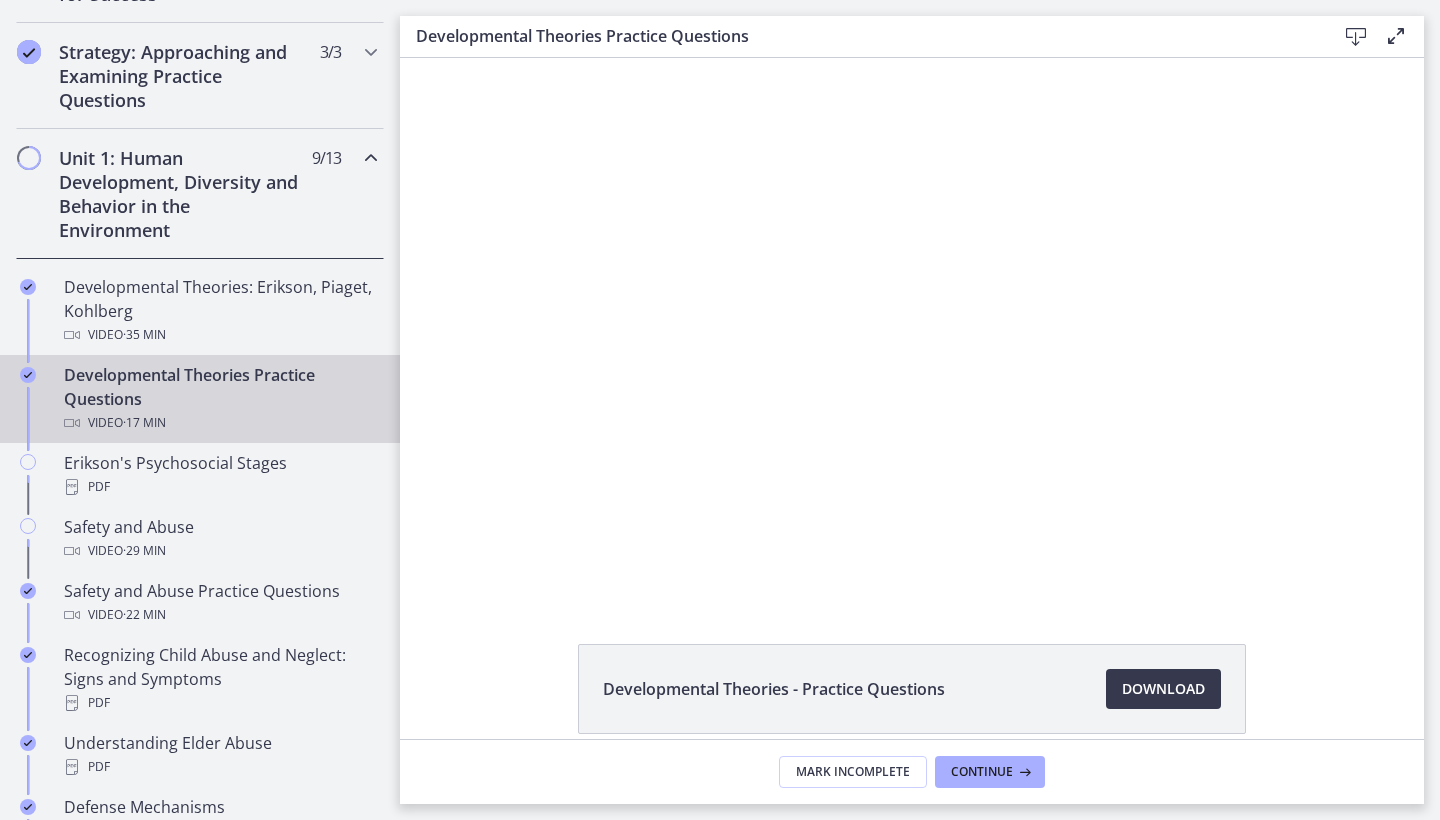 scroll, scrollTop: 443, scrollLeft: 0, axis: vertical 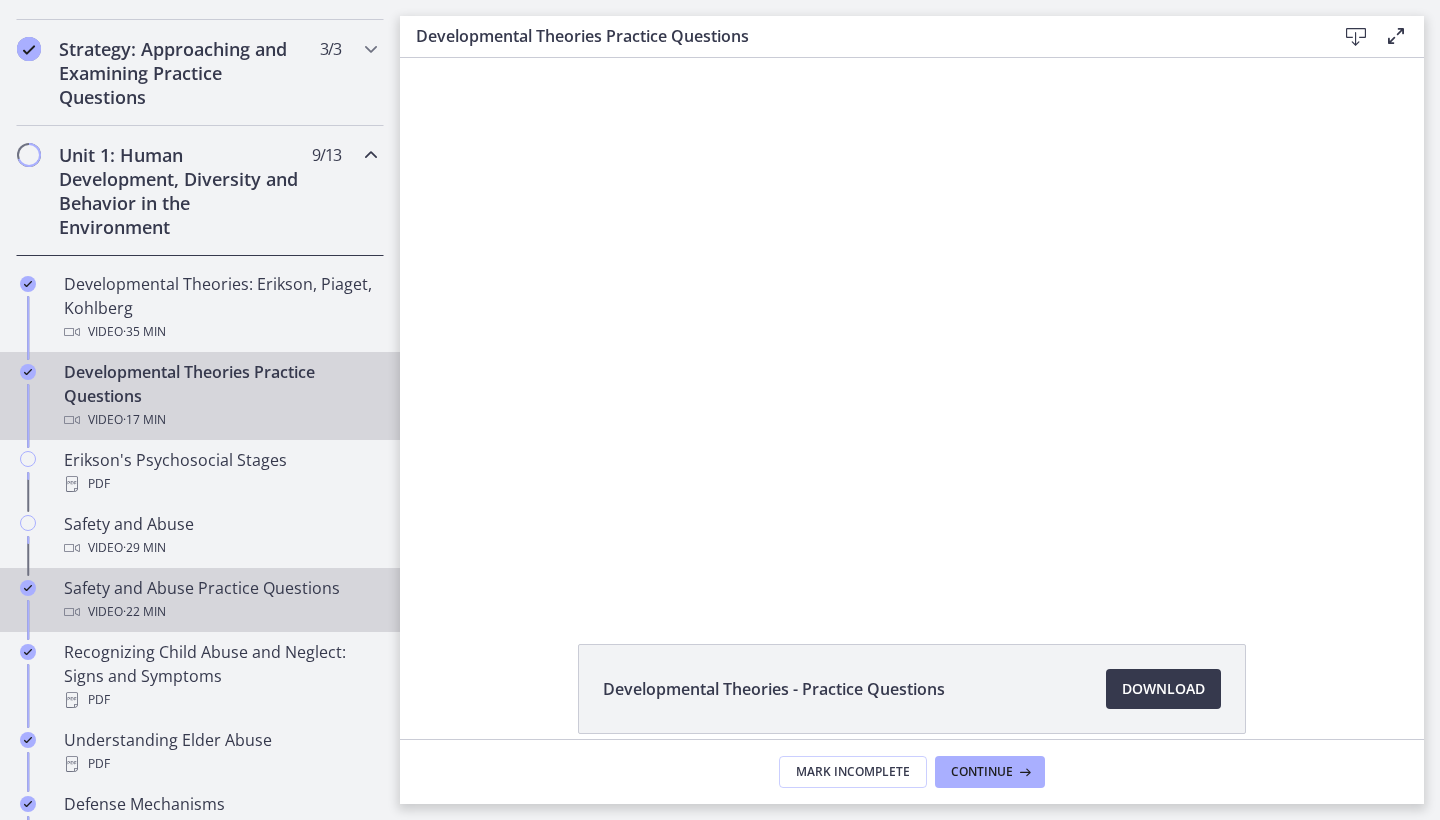 click on "Video
·  22 min" at bounding box center [220, 612] 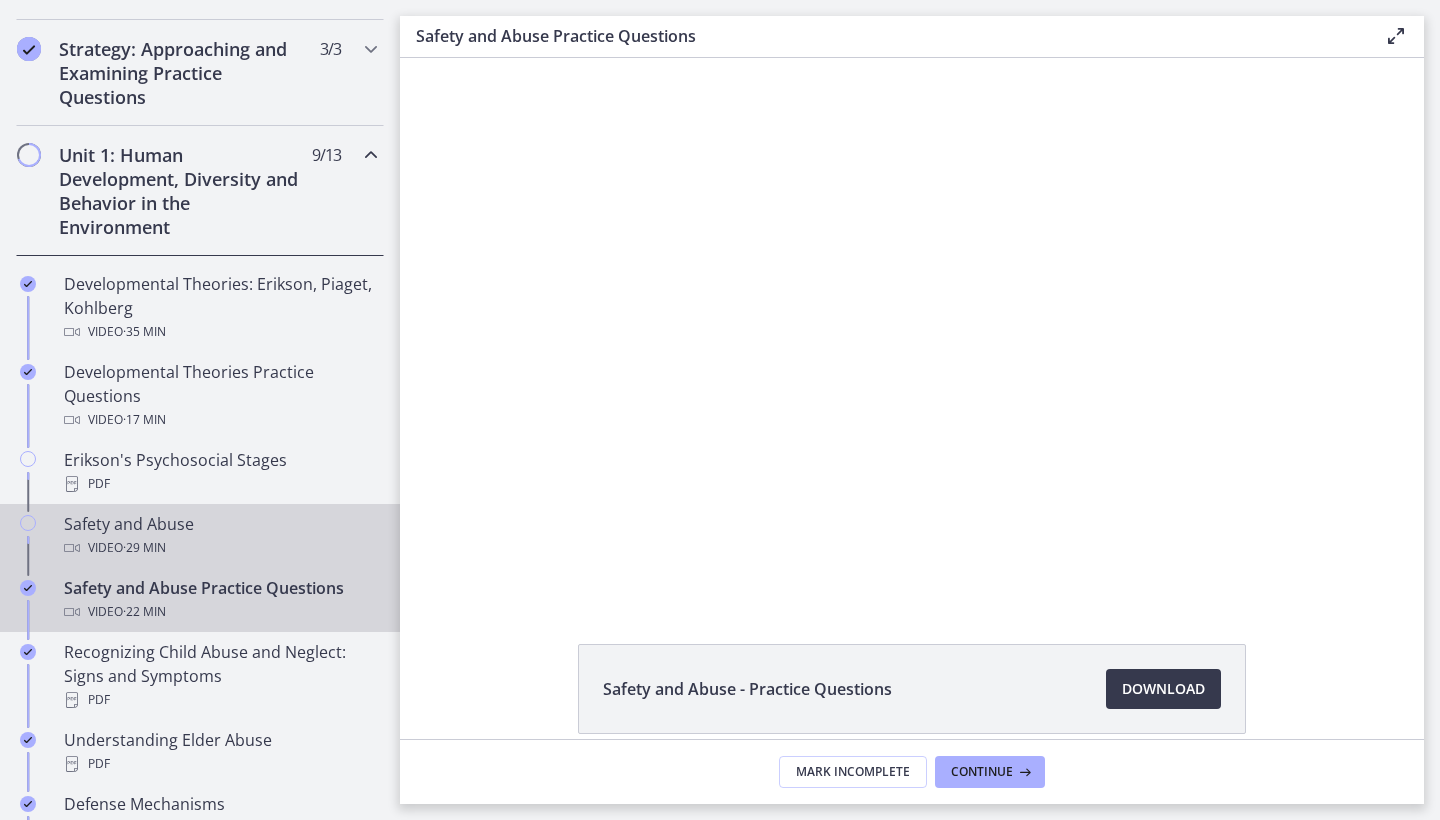 scroll, scrollTop: 0, scrollLeft: 0, axis: both 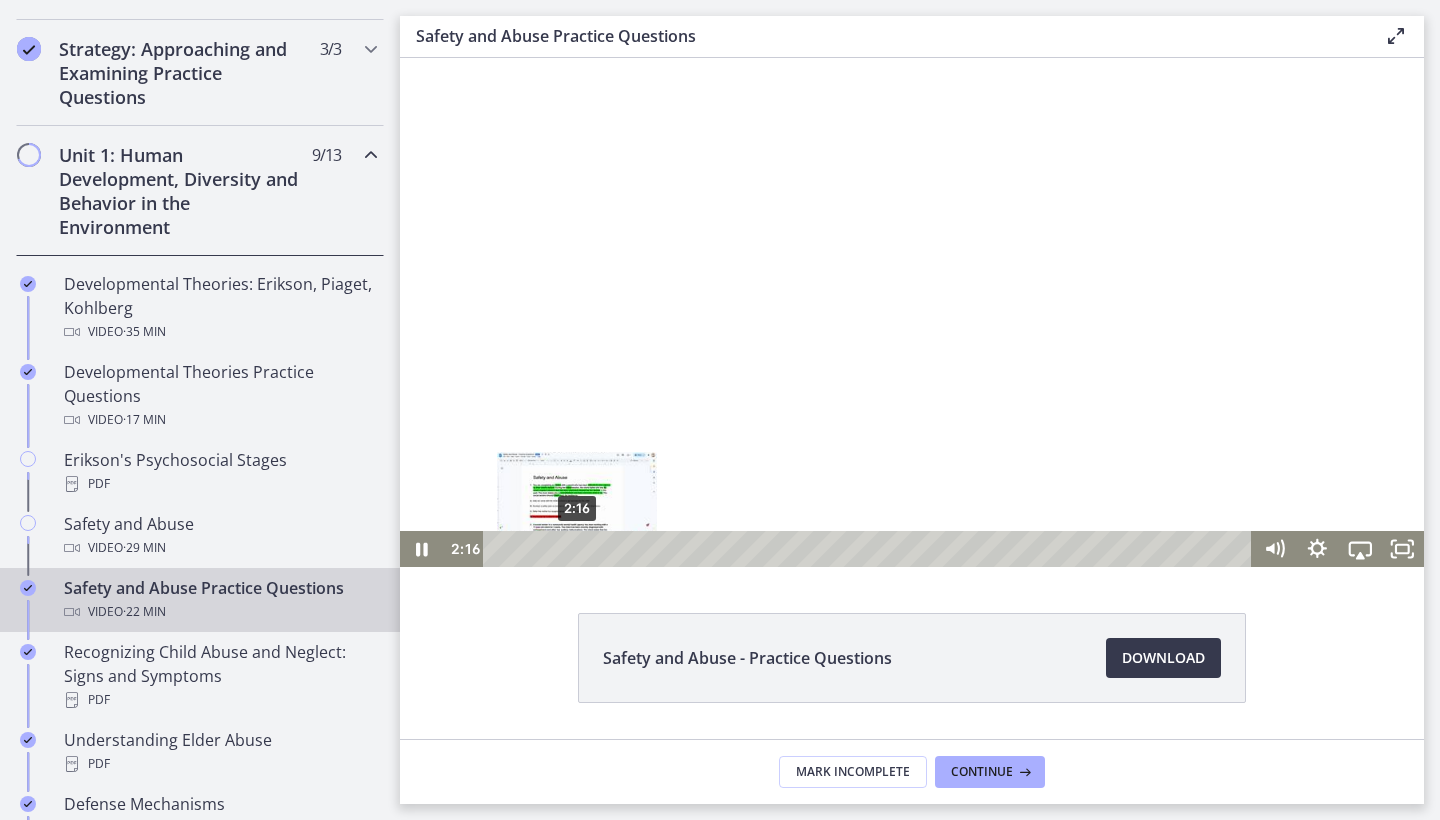 click on "2:16" at bounding box center (870, 549) 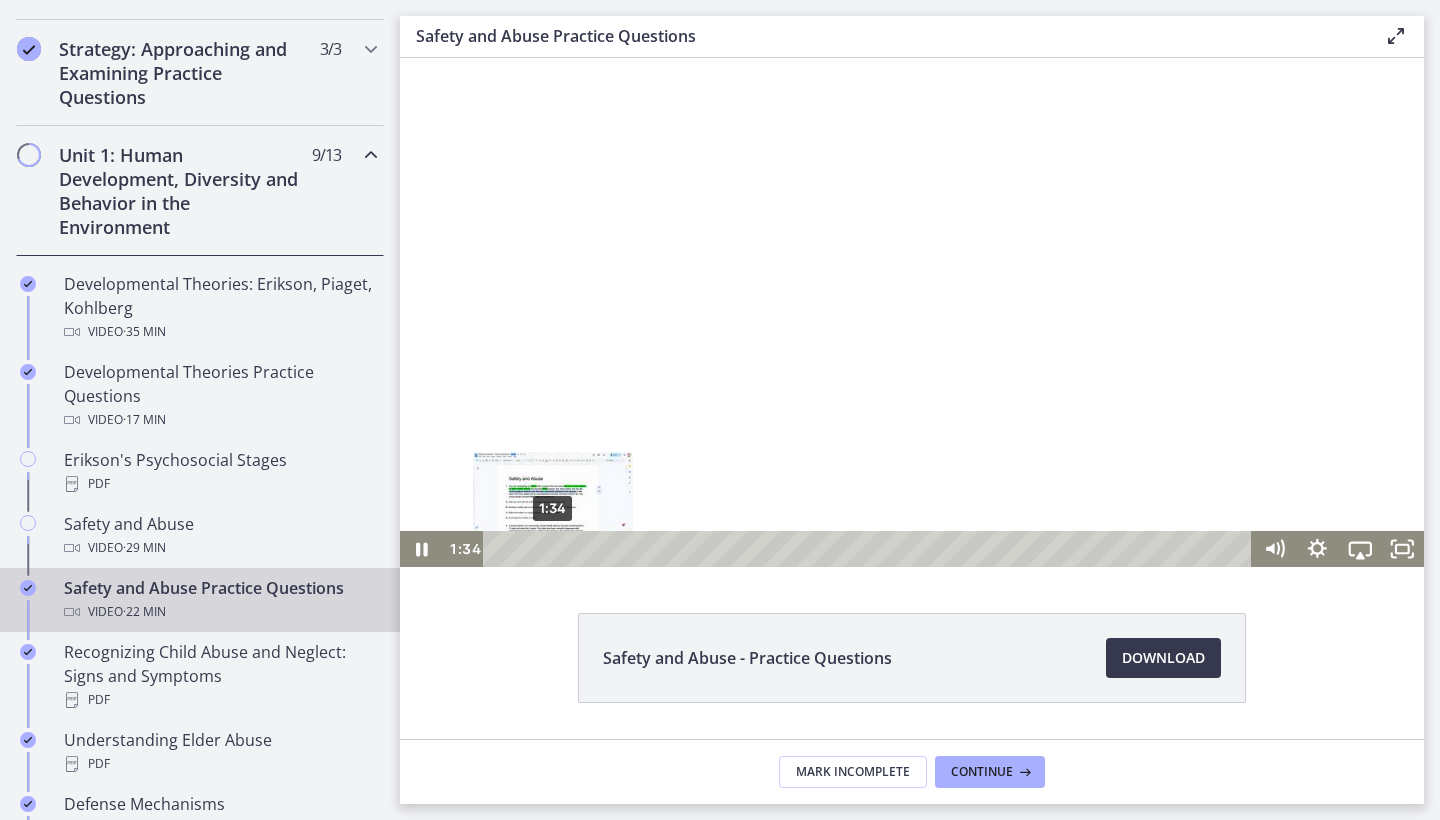 drag, startPoint x: 557, startPoint y: 550, endPoint x: 527, endPoint y: 550, distance: 30 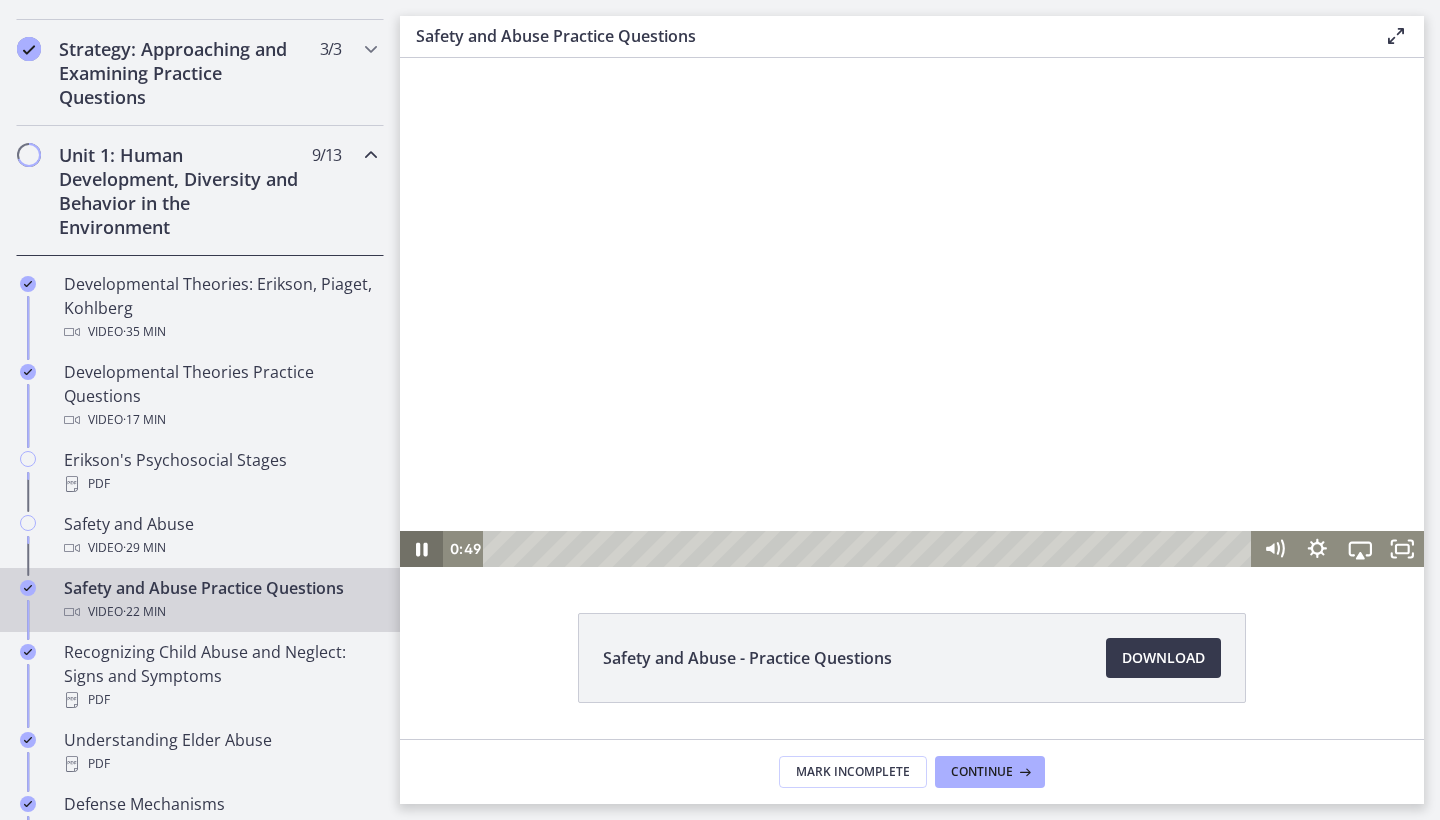 click 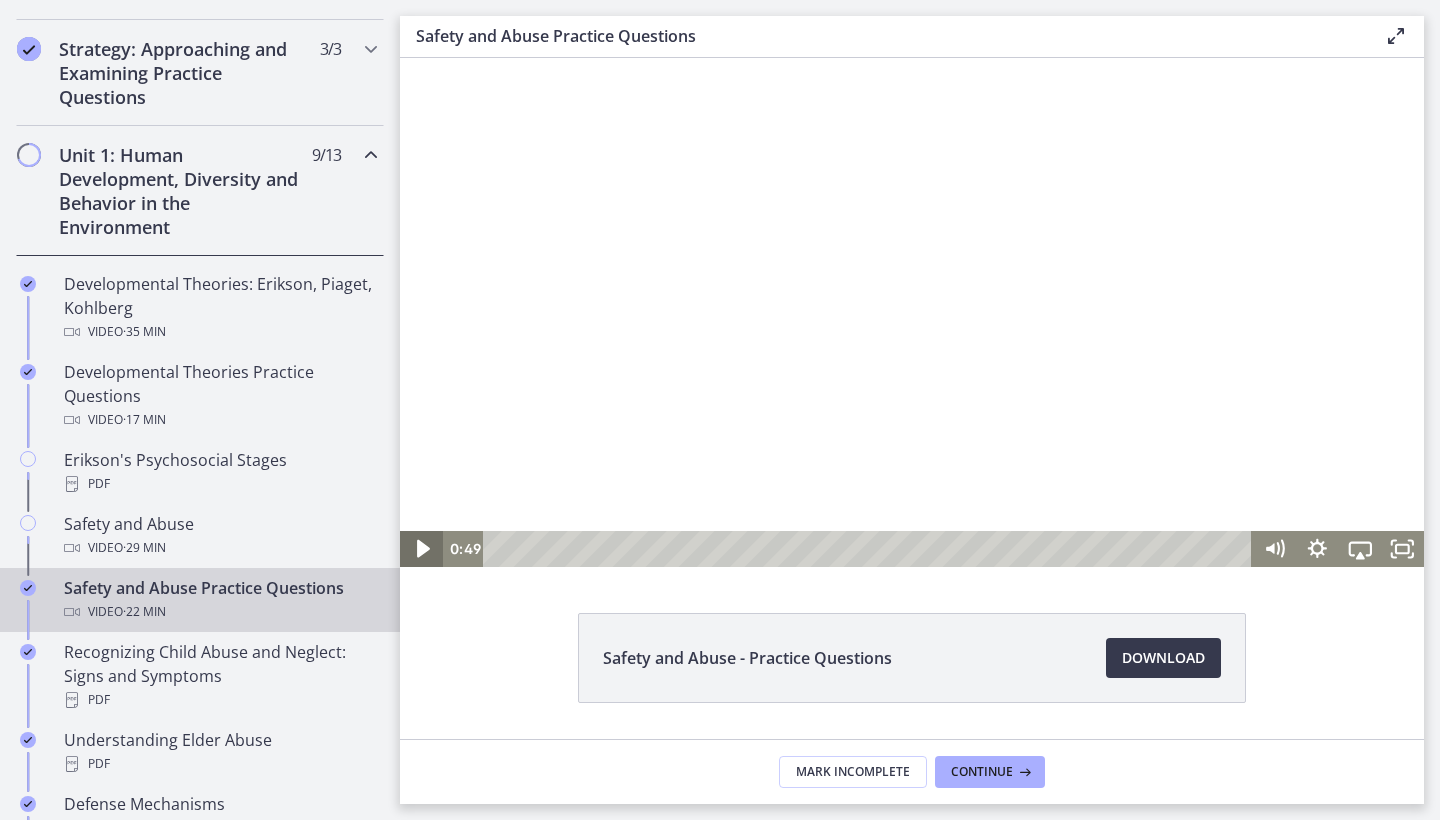 click 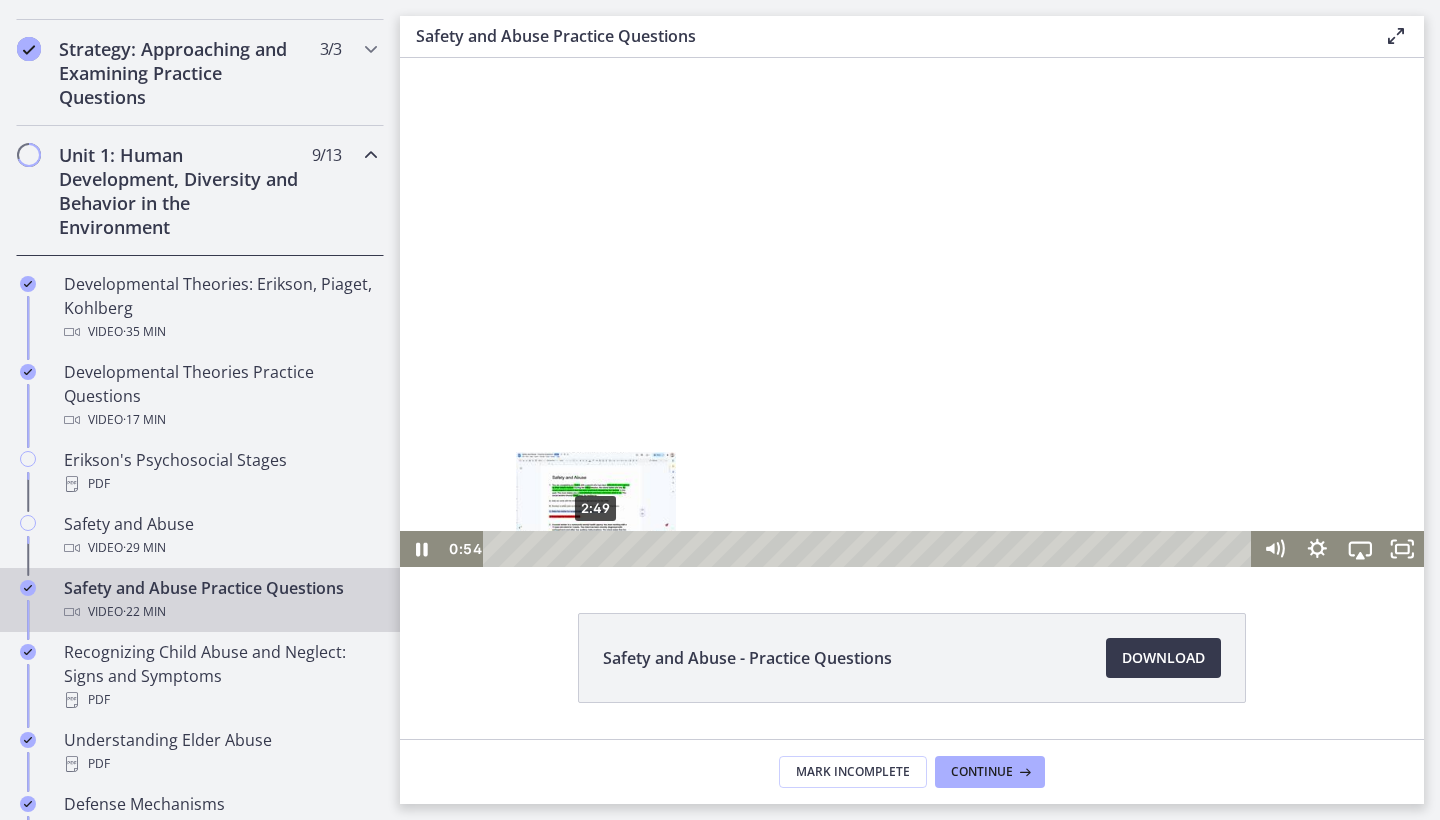 click on "2:49" at bounding box center (870, 549) 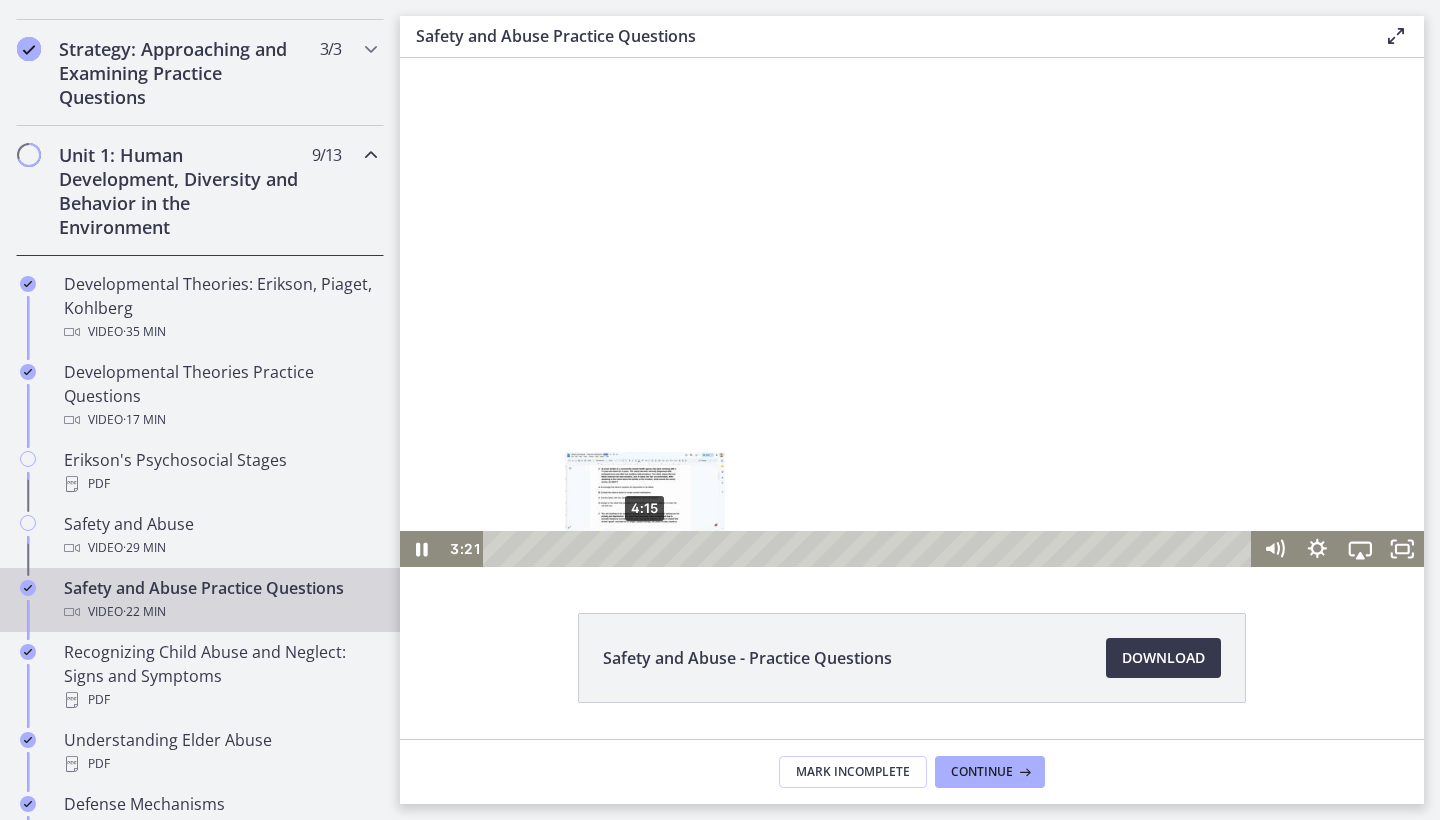click on "4:15" at bounding box center (870, 549) 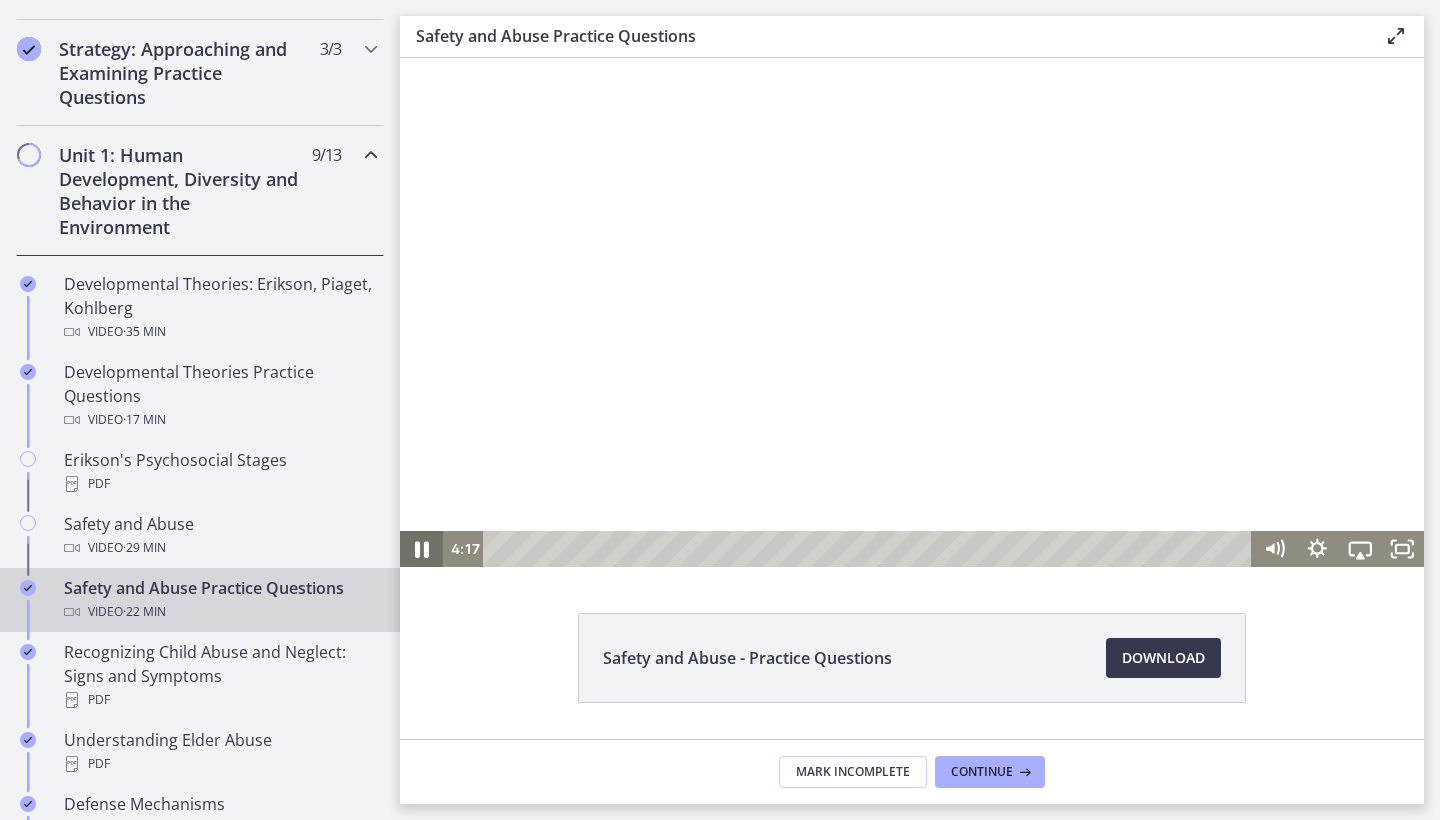 click 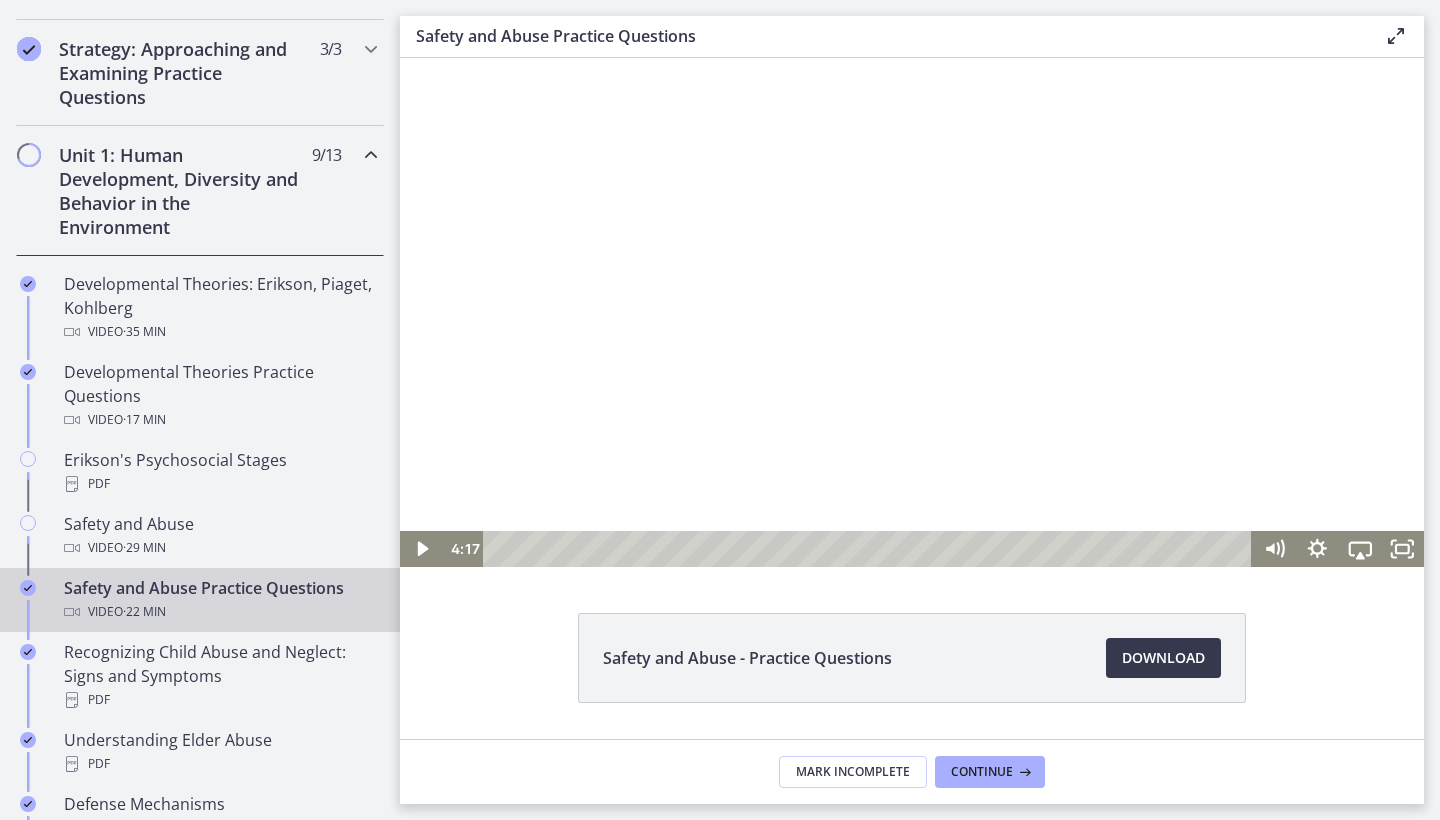 click at bounding box center (912, 312) 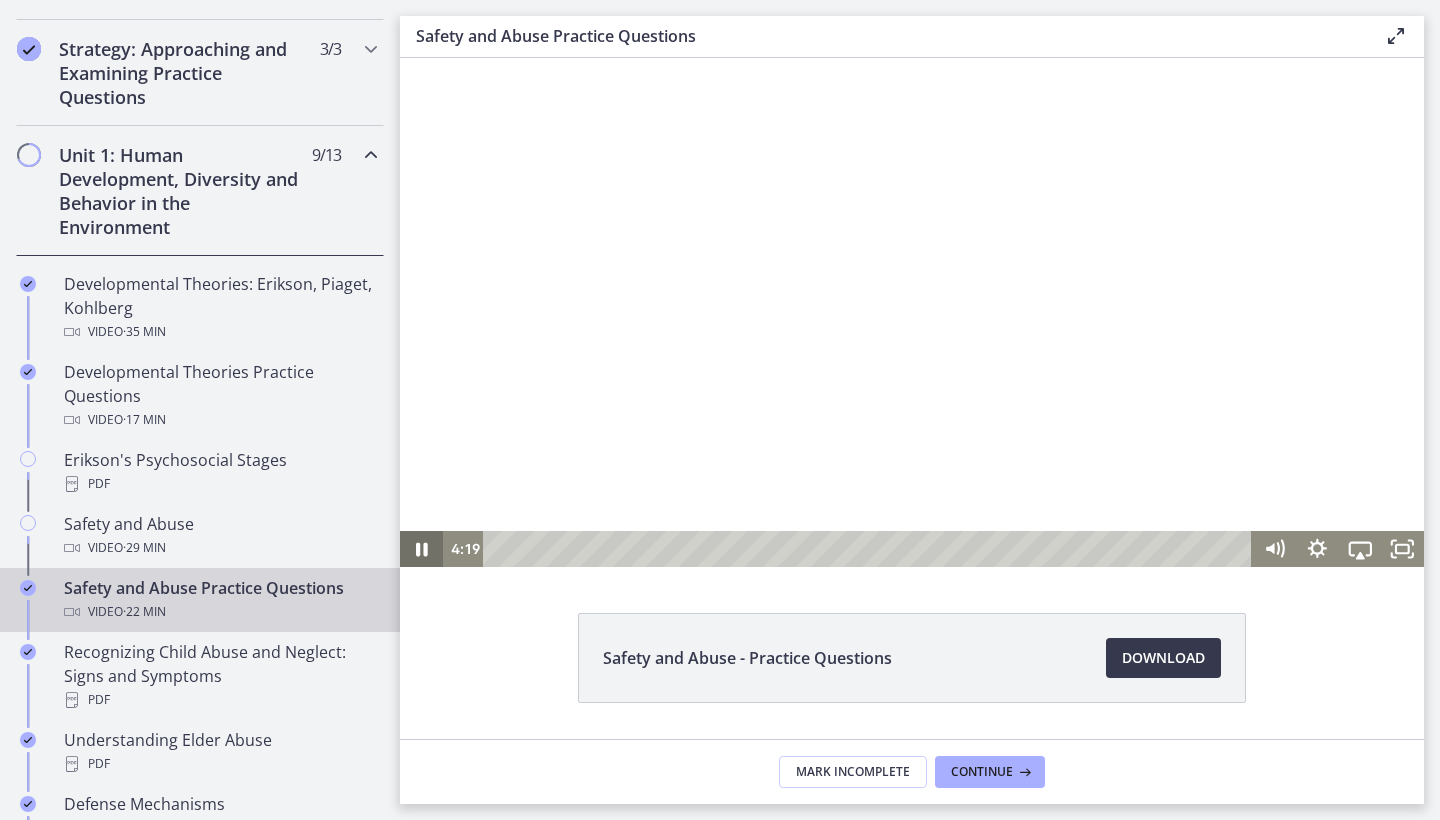 click 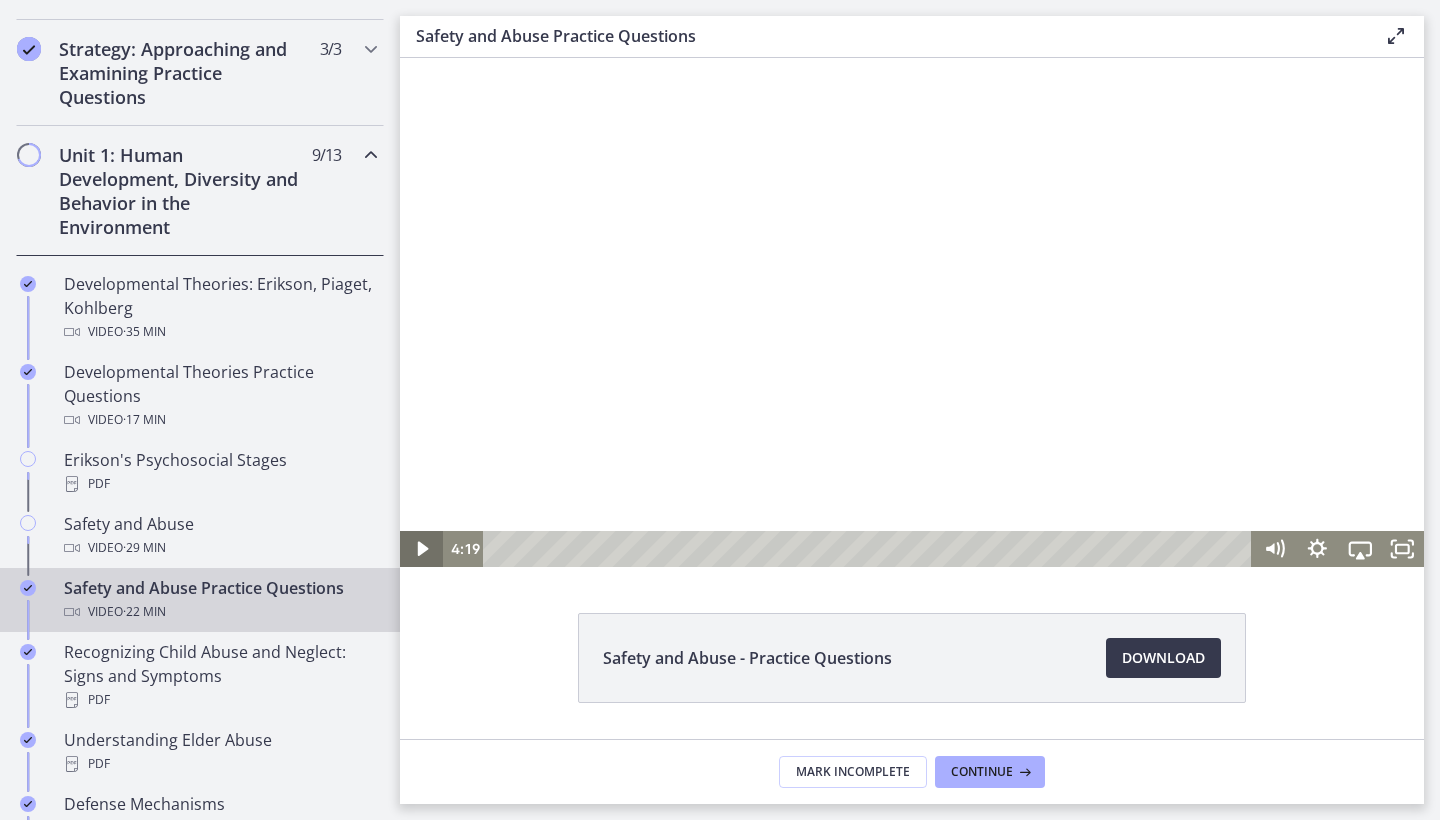 click 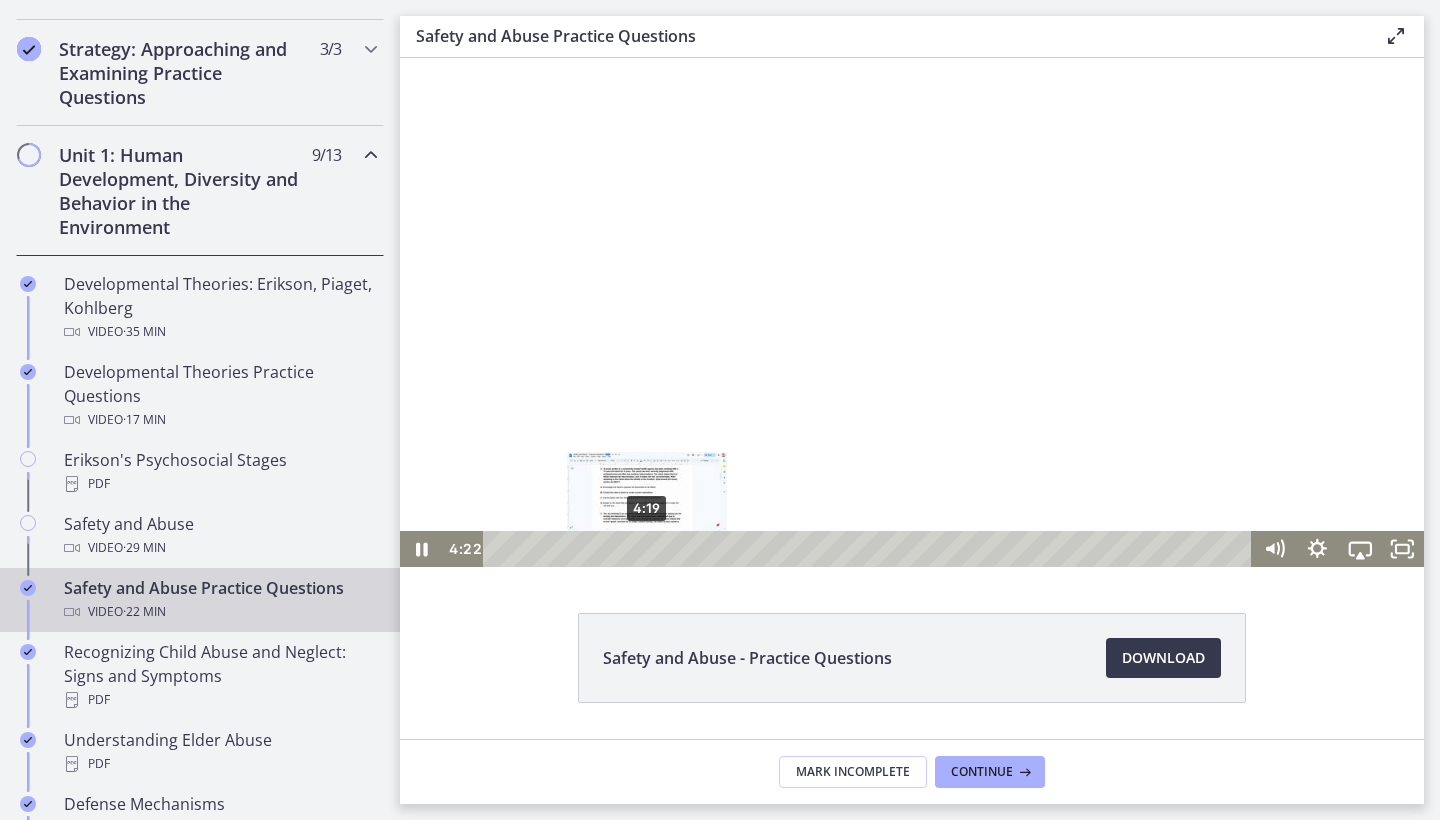 click at bounding box center [648, 549] 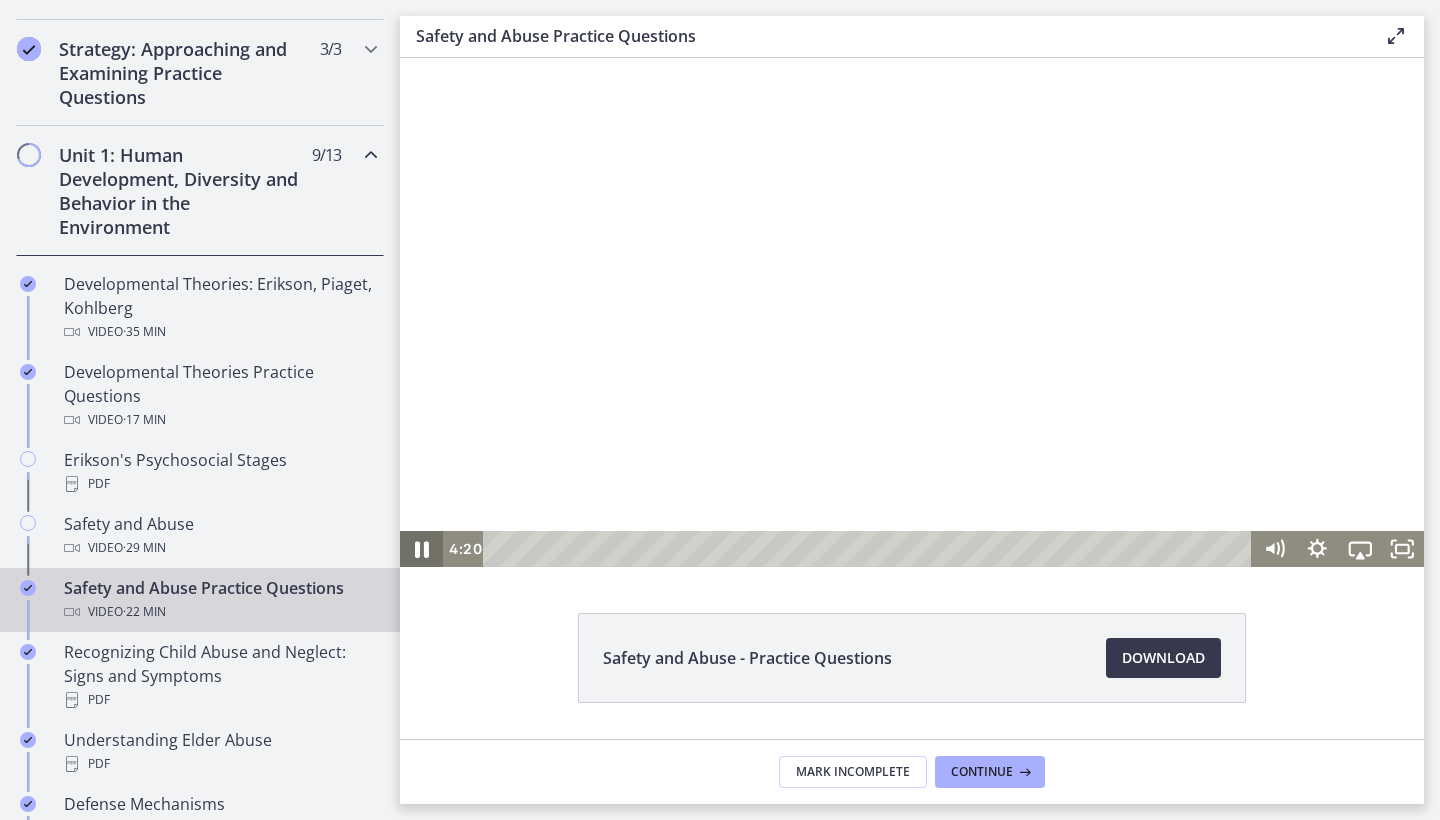 click 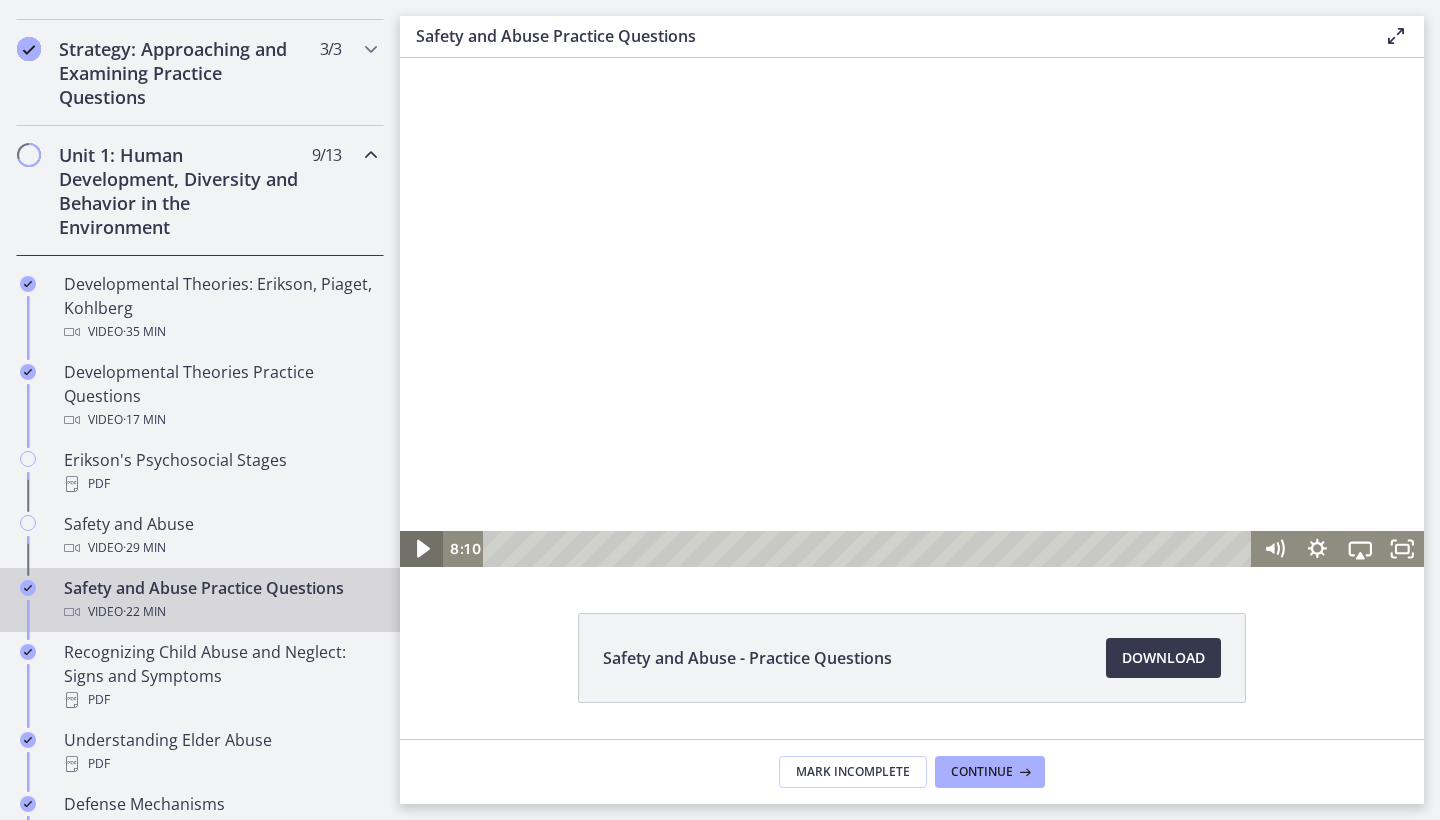 click 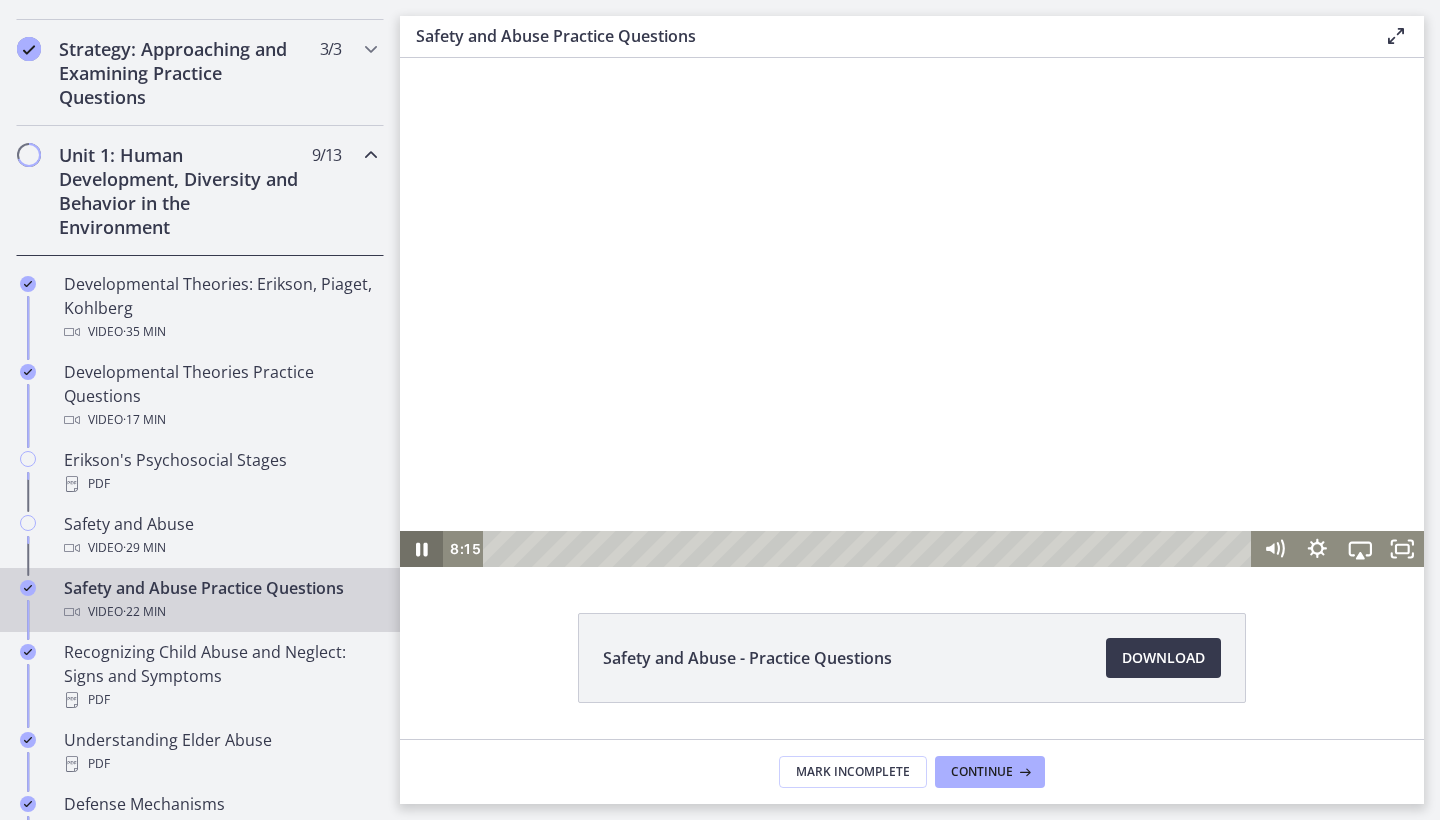click 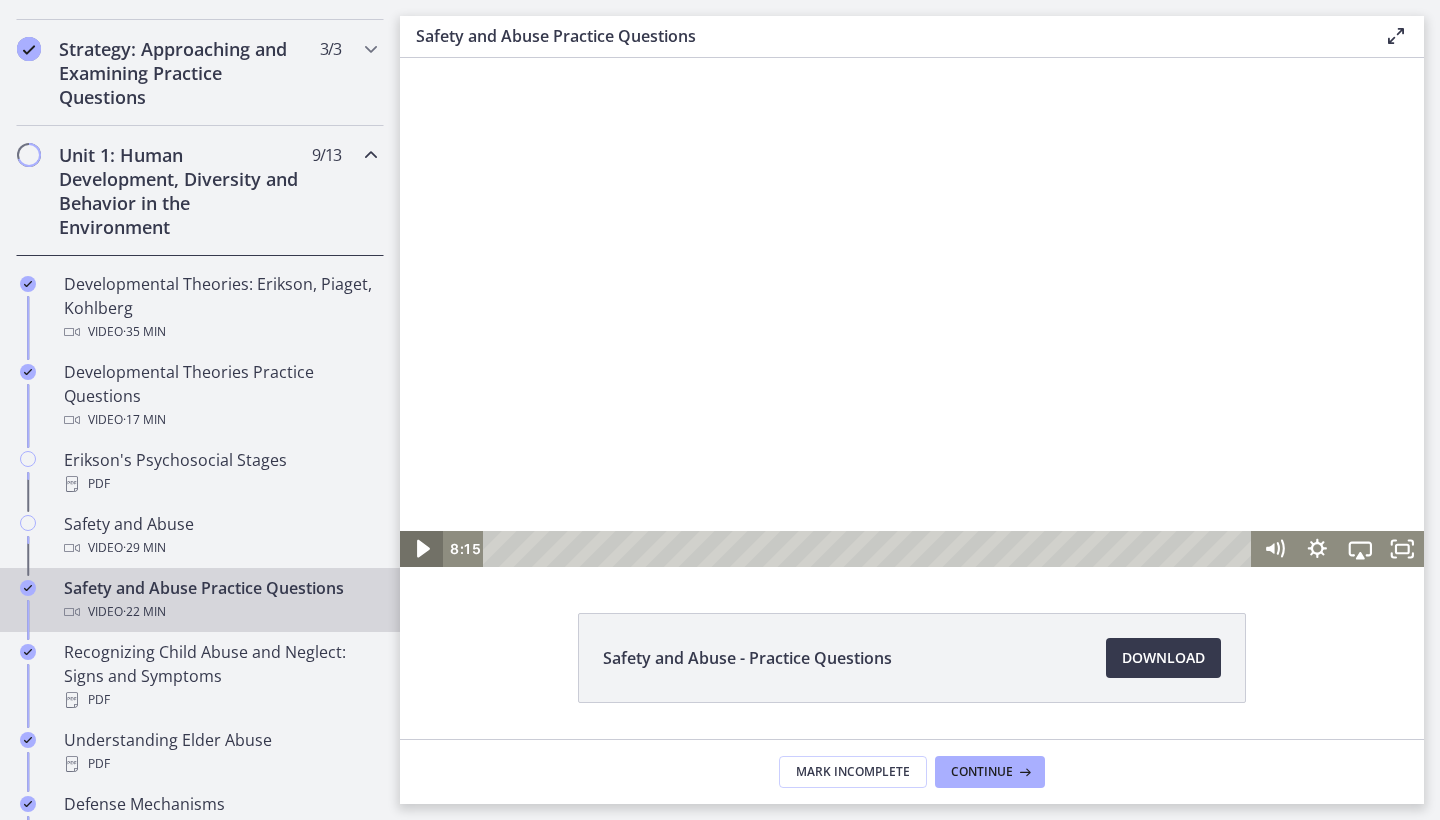 click 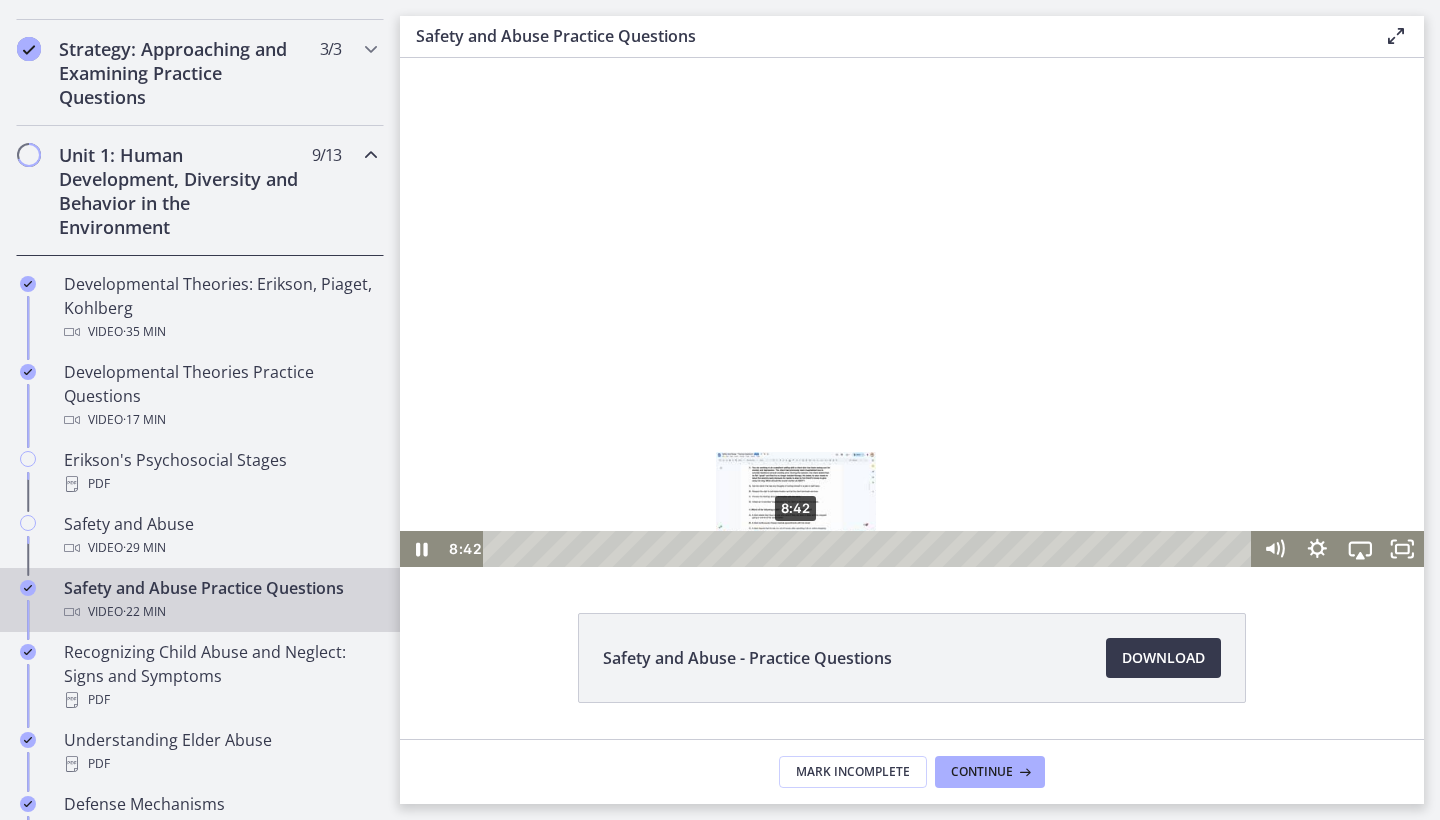 click on "8:42" at bounding box center (870, 549) 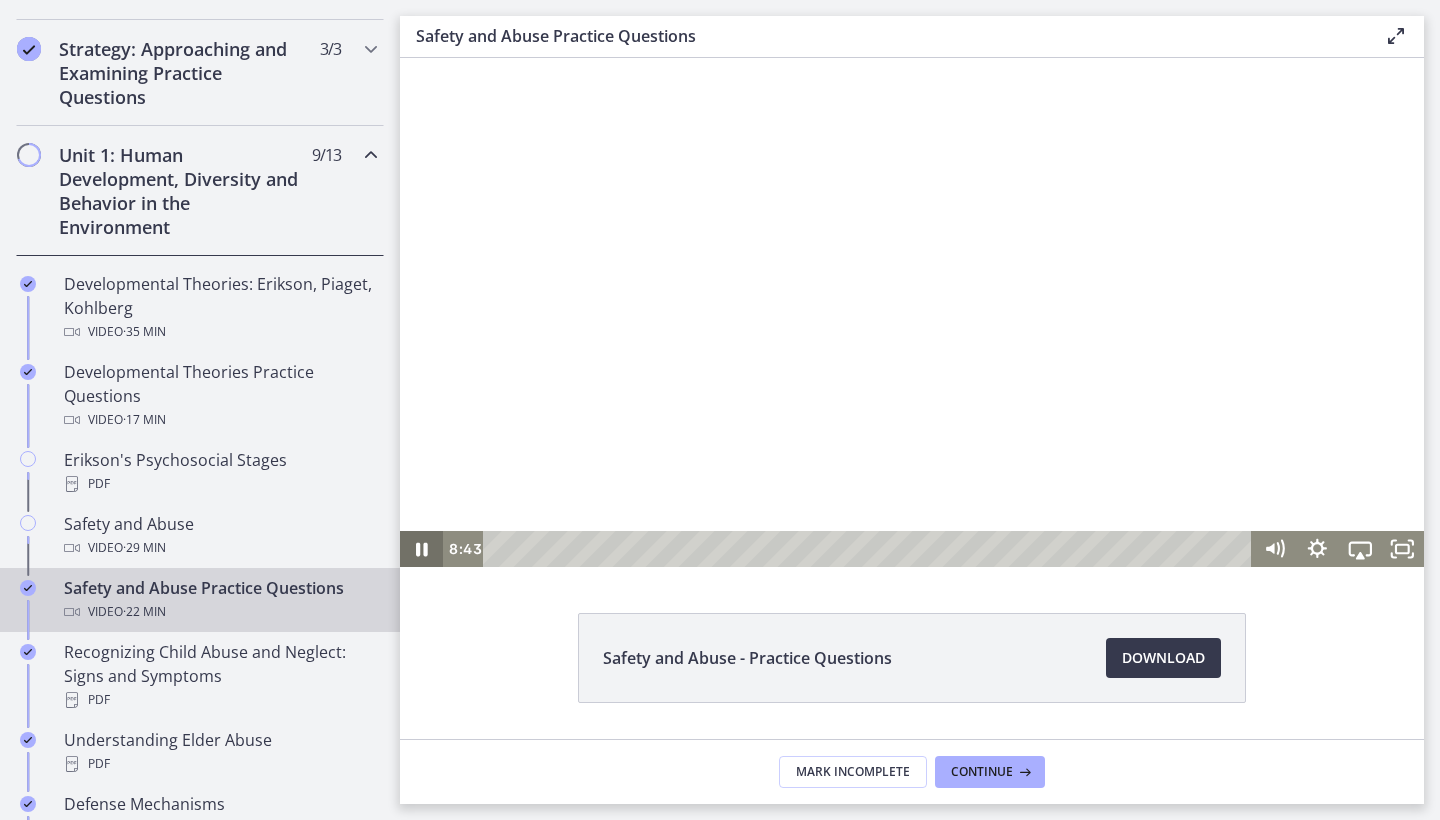 click 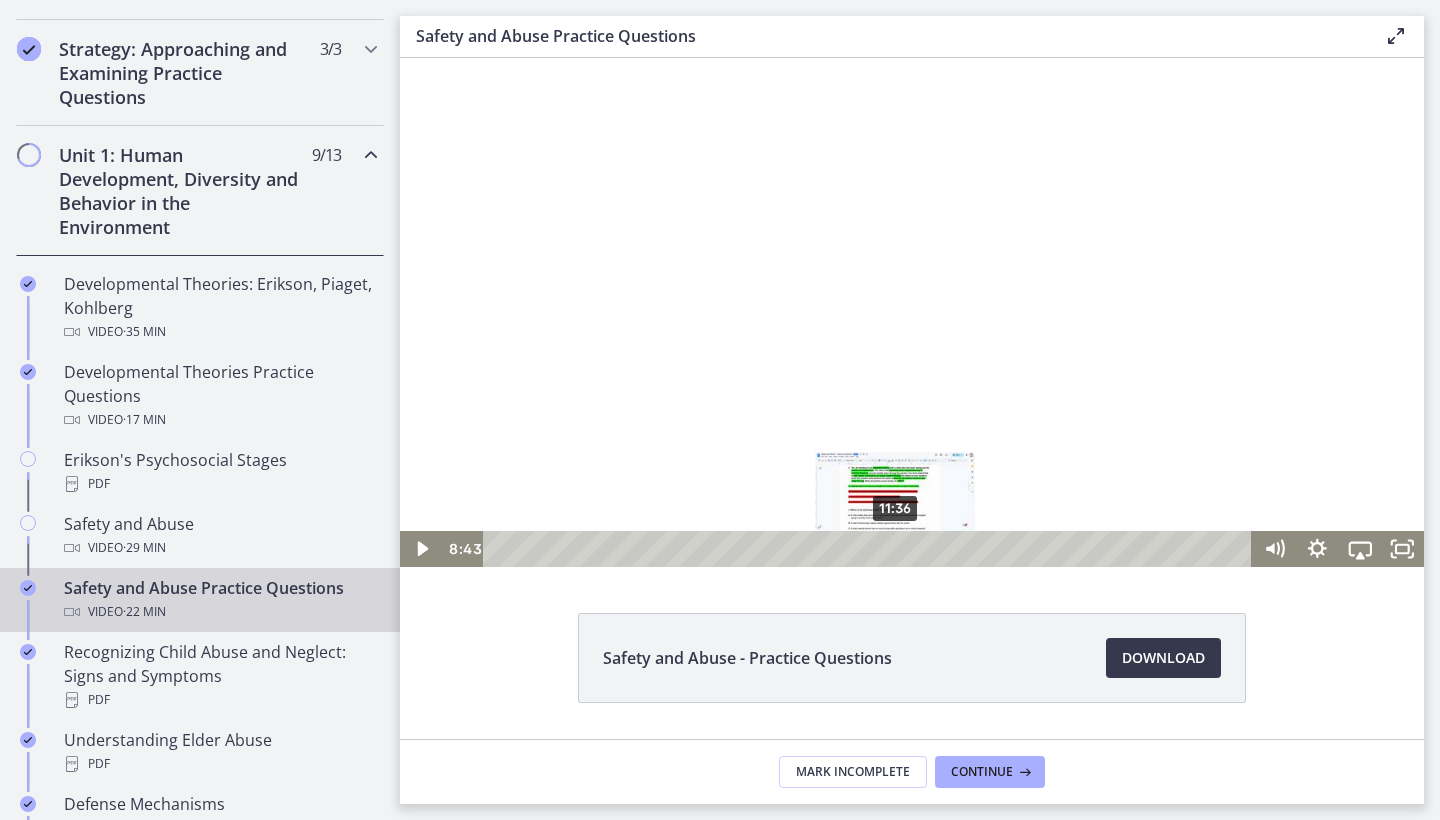 click on "11:36" at bounding box center (870, 549) 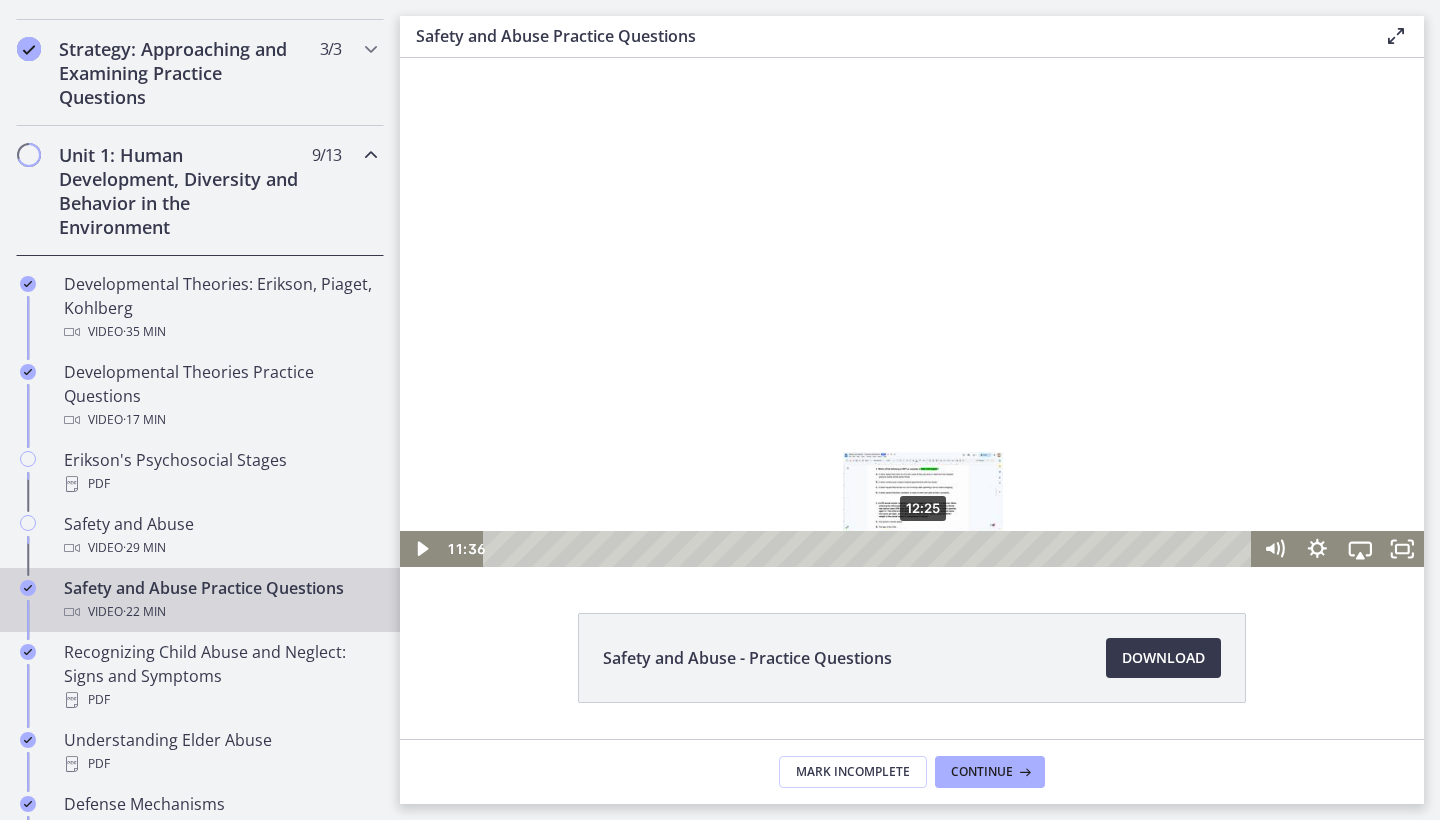 click on "12:25" at bounding box center (870, 549) 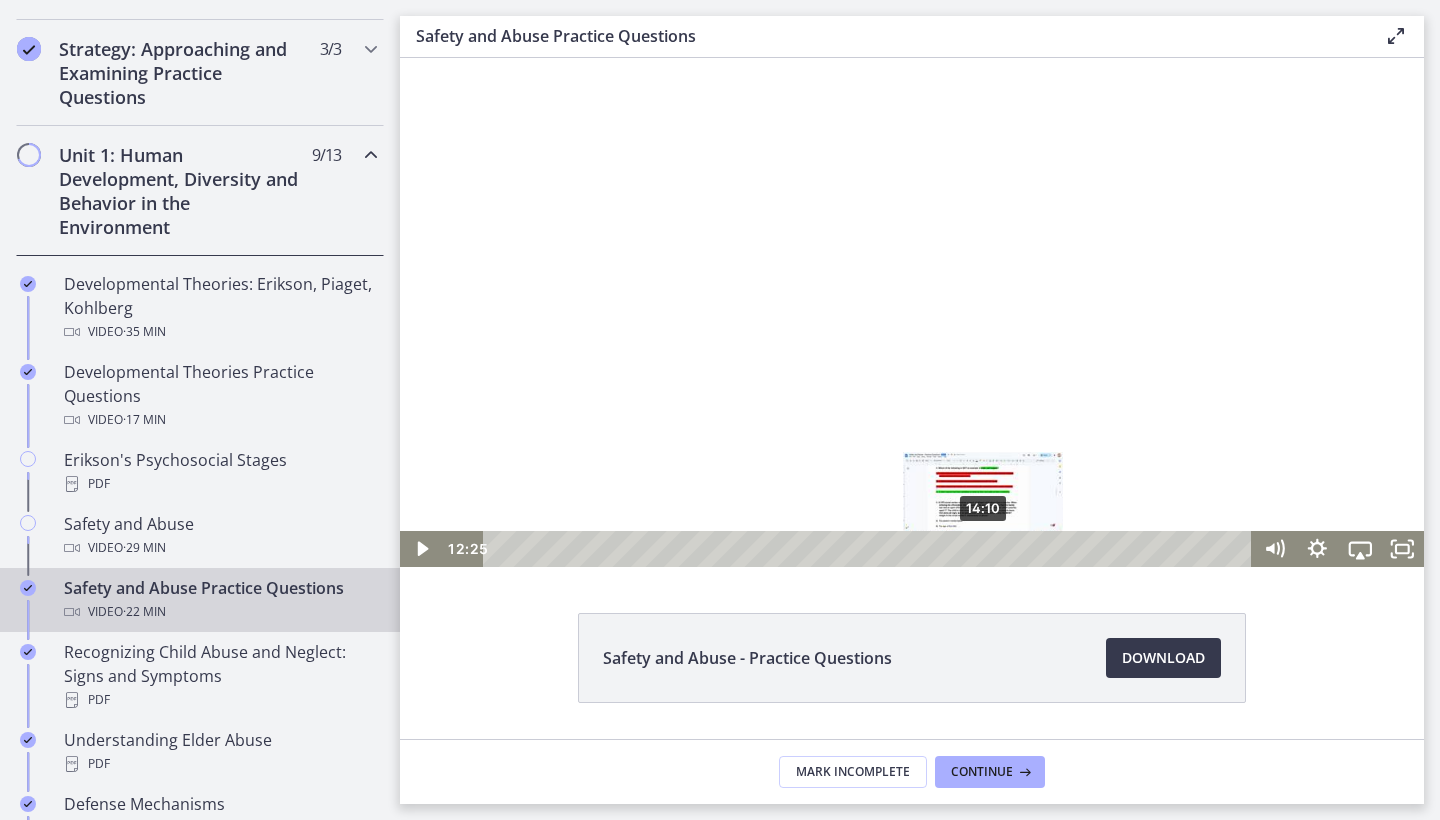 click on "14:10" at bounding box center (870, 549) 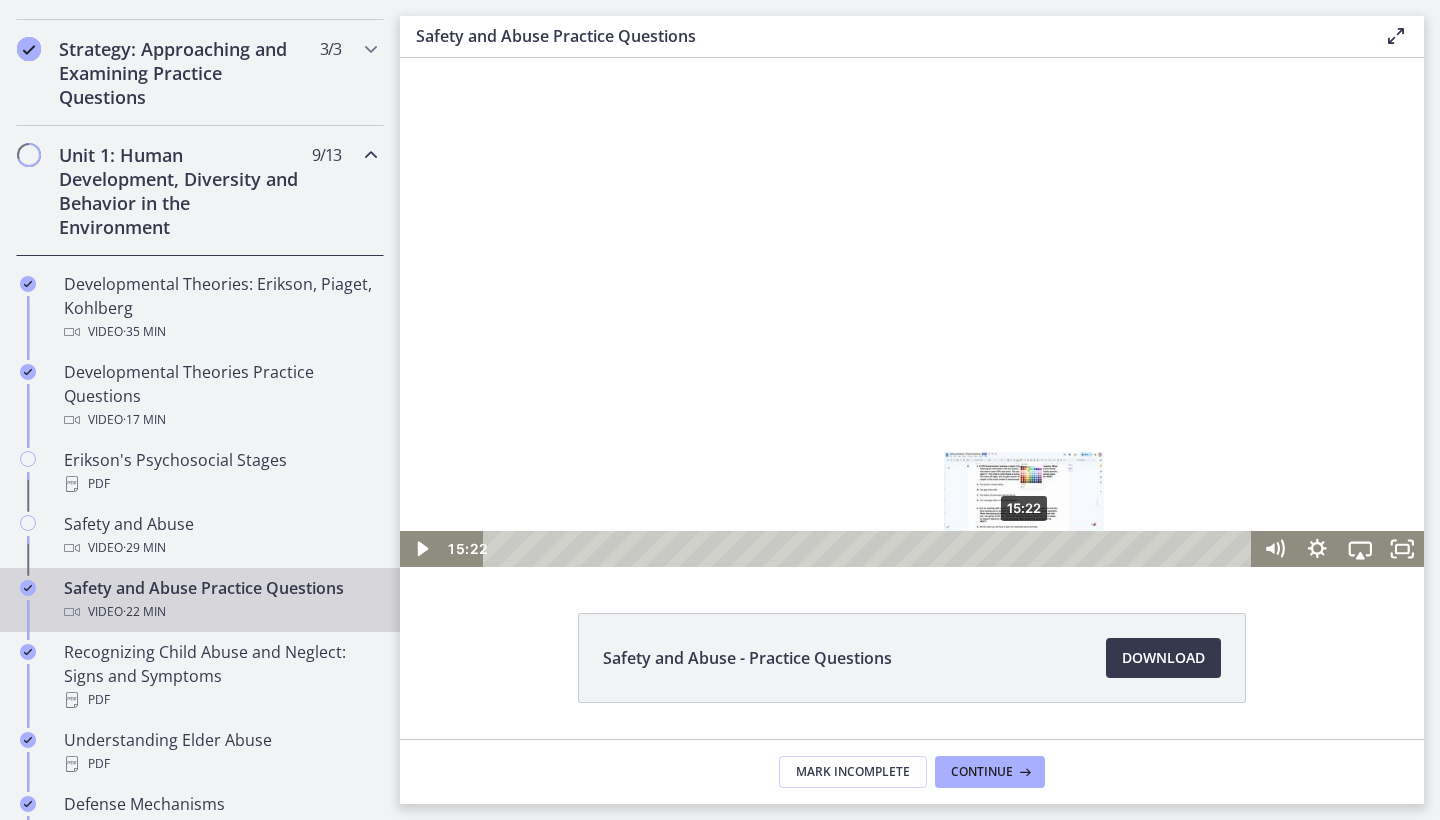 click on "15:22" at bounding box center [870, 549] 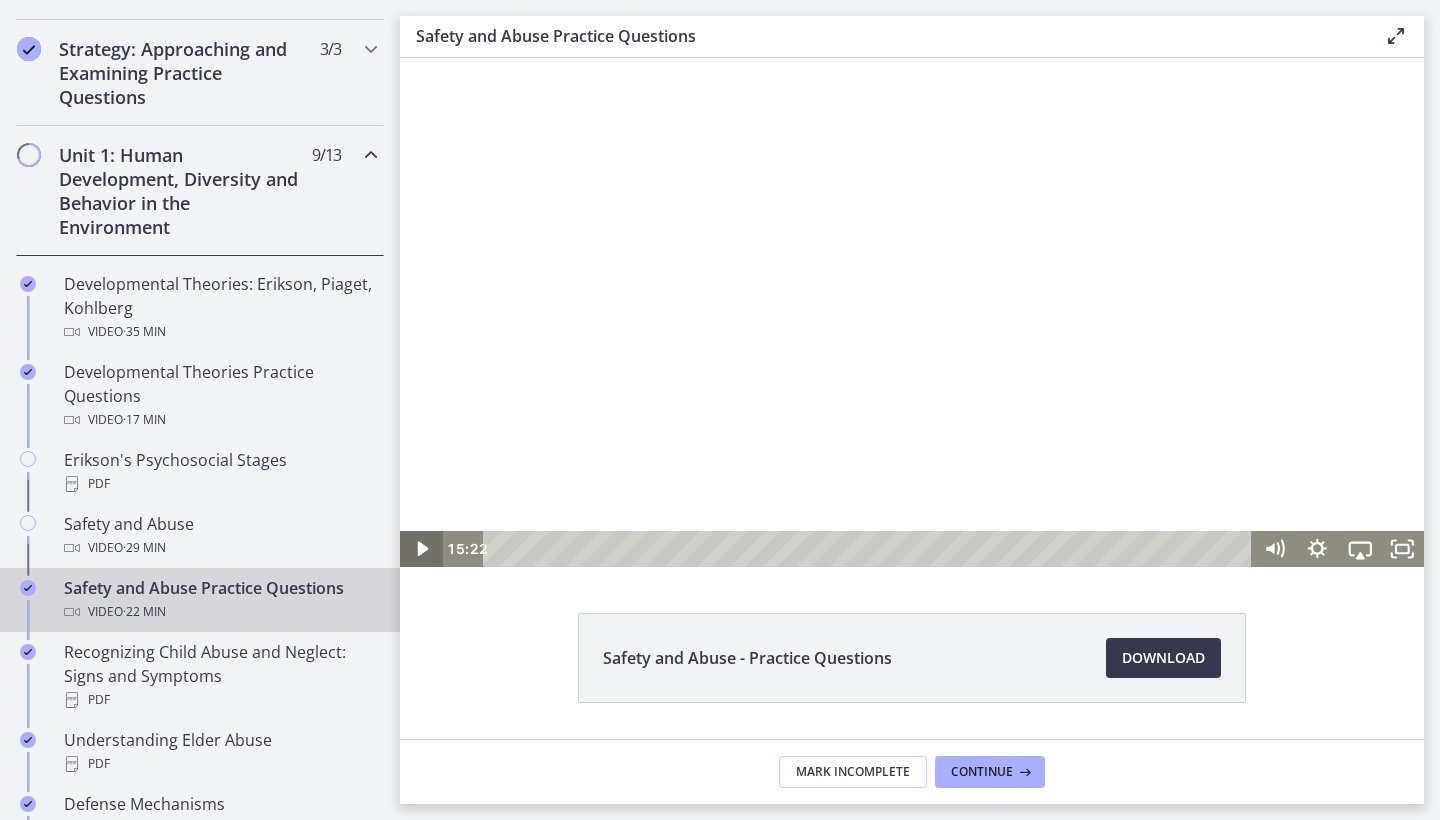 click 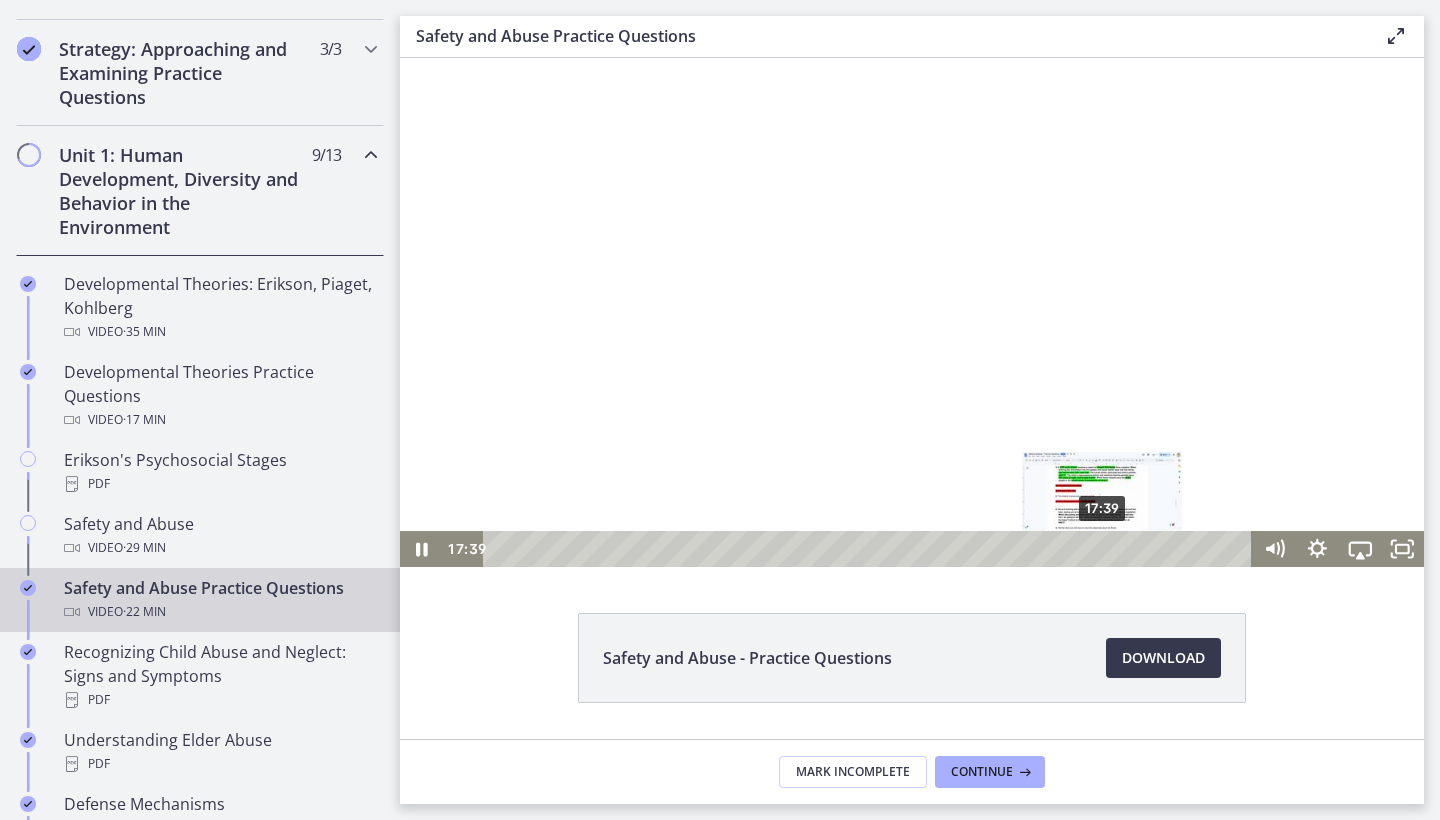 click on "17:39" at bounding box center [870, 549] 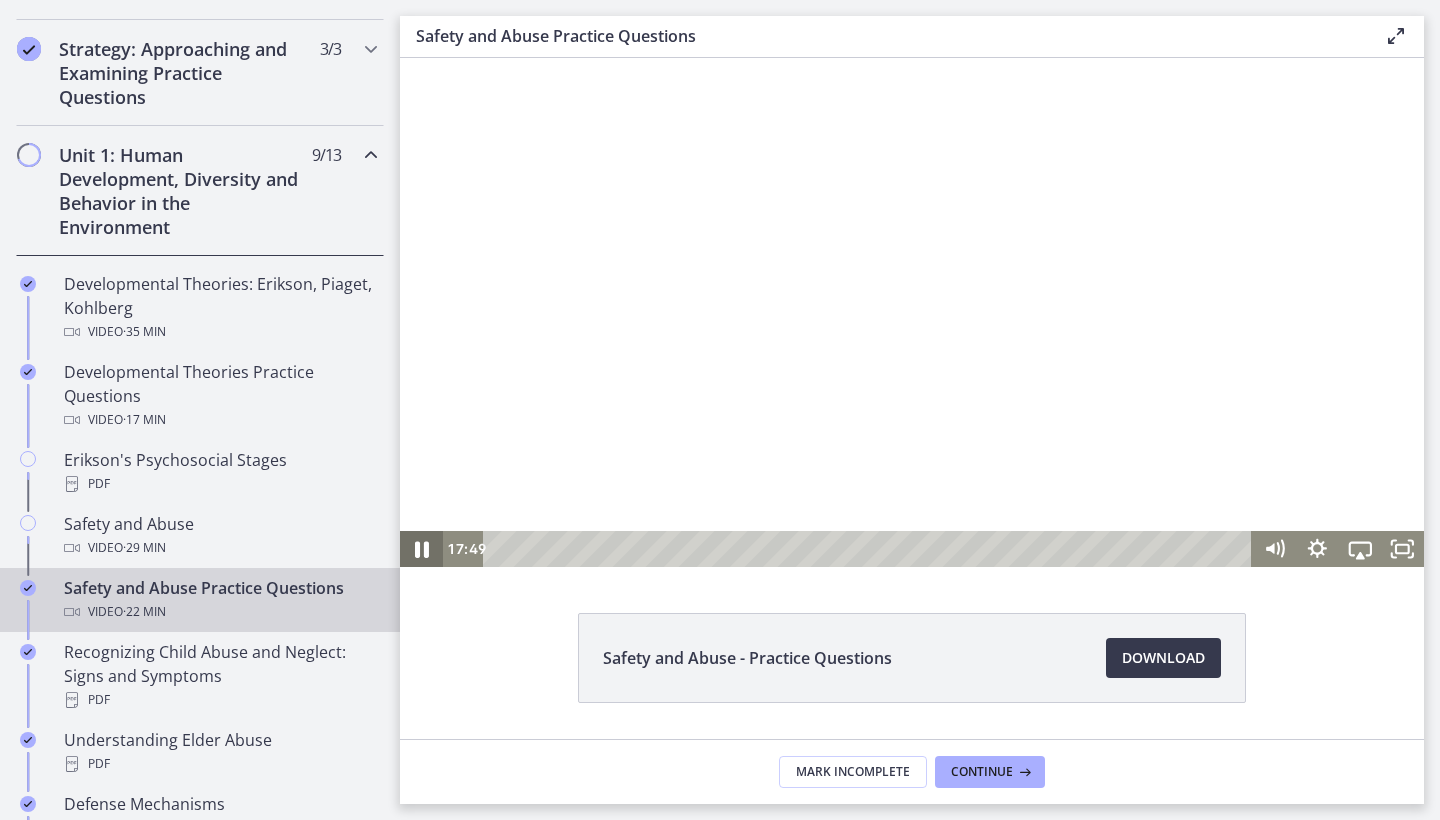 click 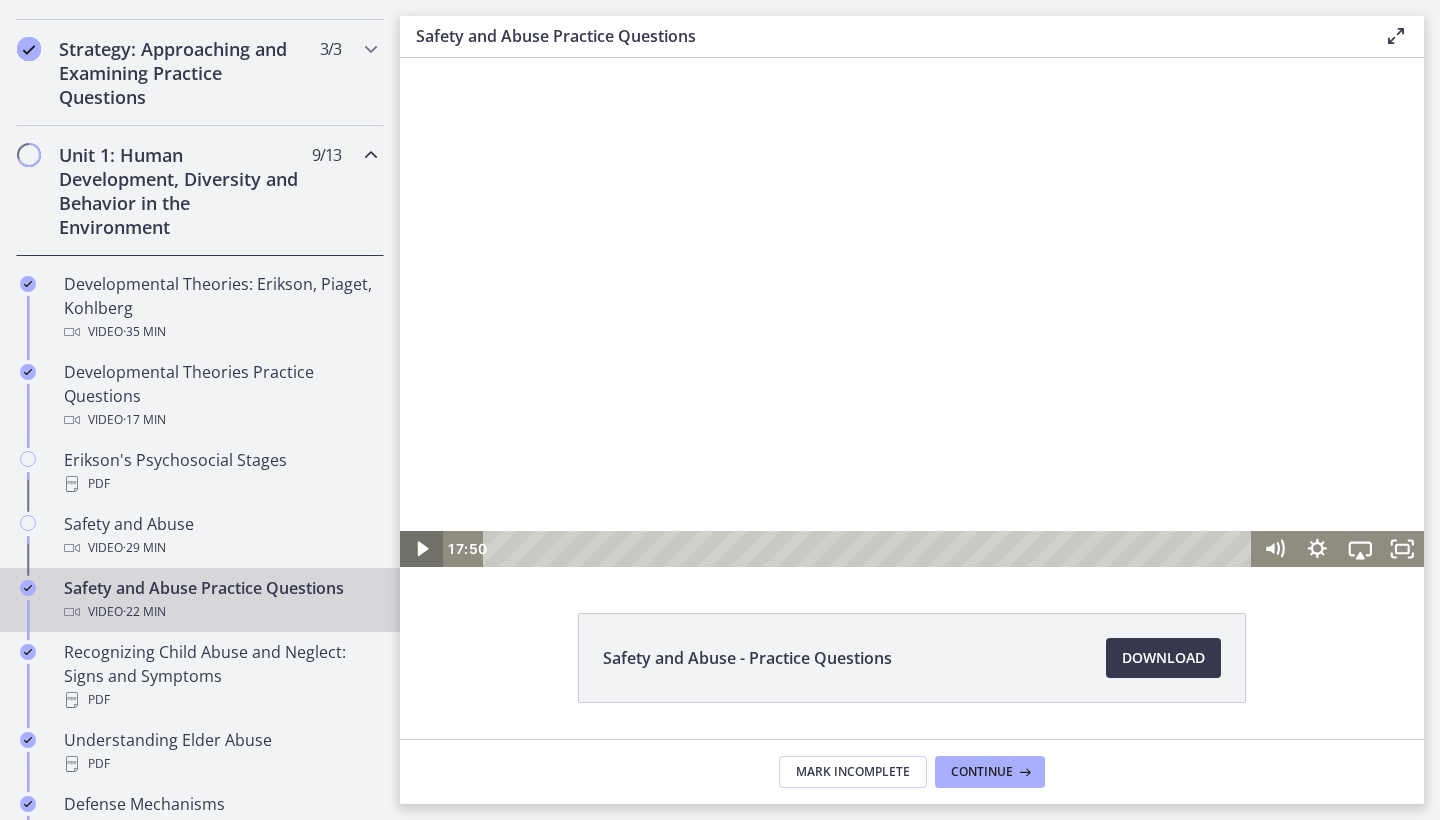 click 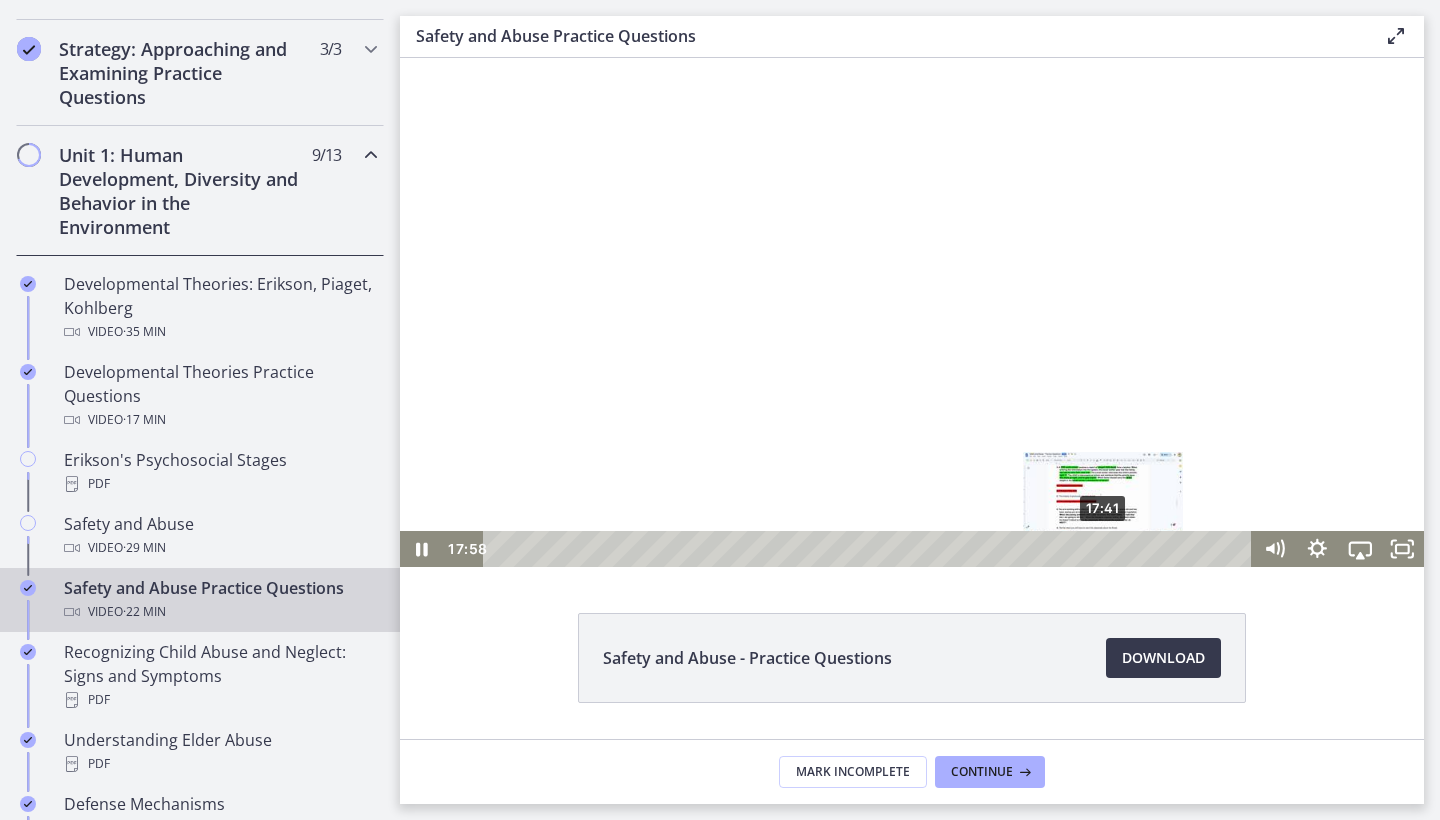 click on "17:41" at bounding box center (870, 549) 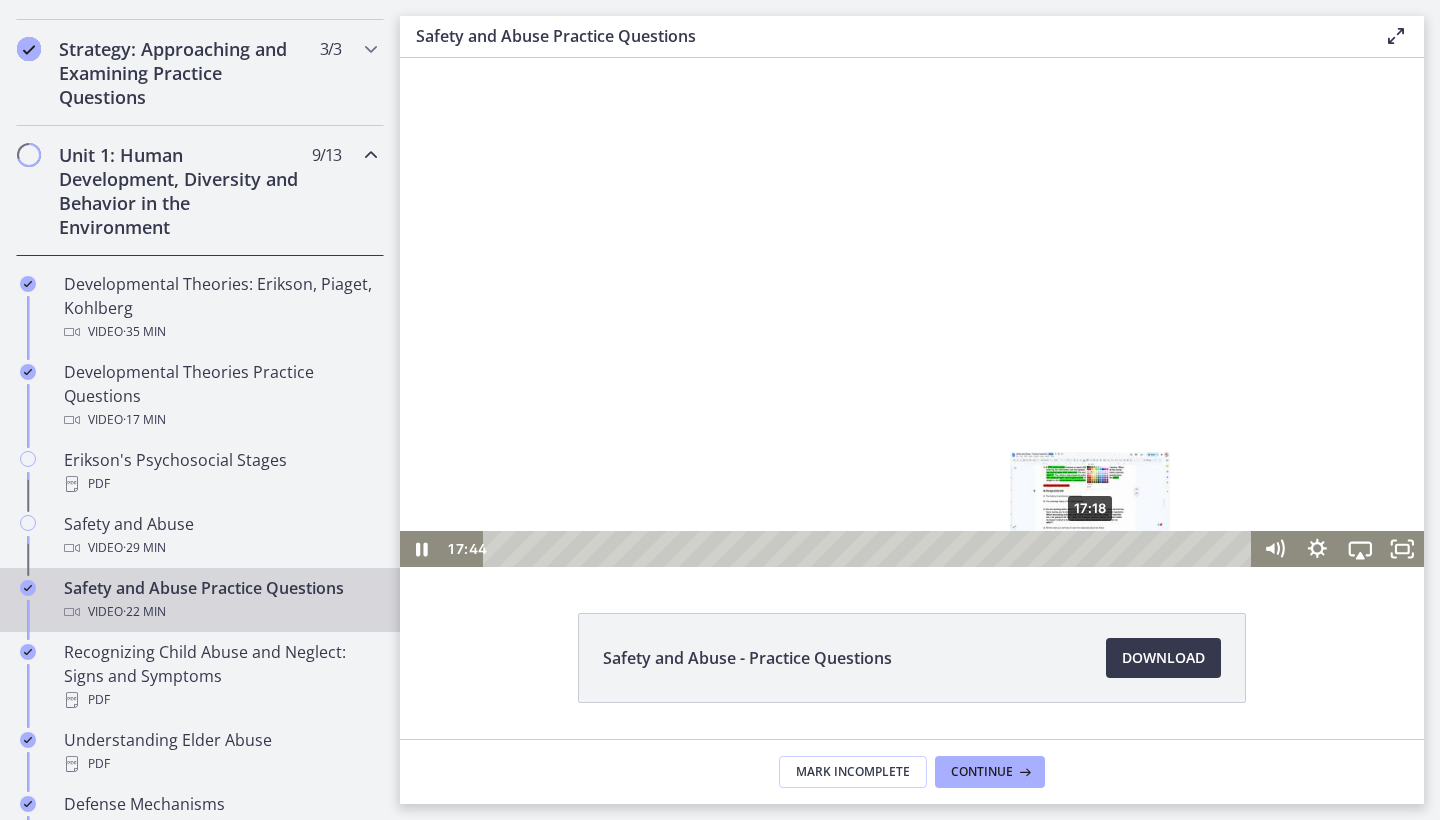 click on "17:18" at bounding box center [870, 549] 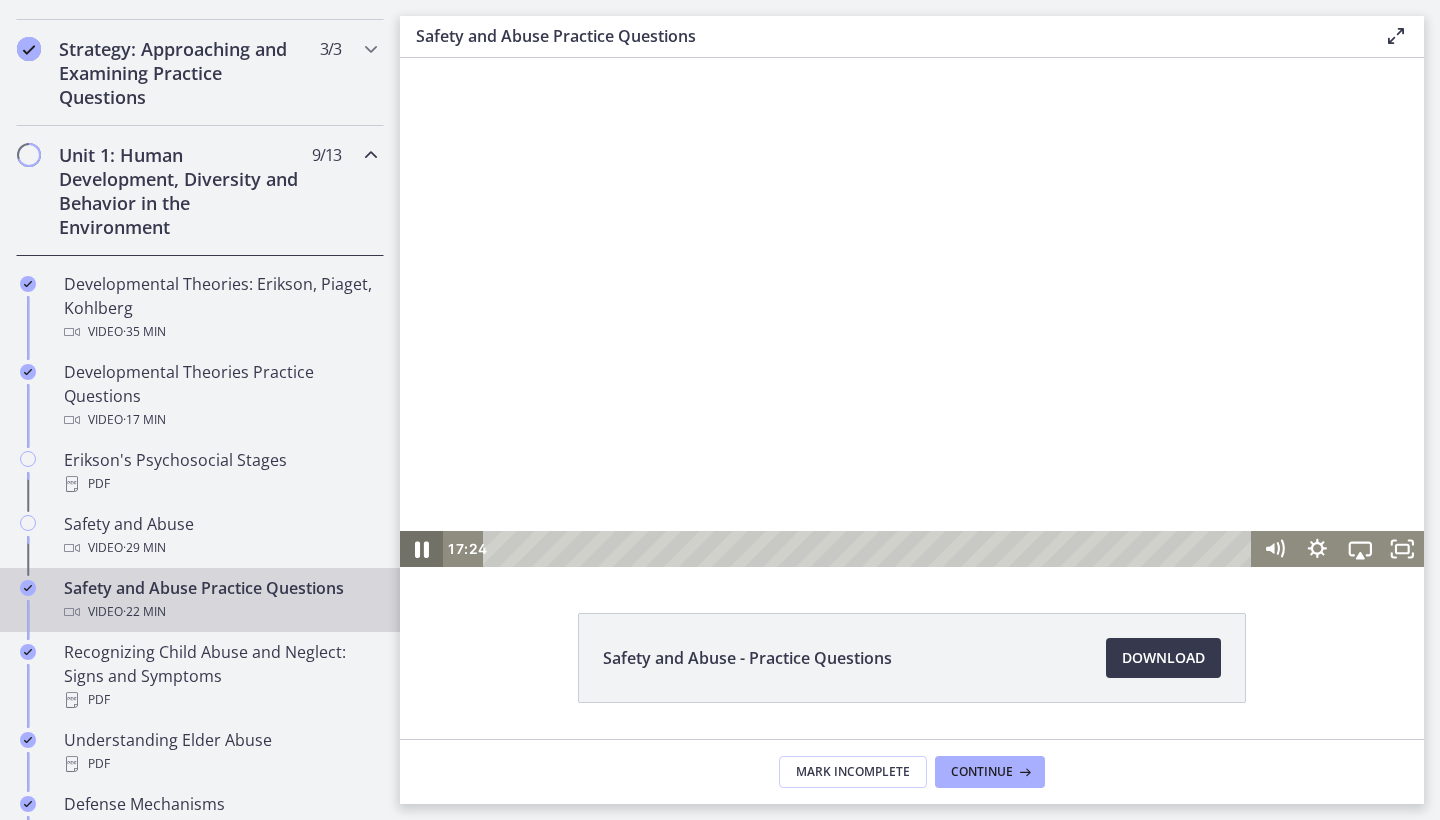 click 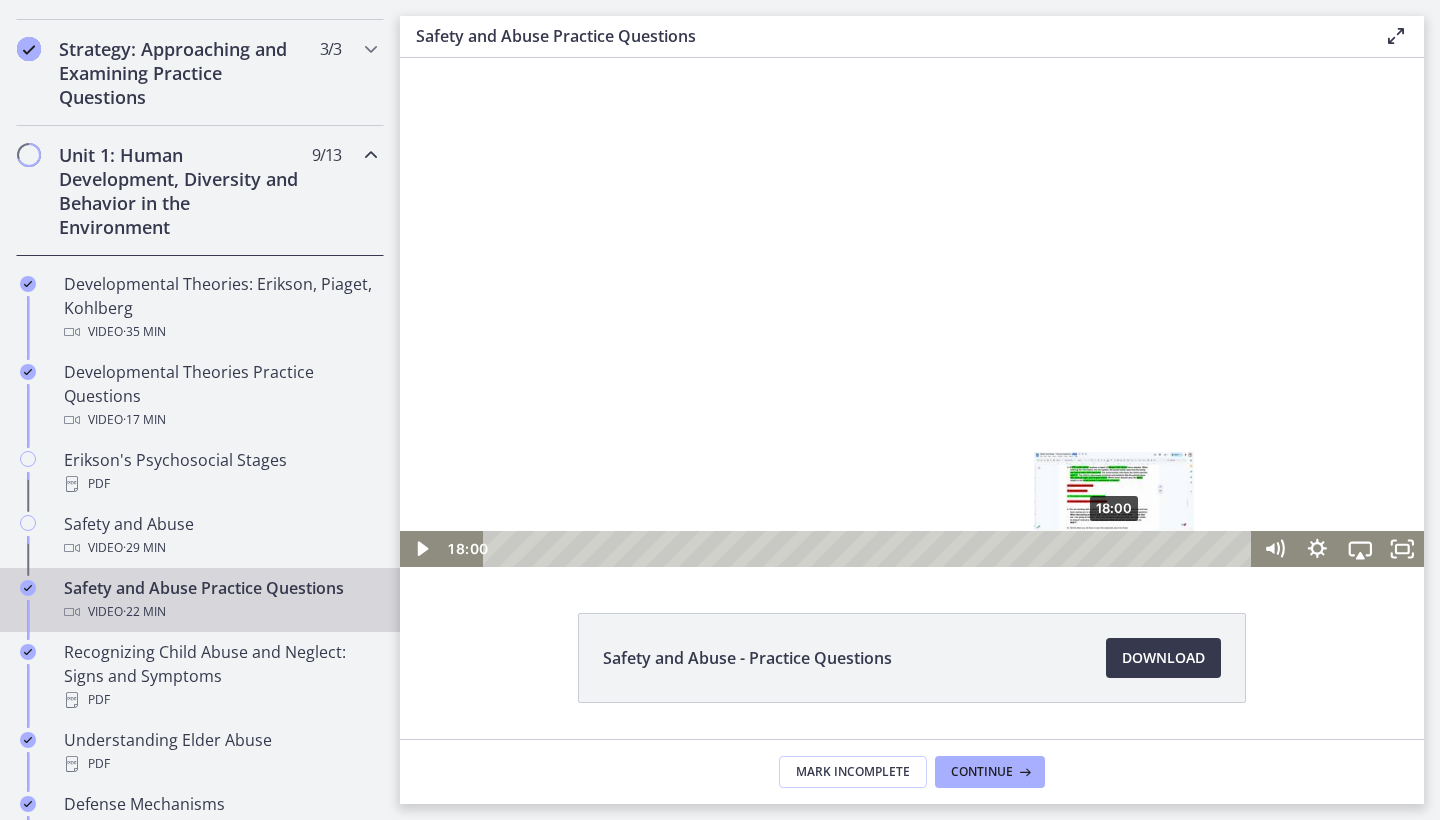 click on "18:00" at bounding box center (870, 549) 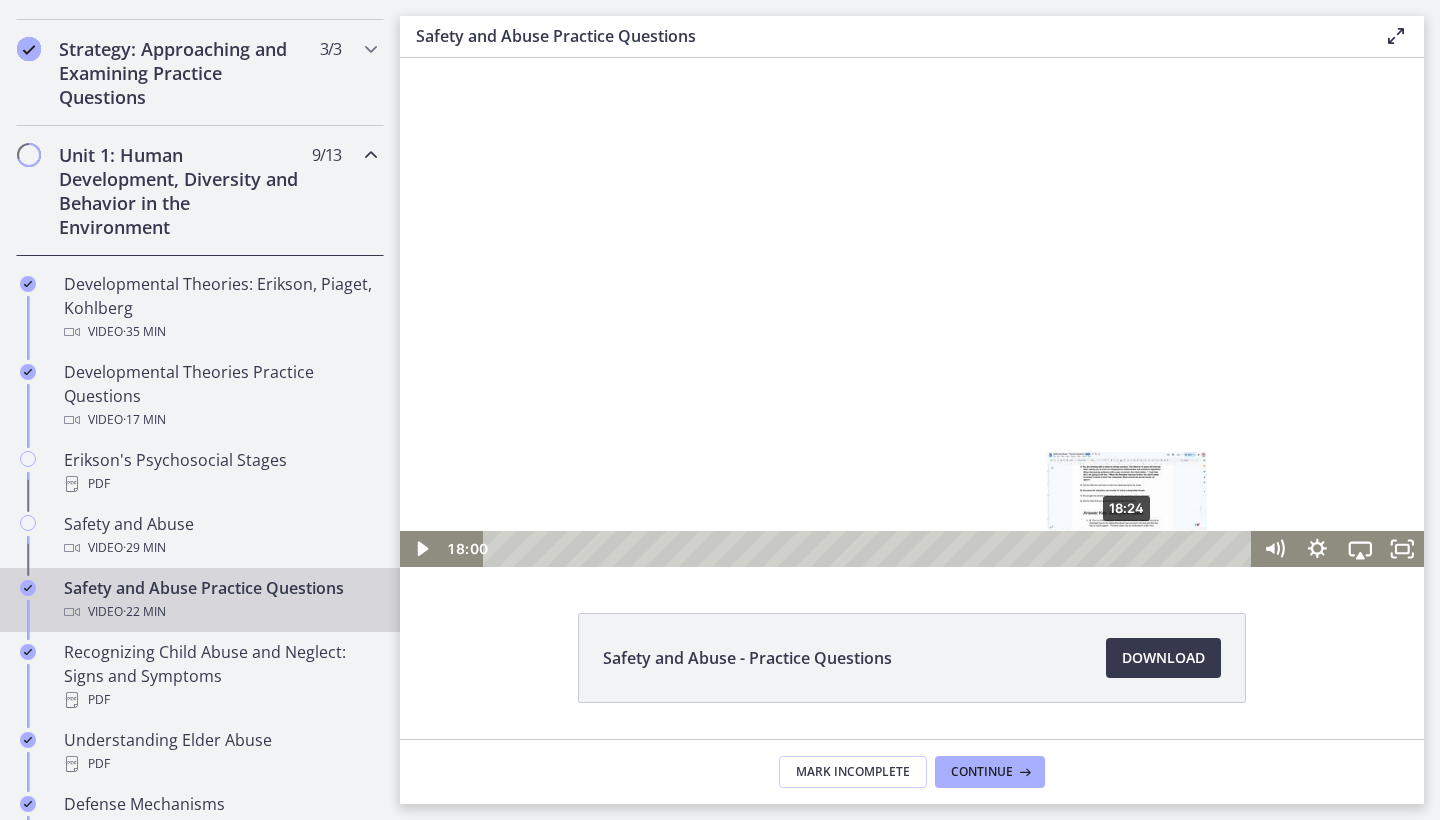 click on "18:24" at bounding box center (870, 549) 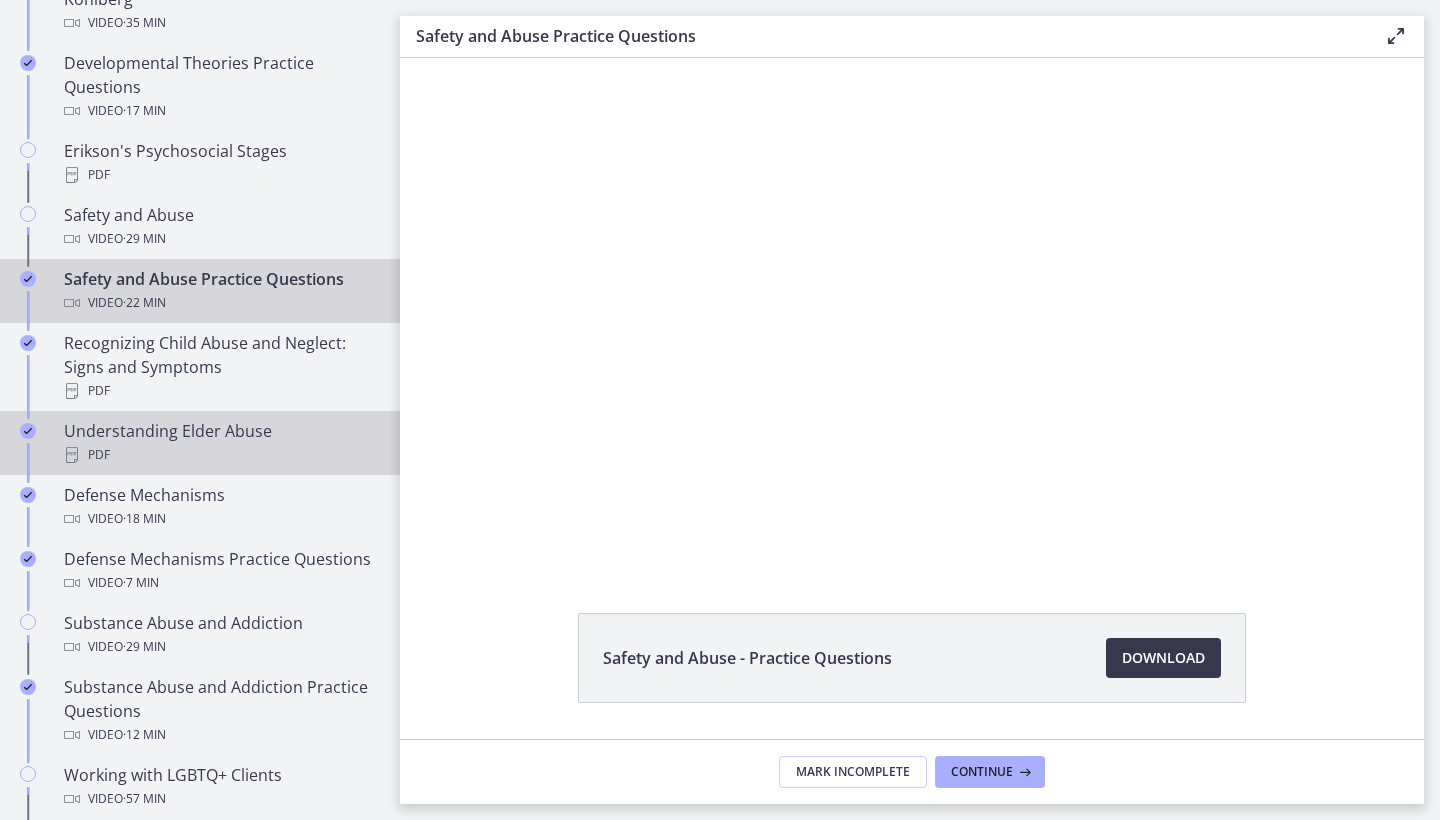 scroll, scrollTop: 794, scrollLeft: 0, axis: vertical 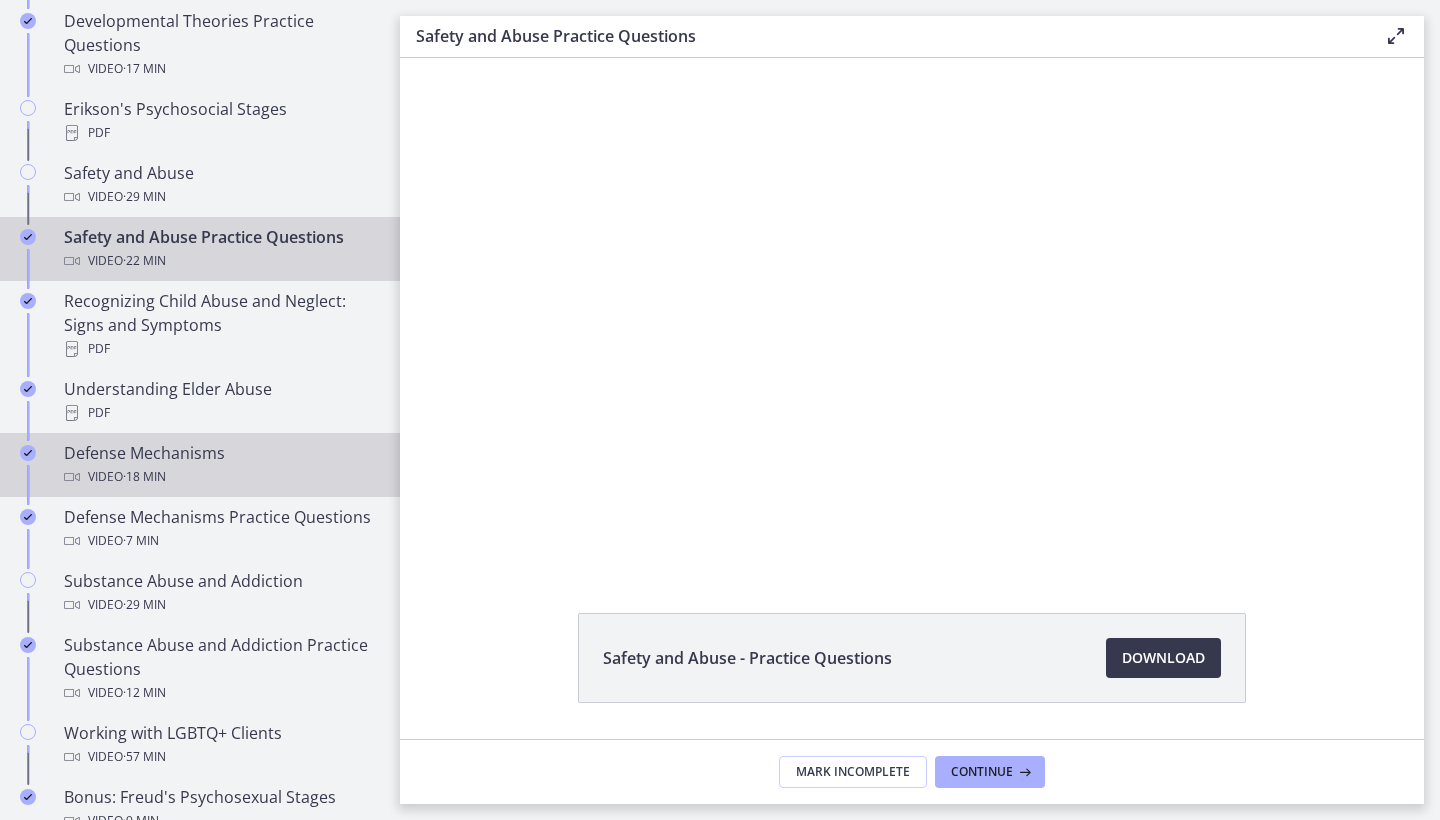 click on "Video
·  18 min" at bounding box center (220, 477) 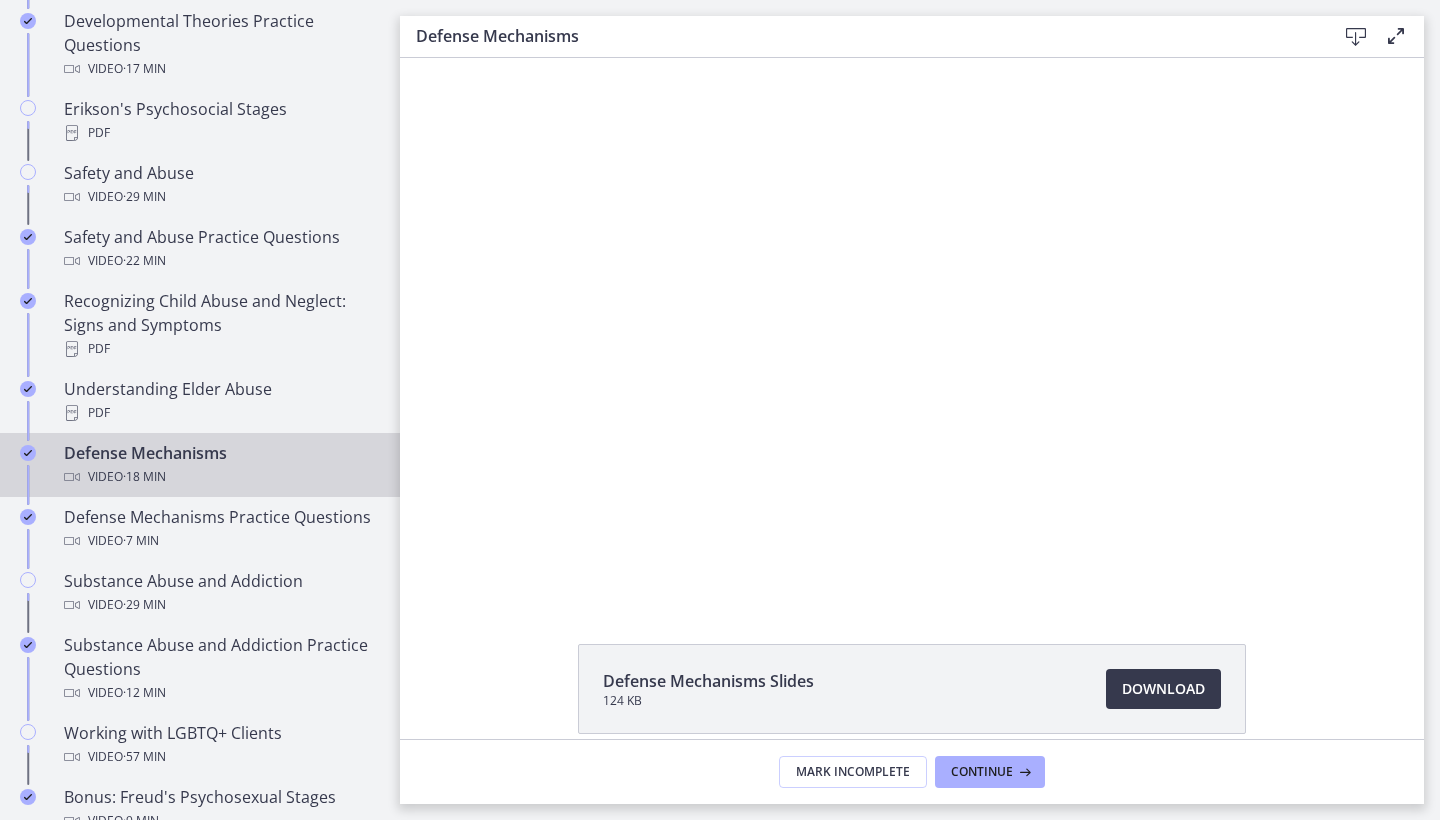scroll, scrollTop: 0, scrollLeft: 0, axis: both 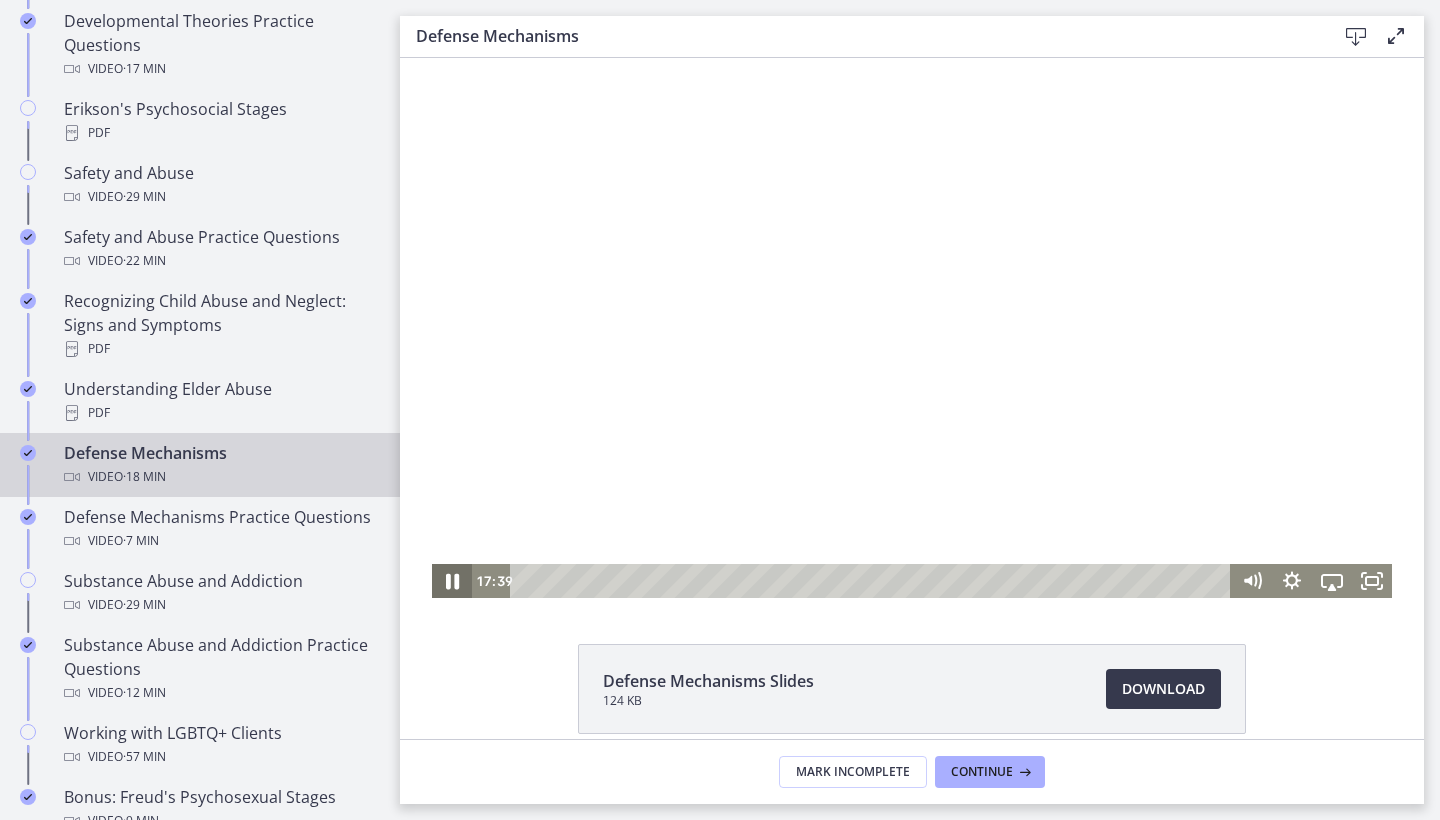 click 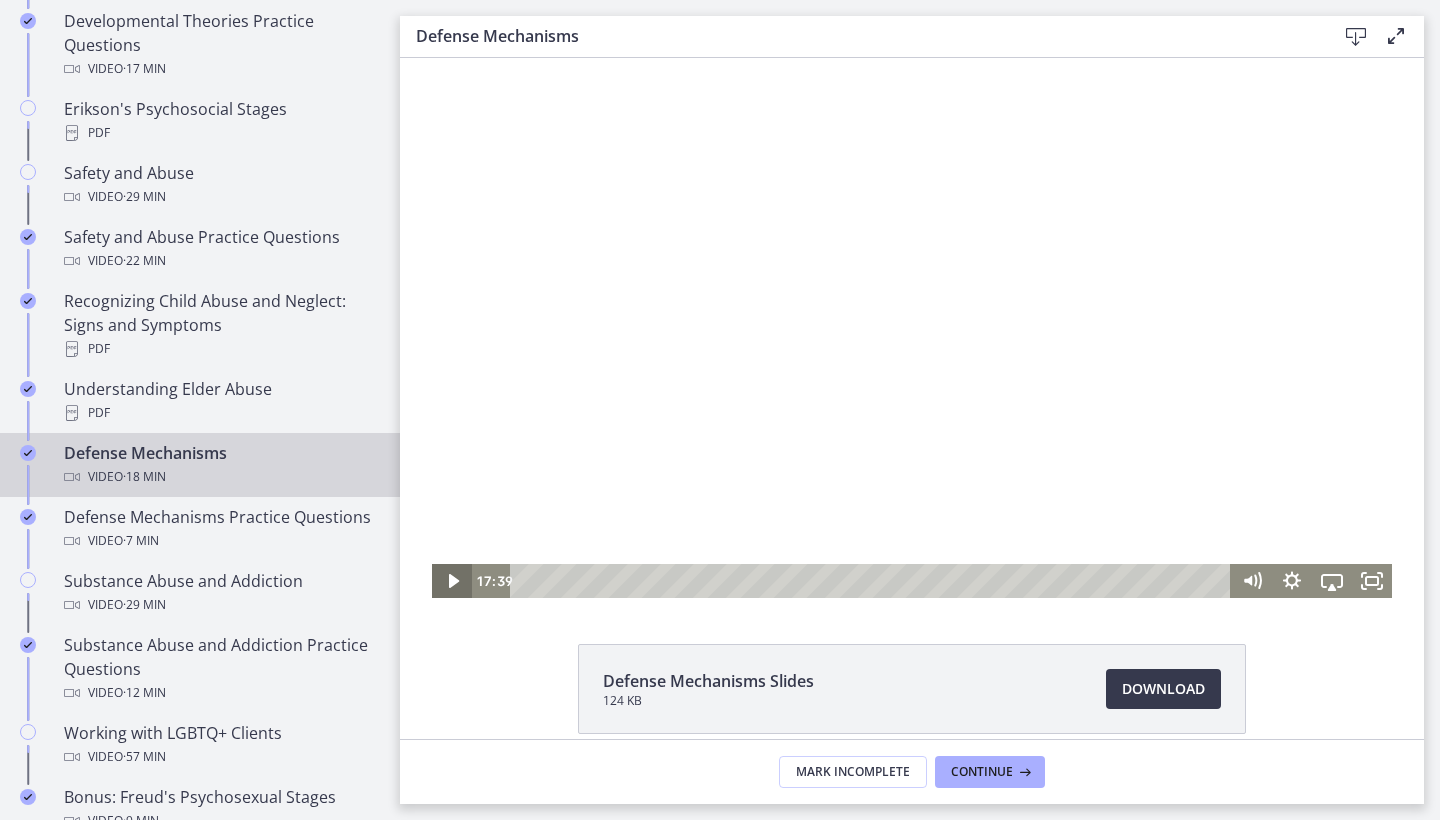 click 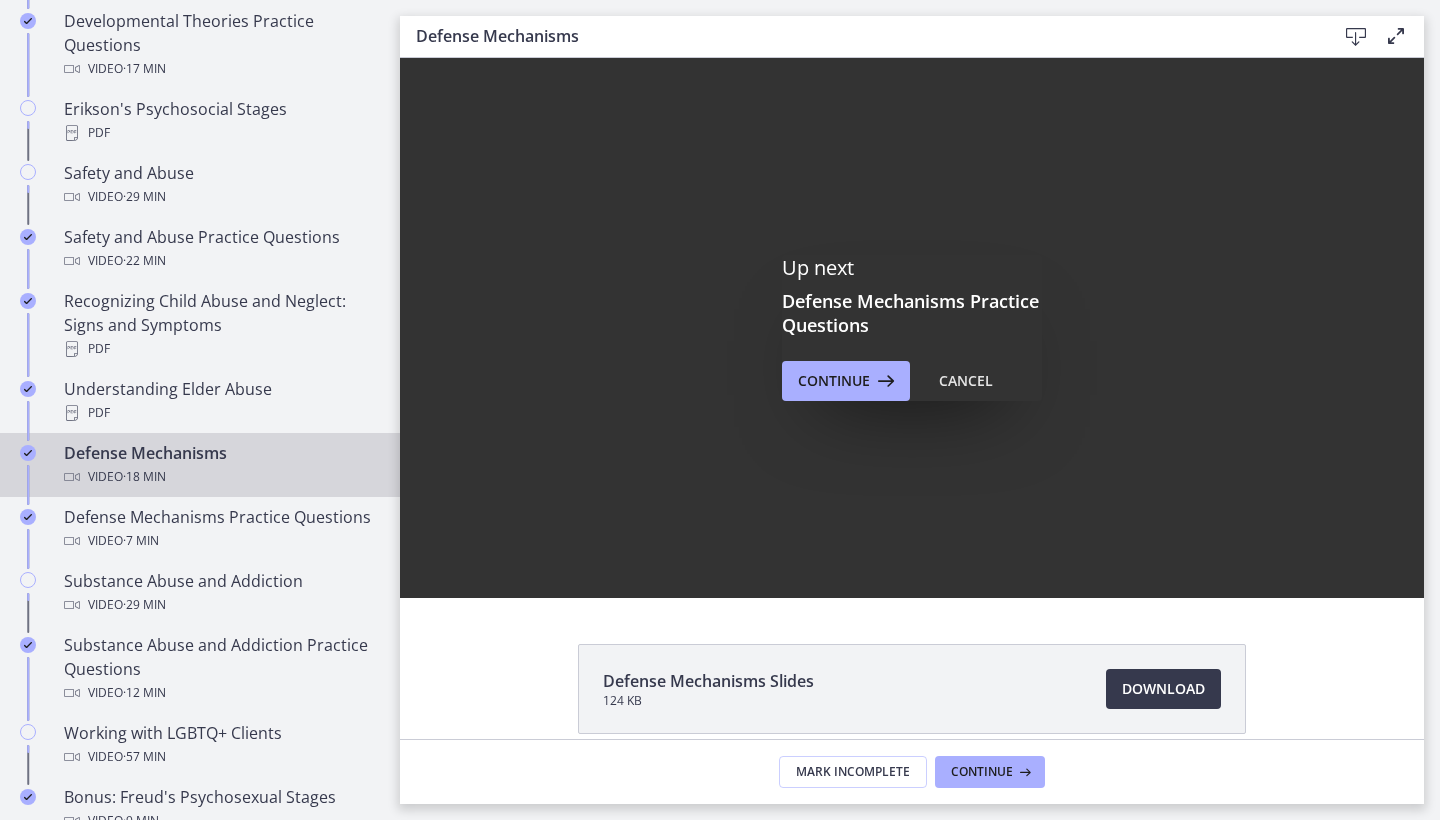 scroll, scrollTop: 0, scrollLeft: 0, axis: both 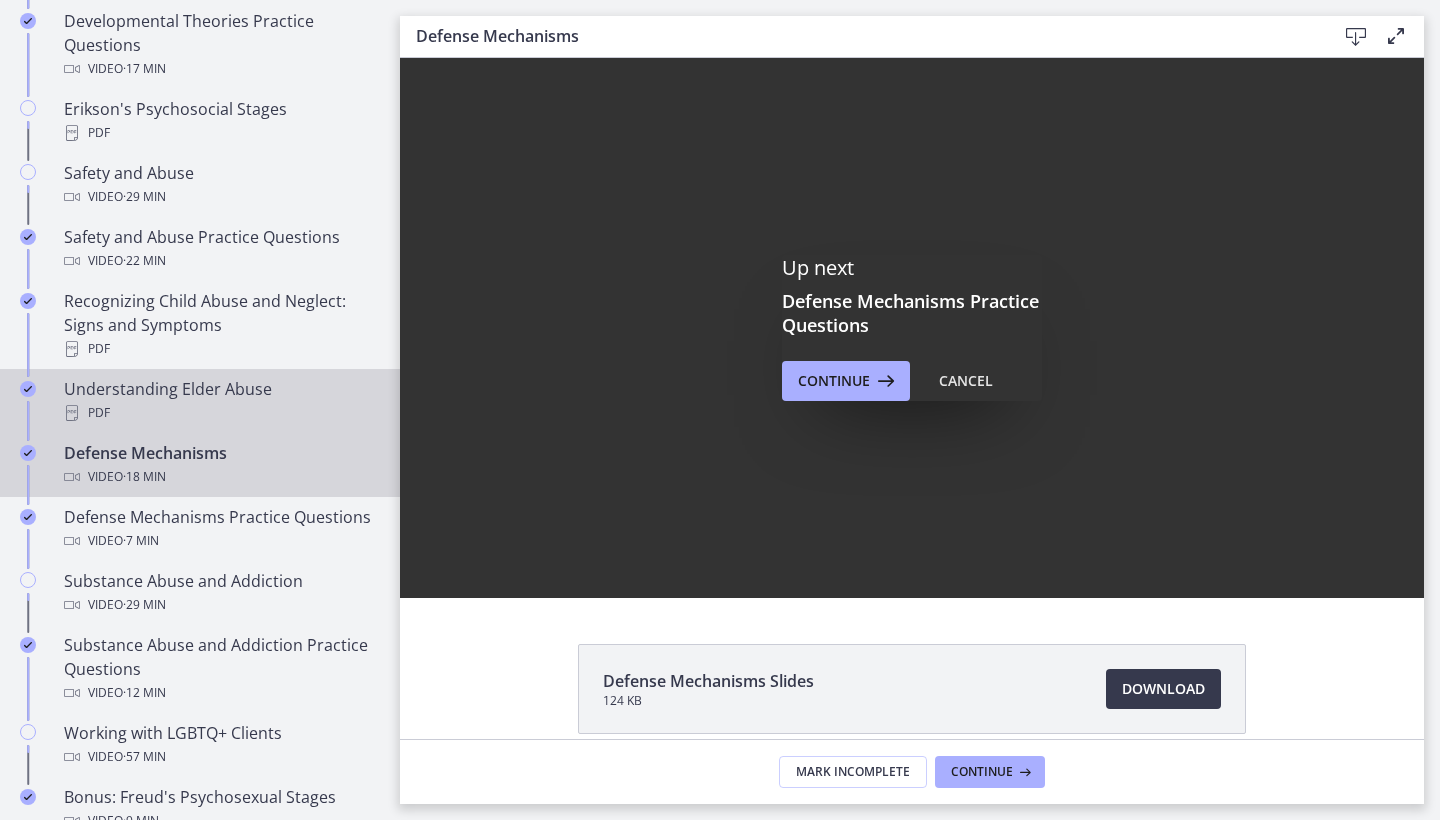 click on "Understanding Elder Abuse
PDF" at bounding box center [220, 401] 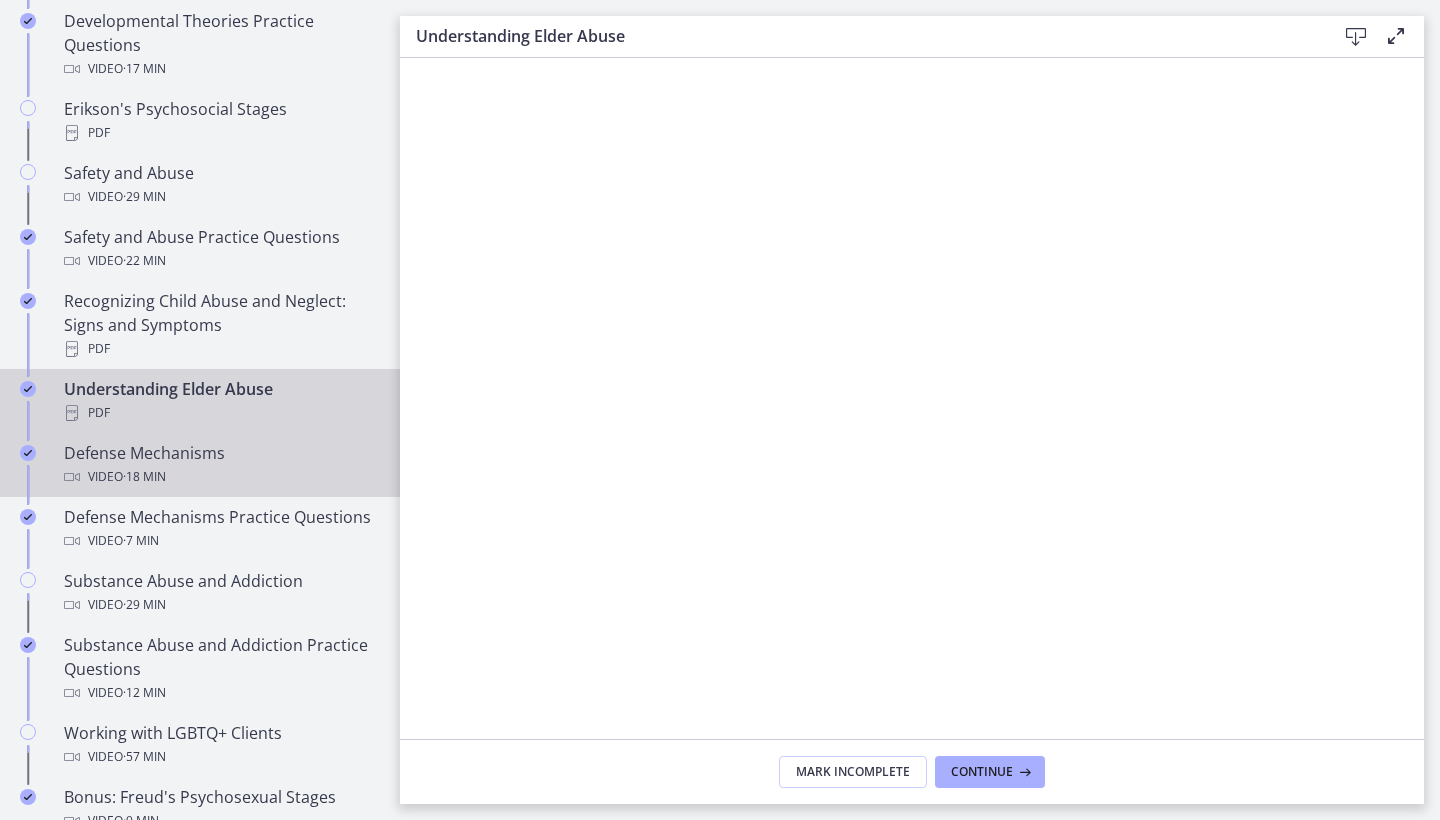 click on "Defense Mechanisms
Video
·  18 min" at bounding box center (220, 465) 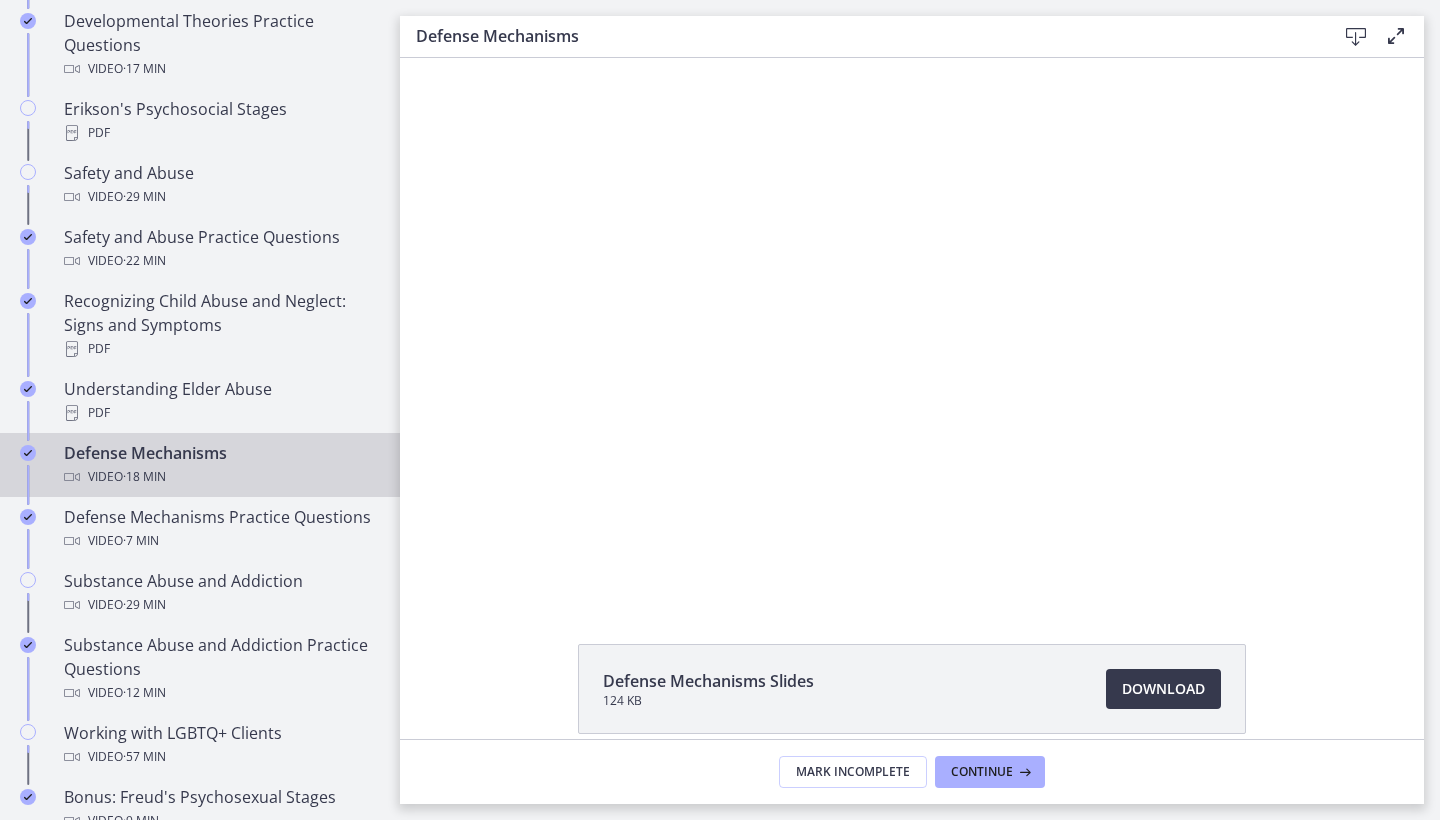 scroll, scrollTop: 0, scrollLeft: 0, axis: both 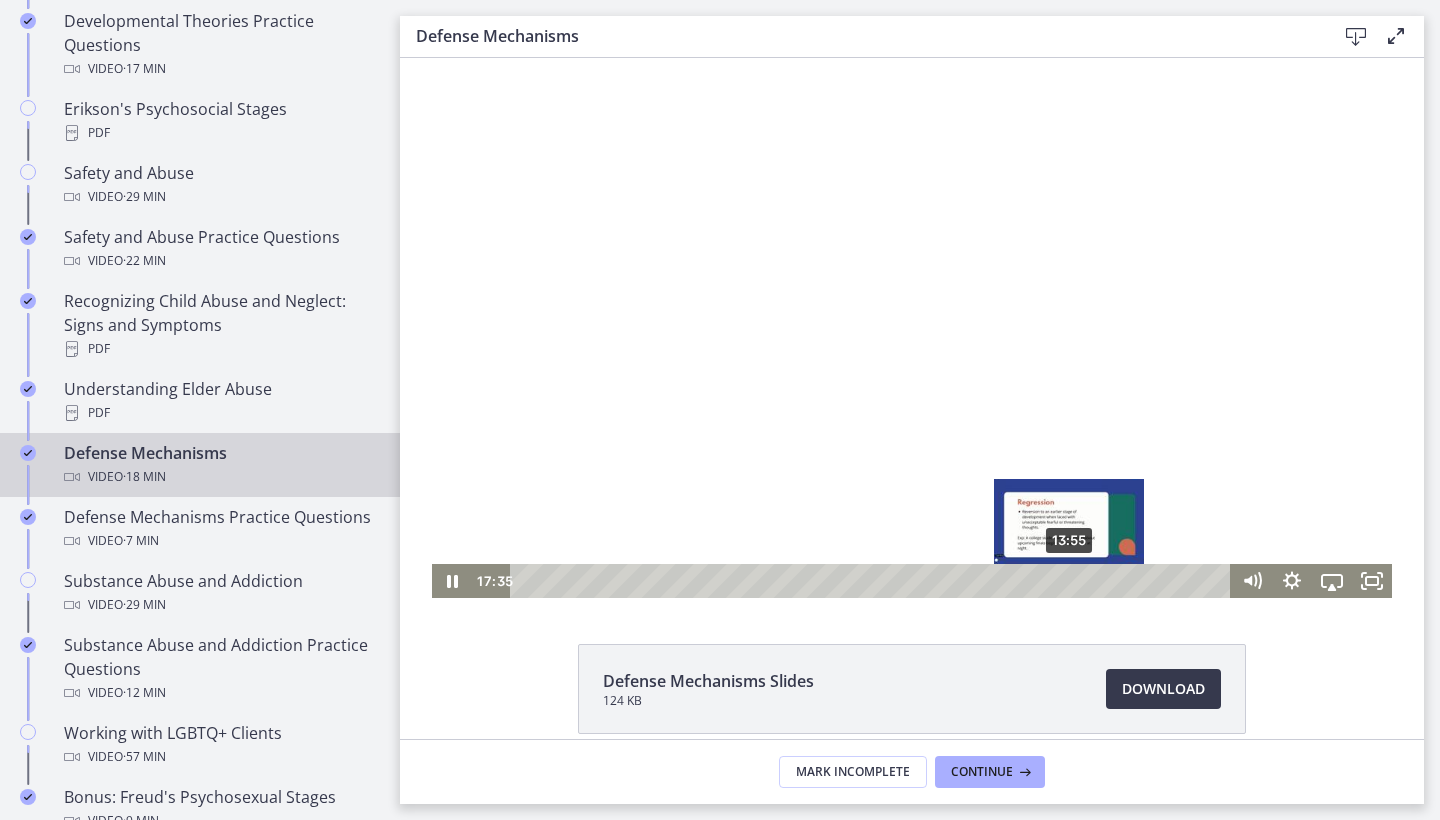 click on "13:55" at bounding box center (873, 581) 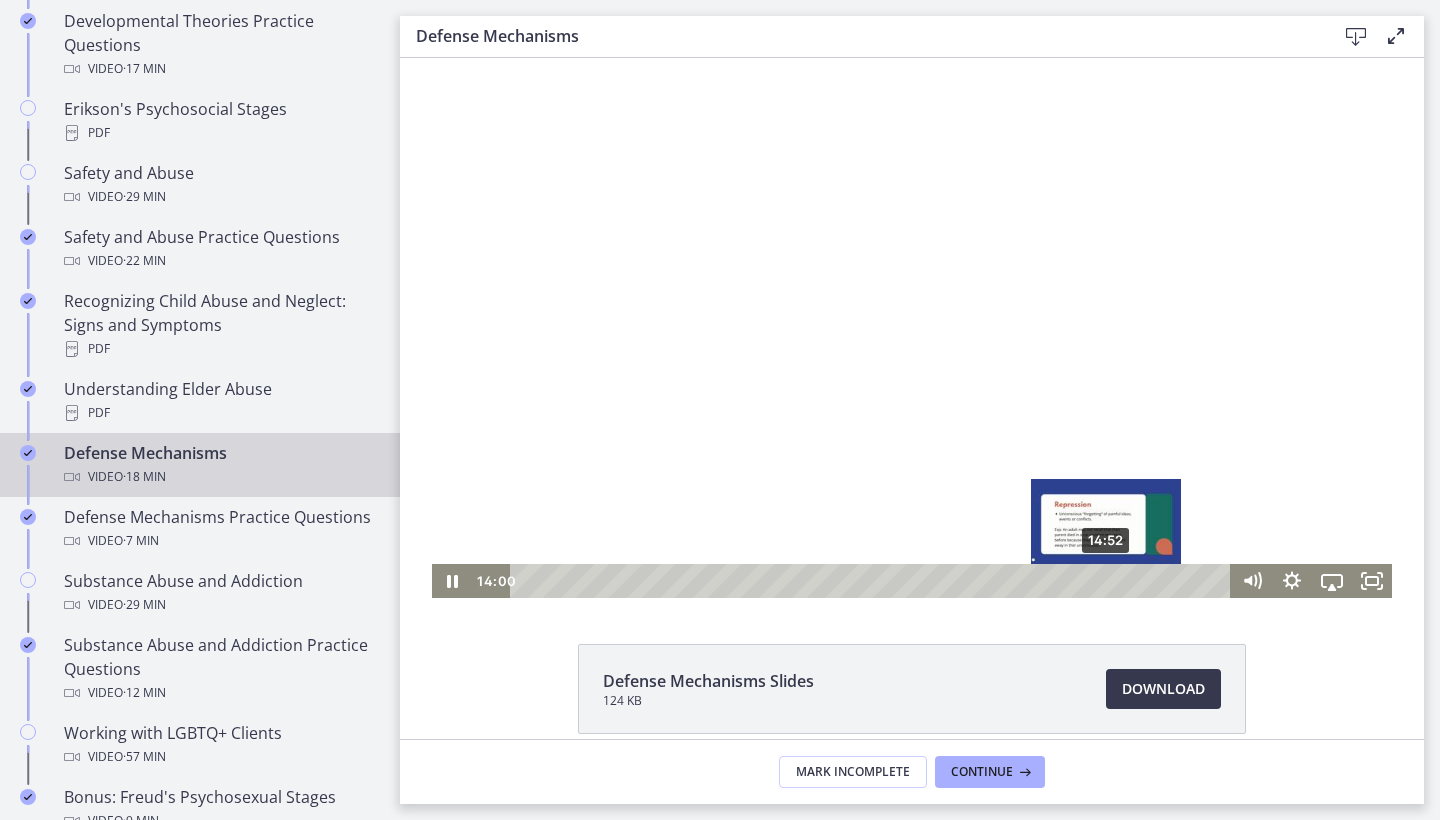 click on "14:52" at bounding box center (873, 581) 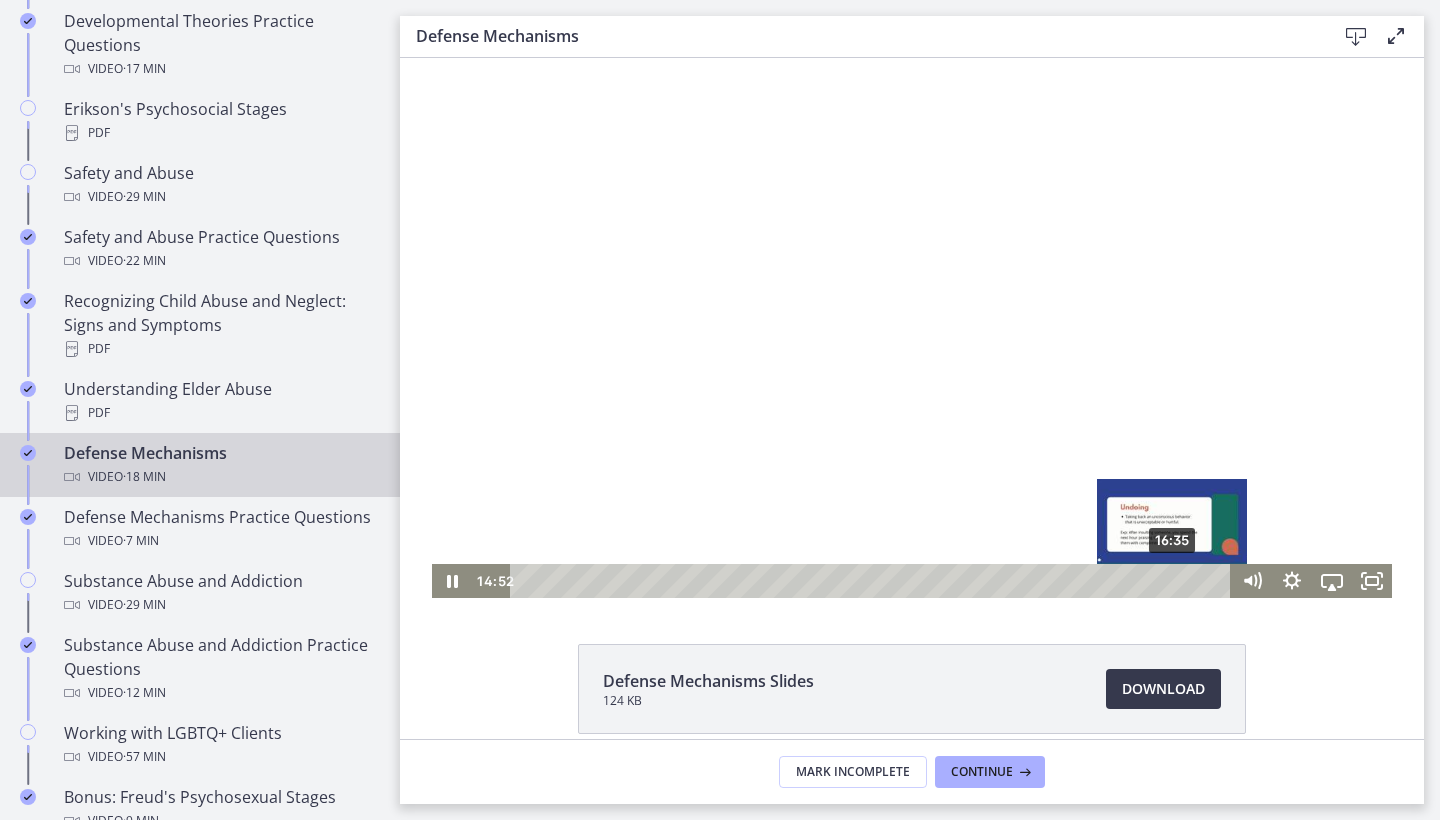 click on "16:35" at bounding box center (873, 581) 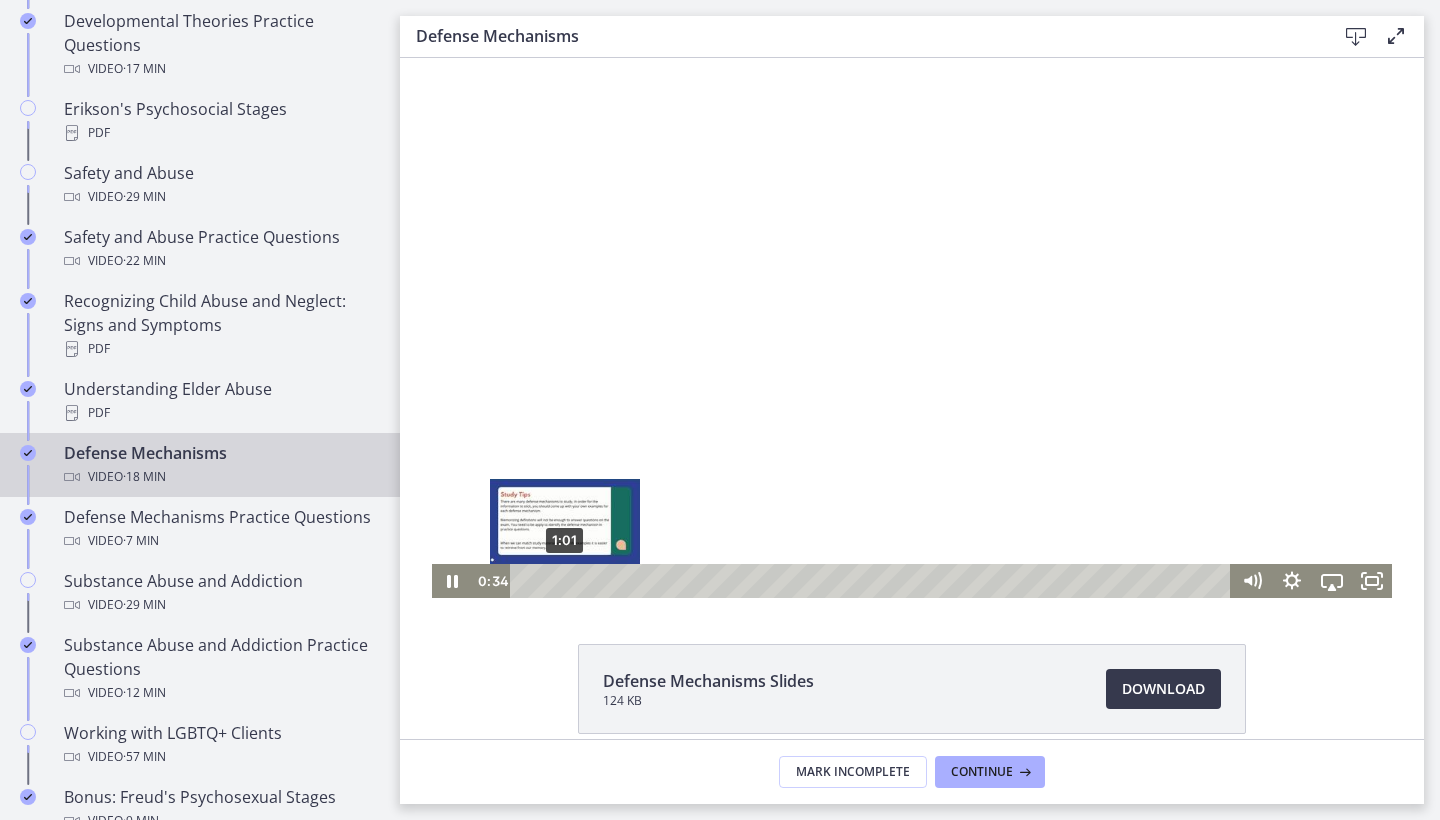 click on "1:01" at bounding box center (873, 581) 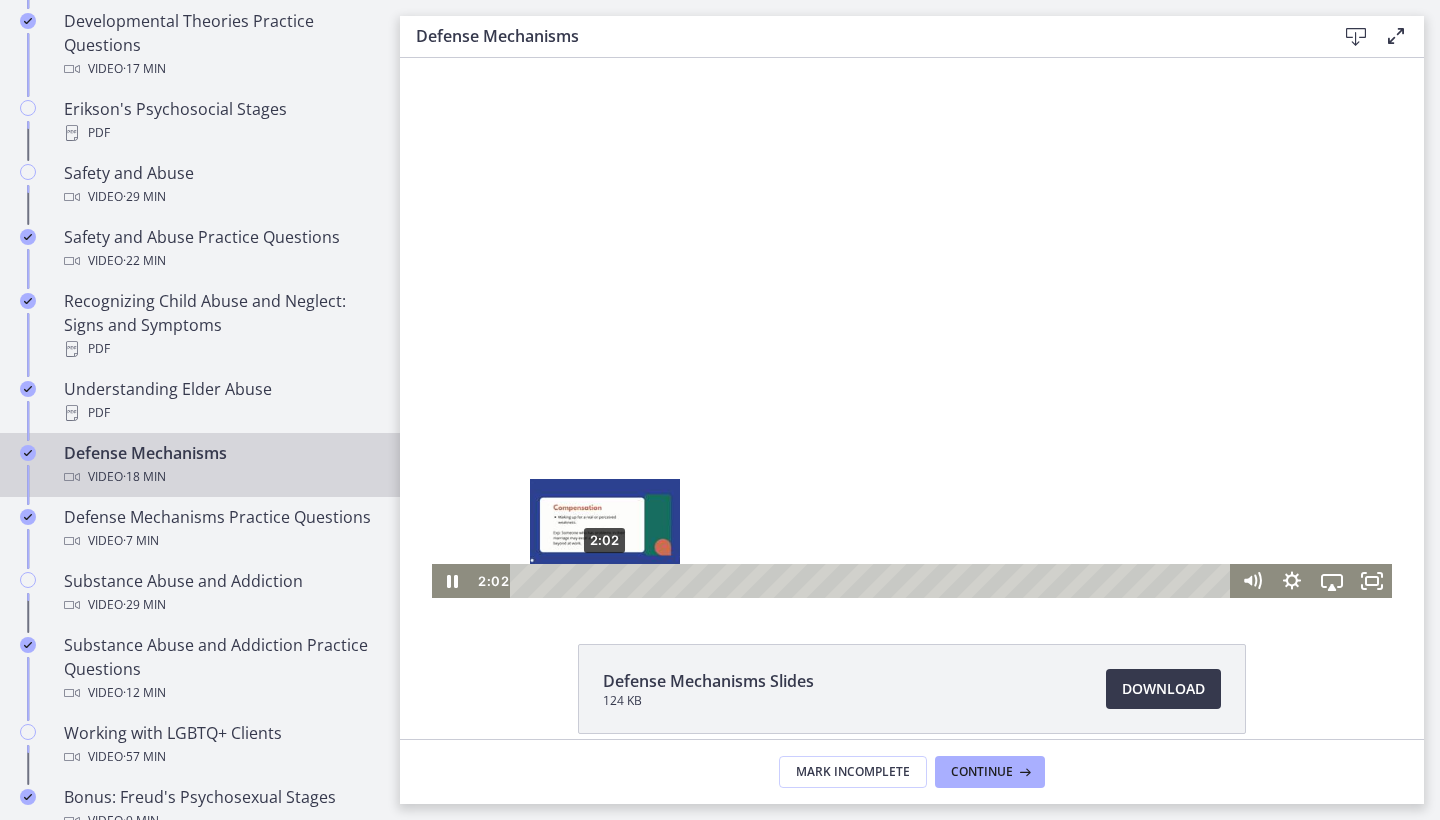 click on "2:02" at bounding box center (873, 581) 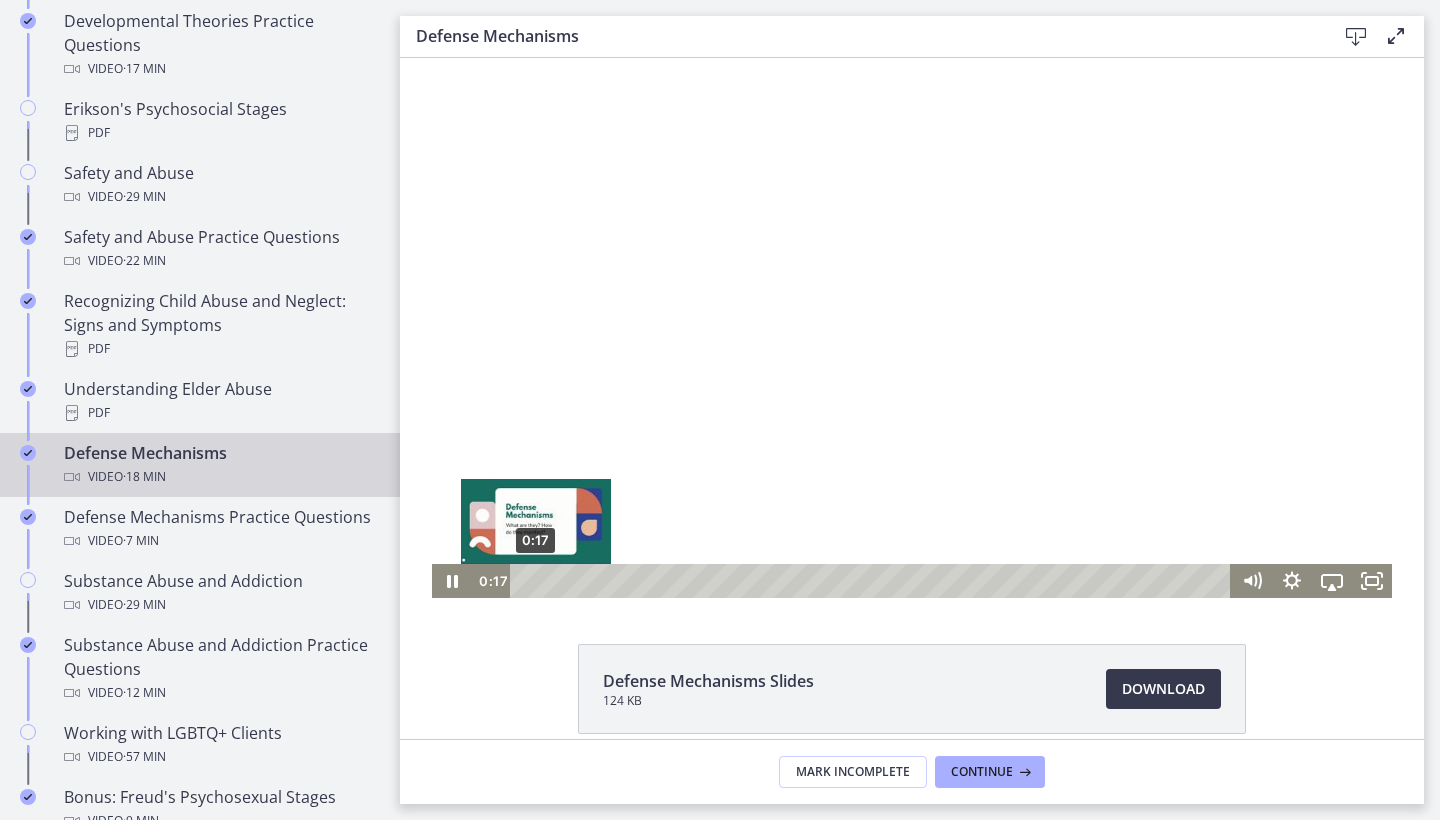 click on "0:17" at bounding box center (873, 581) 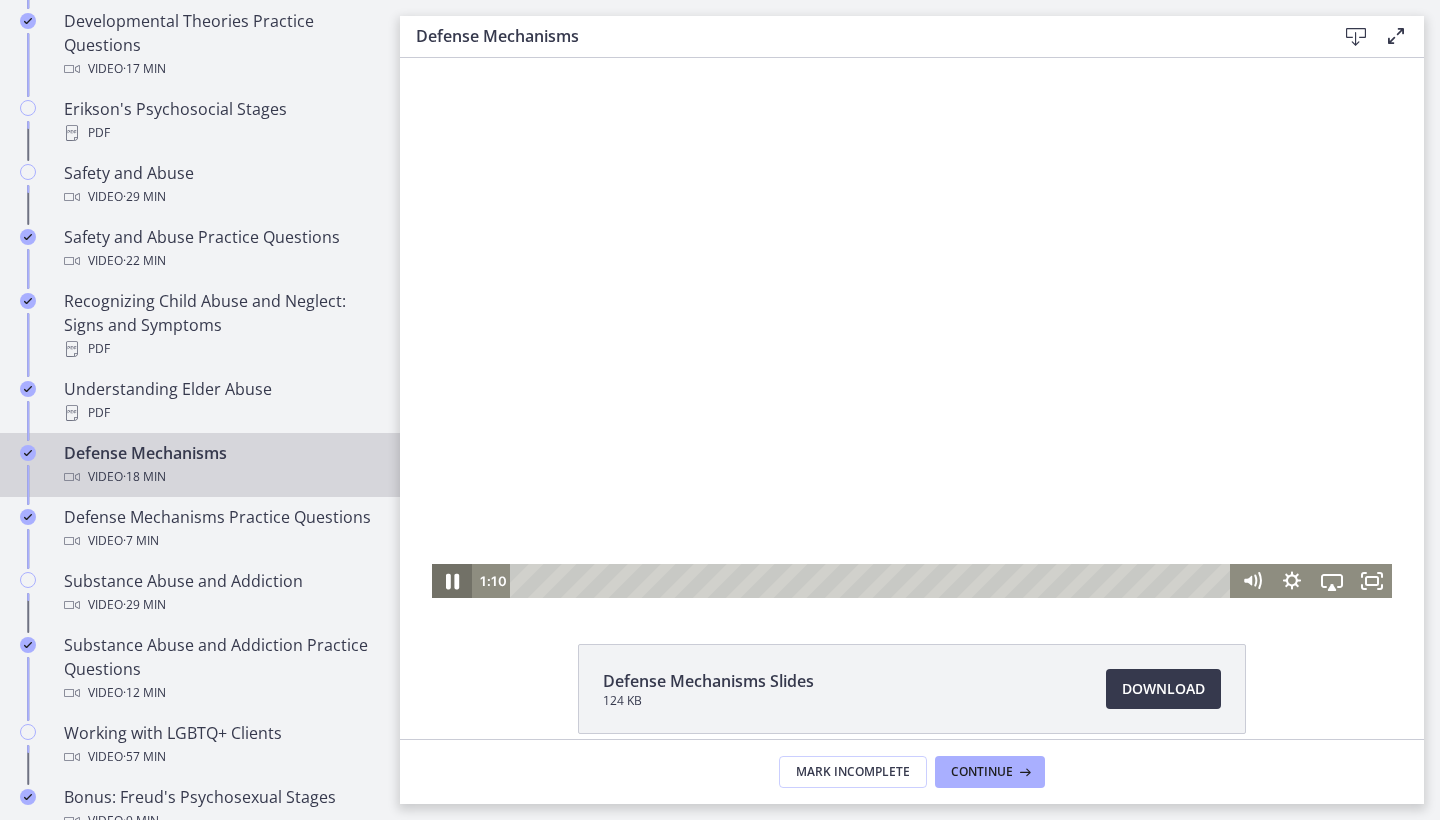click 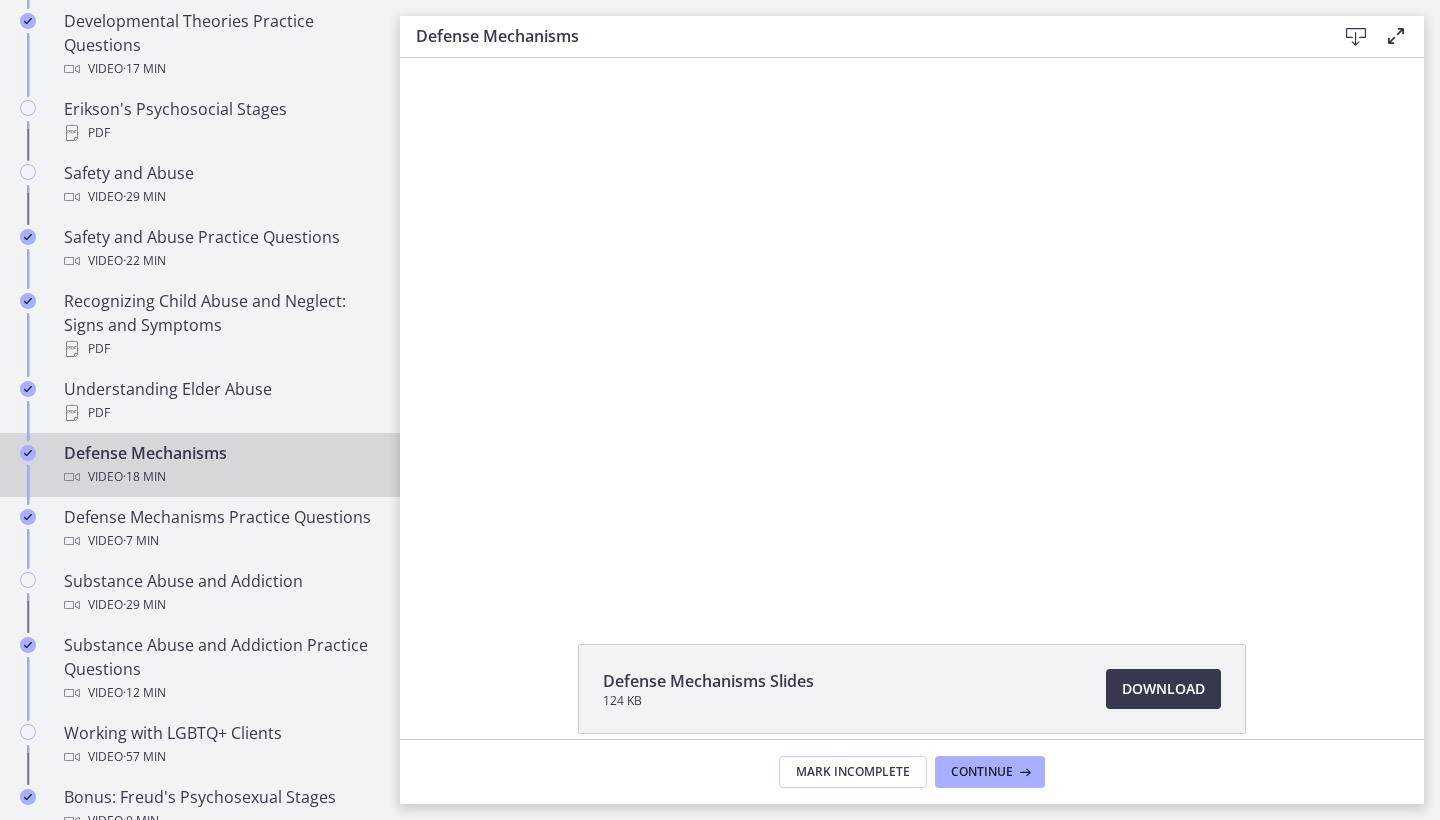 type 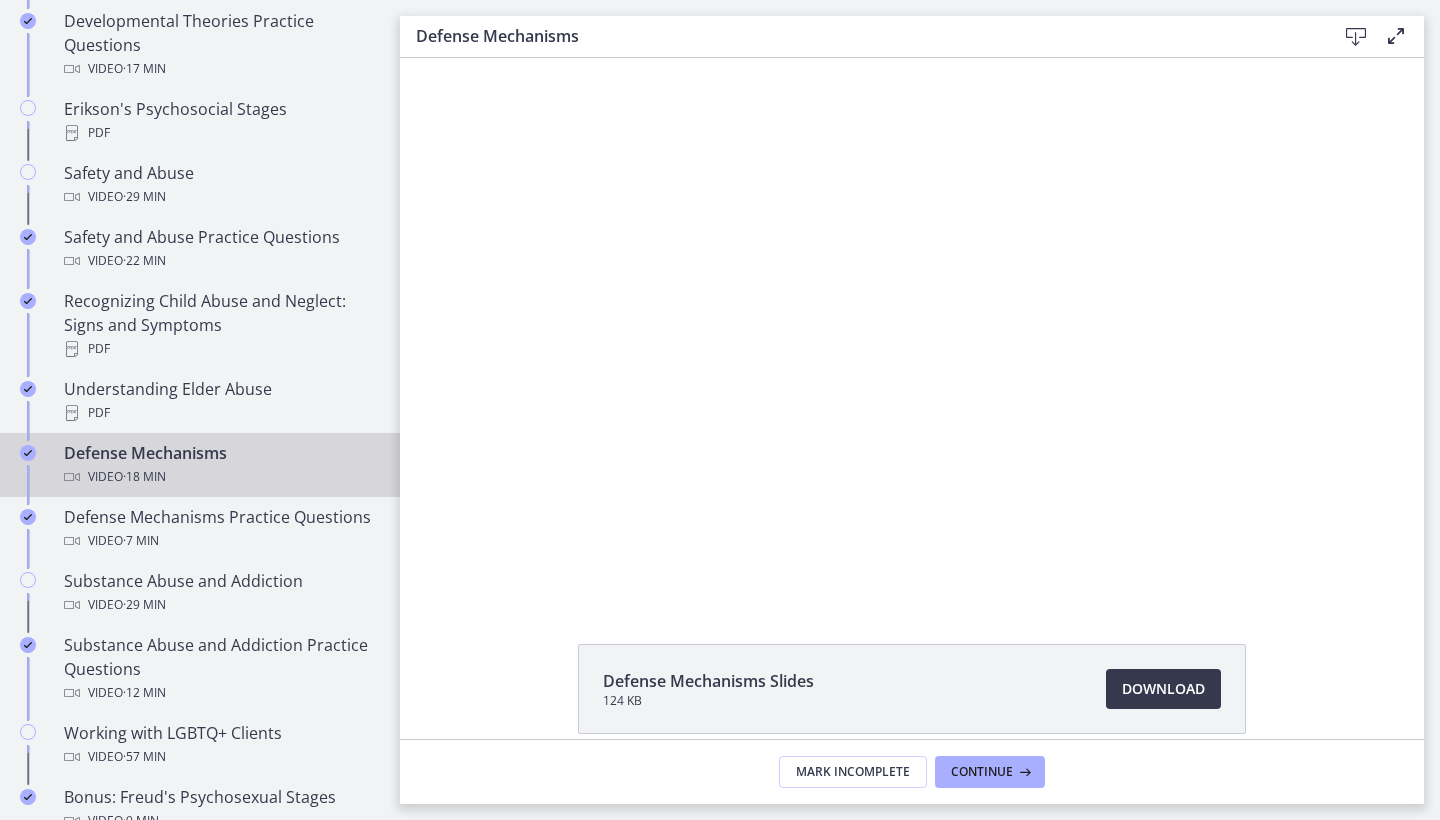 click at bounding box center (452, 581) 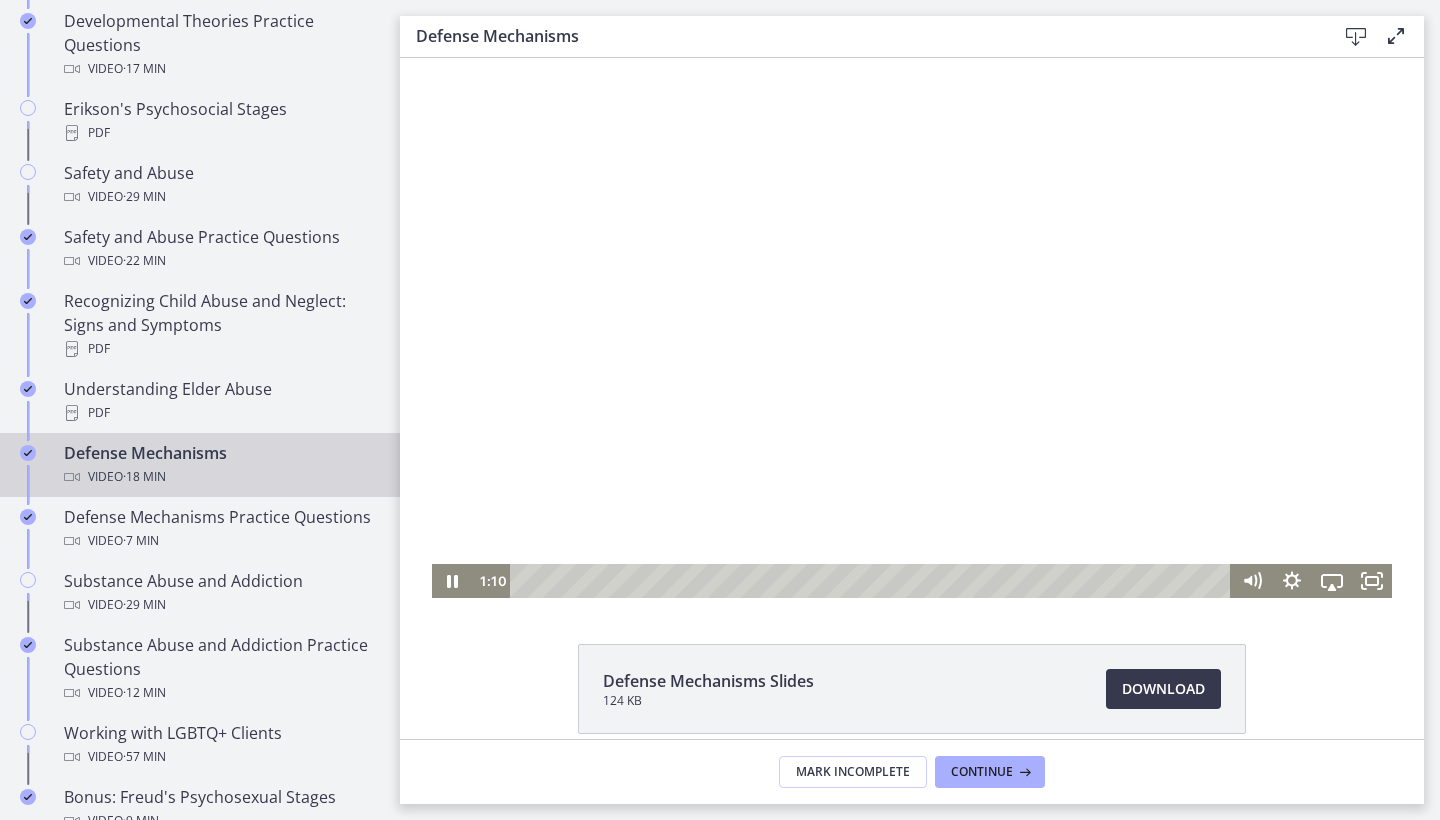 click at bounding box center (452, 581) 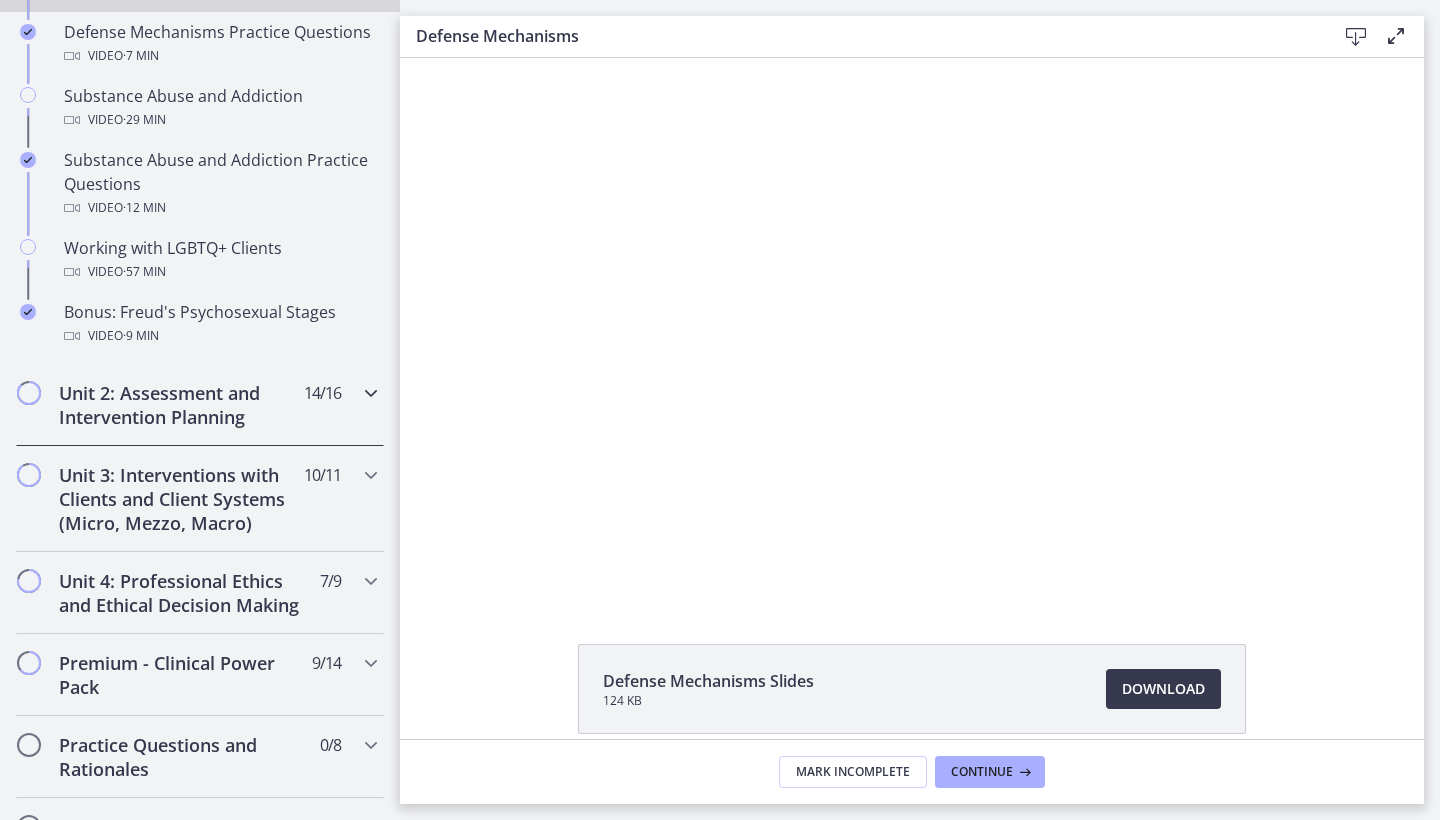 scroll, scrollTop: 1292, scrollLeft: 0, axis: vertical 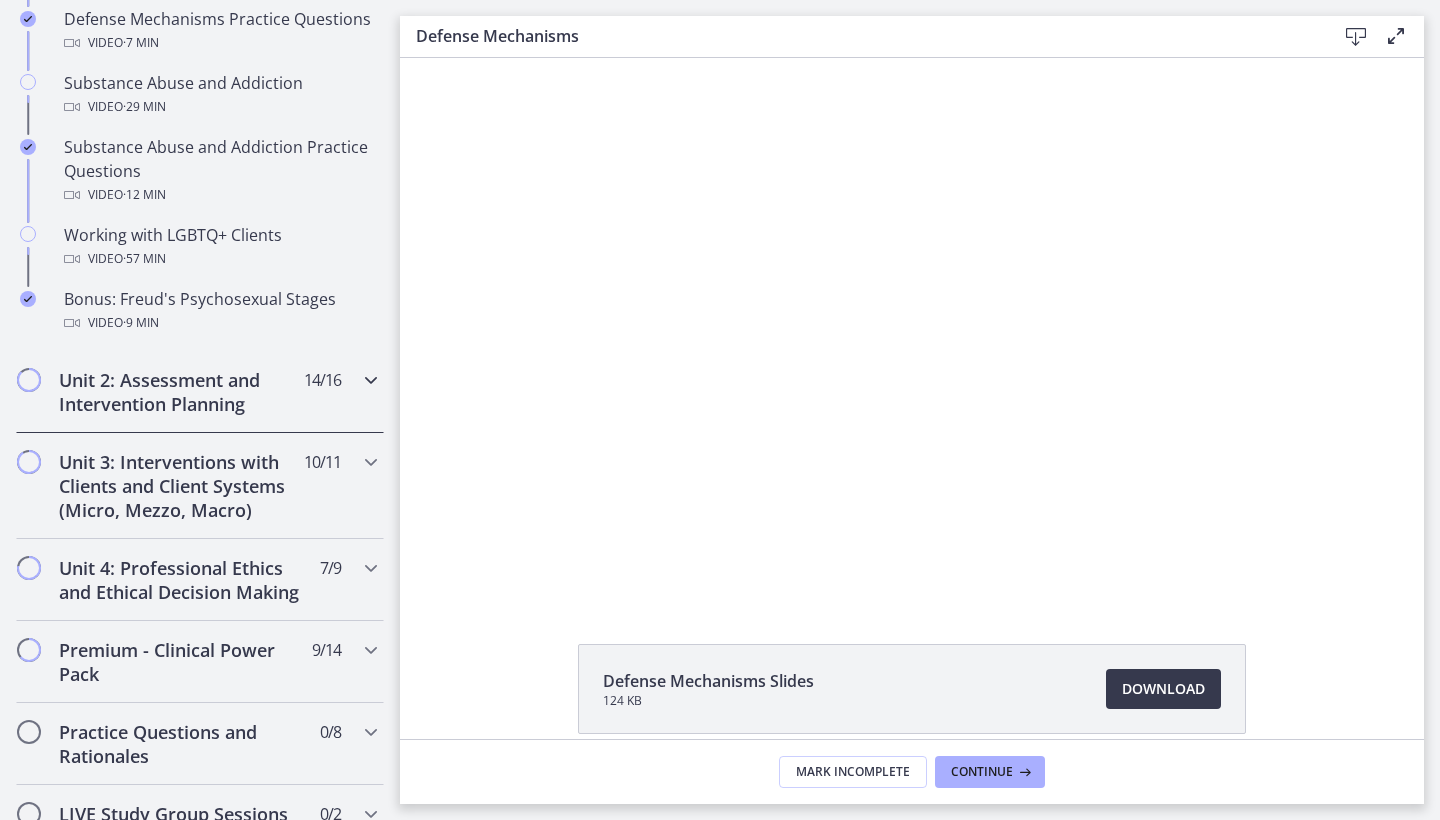 click on "Unit 2: Assessment and Intervention Planning" at bounding box center (181, 392) 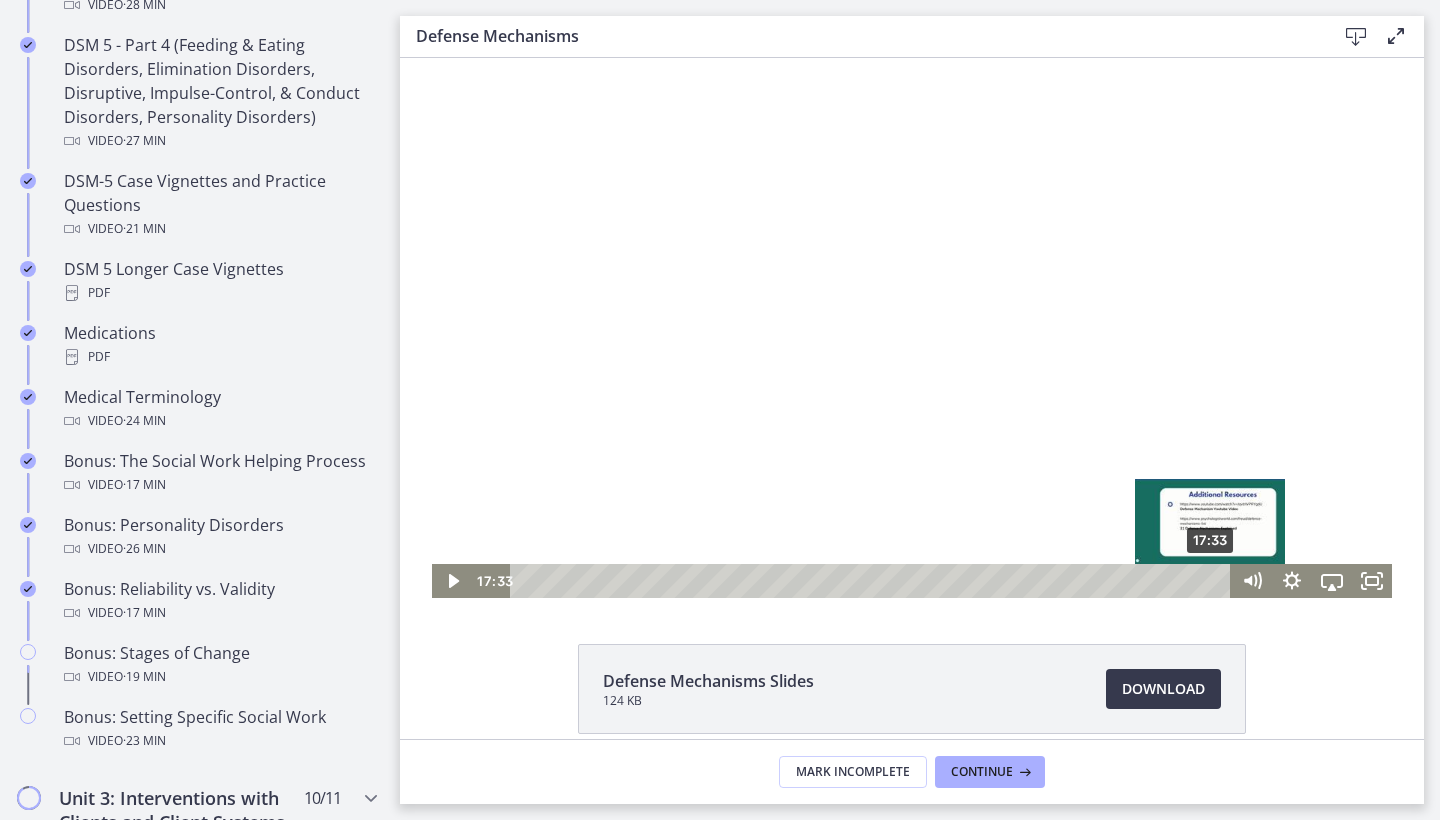 click on "17:33" at bounding box center (873, 581) 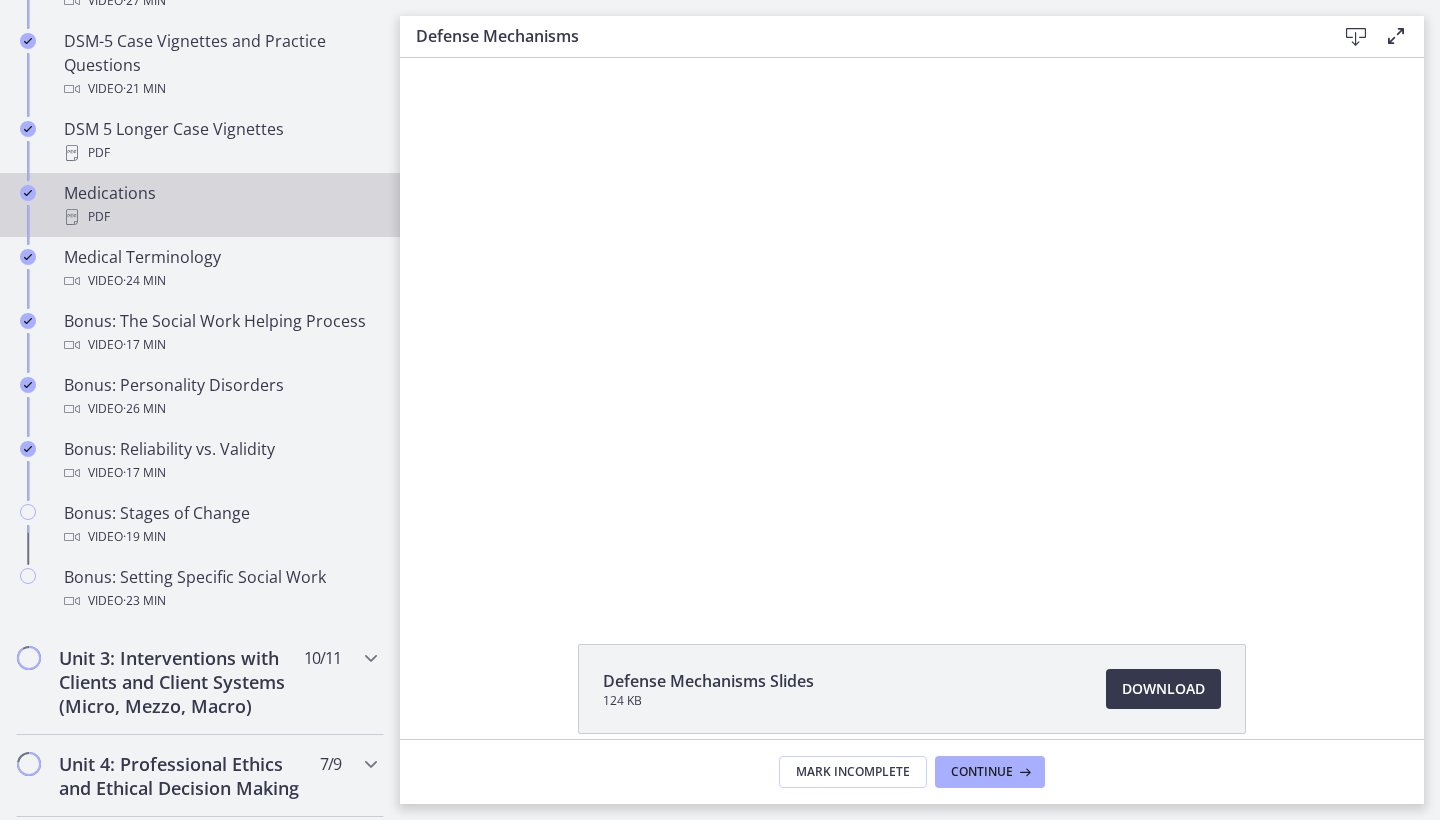 scroll, scrollTop: 1445, scrollLeft: 0, axis: vertical 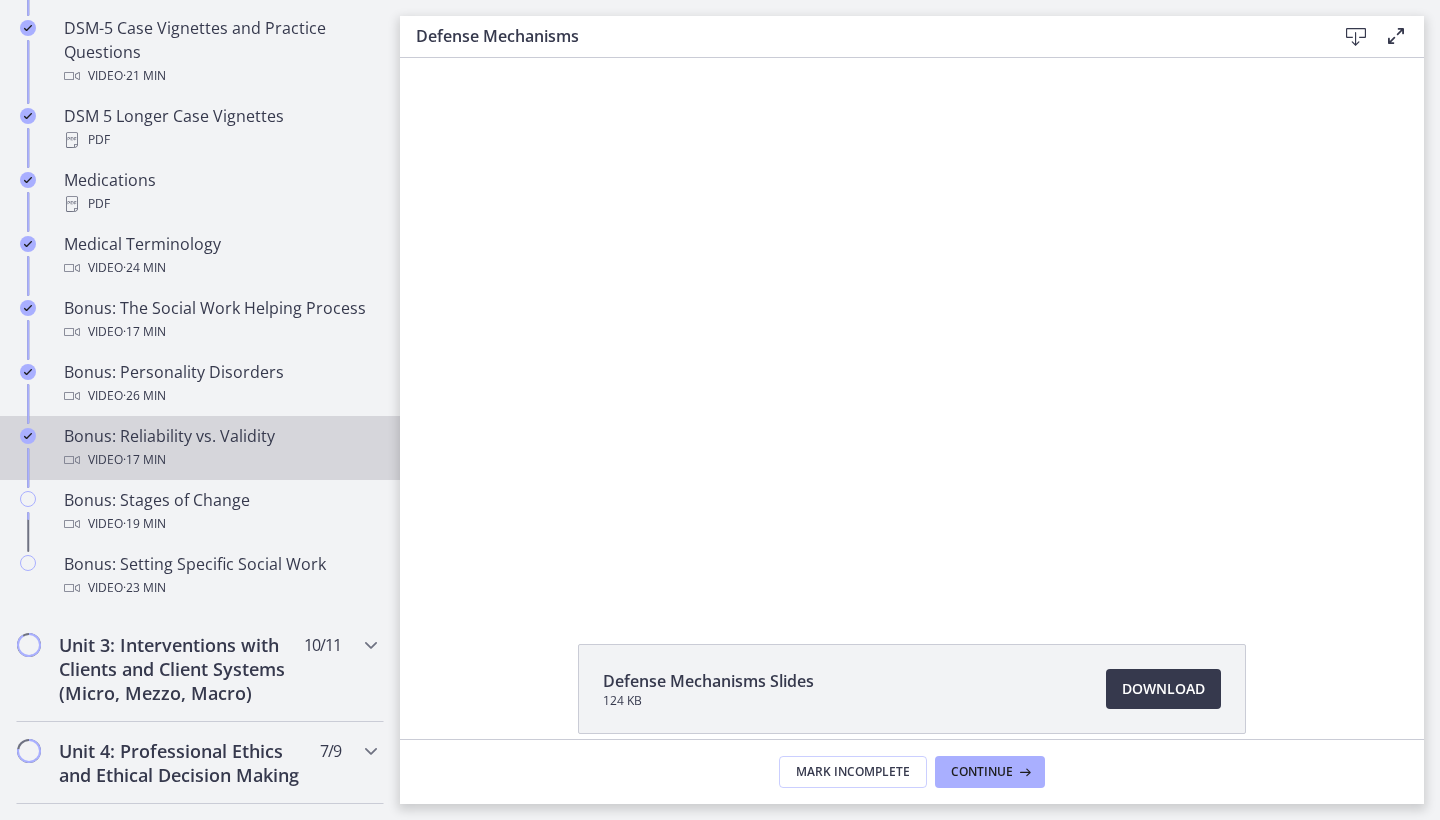 click on "Bonus: Reliability vs. Validity
Video
·  17 min" at bounding box center (220, 448) 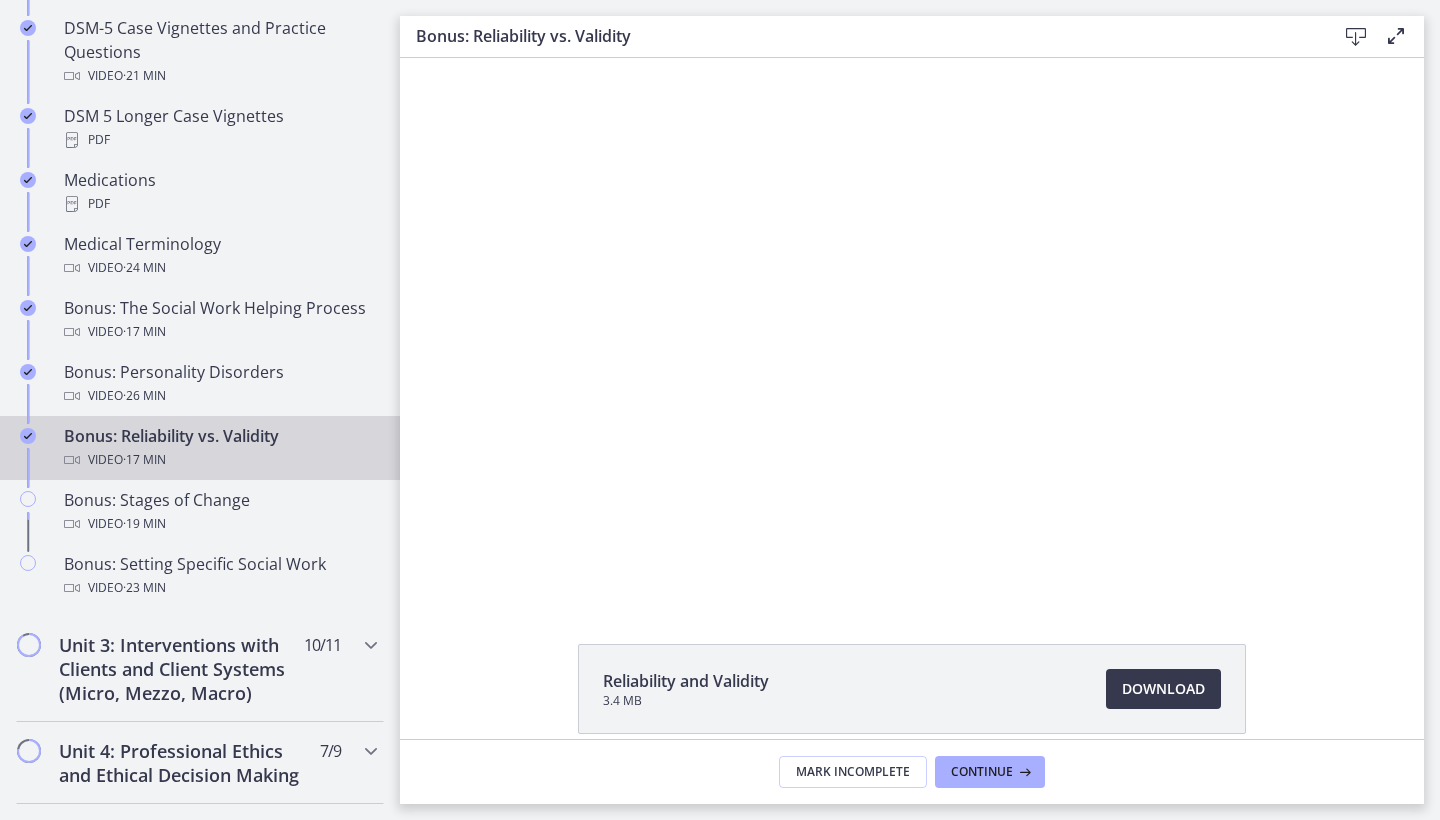 scroll, scrollTop: 0, scrollLeft: 0, axis: both 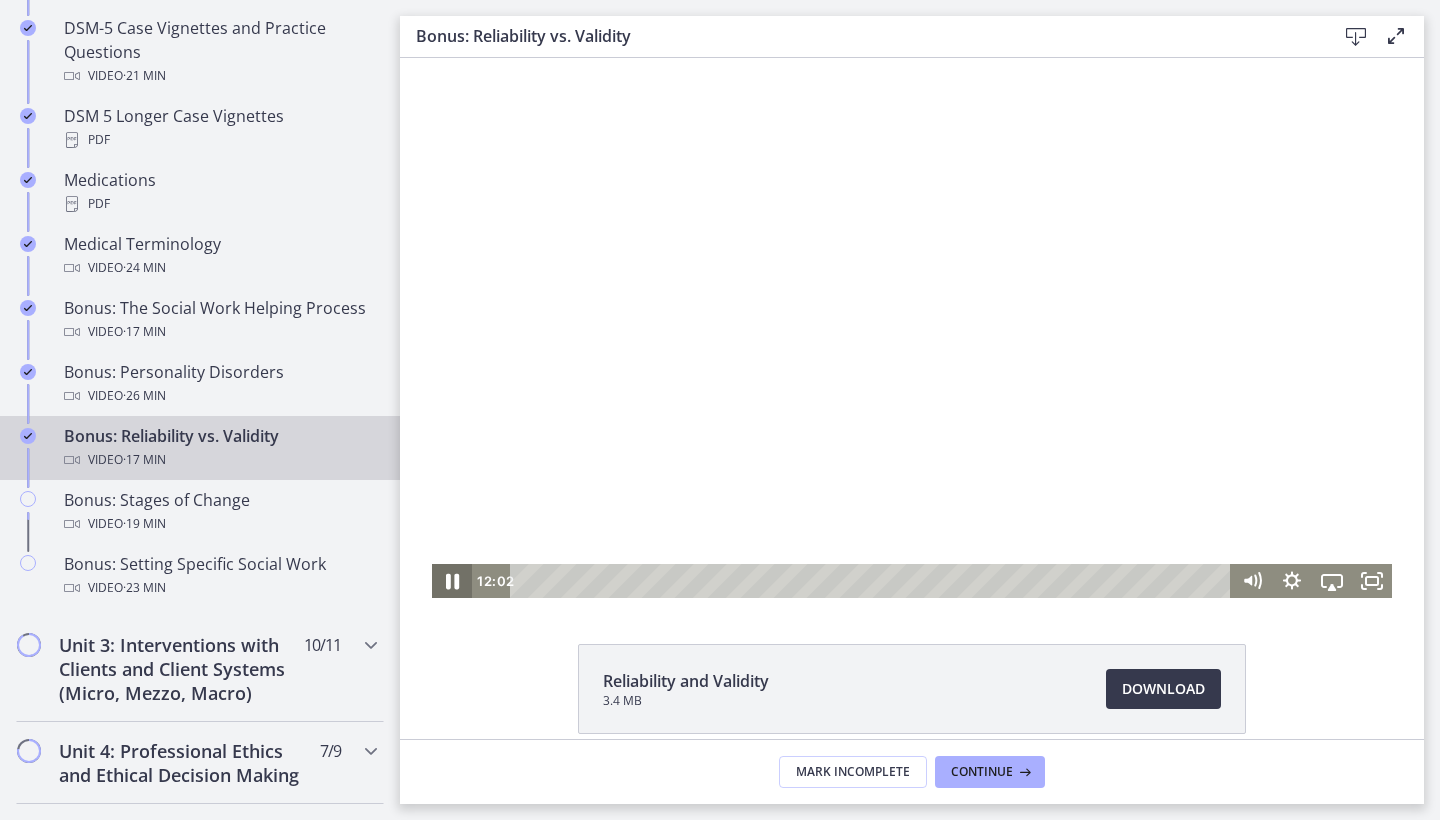 click 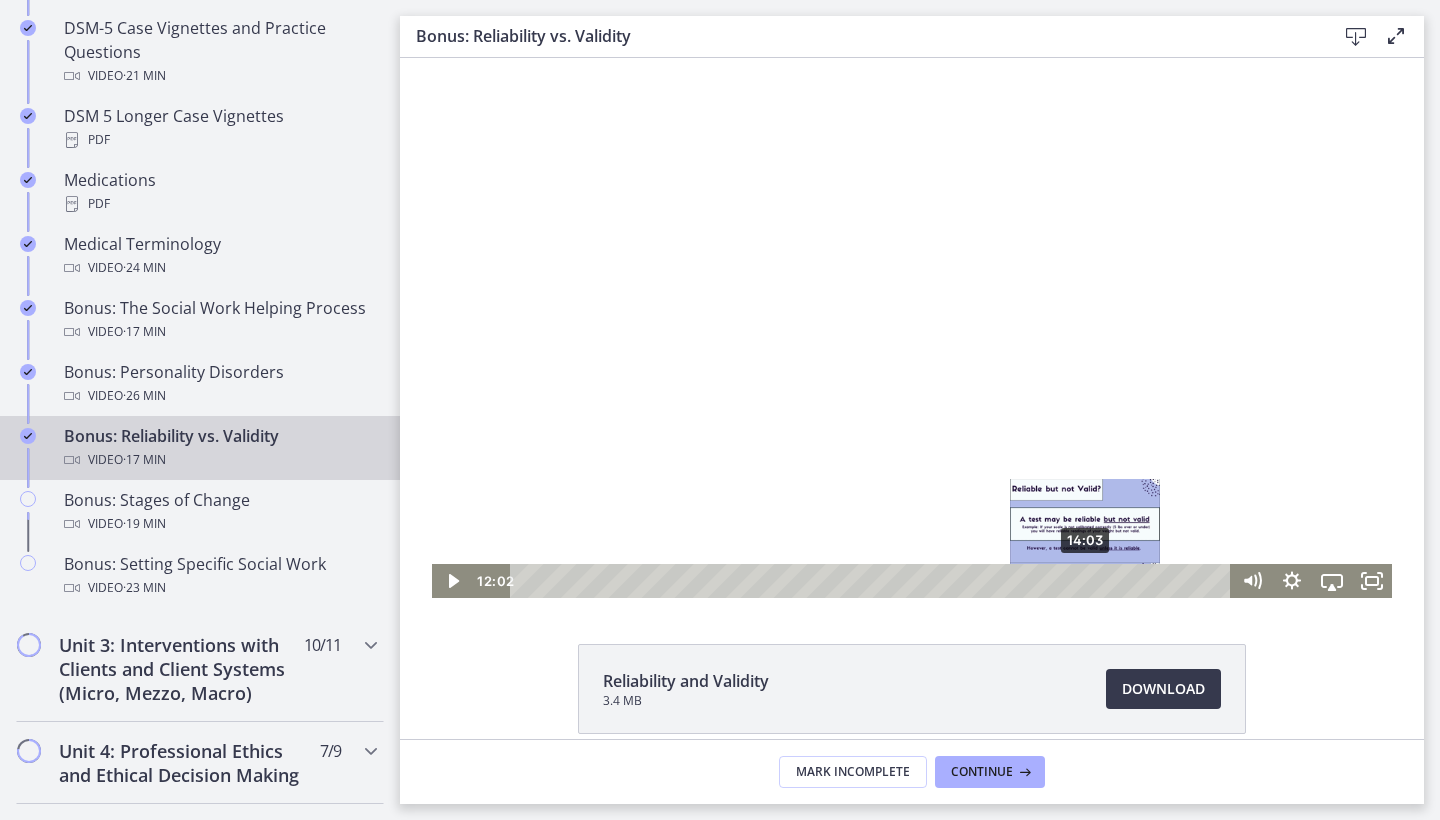 click on "14:03" at bounding box center [873, 581] 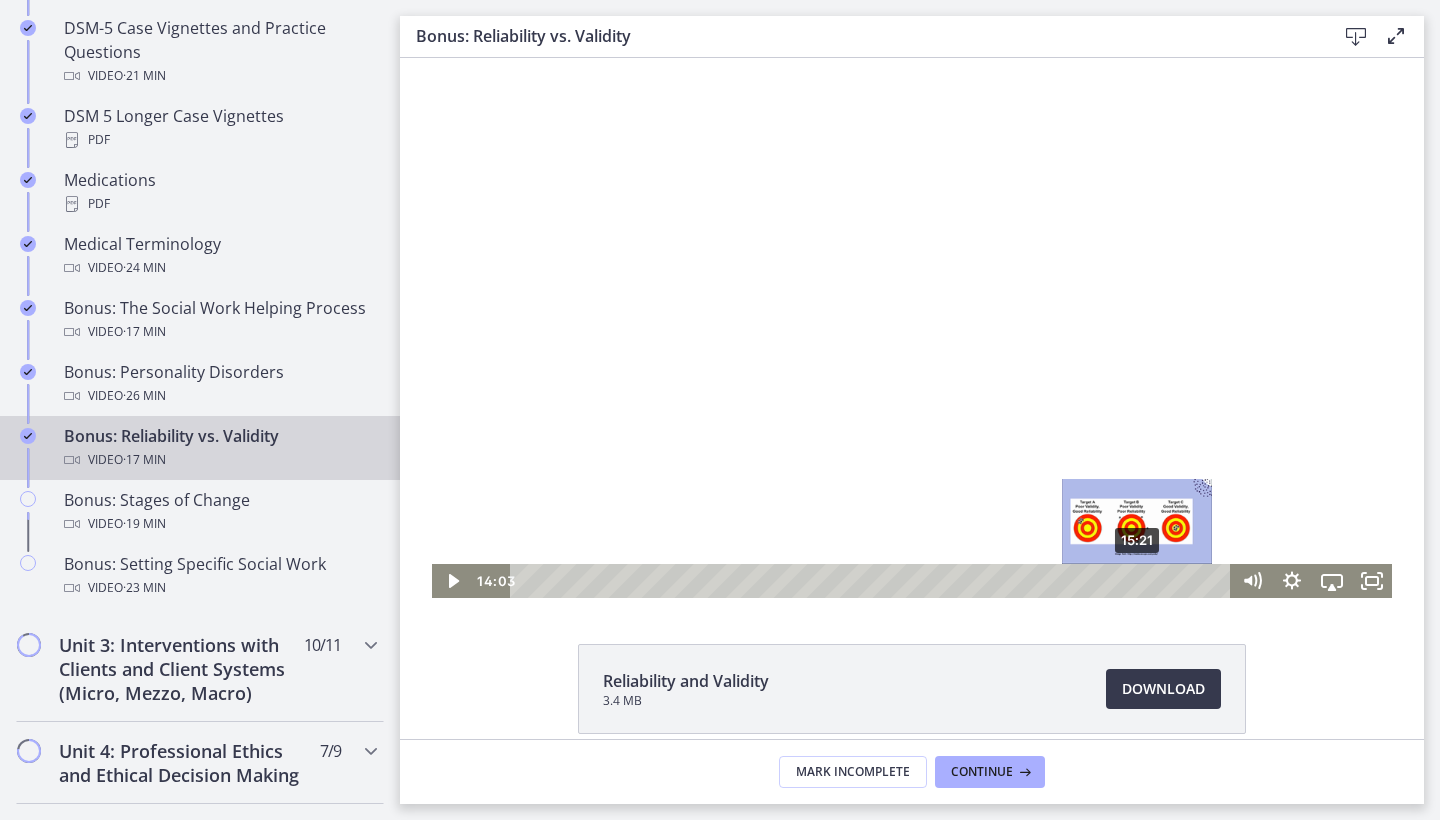 click on "15:21" at bounding box center (873, 581) 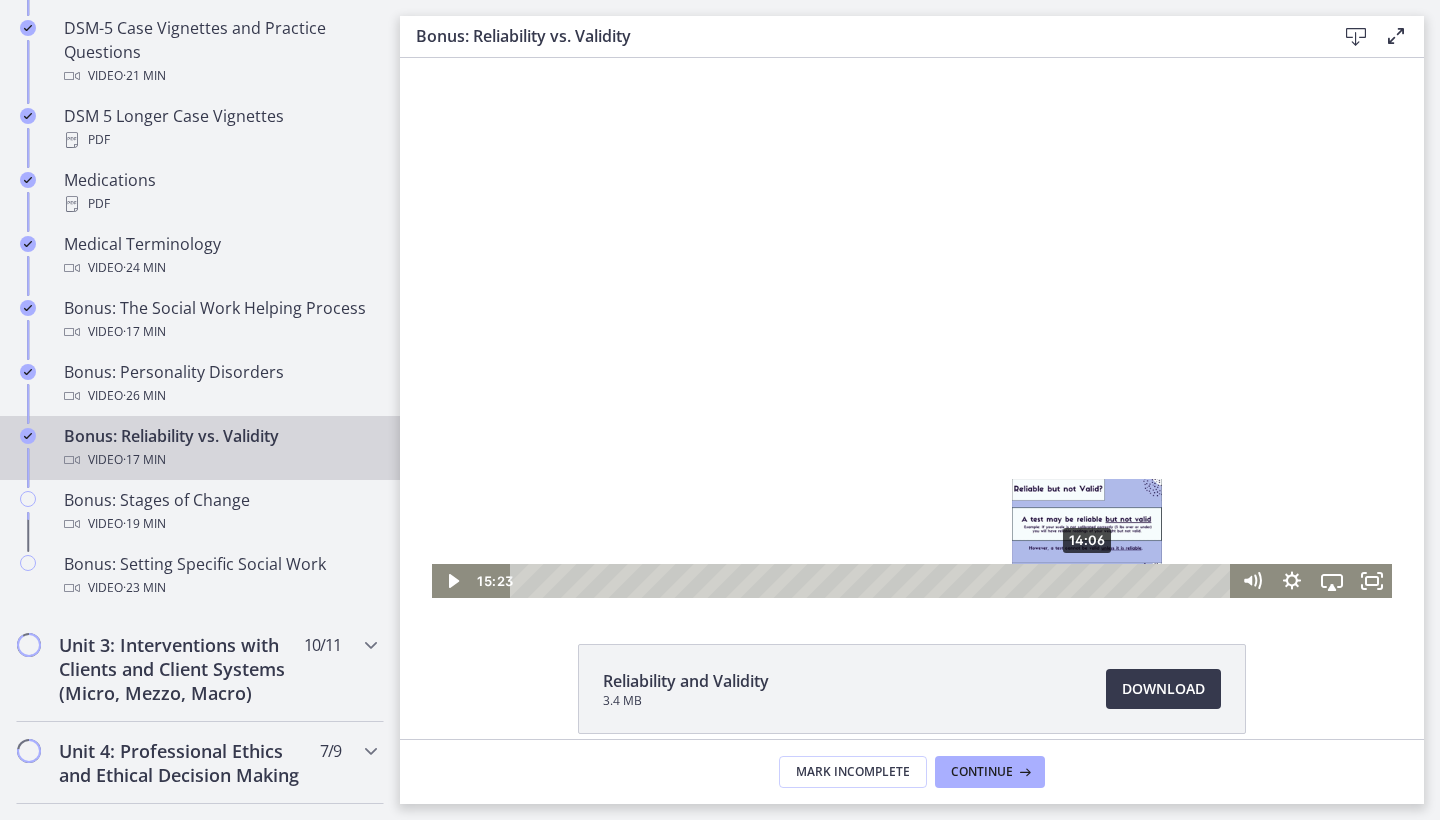 click on "14:06" at bounding box center [873, 581] 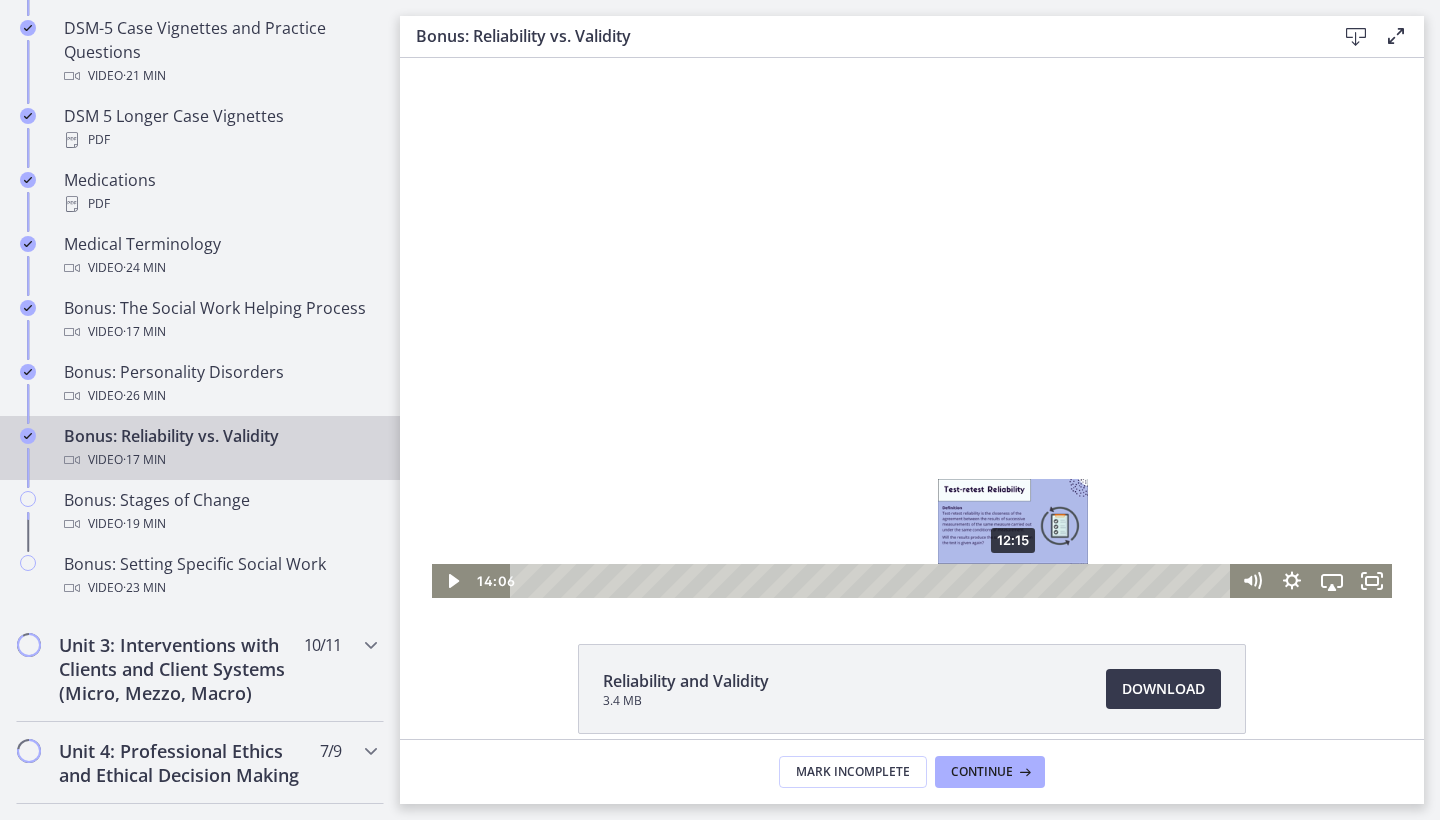 click on "12:15" at bounding box center (873, 581) 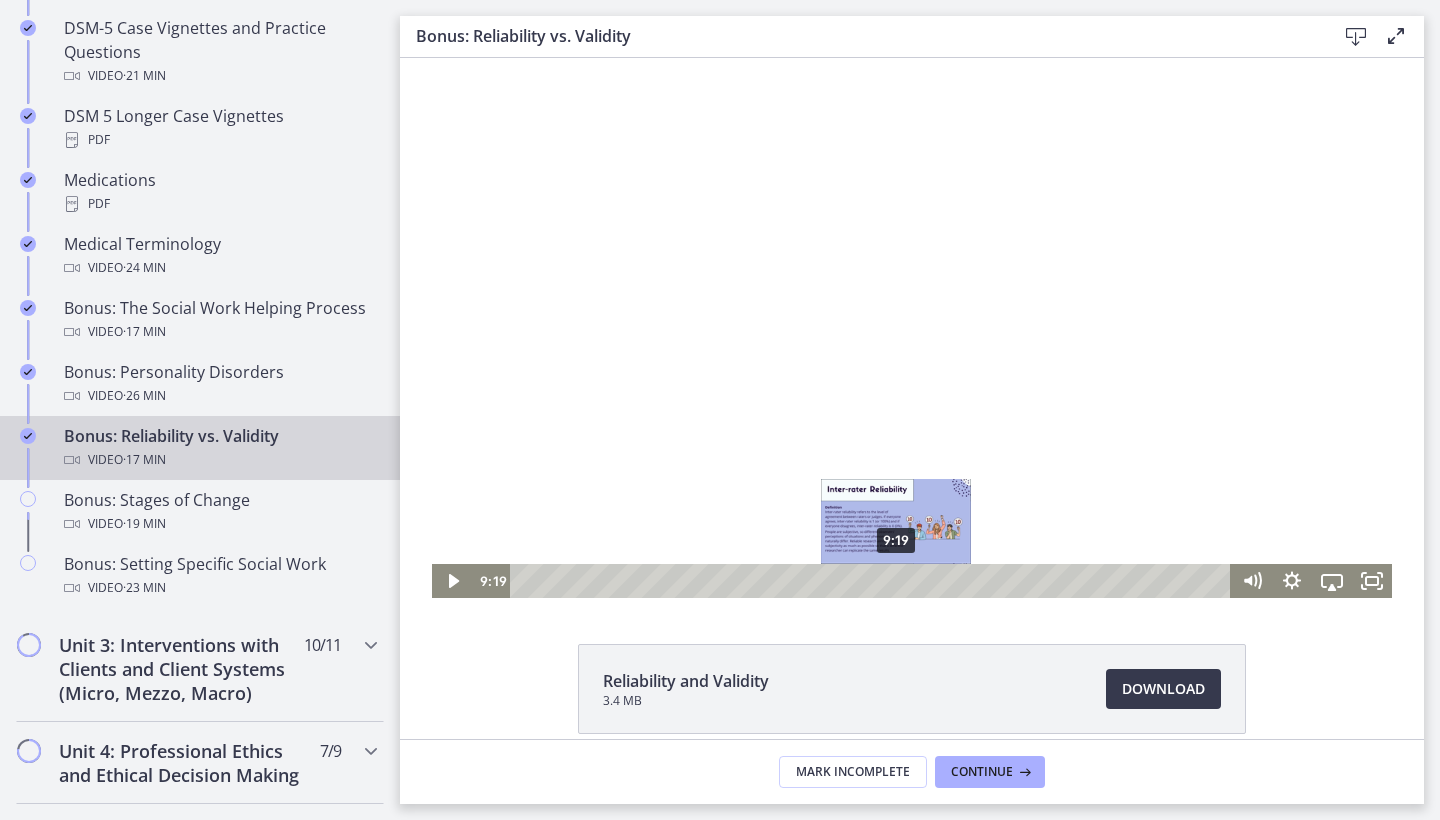 click on "9:19" at bounding box center (873, 581) 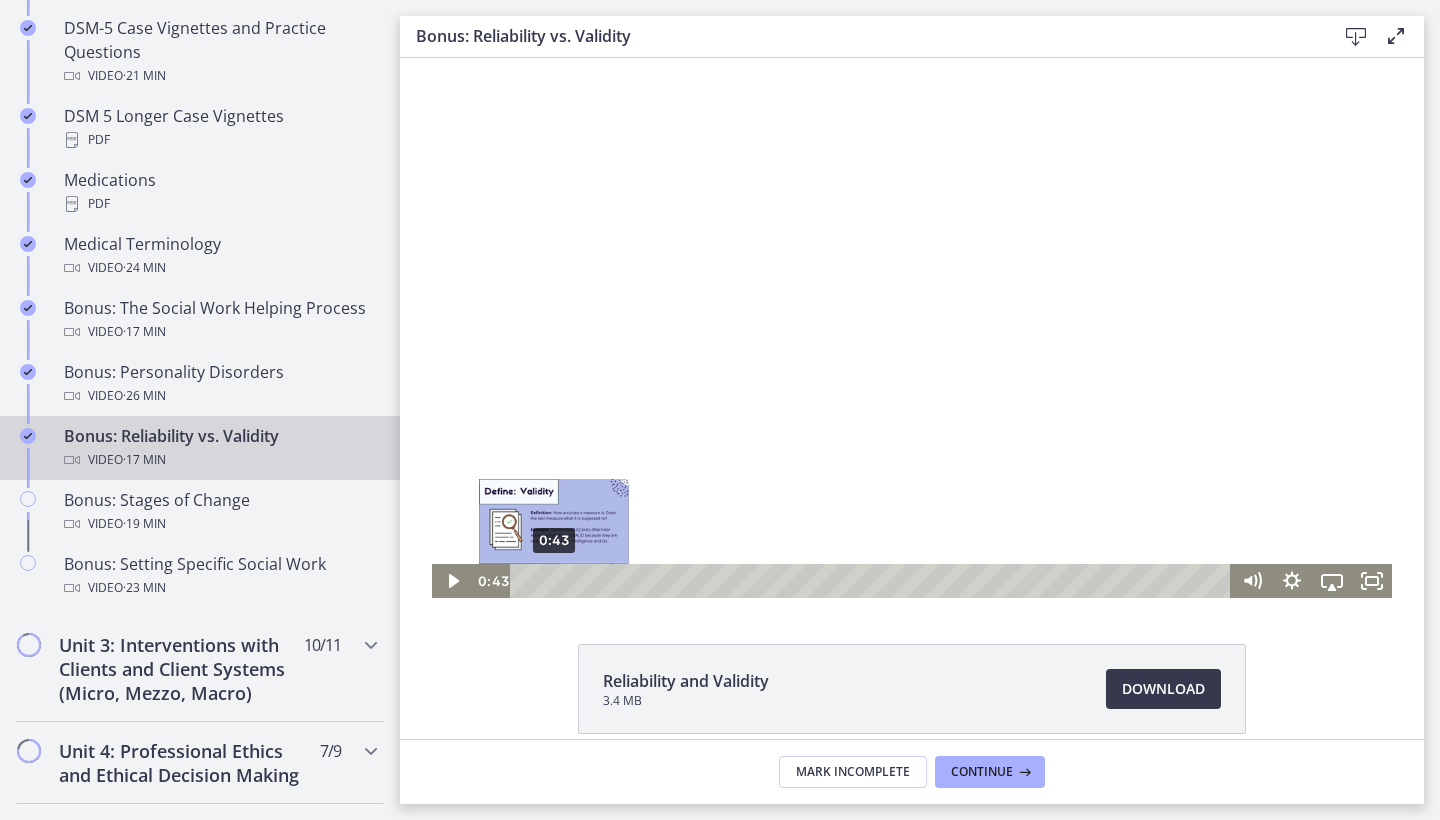 click on "0:43" at bounding box center [873, 581] 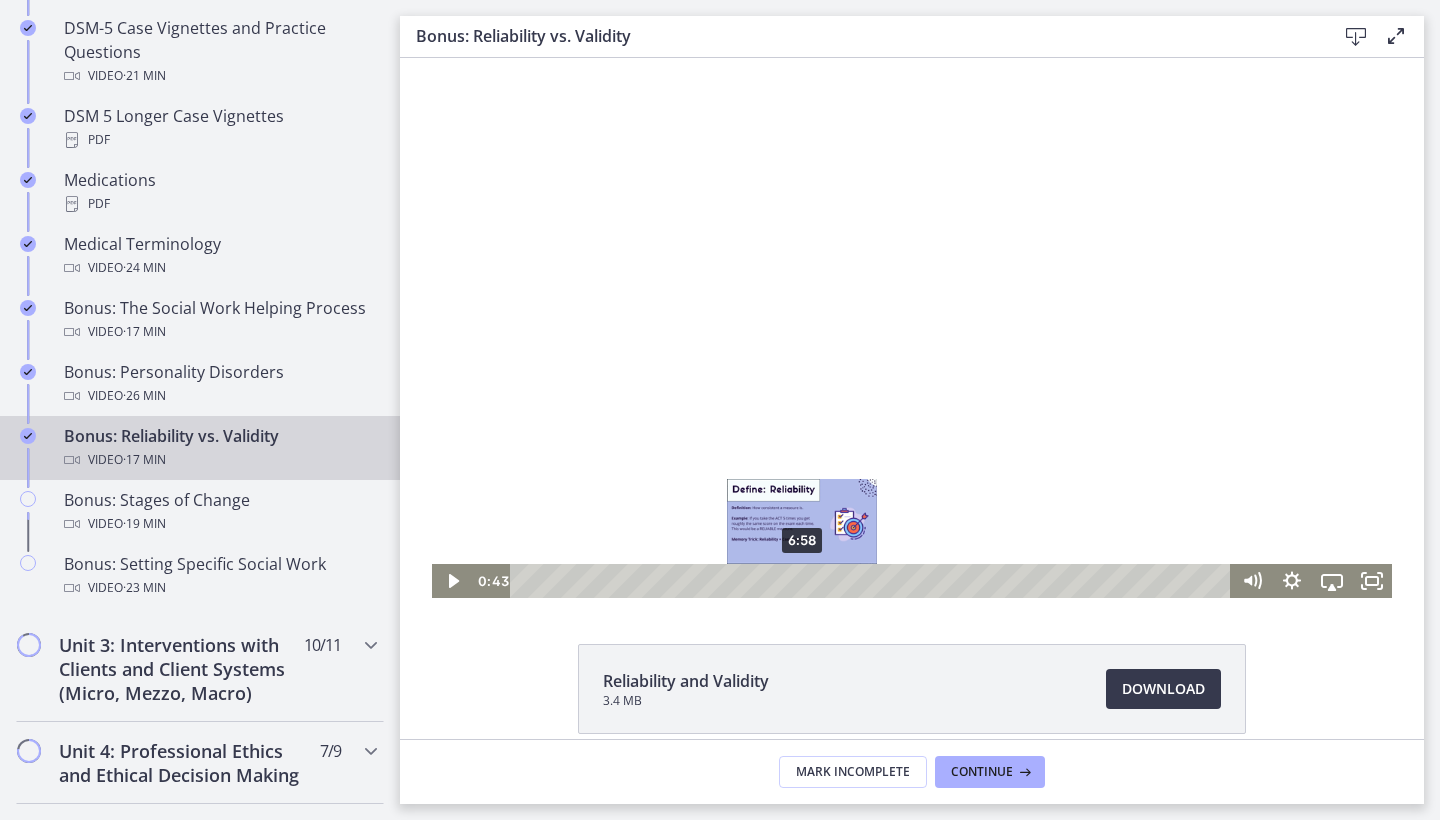 click on "6:58" at bounding box center [873, 581] 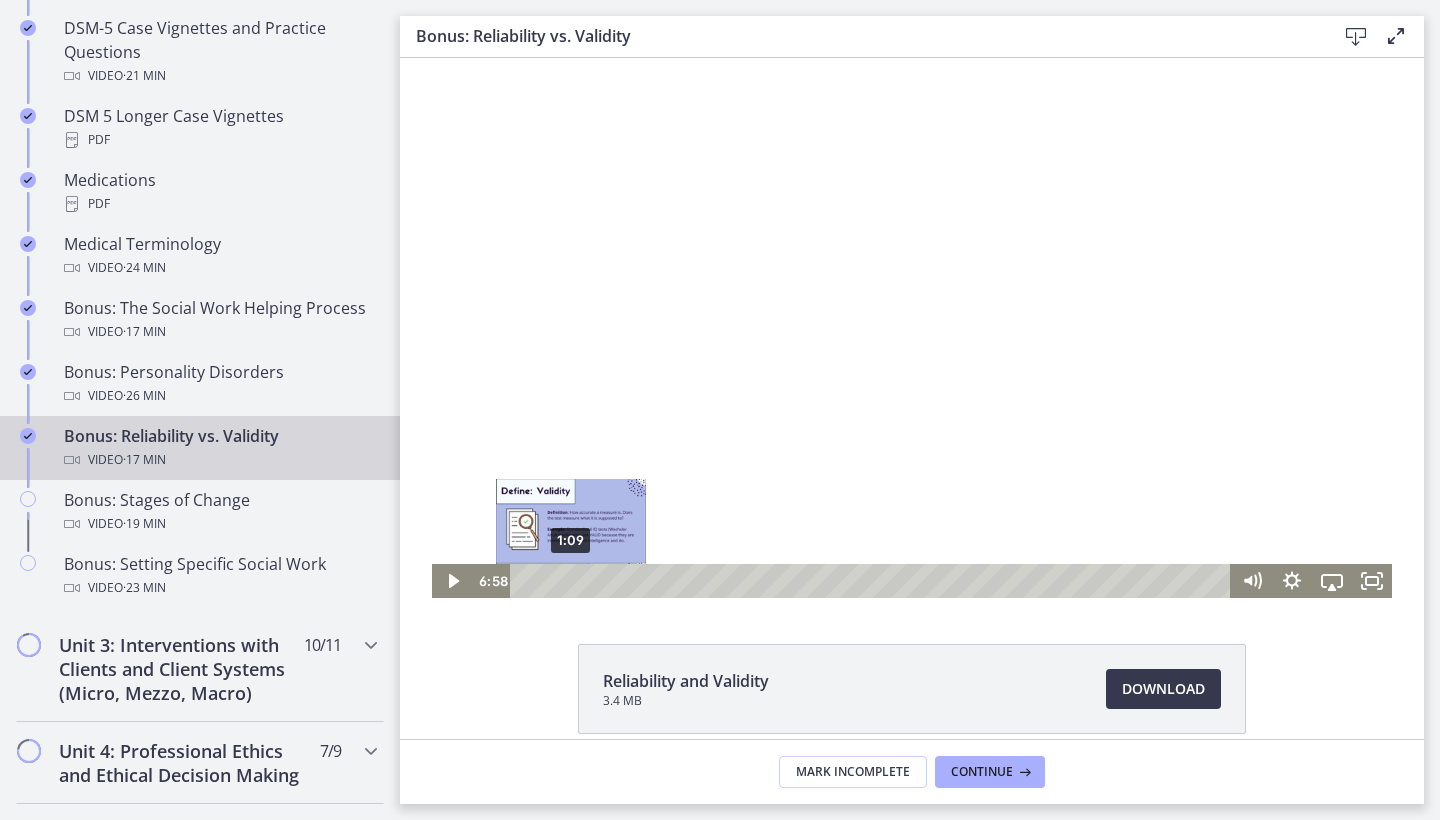 click on "1:09" at bounding box center (873, 581) 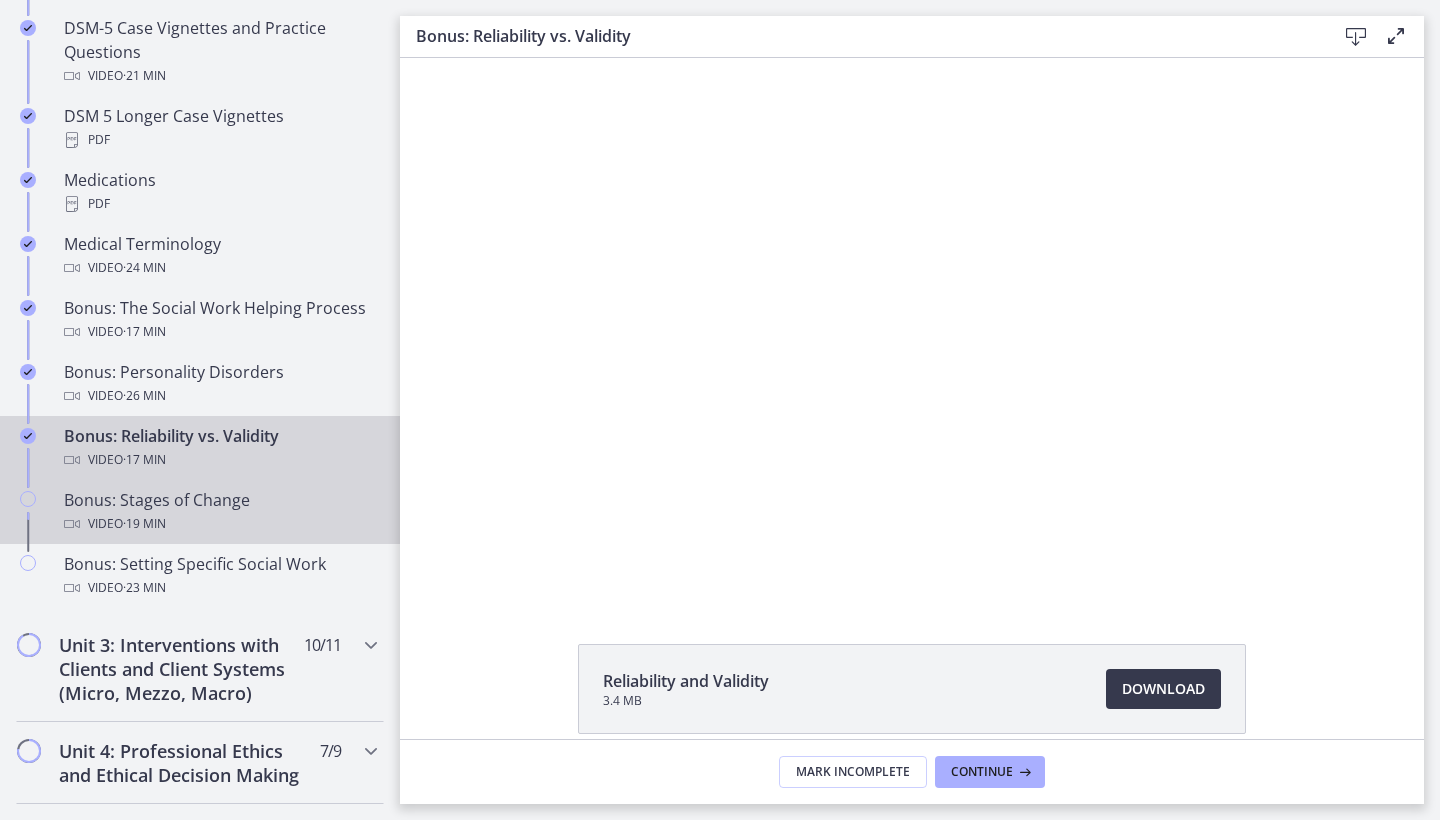 click on "·  19 min" at bounding box center [144, 524] 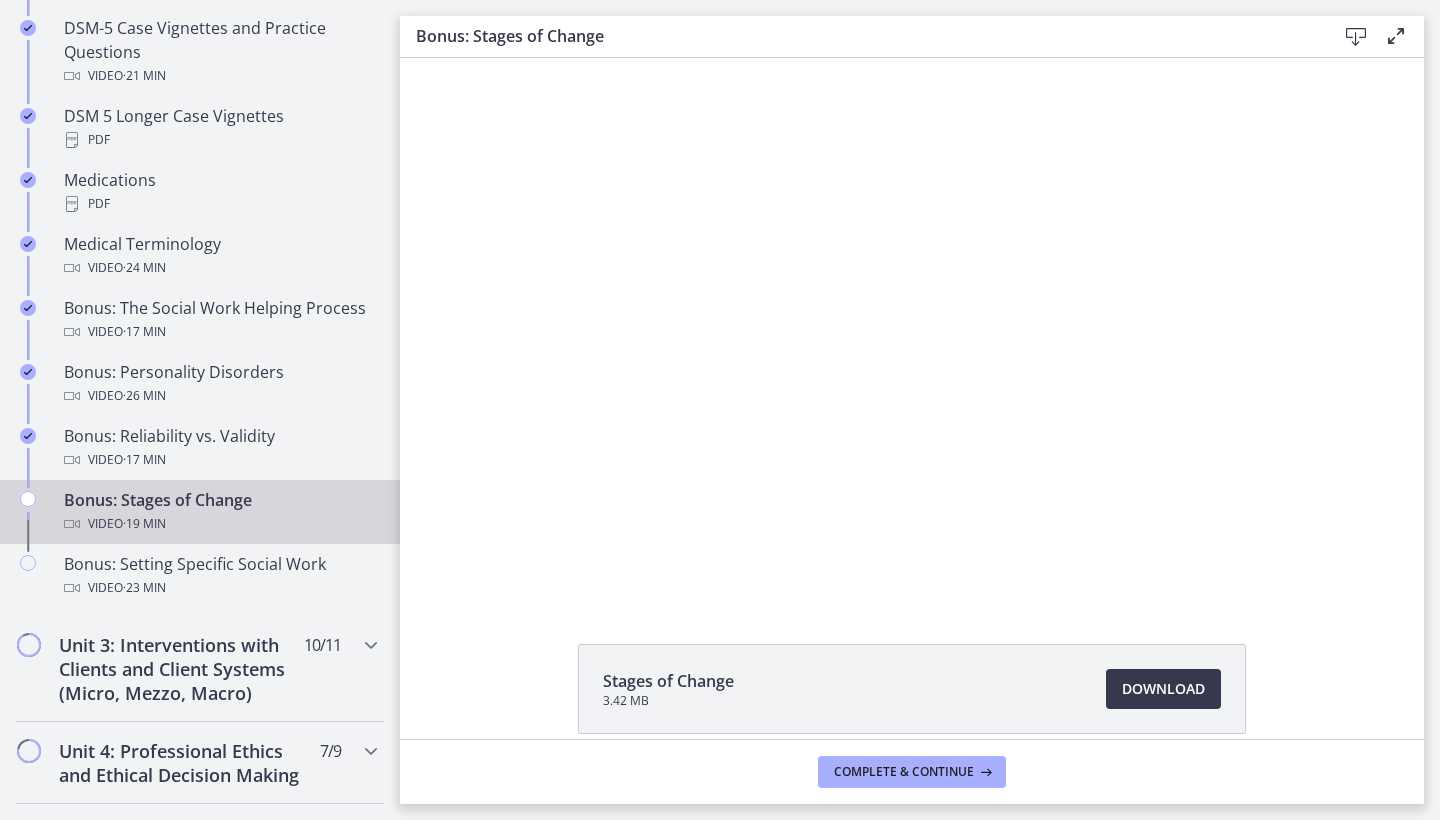 scroll, scrollTop: 0, scrollLeft: 0, axis: both 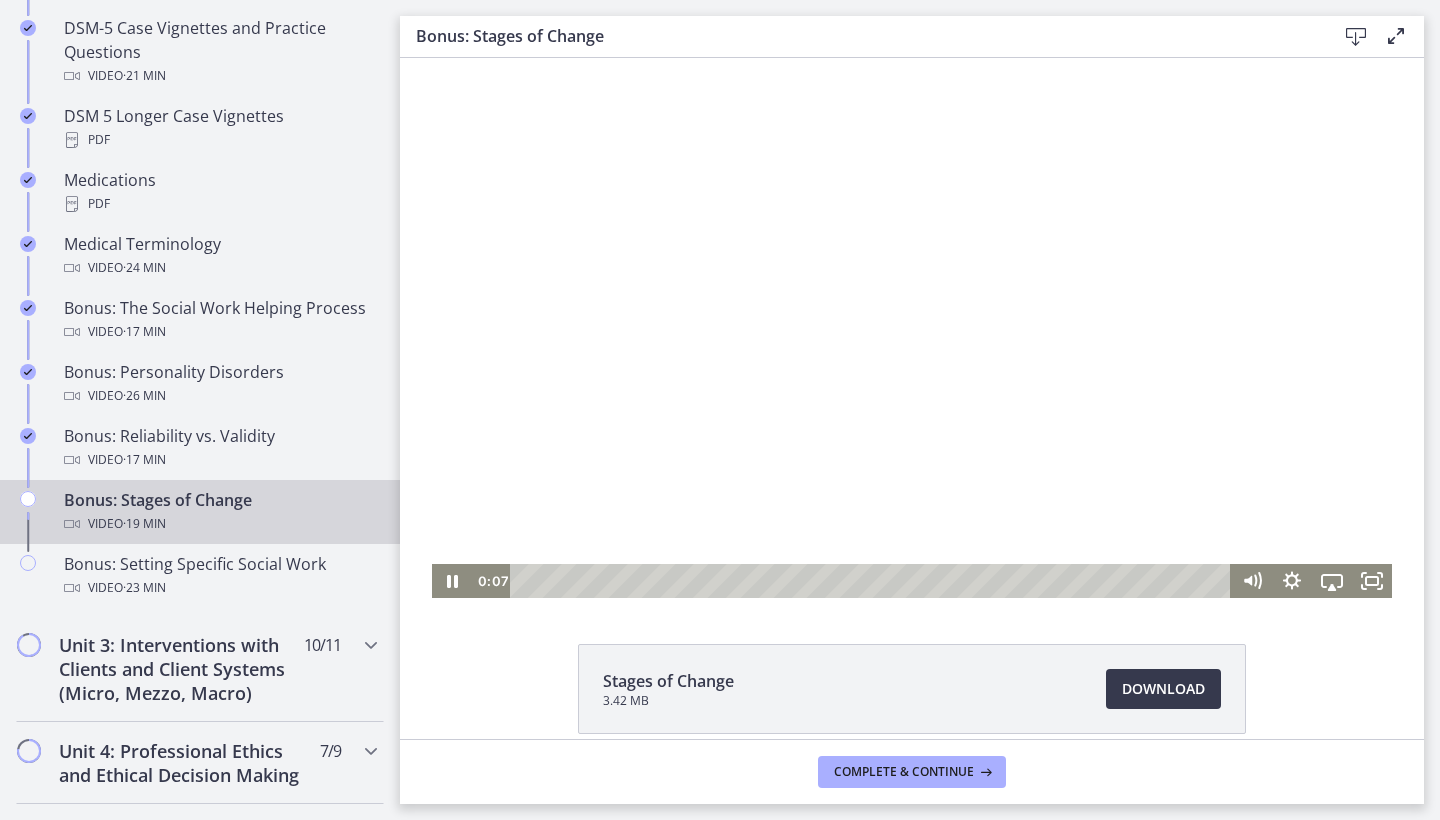 click at bounding box center (873, 581) 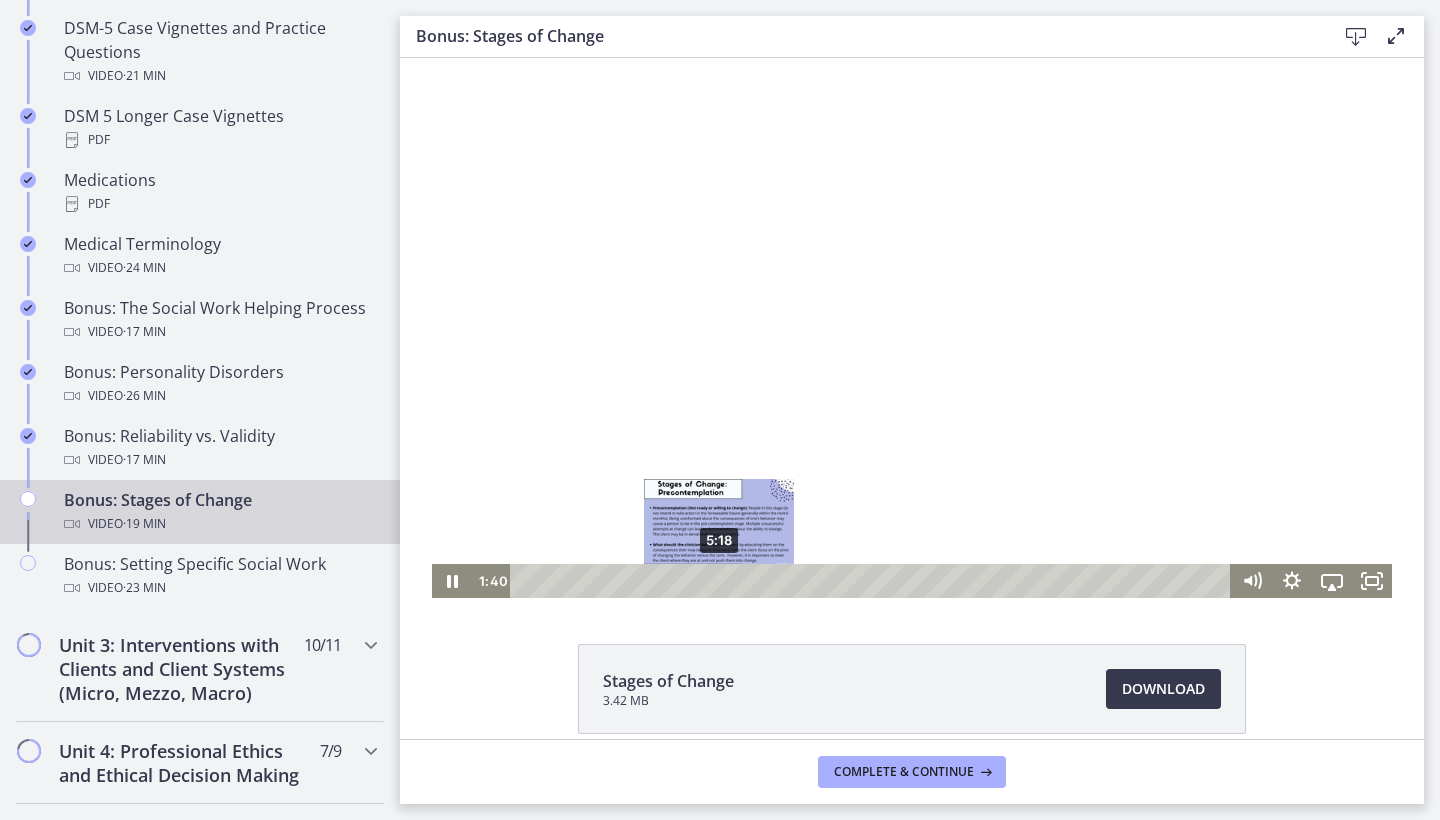 click on "5:18" at bounding box center [873, 581] 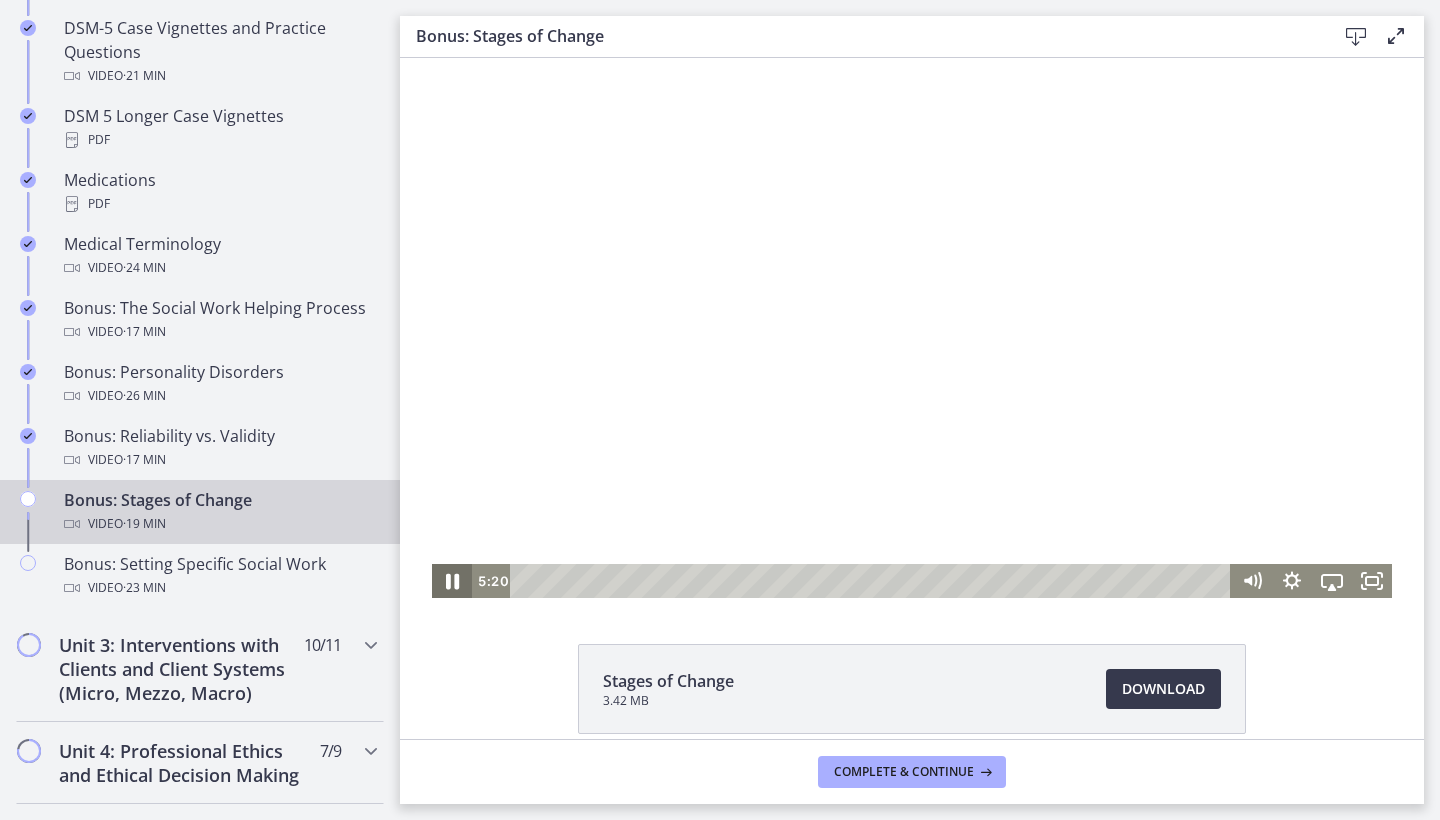 click 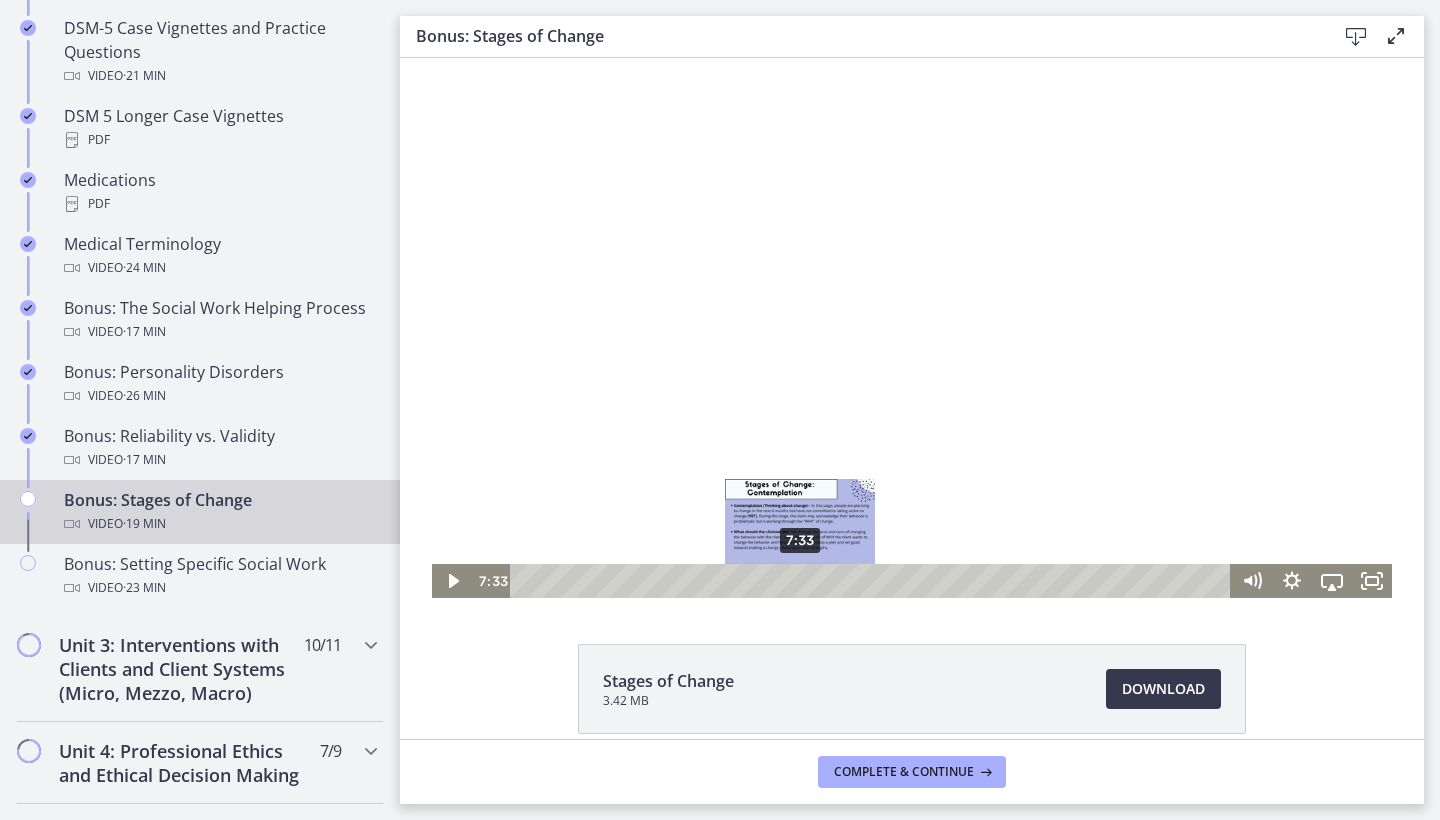 click on "7:33" at bounding box center (873, 581) 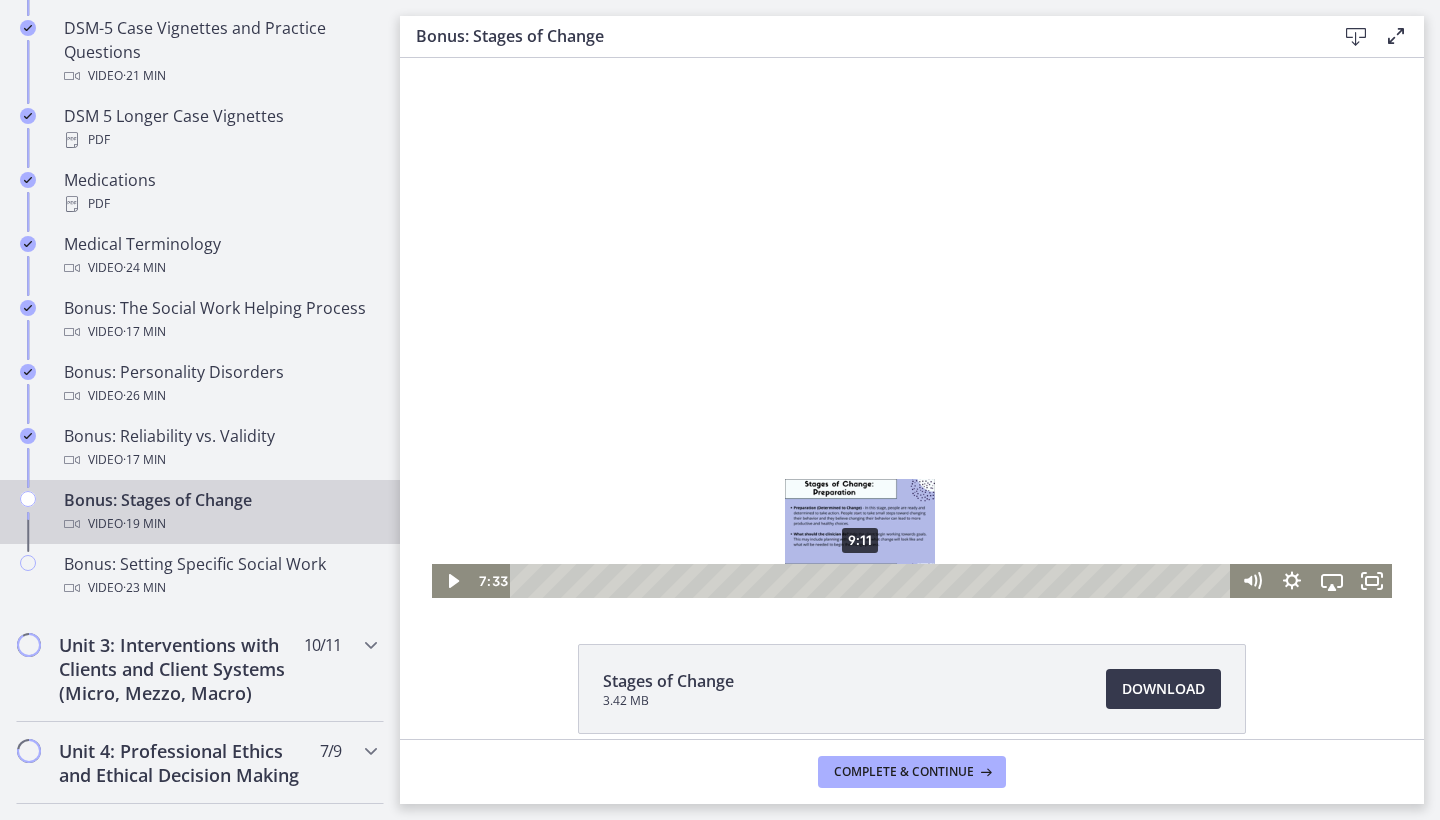 click on "9:11" at bounding box center [873, 581] 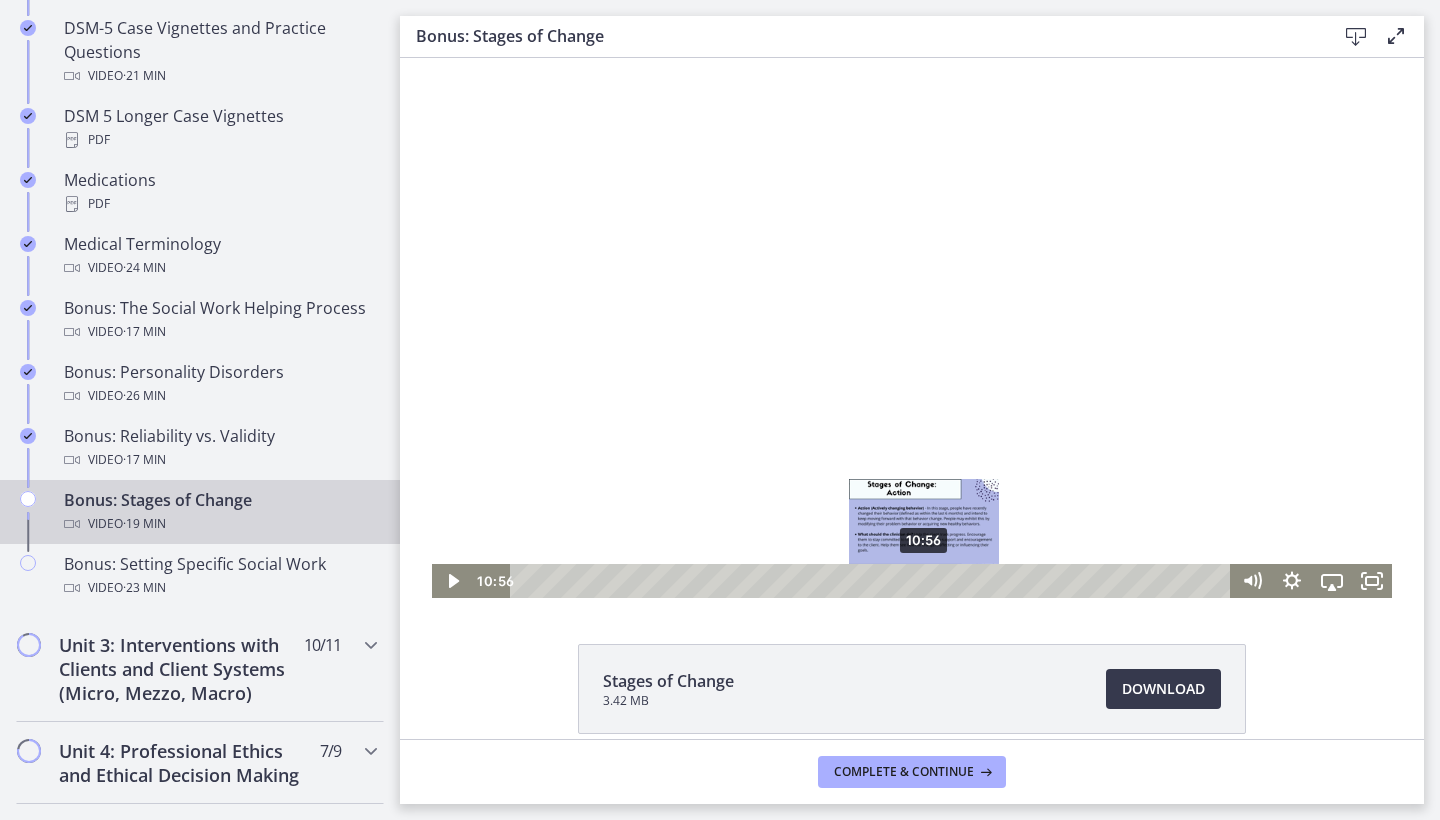 click on "10:56" at bounding box center [873, 581] 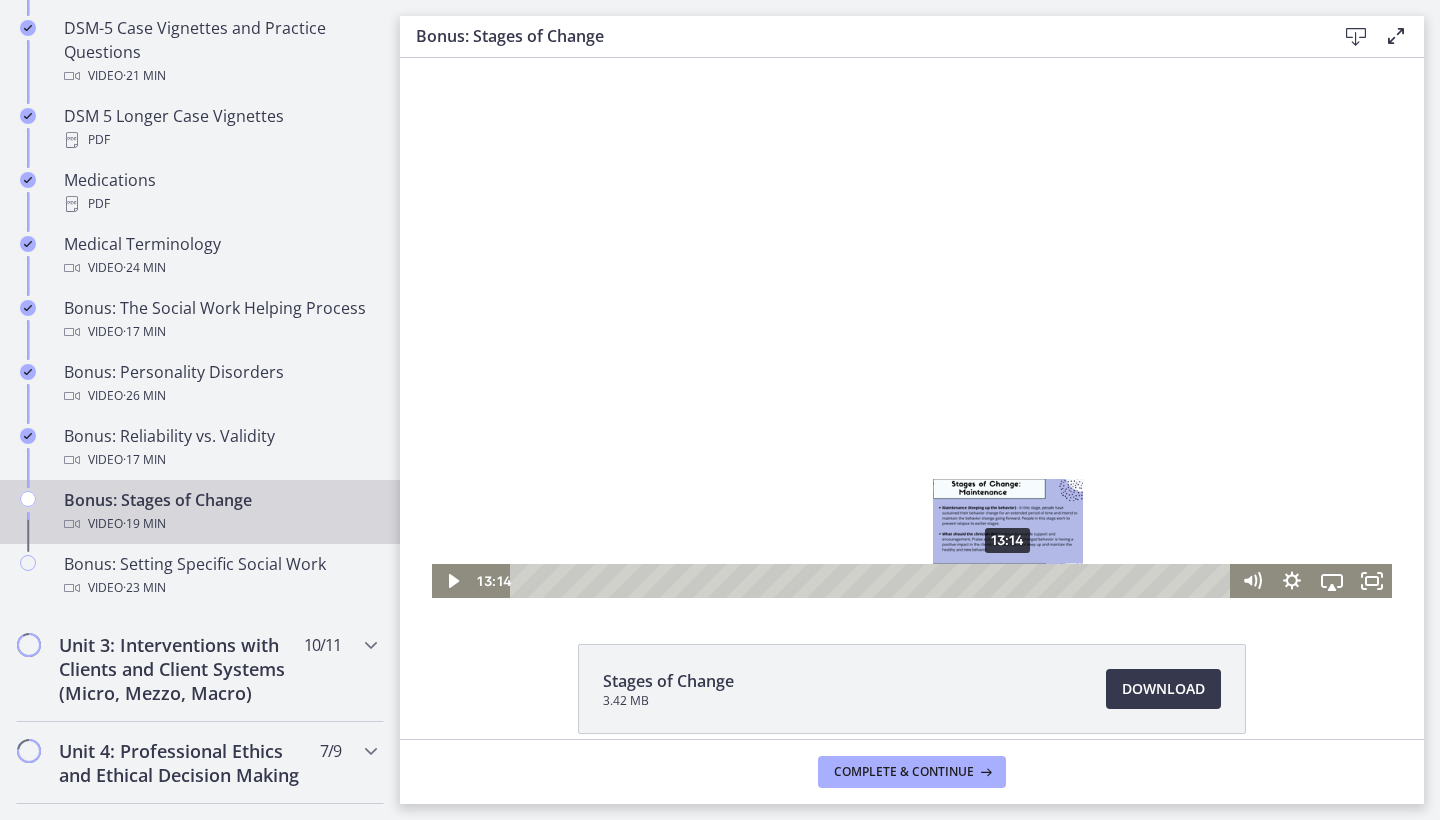 click on "13:14" at bounding box center (873, 581) 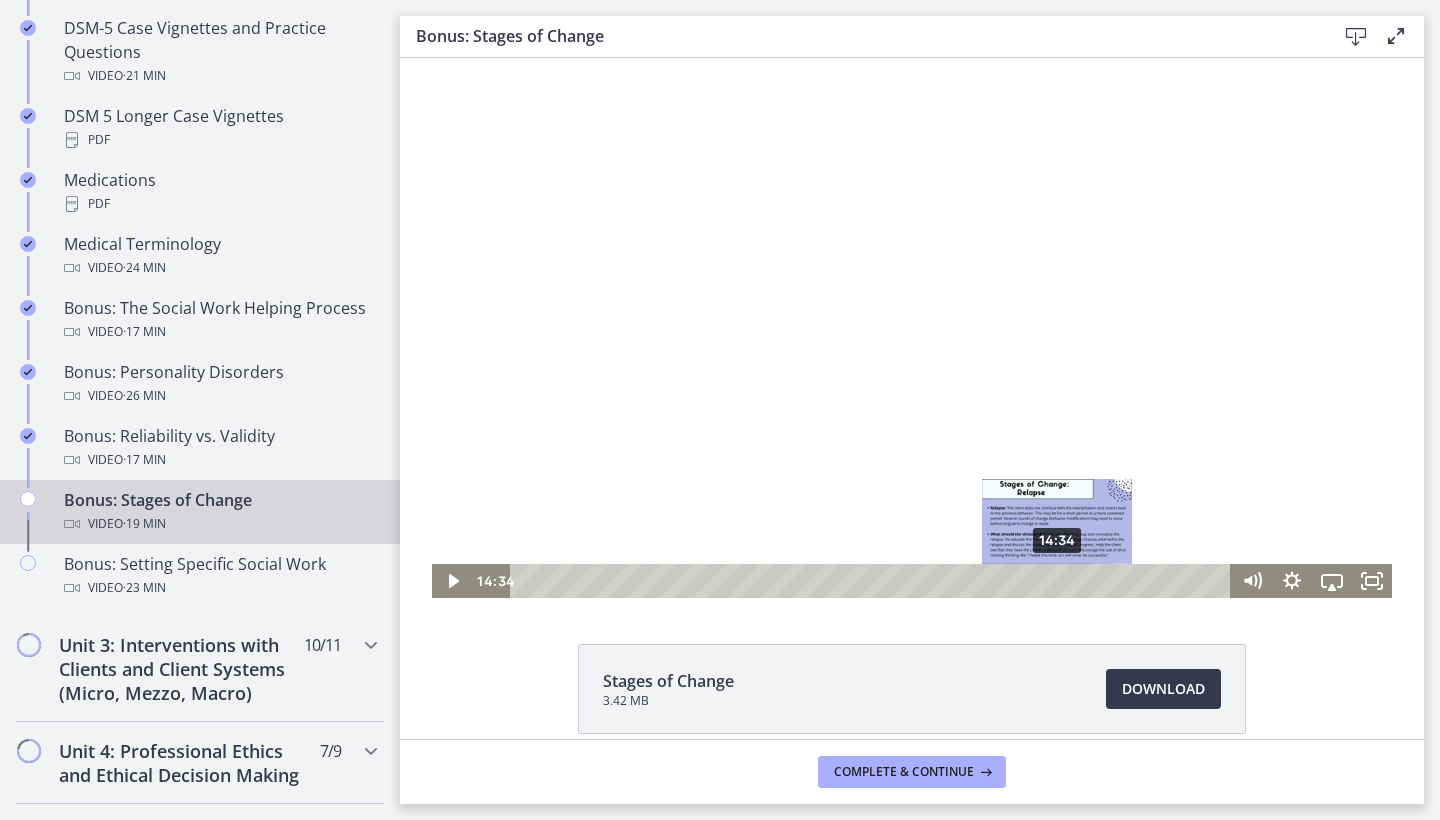 click on "14:34" at bounding box center [873, 581] 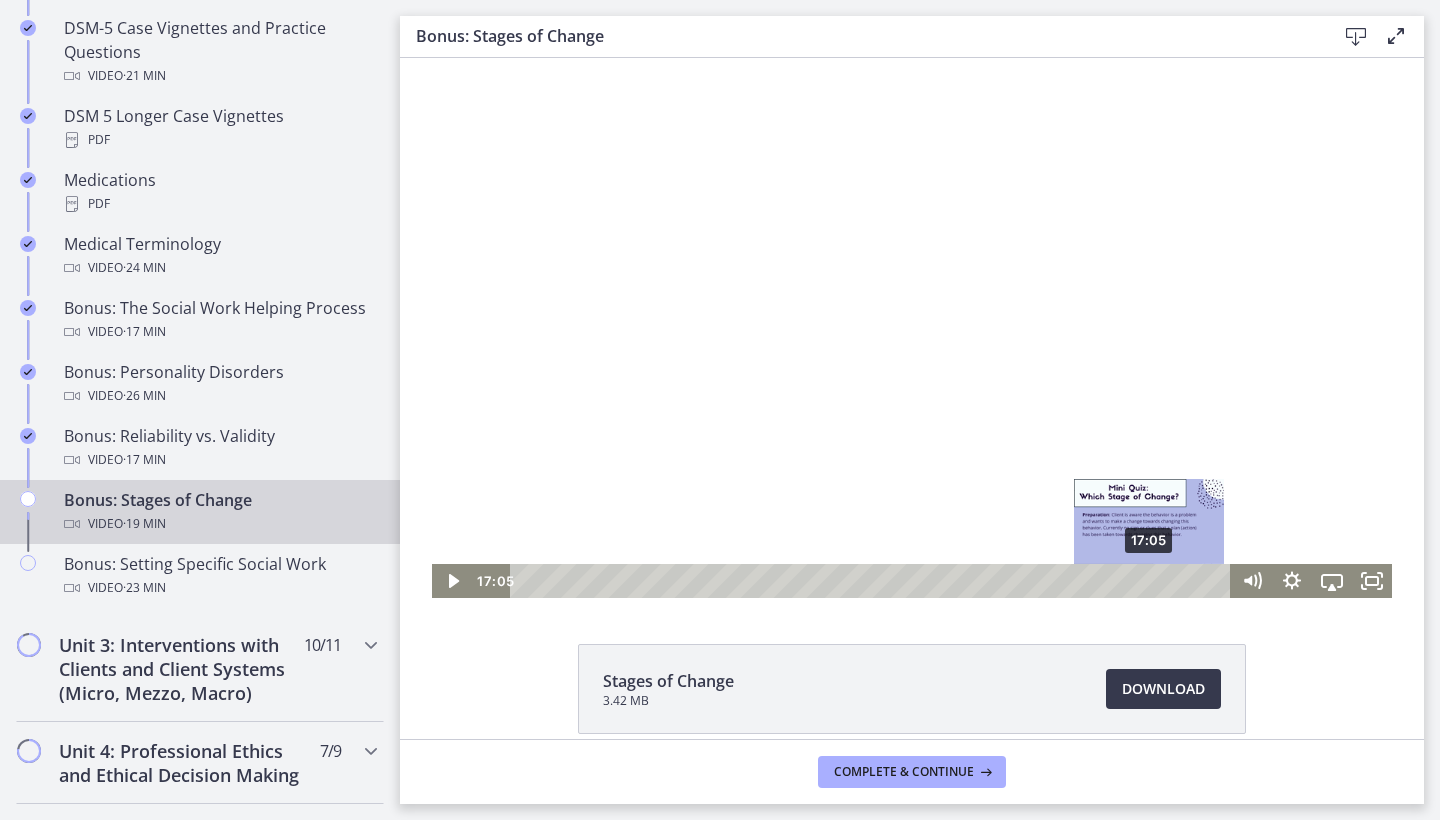 click on "17:05" at bounding box center [873, 581] 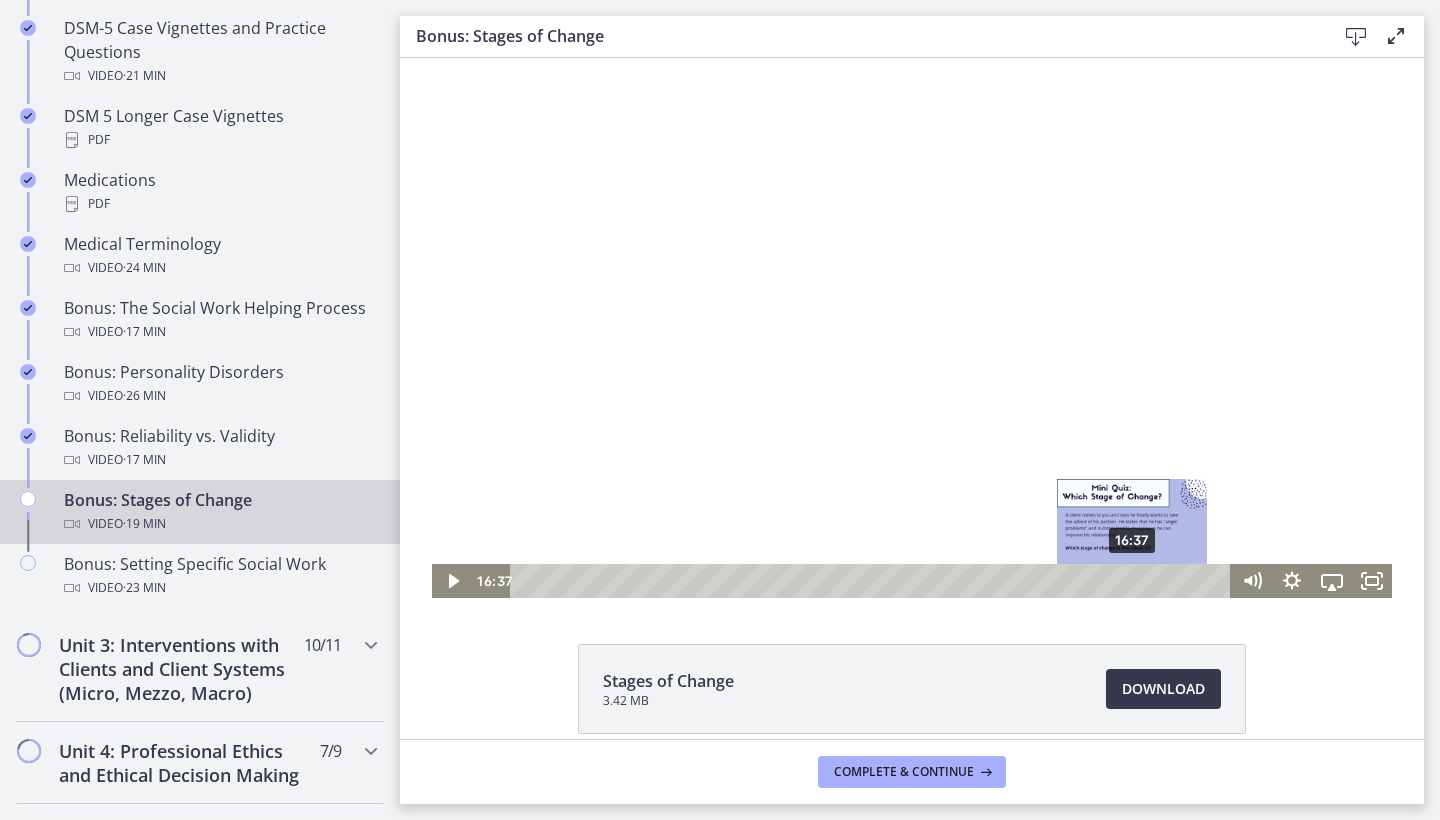 click on "16:37" at bounding box center (873, 581) 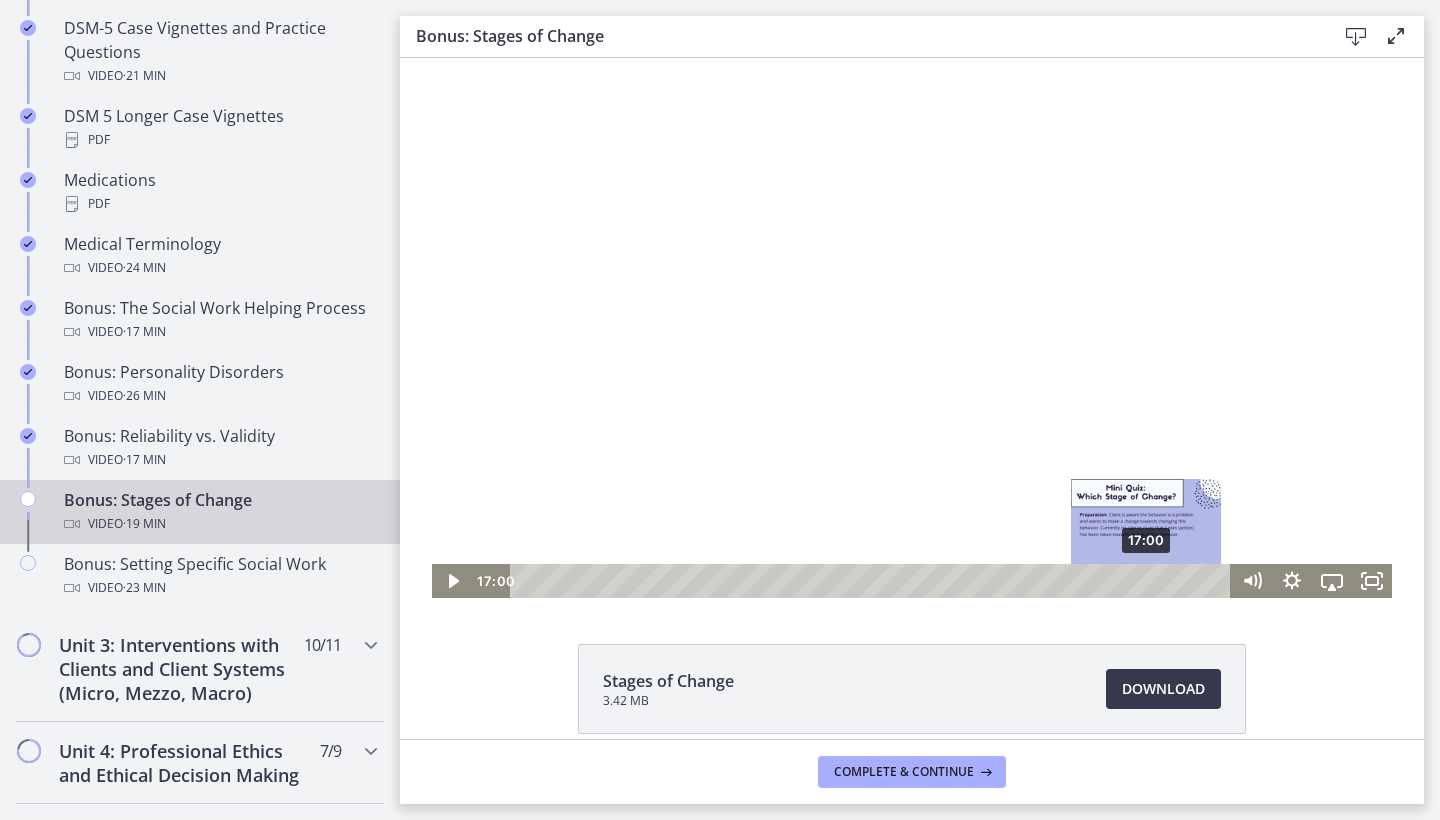 click on "17:00" at bounding box center [873, 581] 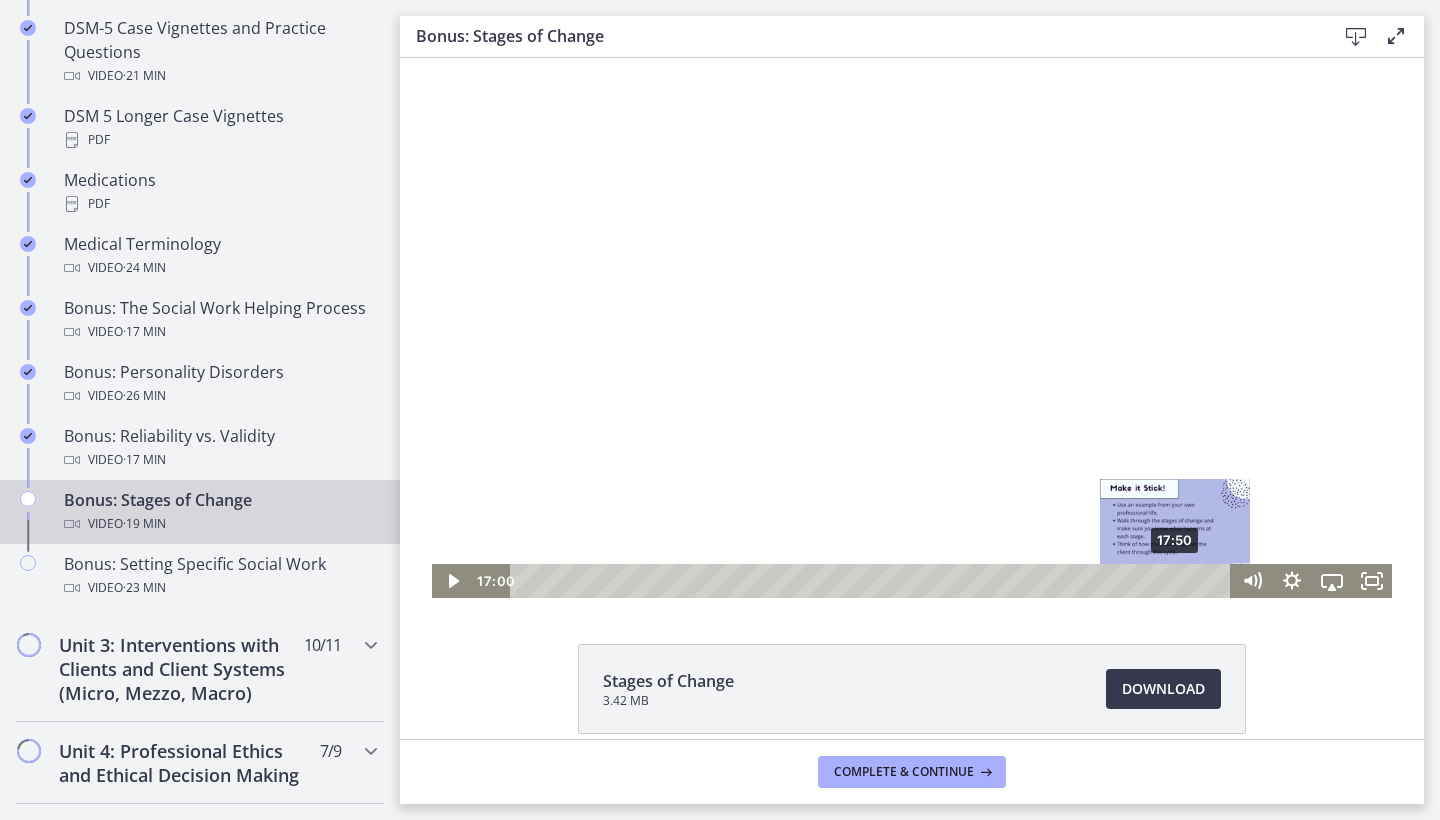 click on "17:50" at bounding box center (873, 581) 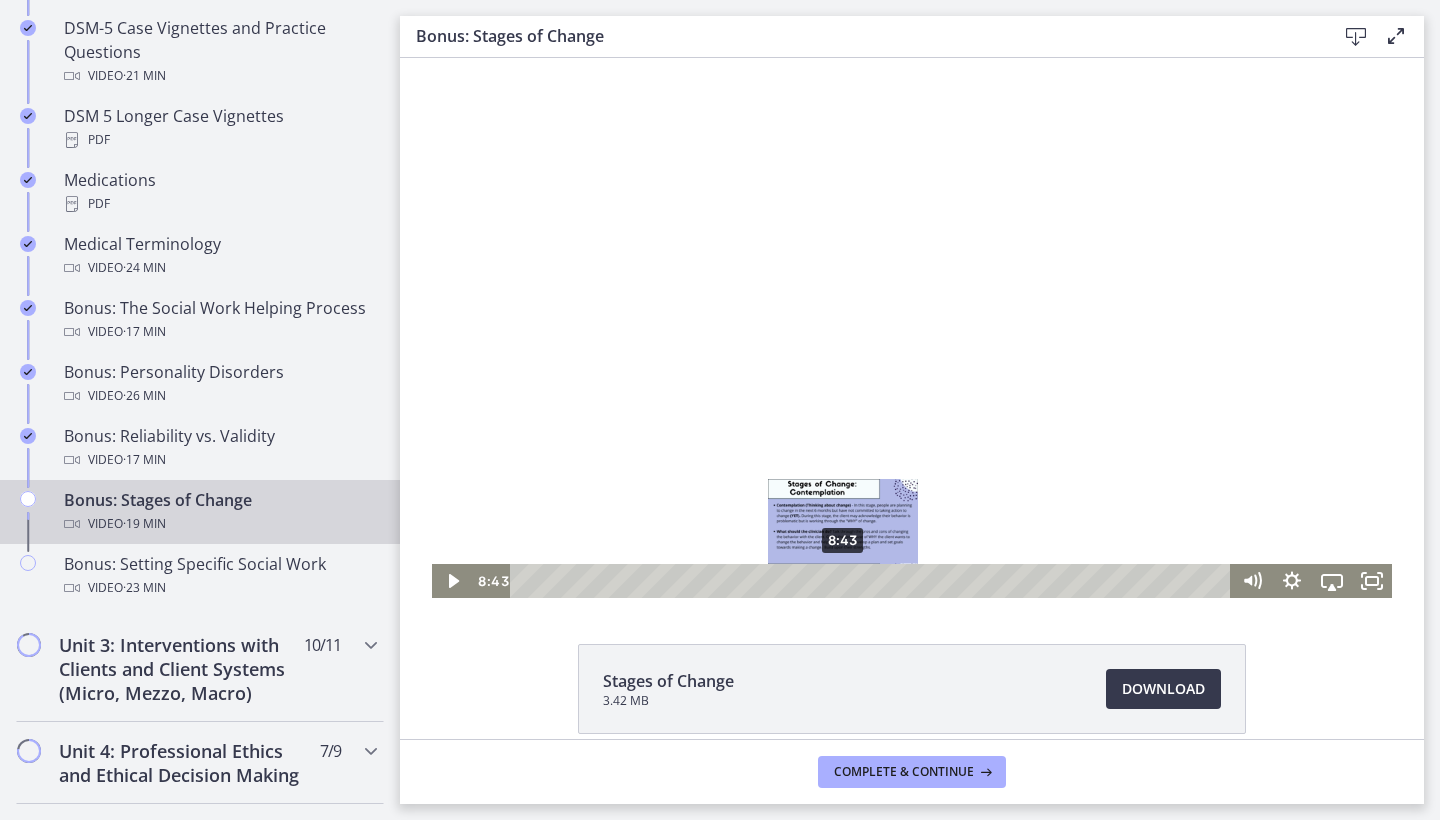 click on "8:43" at bounding box center (873, 581) 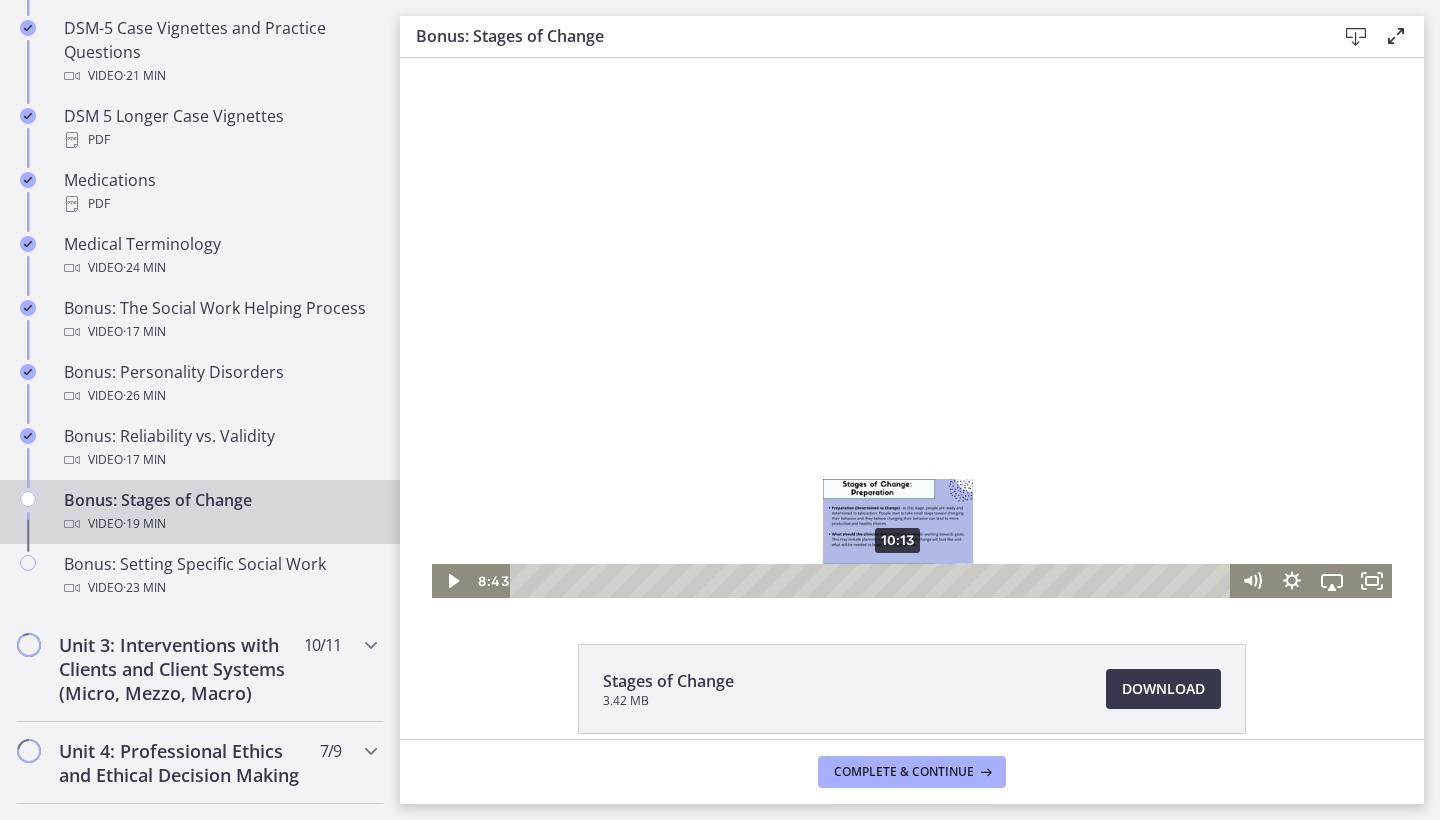 click on "10:13" at bounding box center [873, 581] 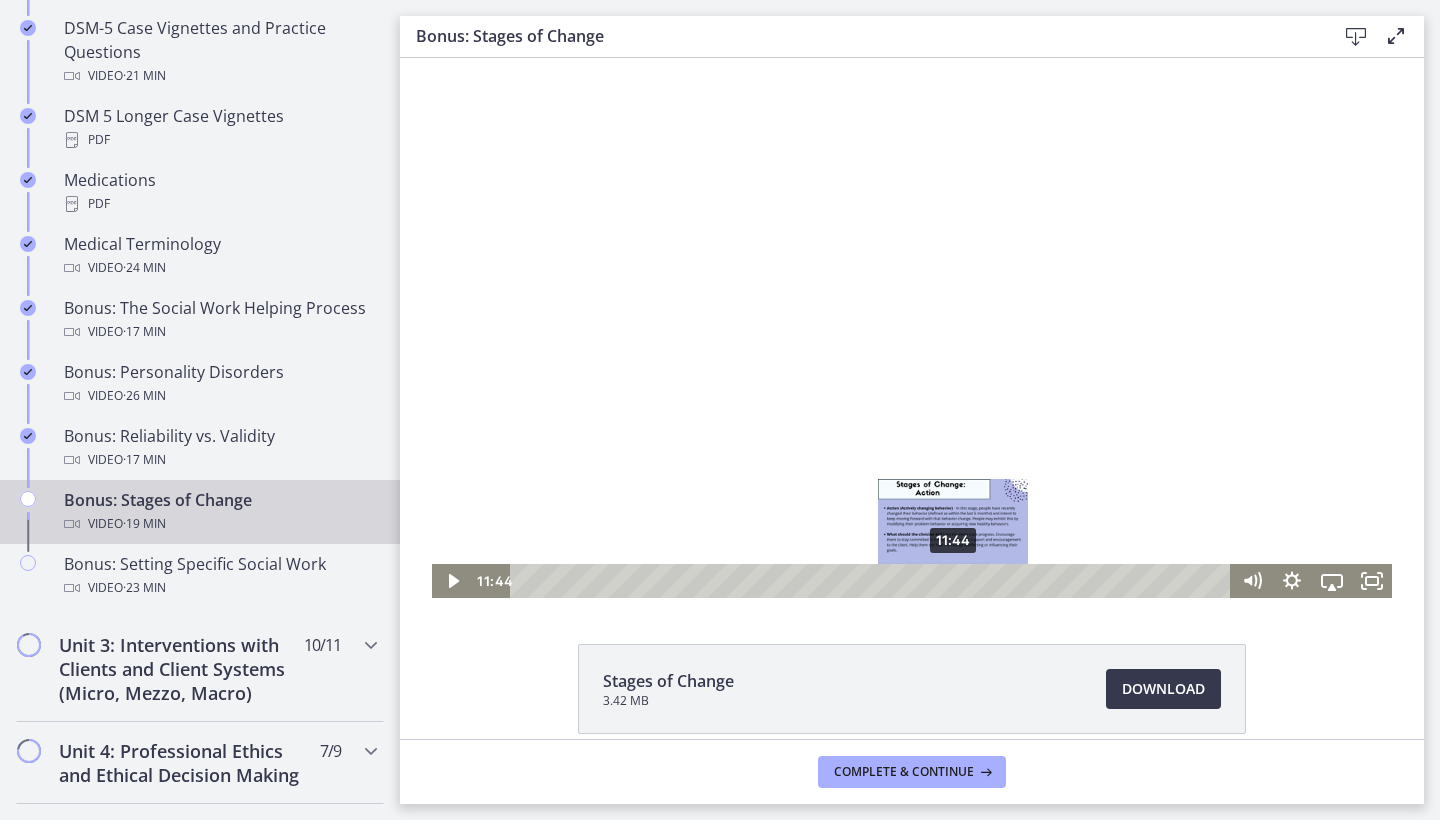 click on "11:44" at bounding box center (873, 581) 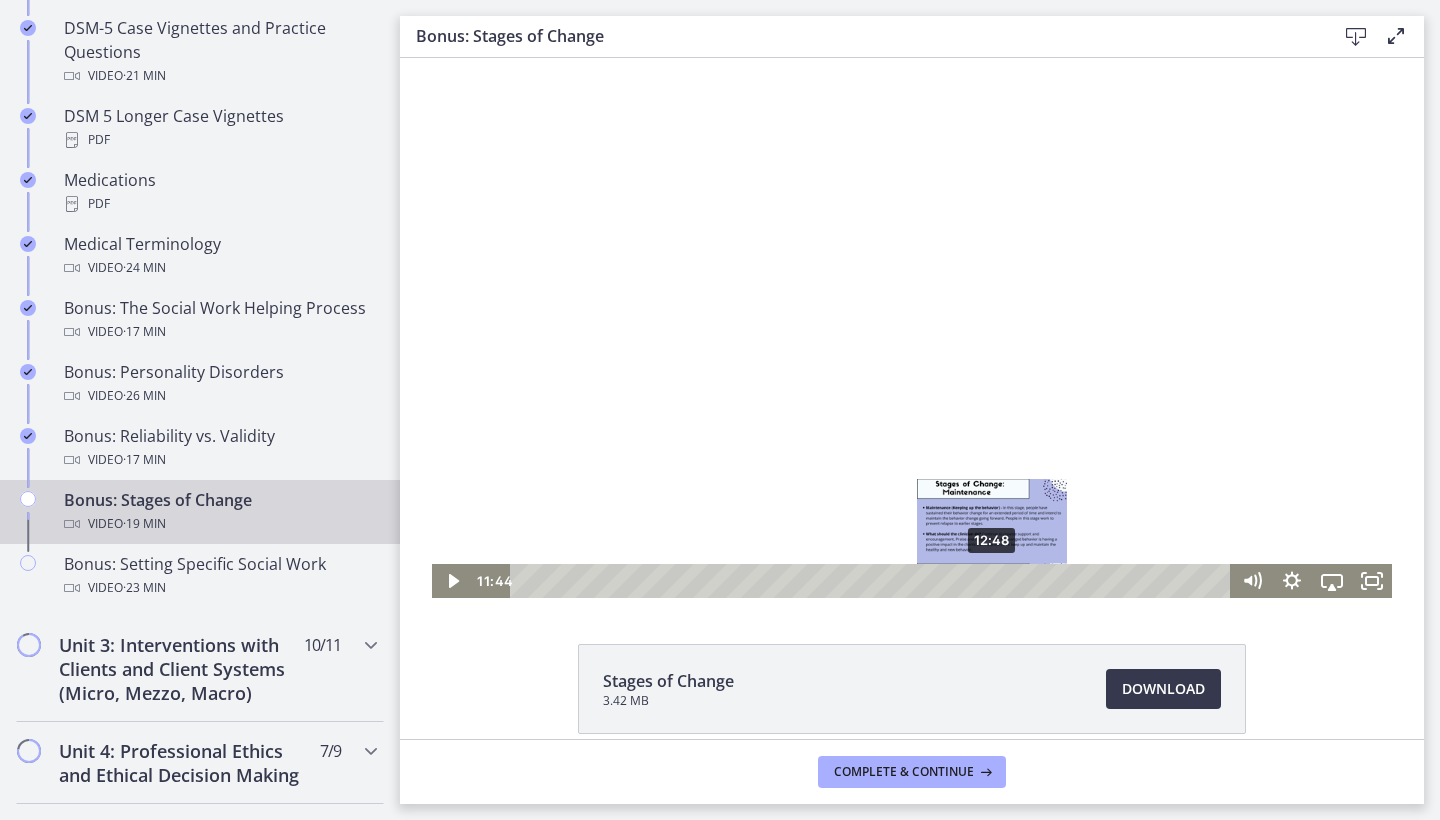 click on "12:48" at bounding box center [873, 581] 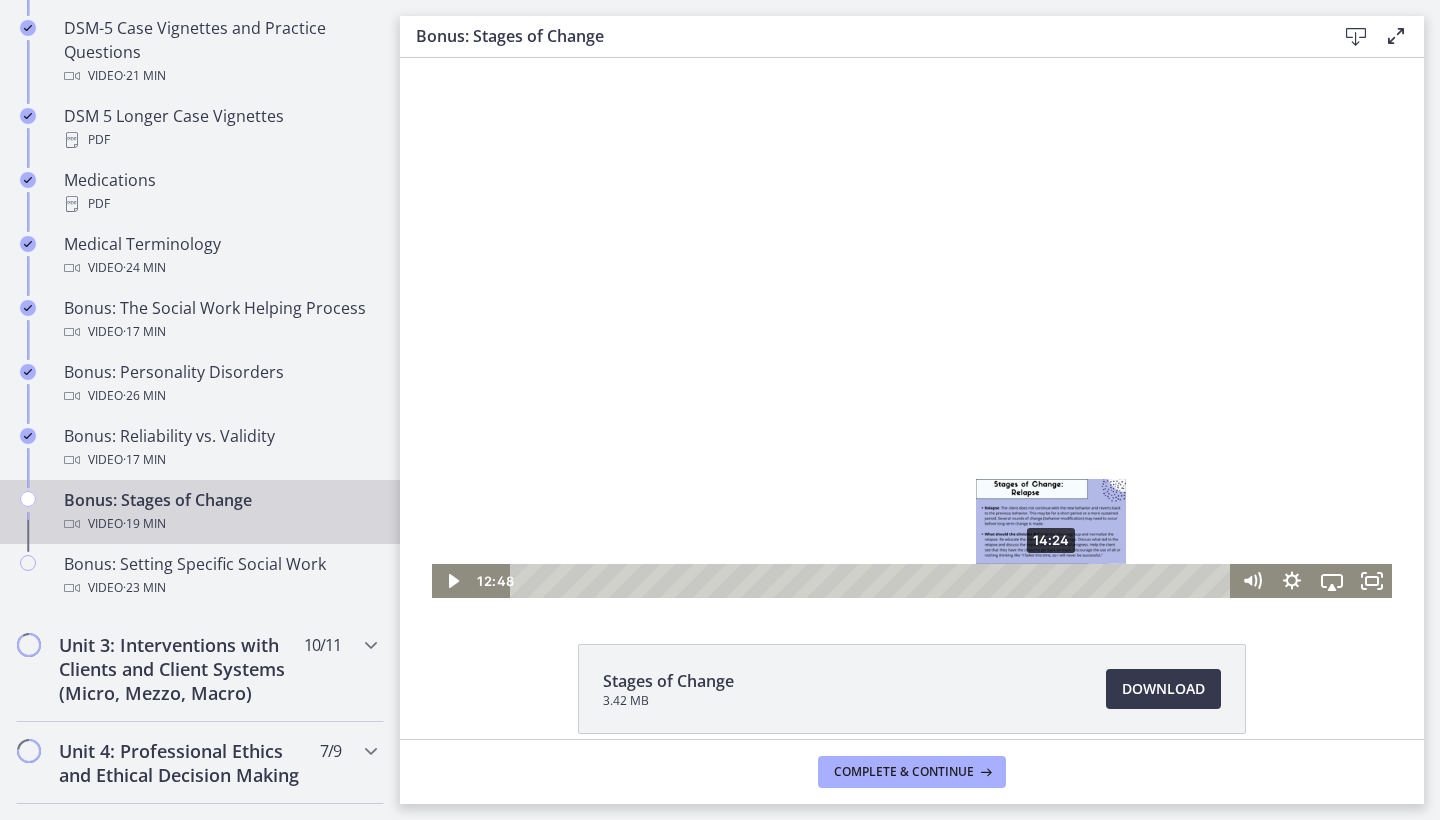 click on "14:24" at bounding box center [873, 581] 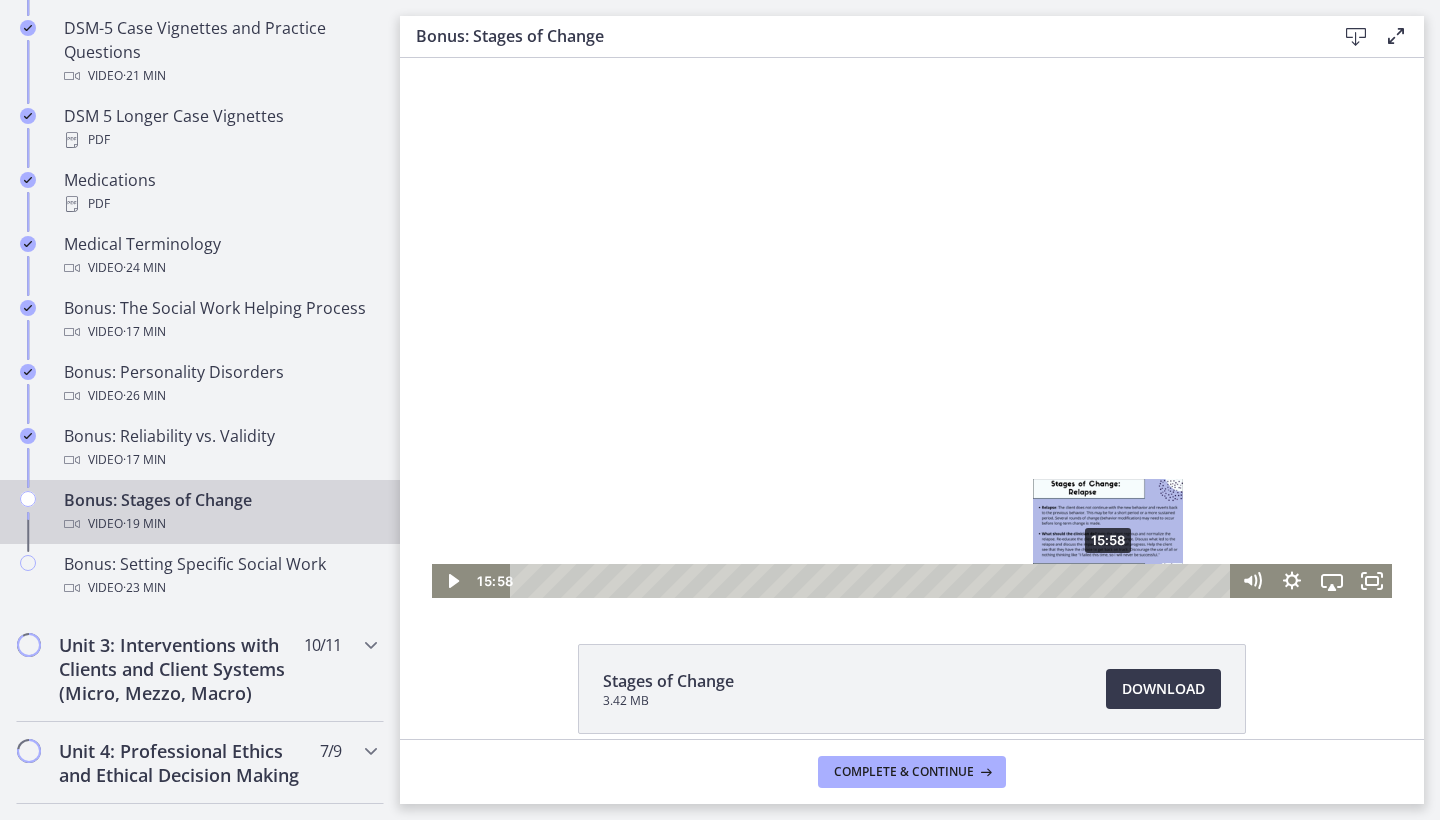 click on "15:58" at bounding box center (873, 581) 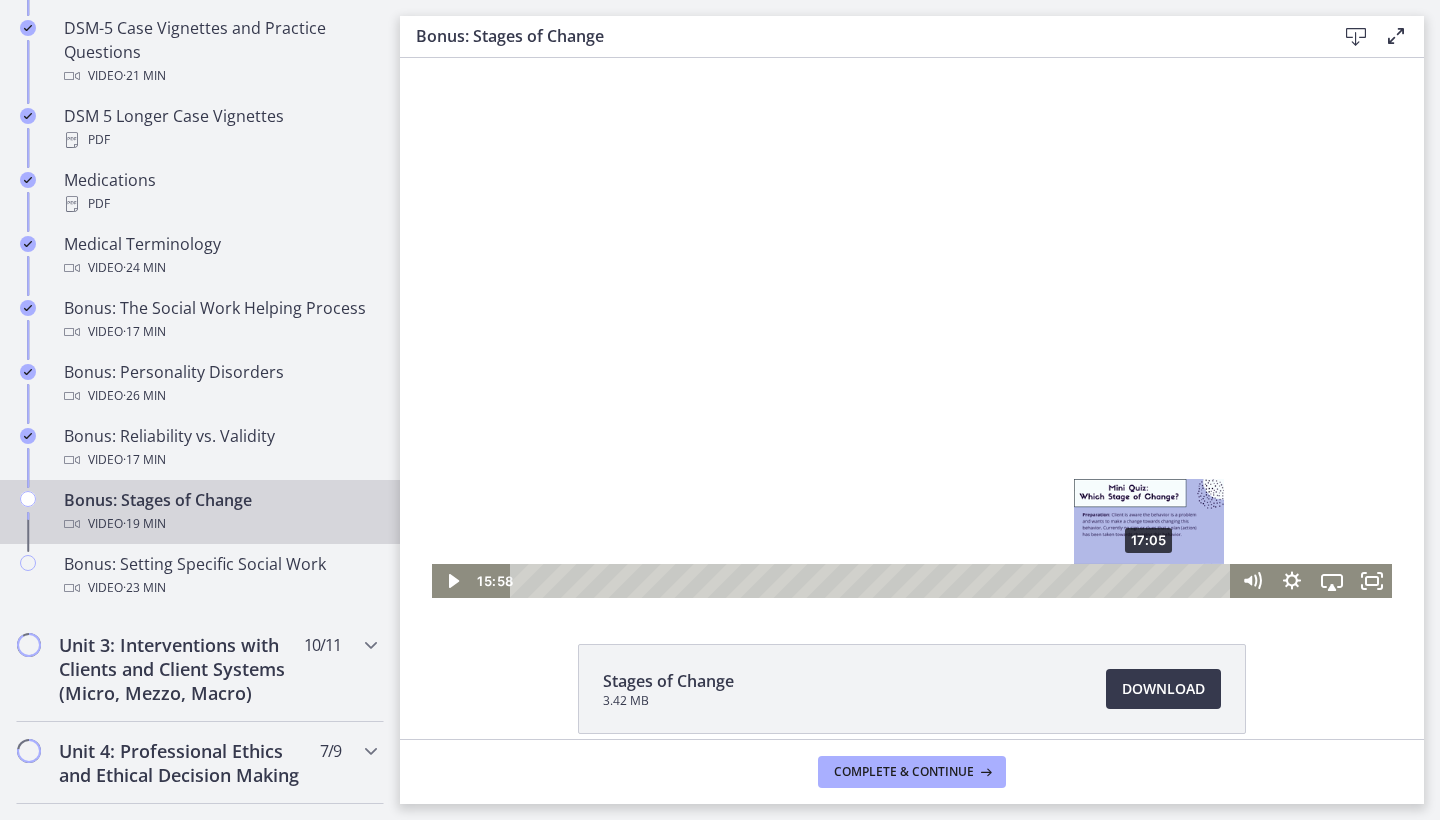 click on "17:05" at bounding box center (873, 581) 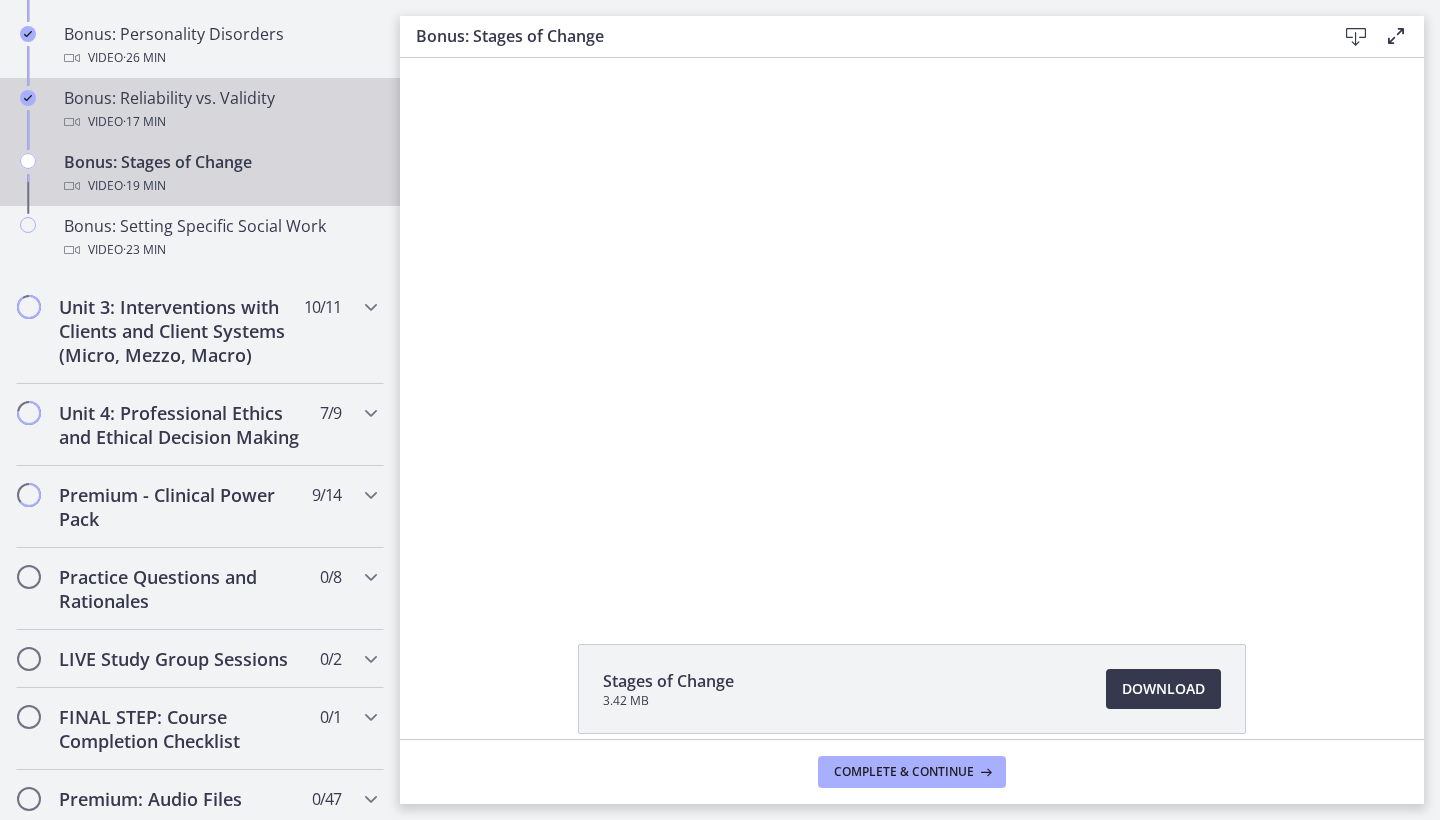 scroll, scrollTop: 1801, scrollLeft: 0, axis: vertical 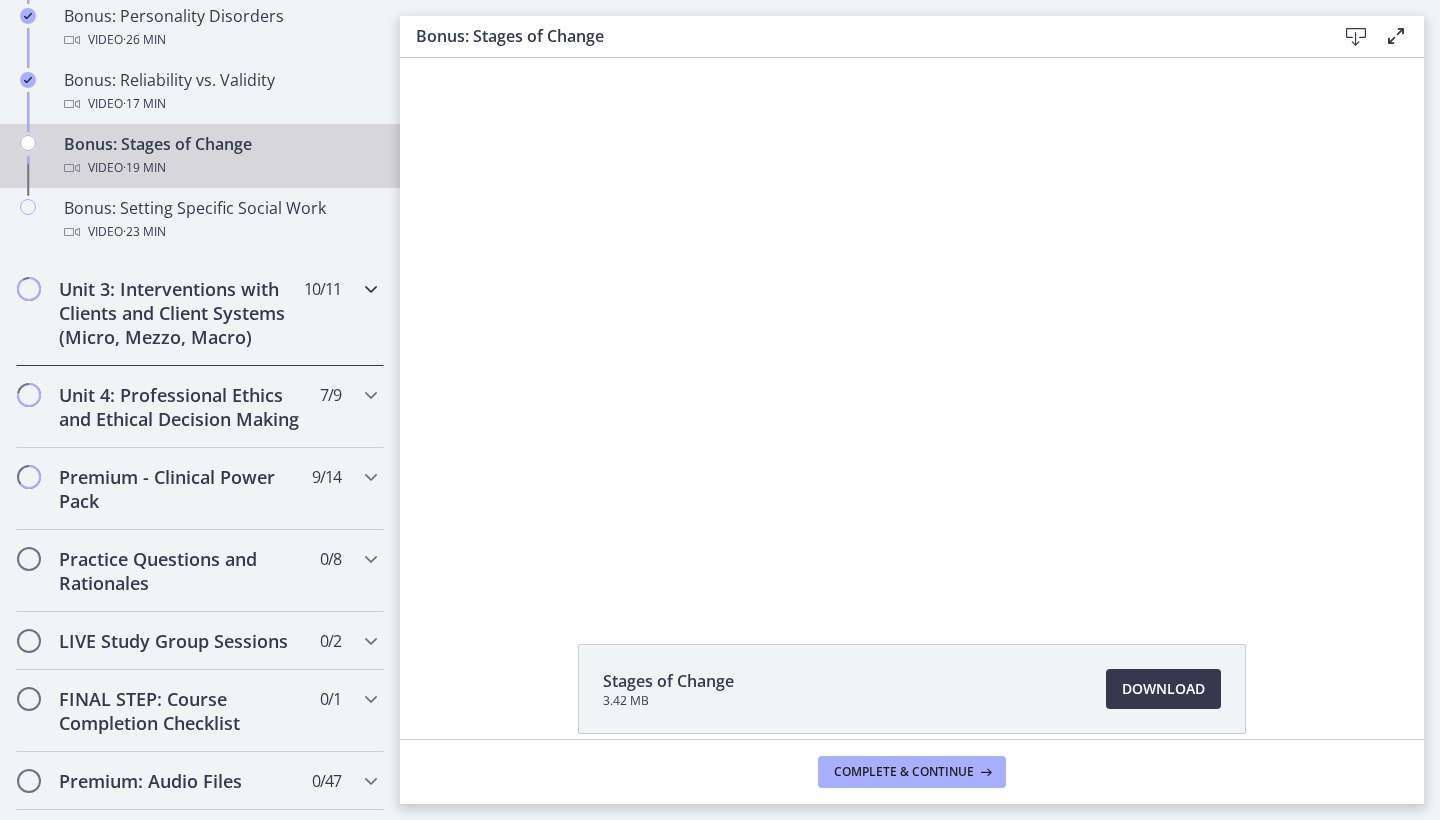 click on "Unit 3: Interventions with Clients and Client Systems (Micro, Mezzo, Macro)" at bounding box center (181, 313) 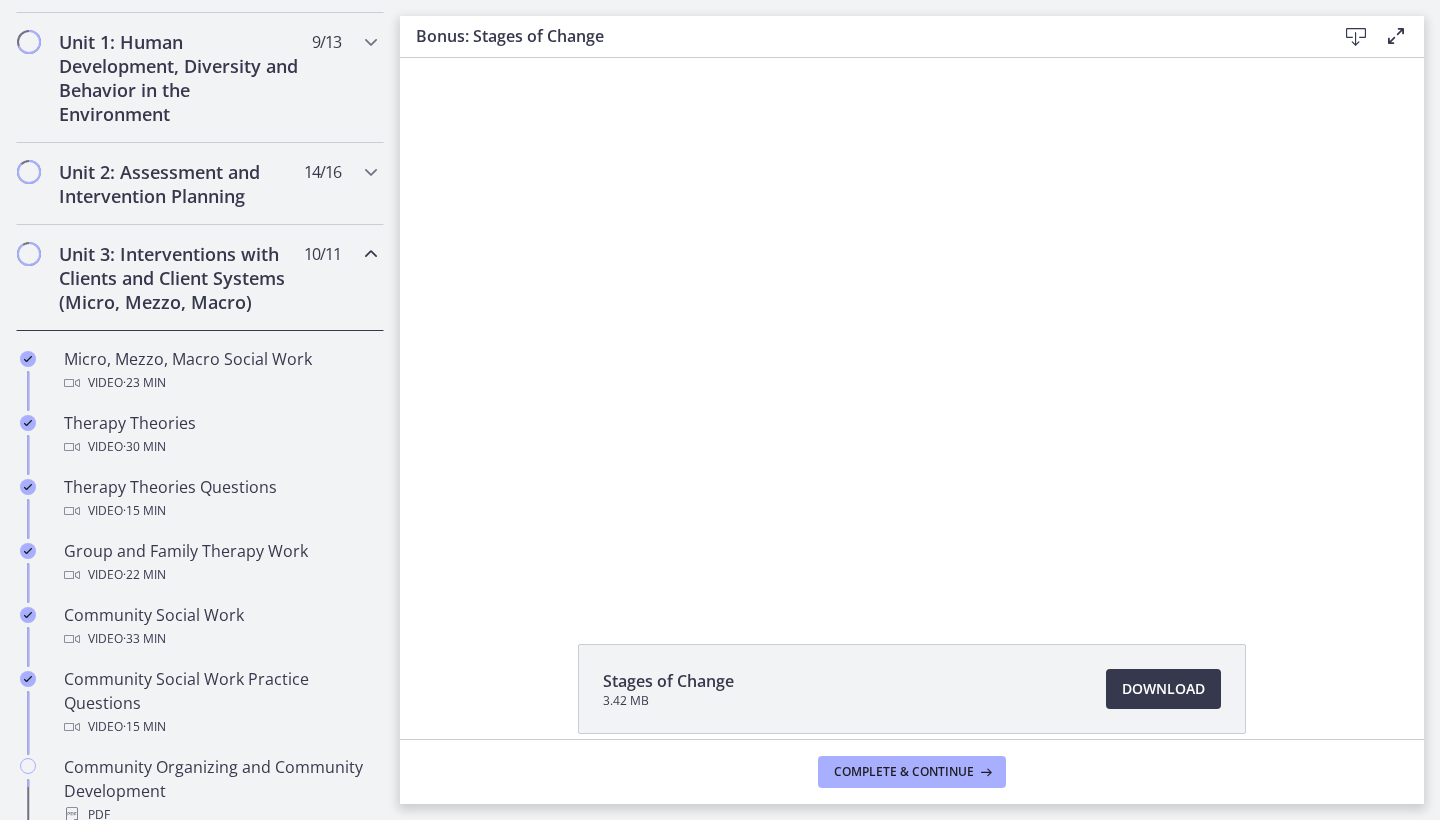 scroll, scrollTop: 423, scrollLeft: 0, axis: vertical 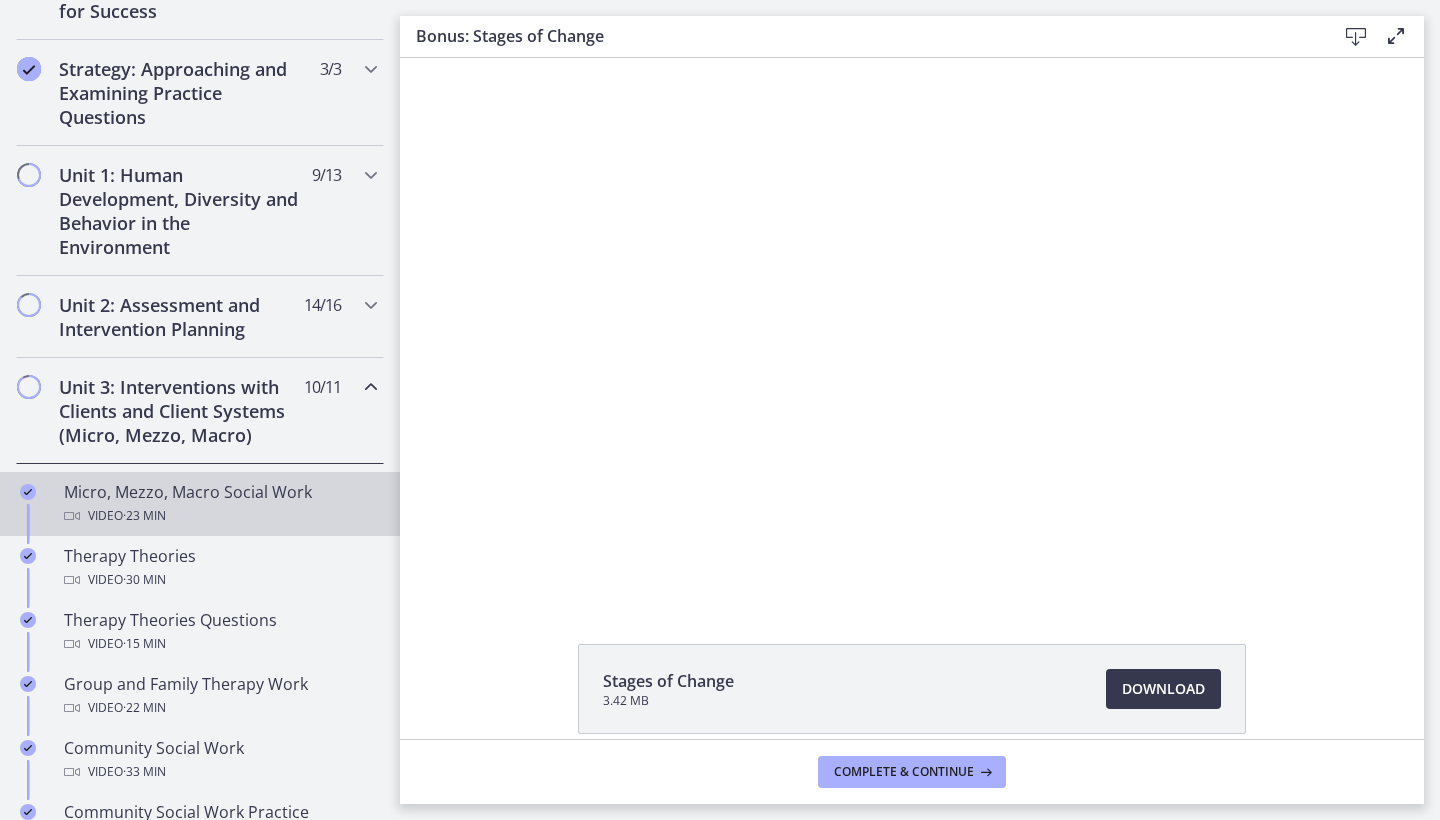 click on "Video
·  23 min" at bounding box center (220, 516) 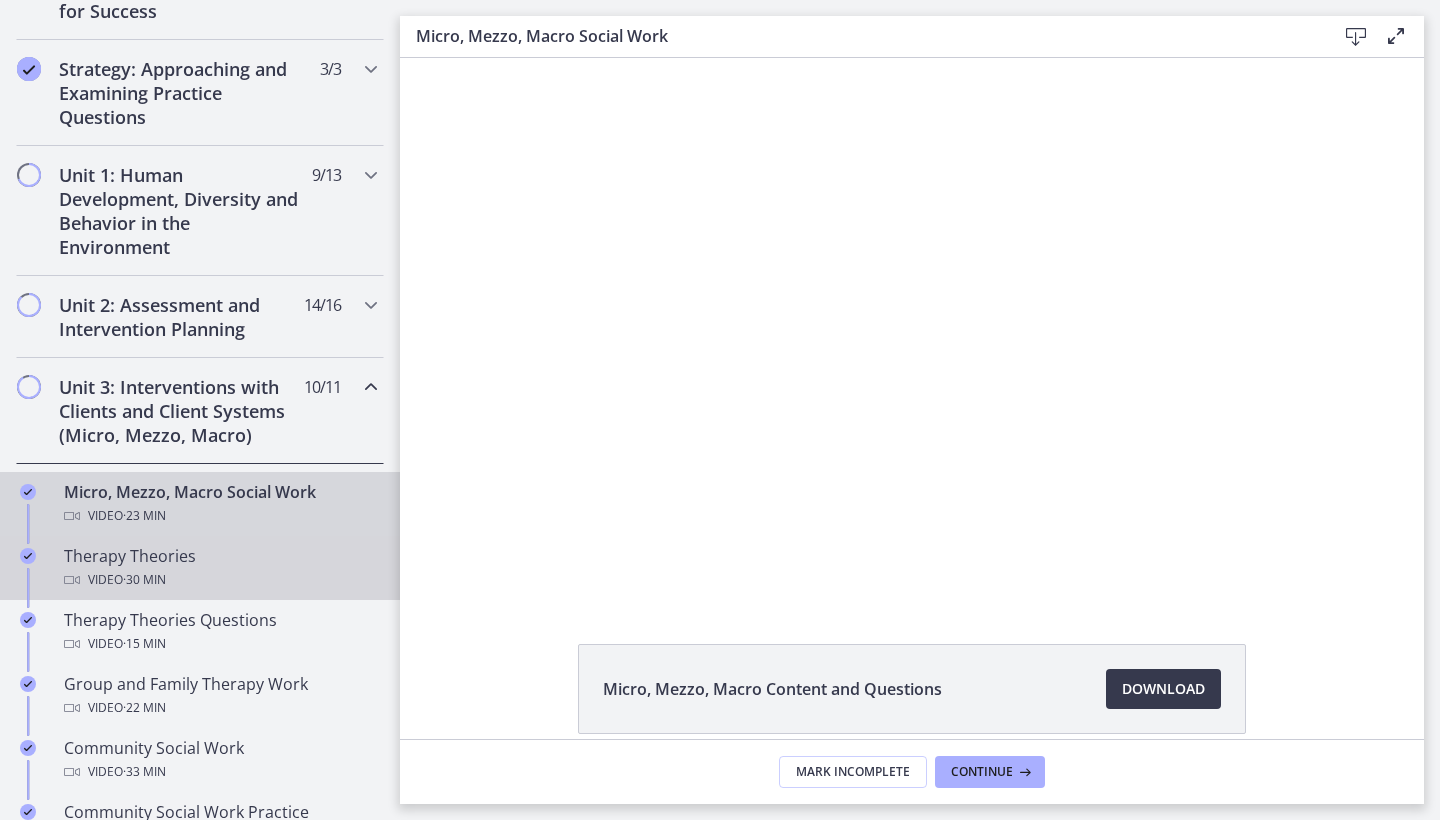 scroll, scrollTop: 0, scrollLeft: 0, axis: both 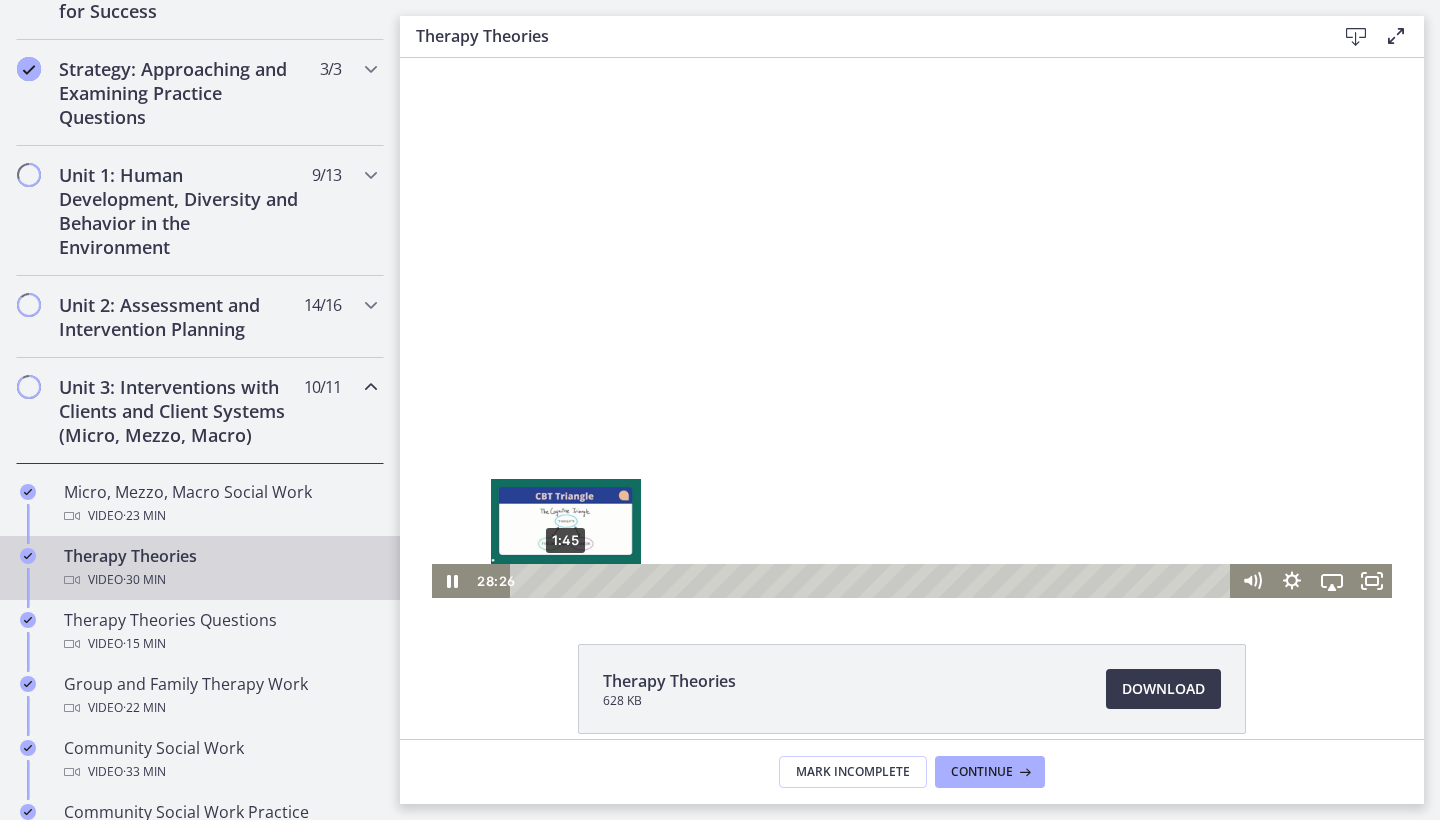 click on "1:45" at bounding box center (873, 581) 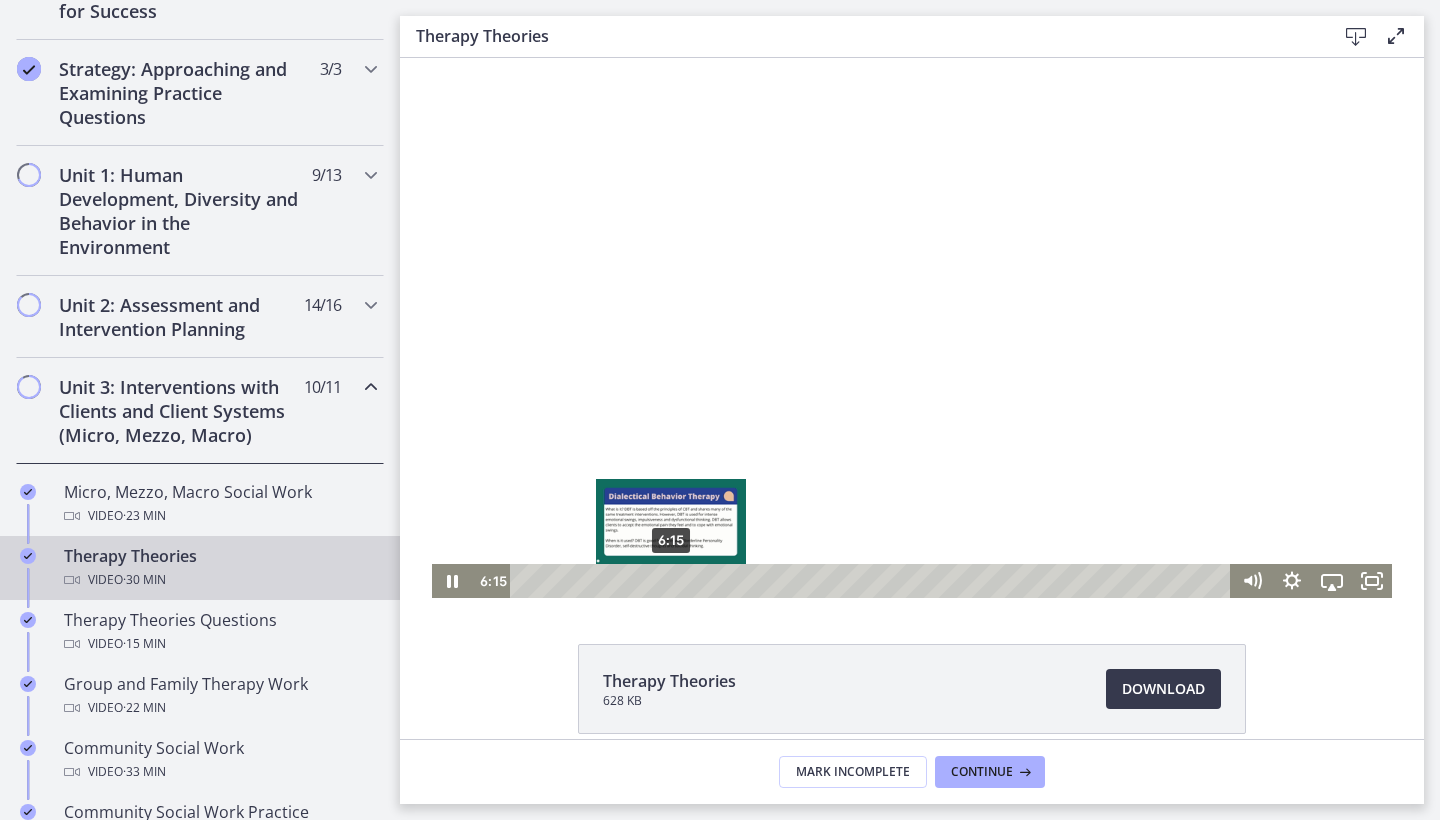 click on "6:15" at bounding box center (873, 581) 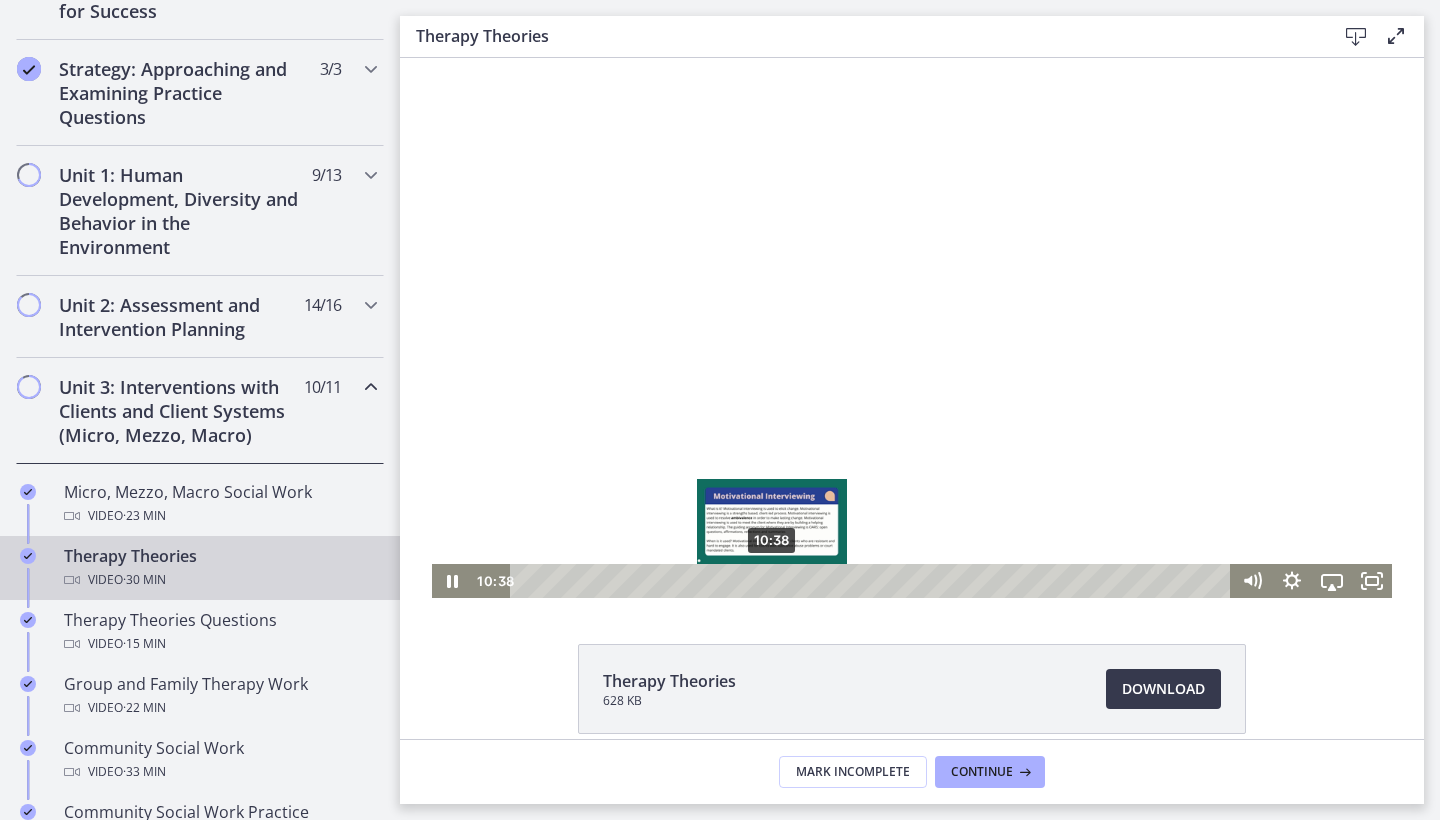 click on "10:38" at bounding box center (873, 581) 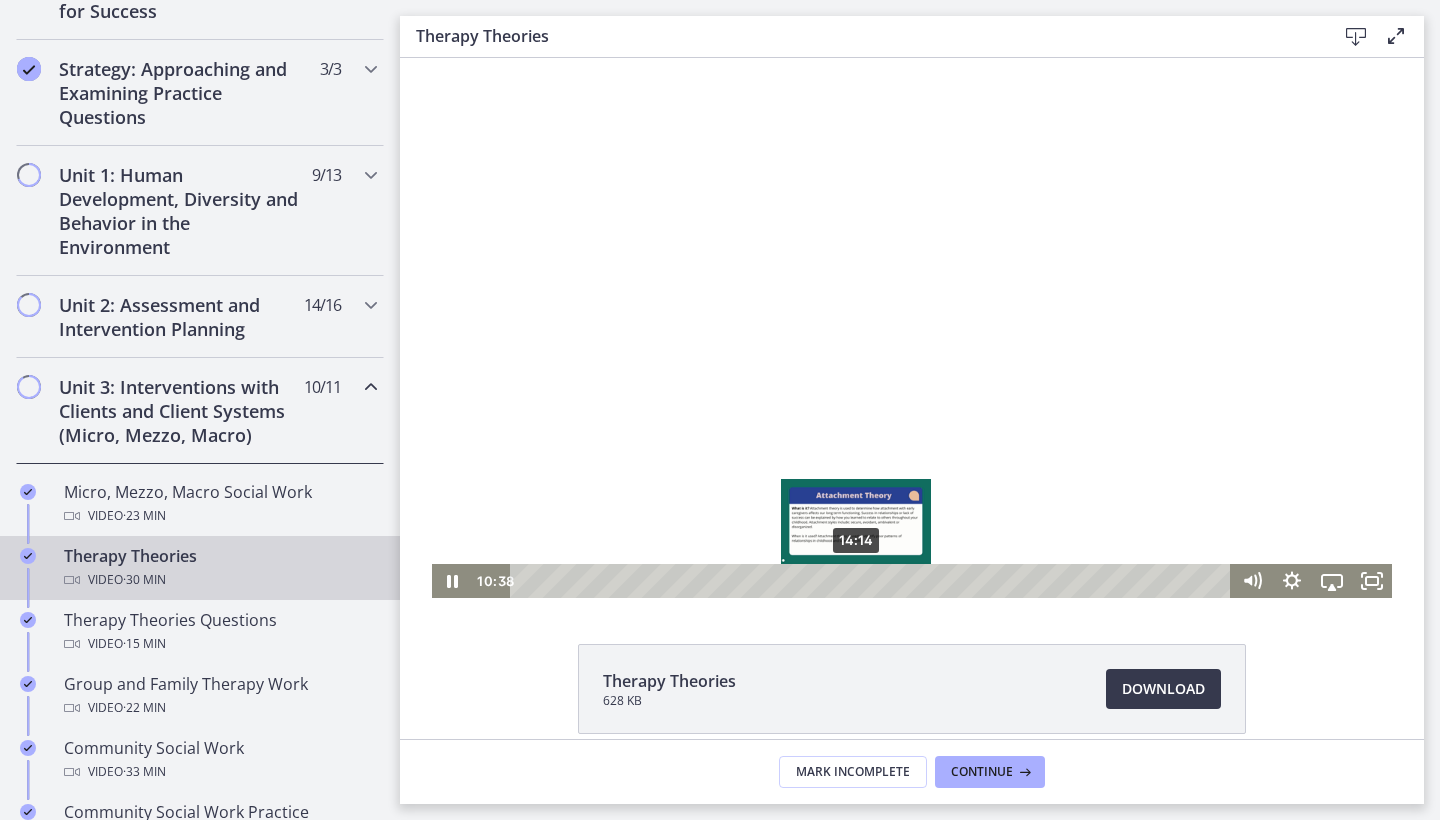 click on "14:14" at bounding box center (873, 581) 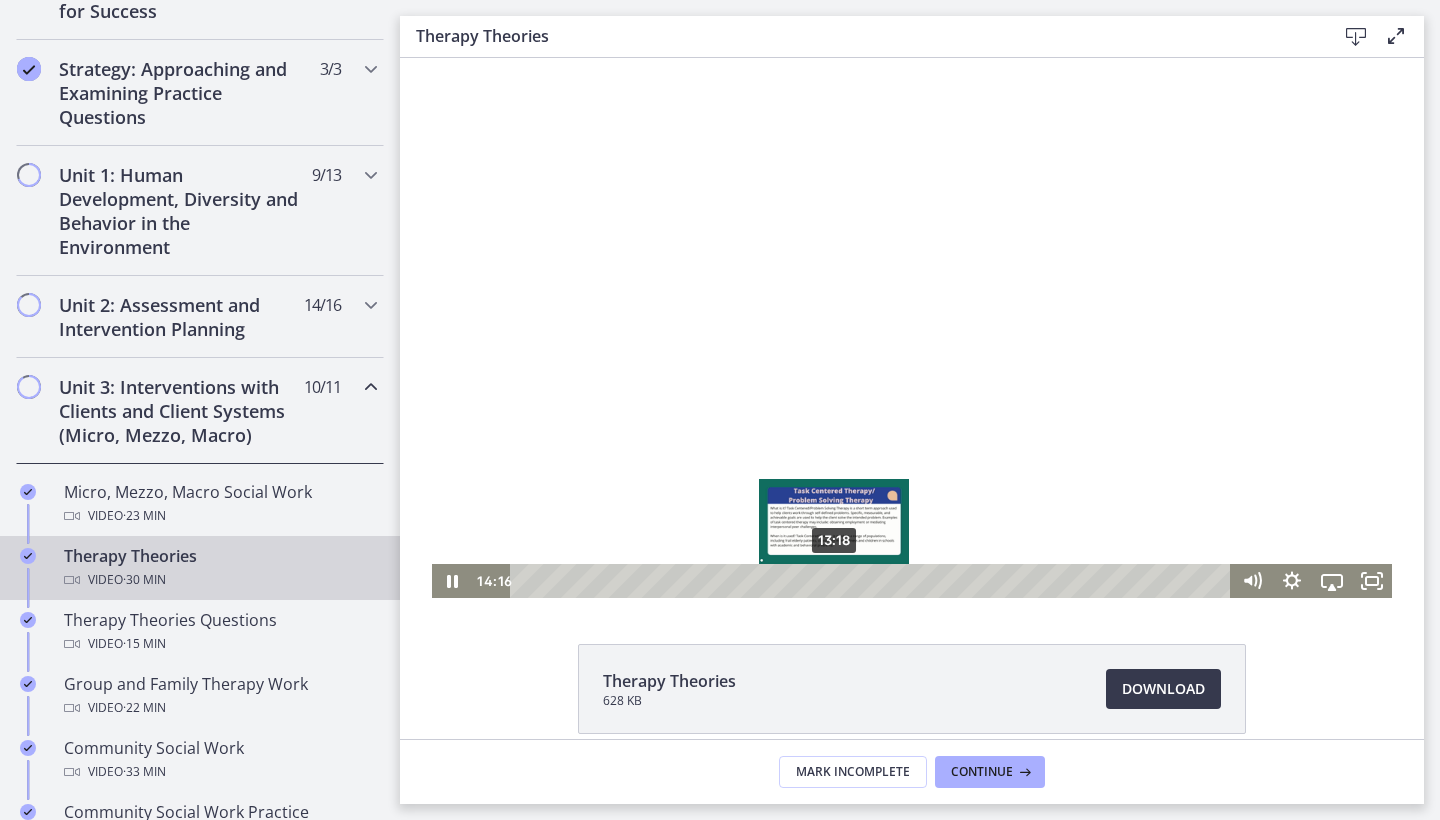 click on "13:18" at bounding box center (873, 581) 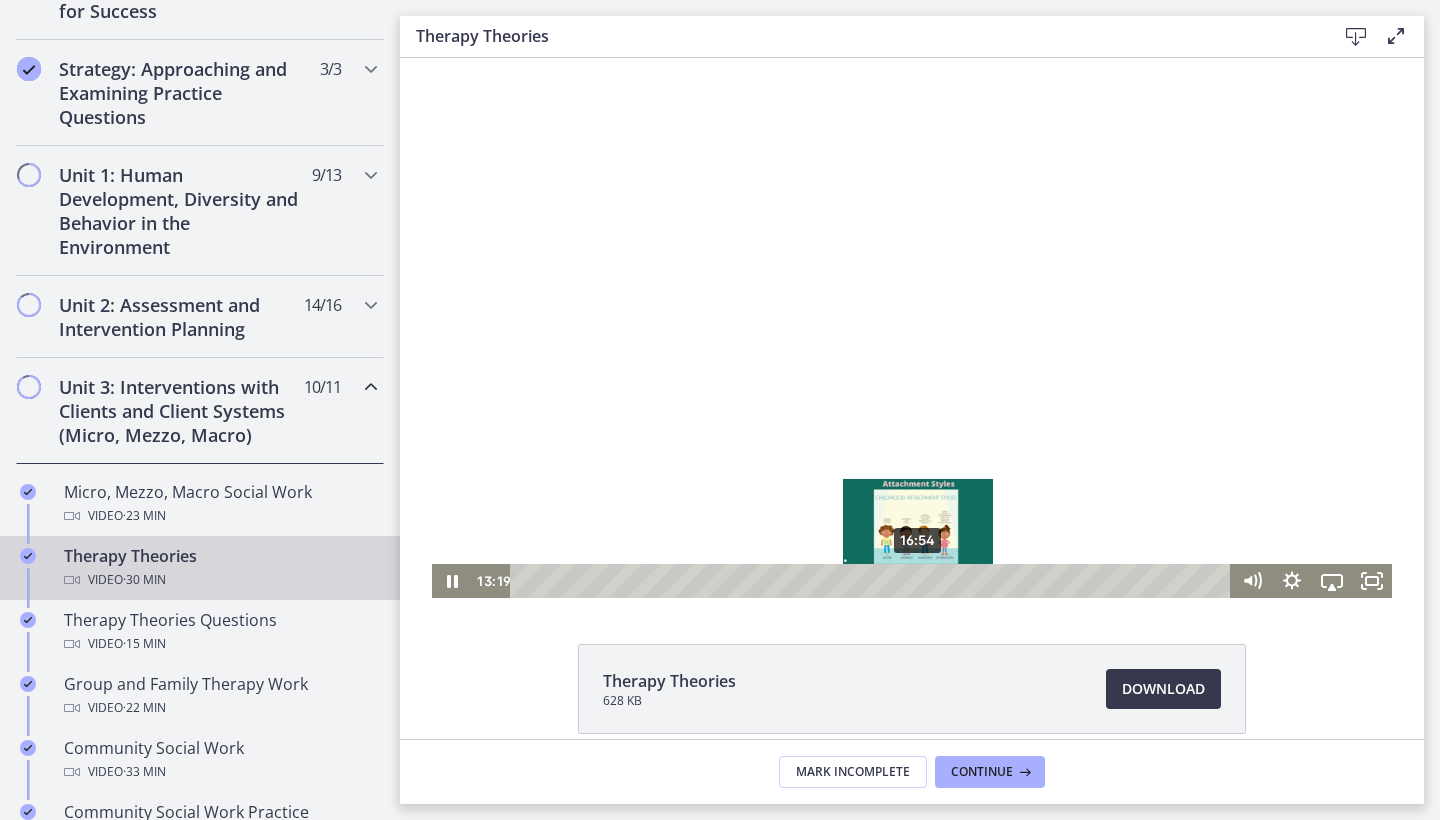 click on "16:54" at bounding box center (873, 581) 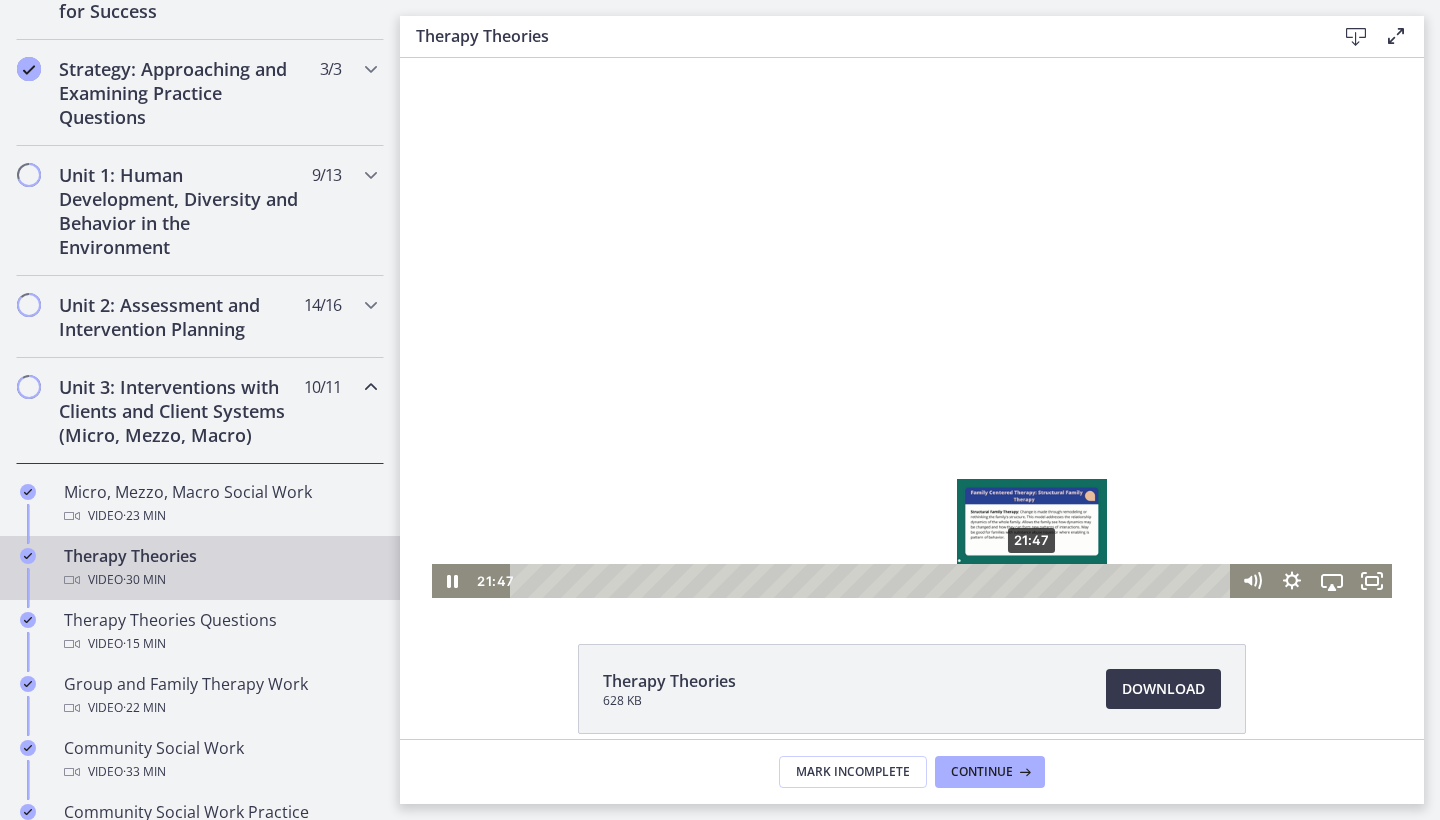 click on "21:47" at bounding box center [873, 581] 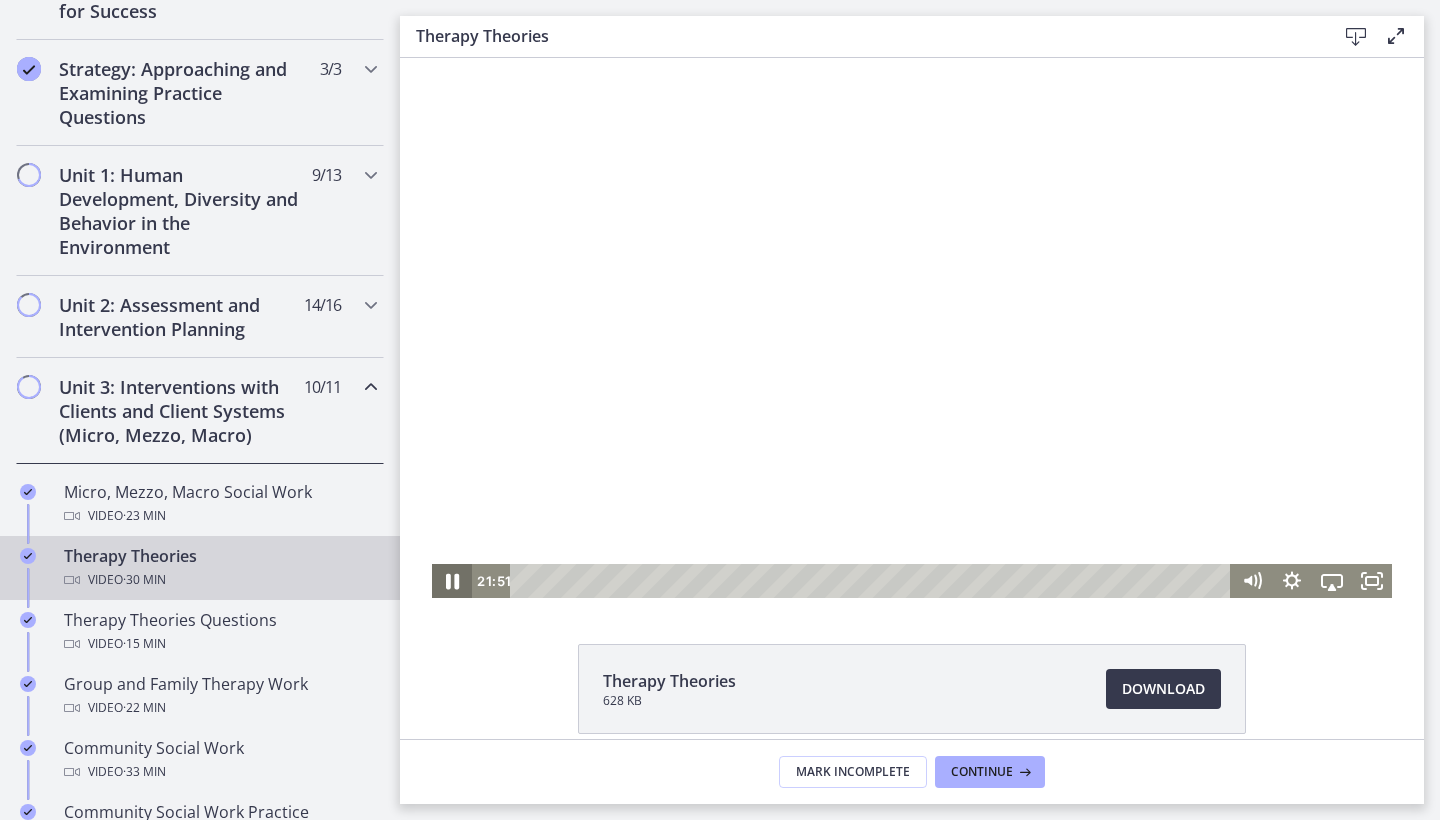 click 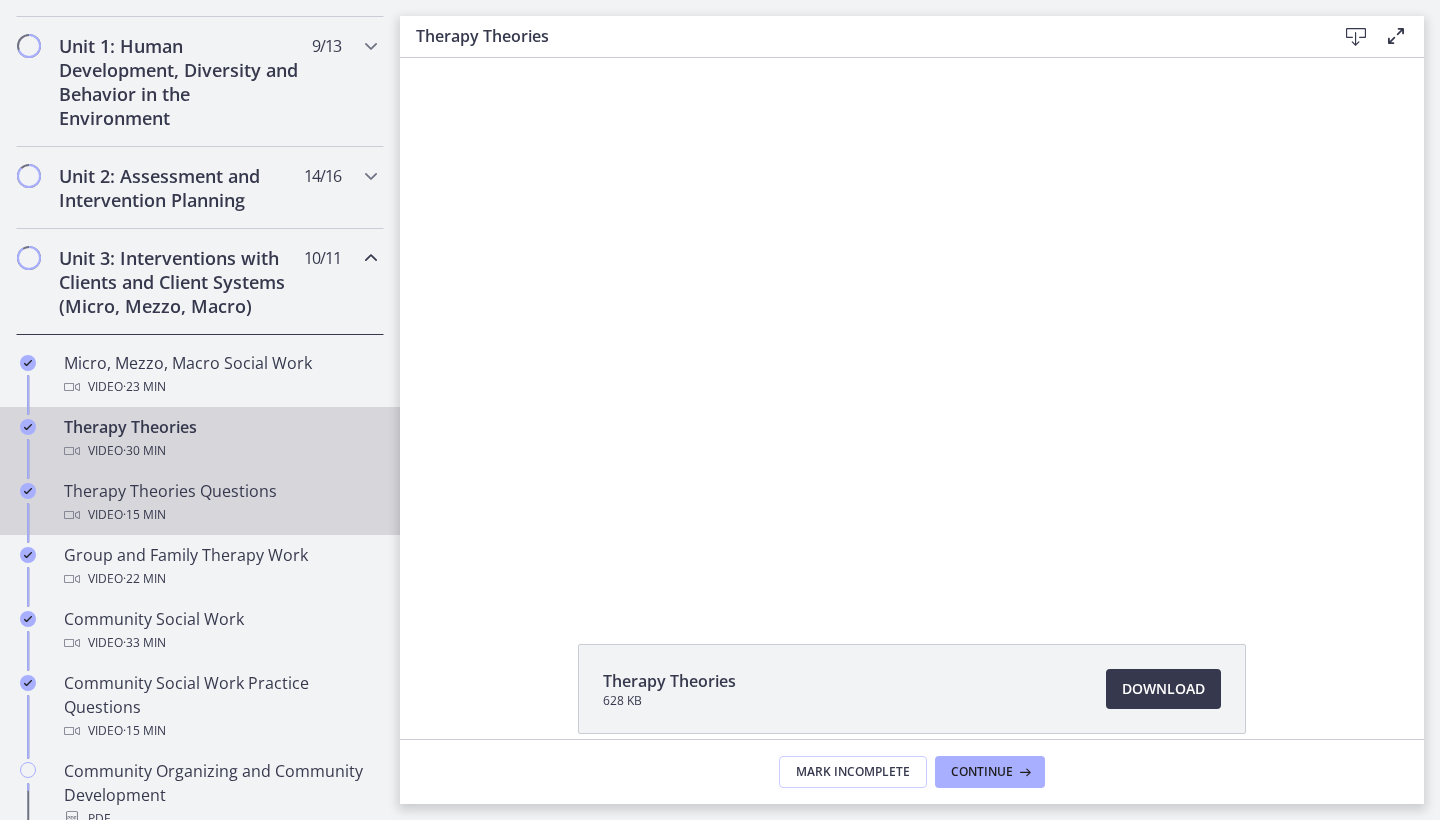 scroll, scrollTop: 557, scrollLeft: 0, axis: vertical 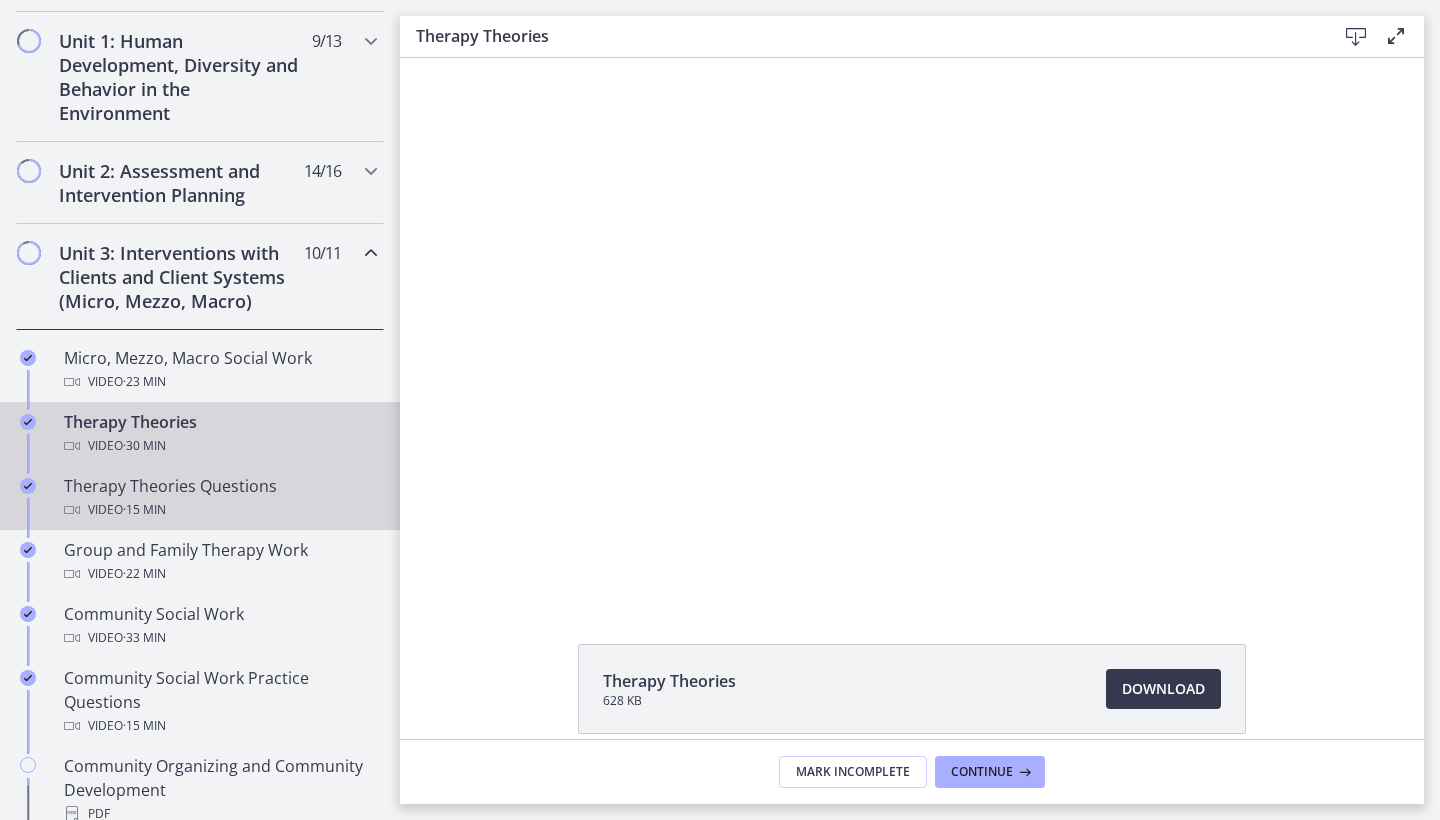 click on "Video
·  15 min" at bounding box center [220, 510] 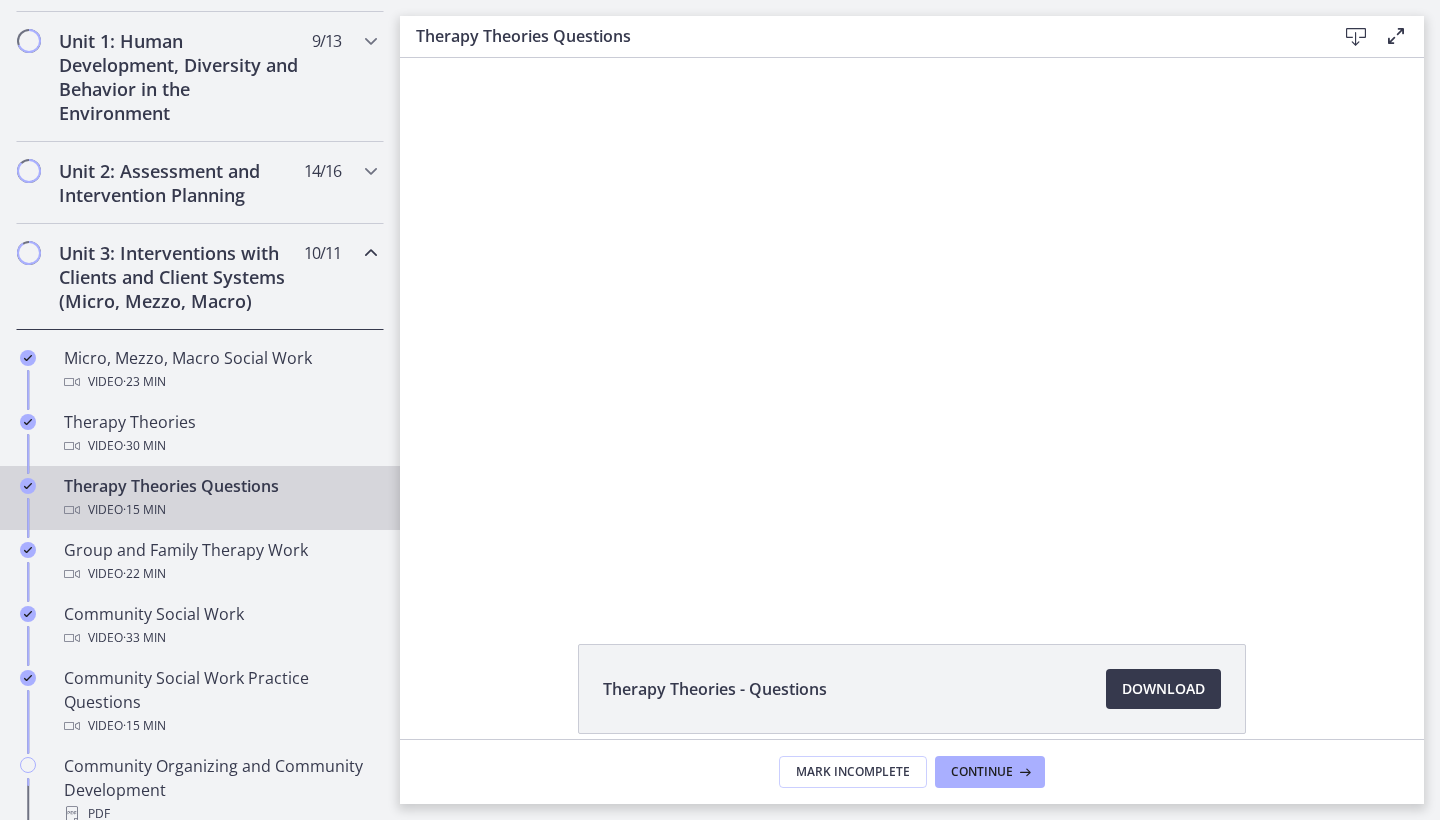 scroll, scrollTop: 0, scrollLeft: 0, axis: both 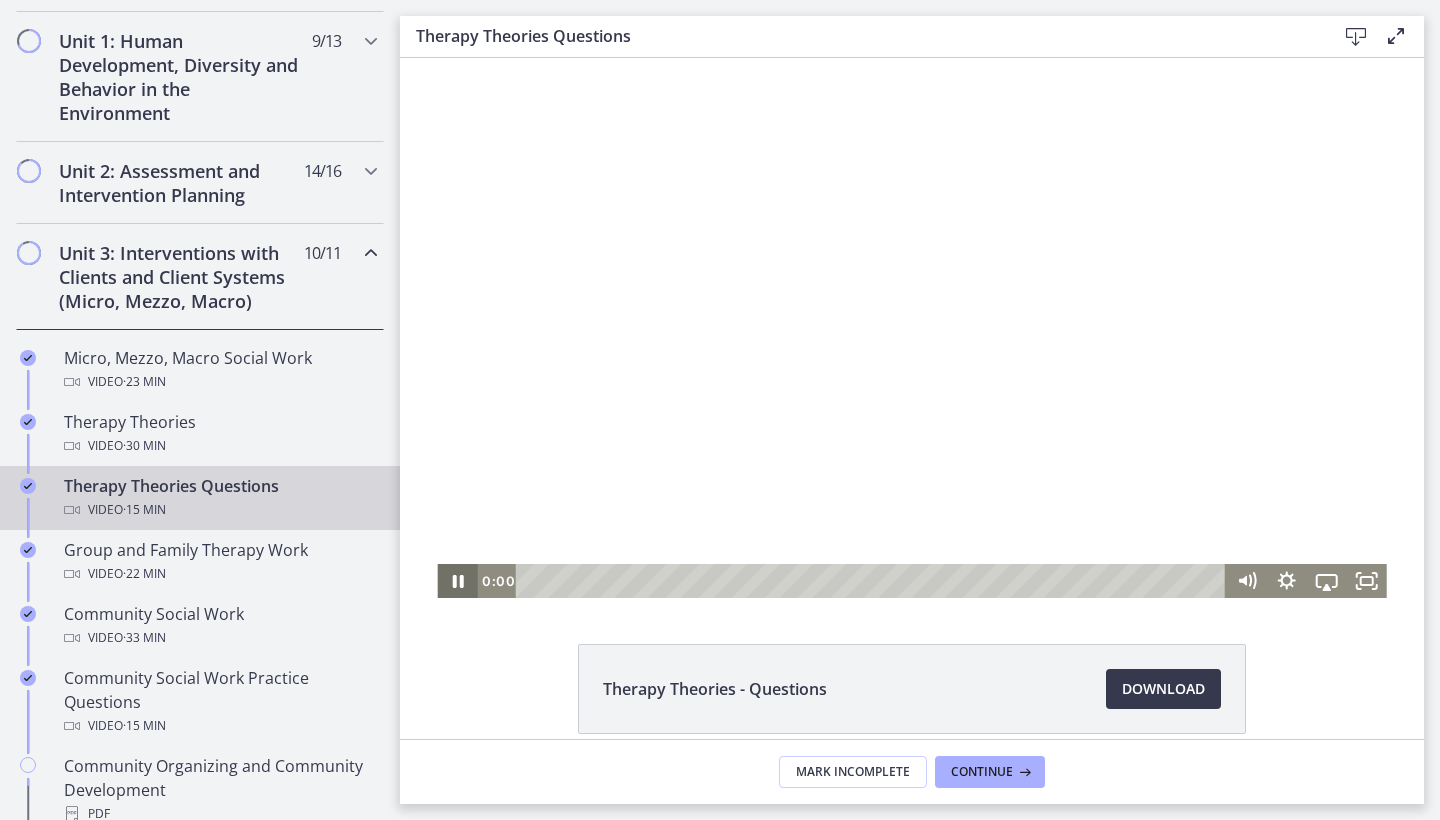 drag, startPoint x: 1215, startPoint y: 583, endPoint x: 469, endPoint y: 571, distance: 746.0965 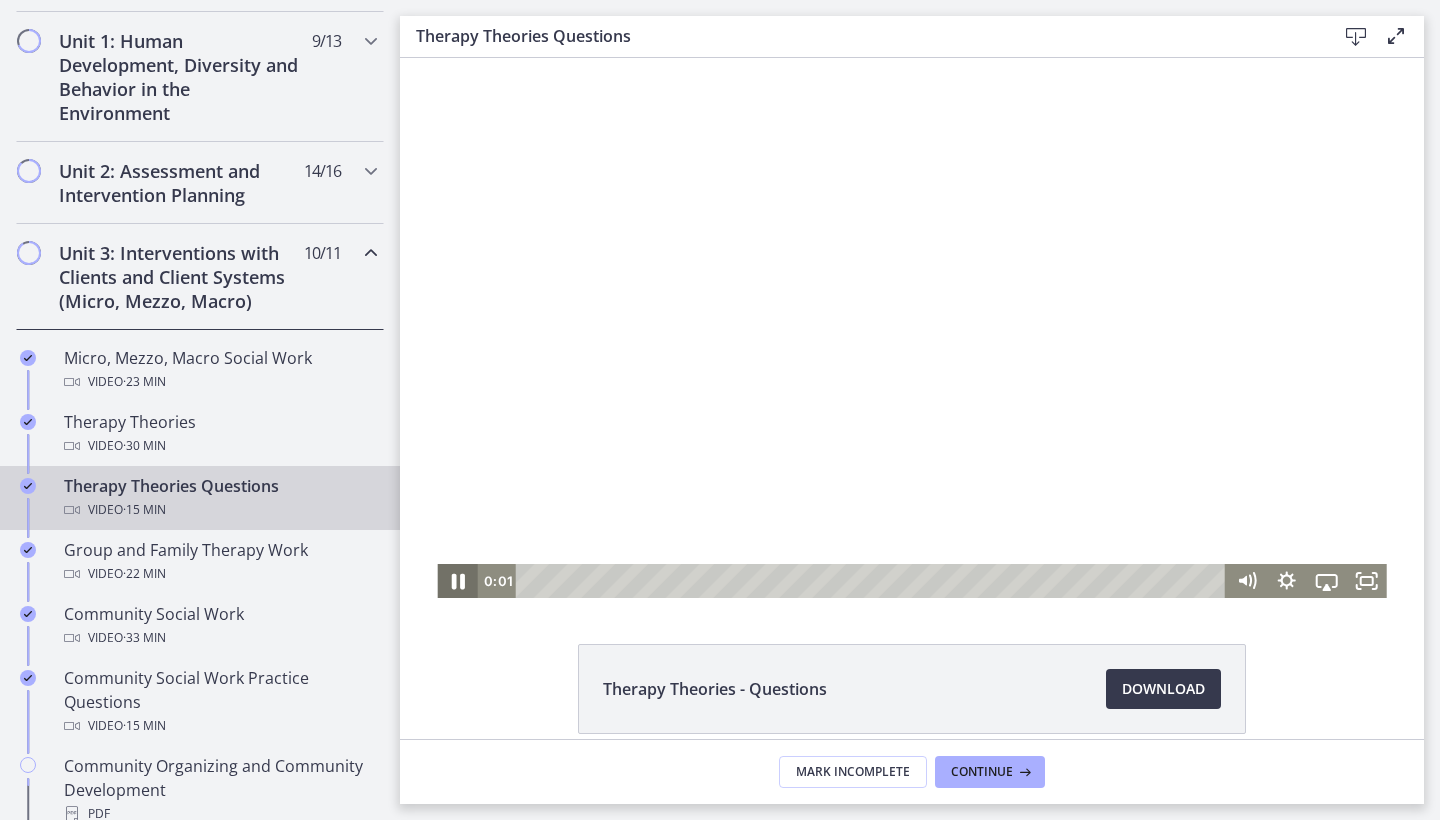 click 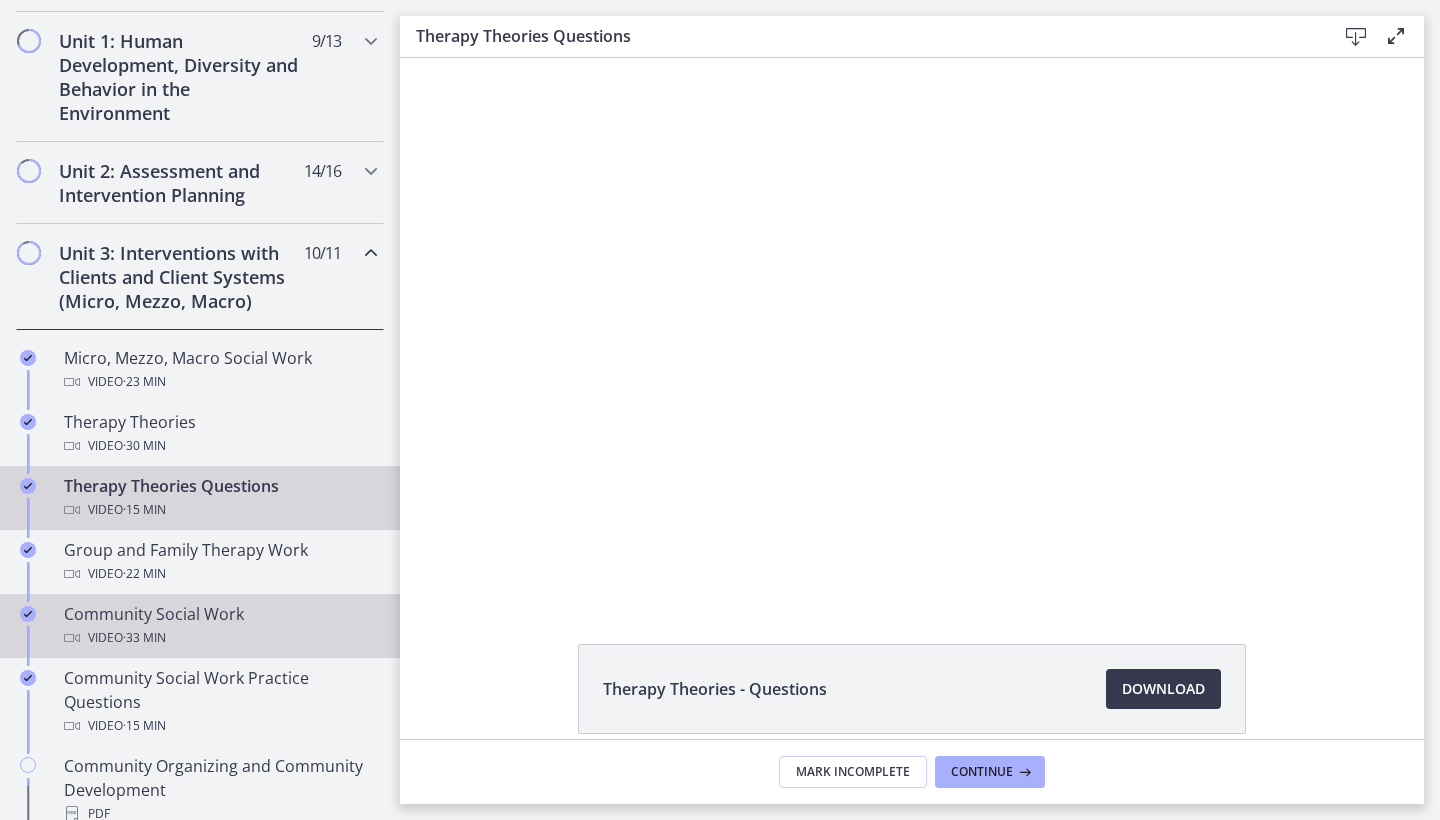 click on "Community Social Work
Video
·  33 min" at bounding box center (220, 626) 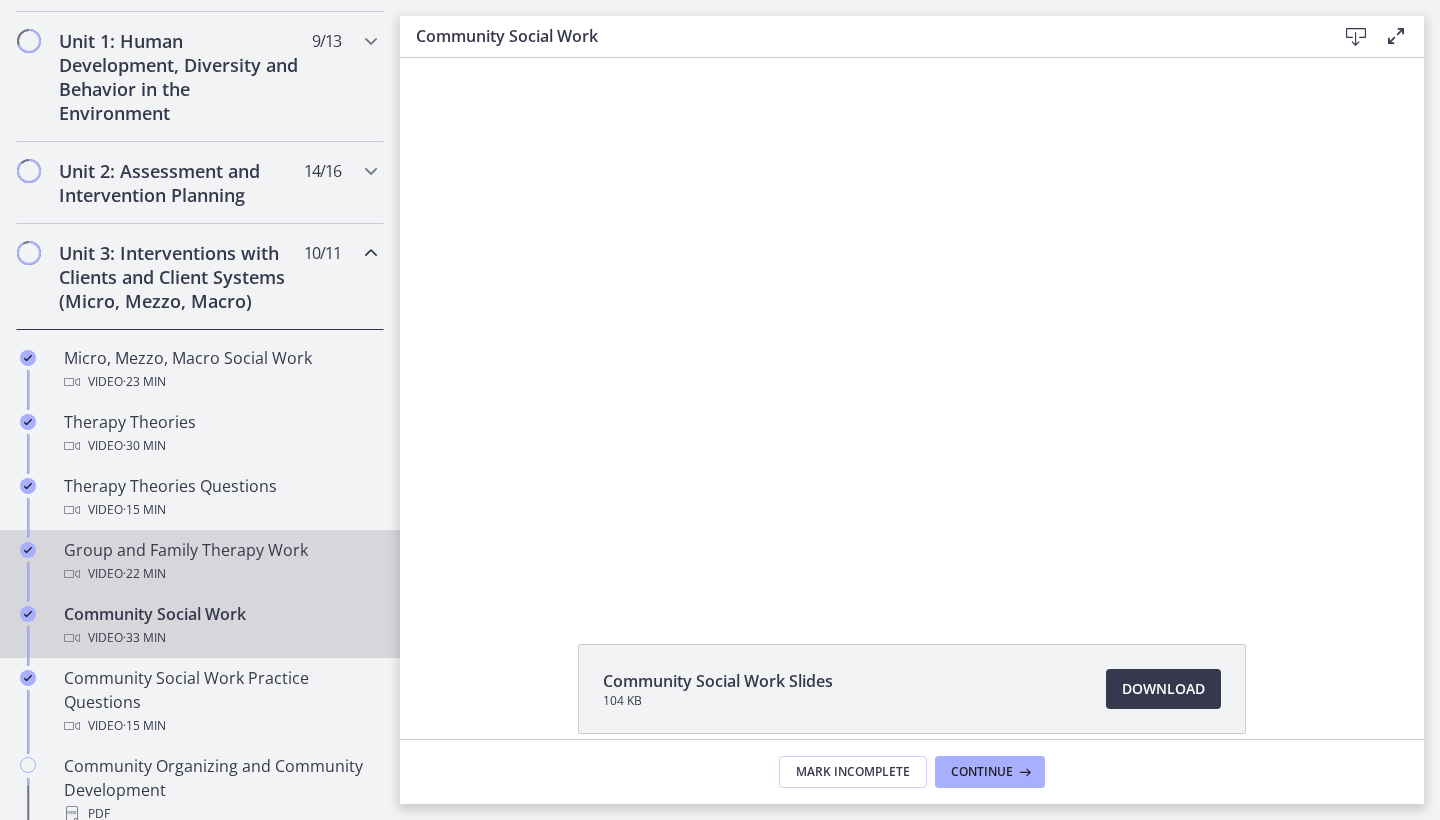 scroll, scrollTop: 0, scrollLeft: 0, axis: both 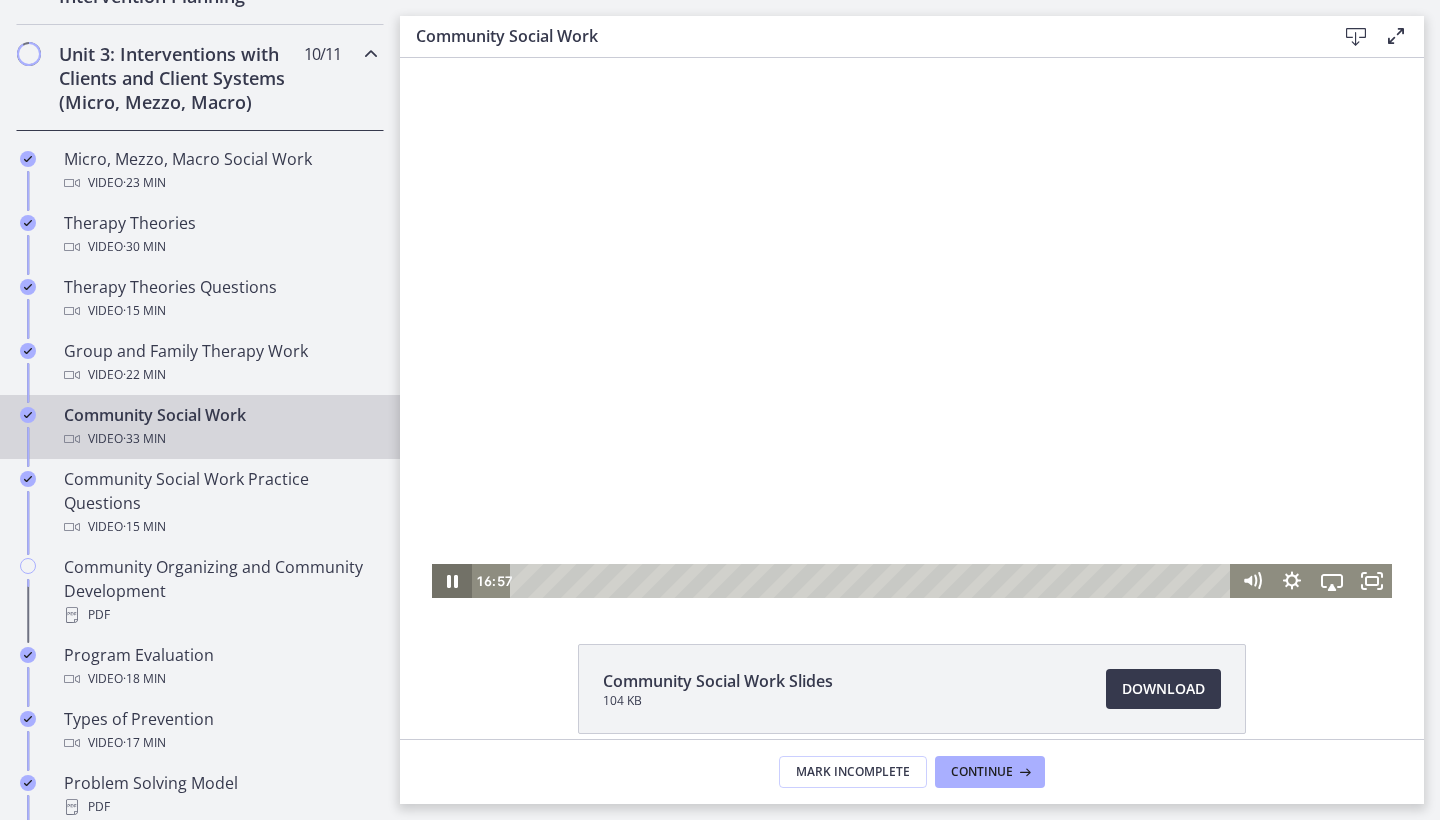 click 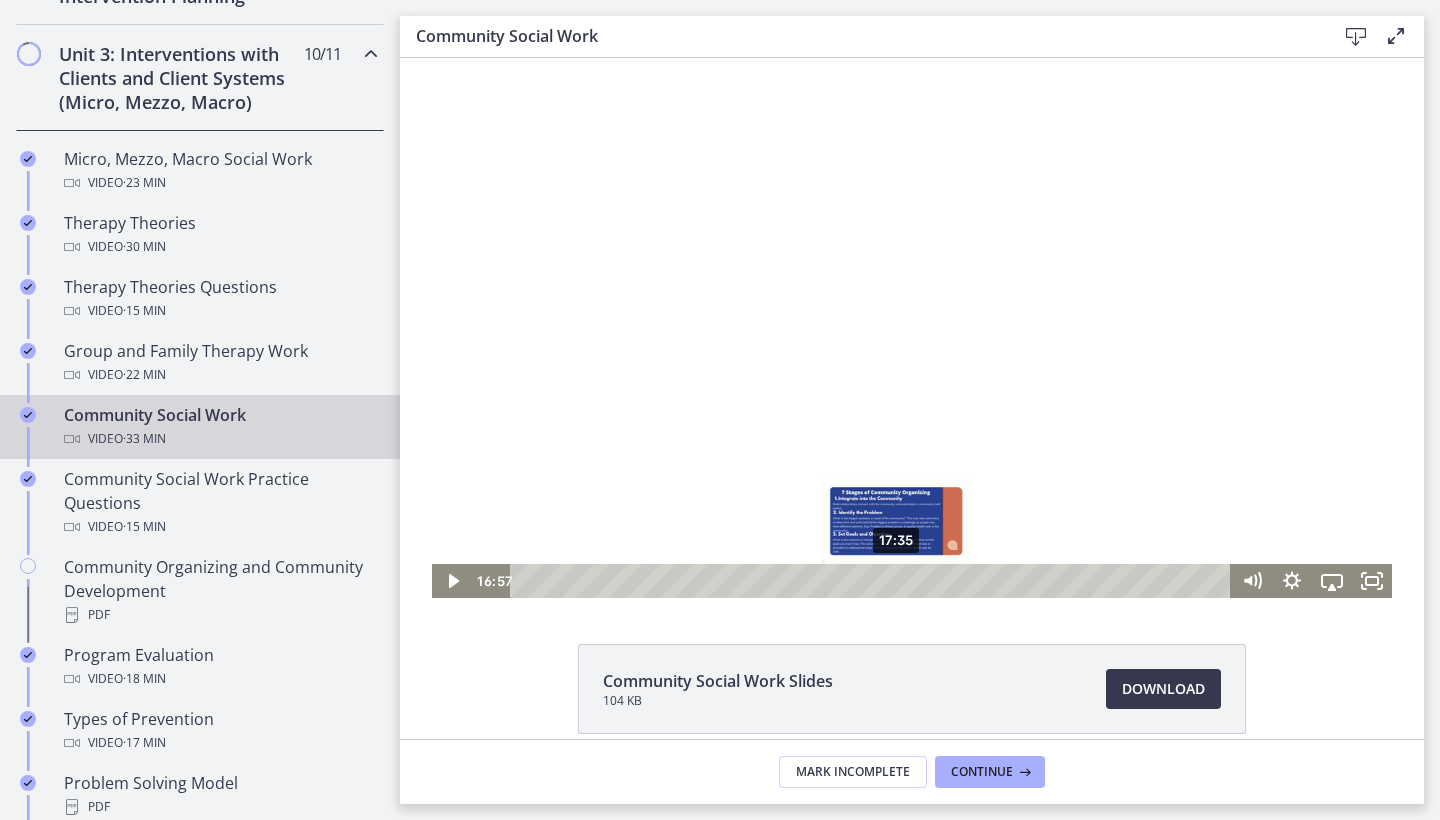 click on "17:35" at bounding box center (873, 581) 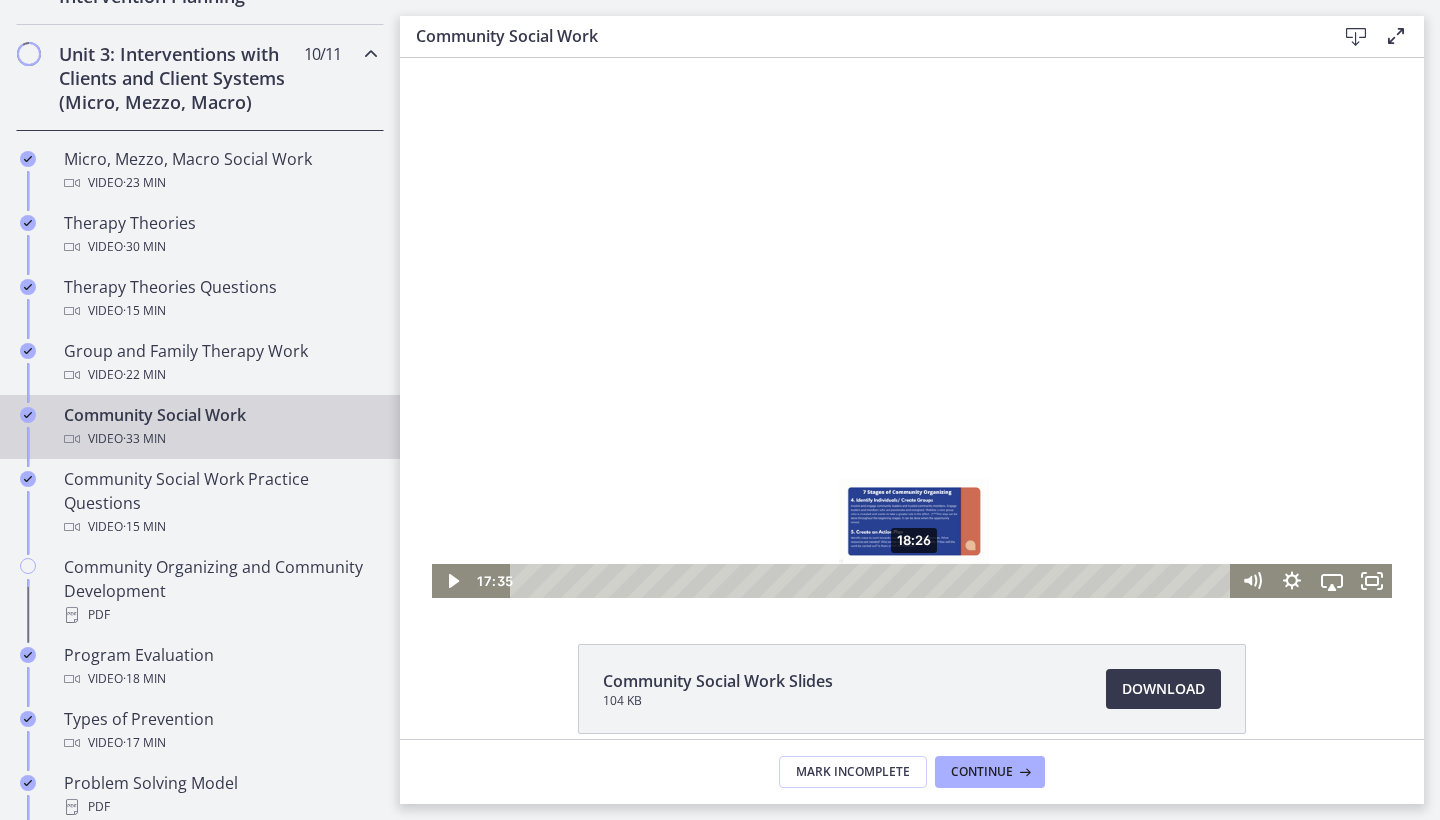 click on "18:26" at bounding box center [873, 581] 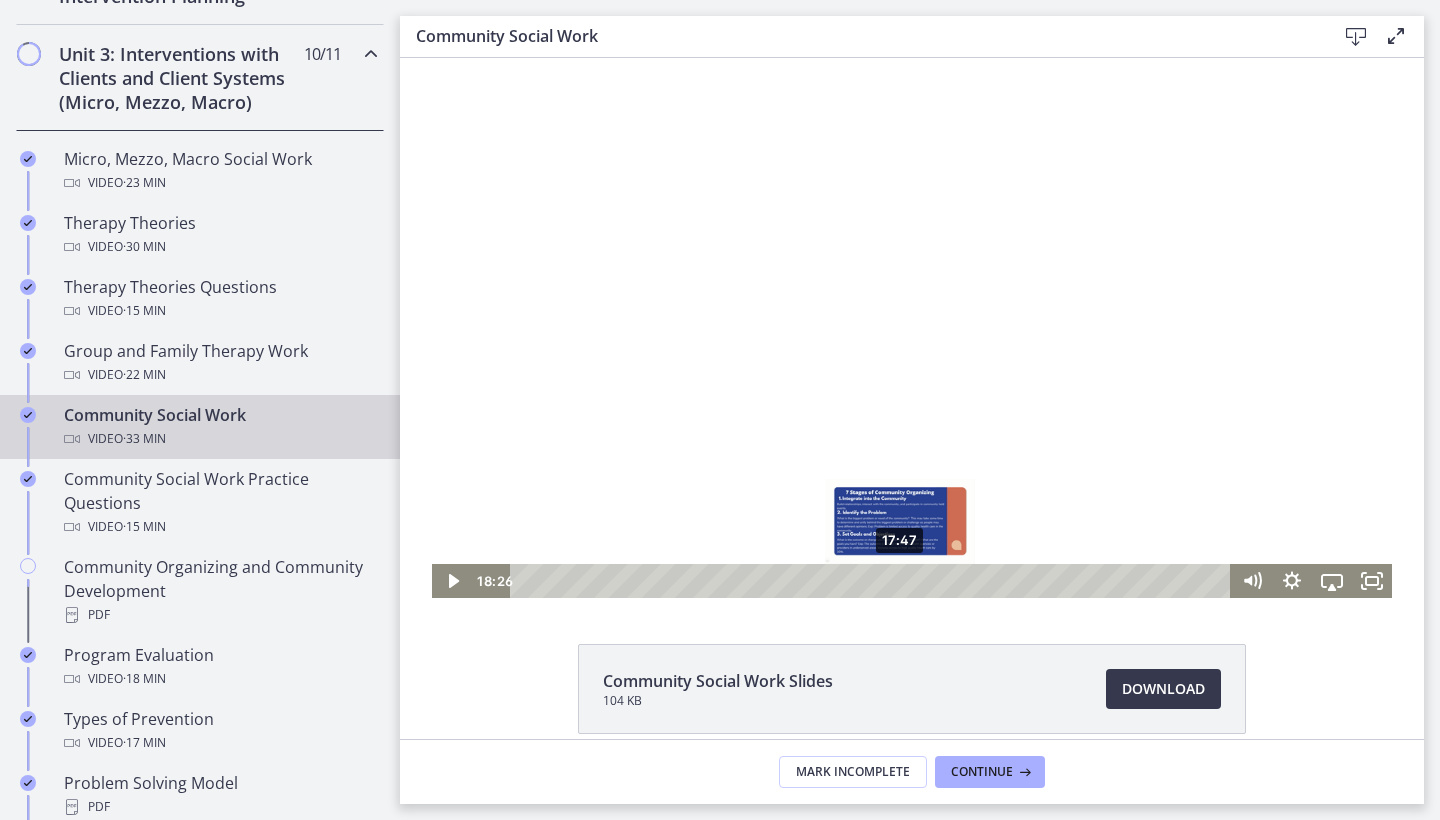 click on "17:47" at bounding box center [873, 581] 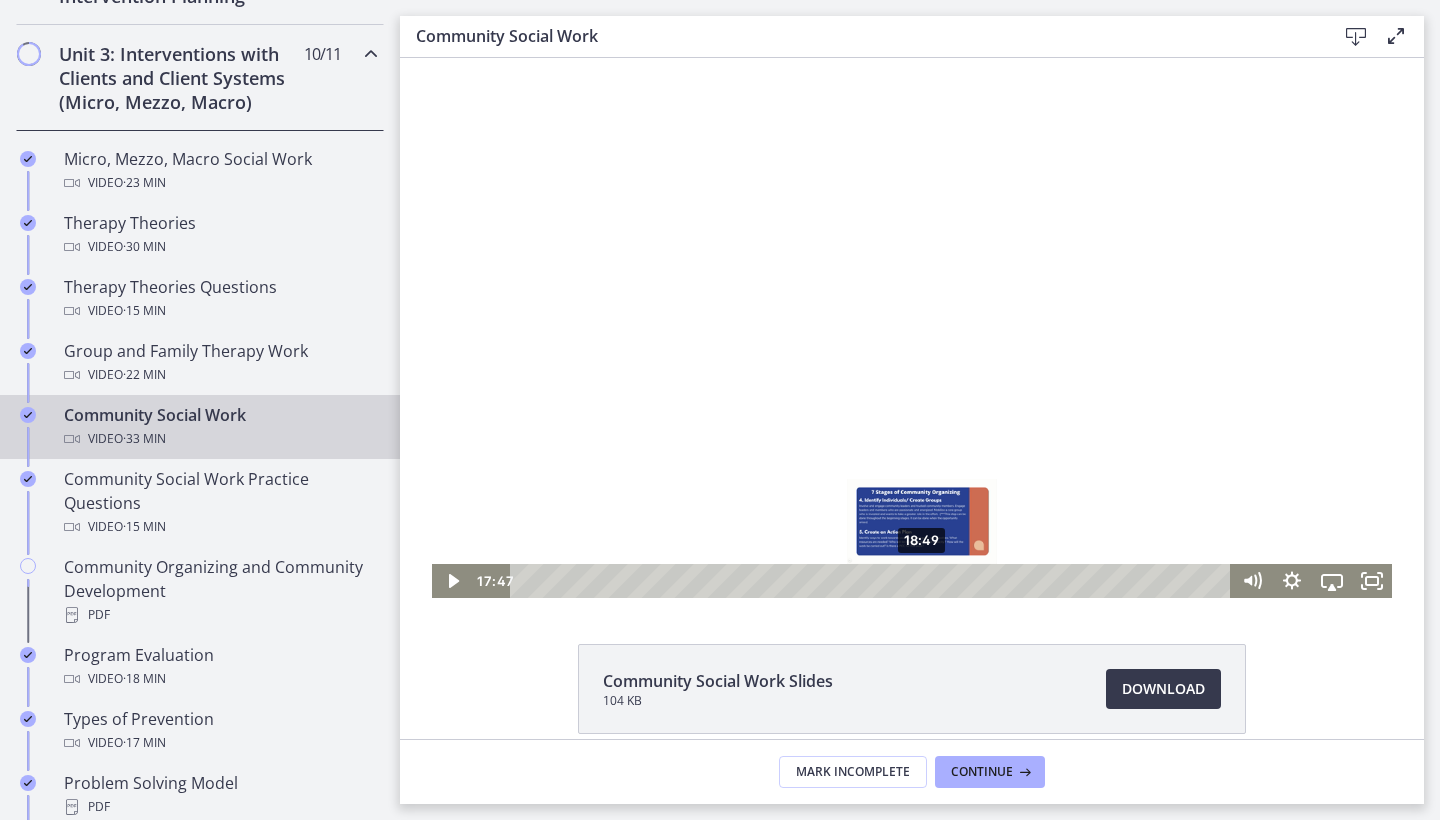 click on "18:49" at bounding box center [873, 581] 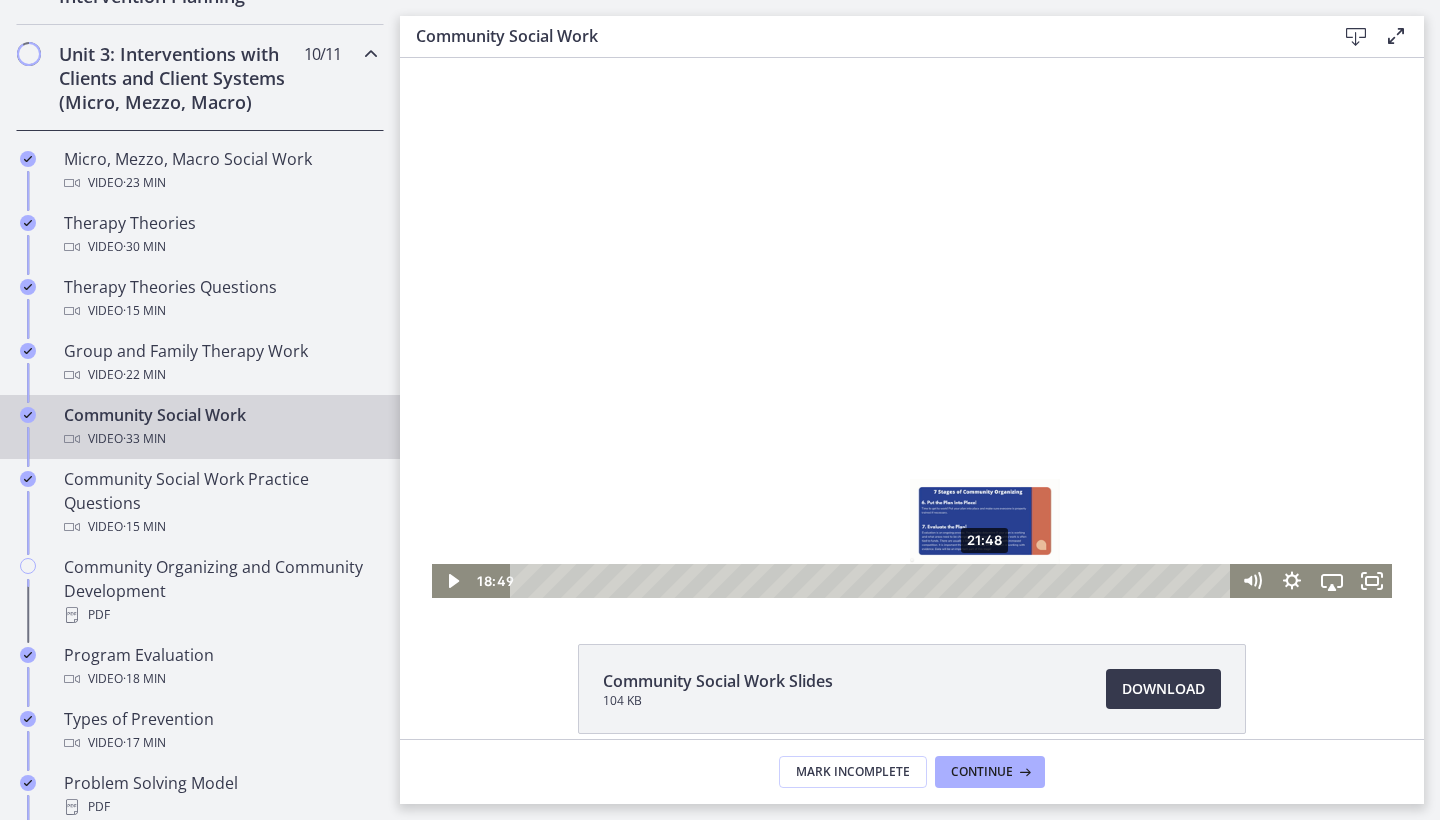 click on "21:48" at bounding box center [873, 581] 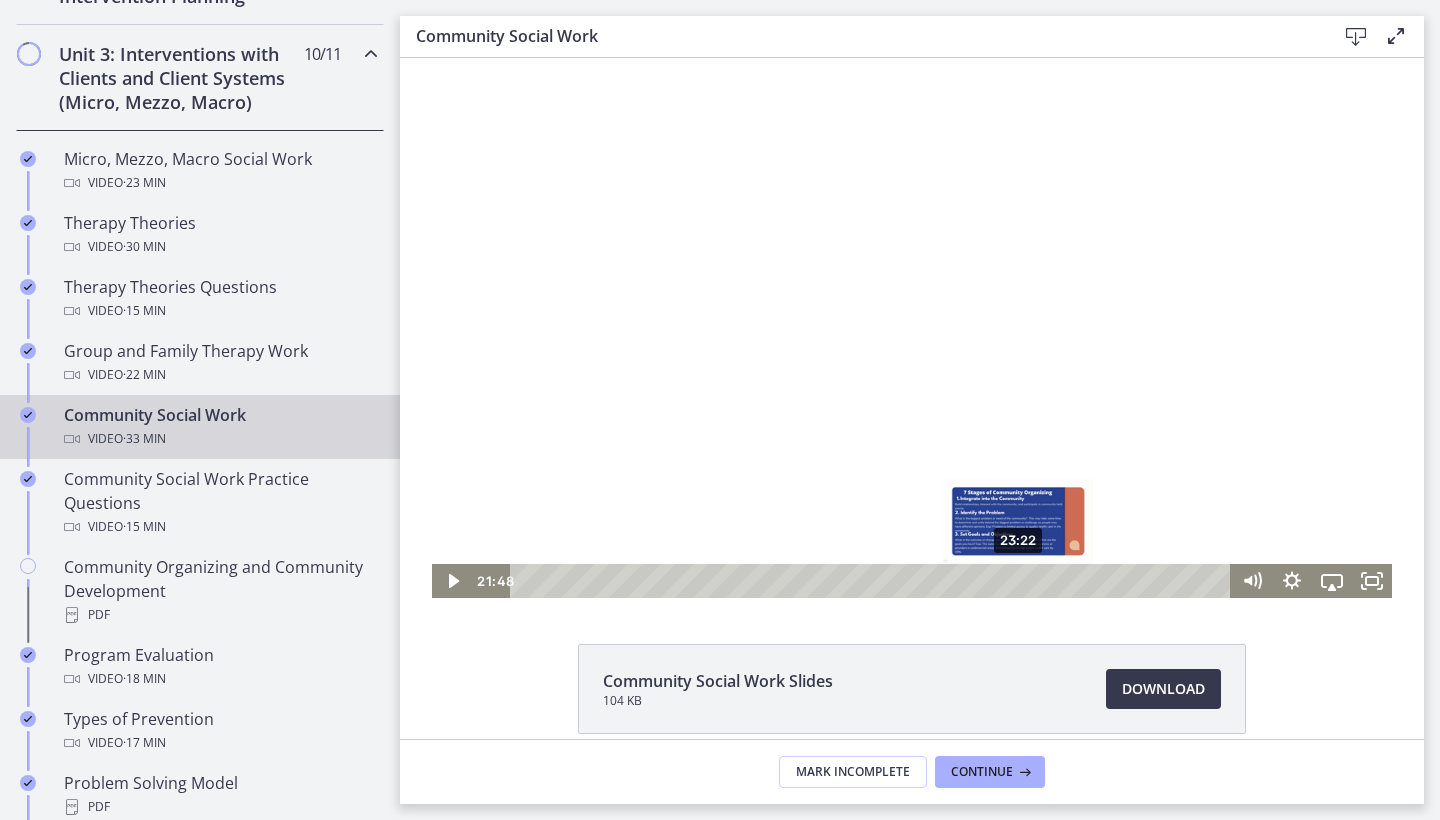 click on "23:22" at bounding box center (873, 581) 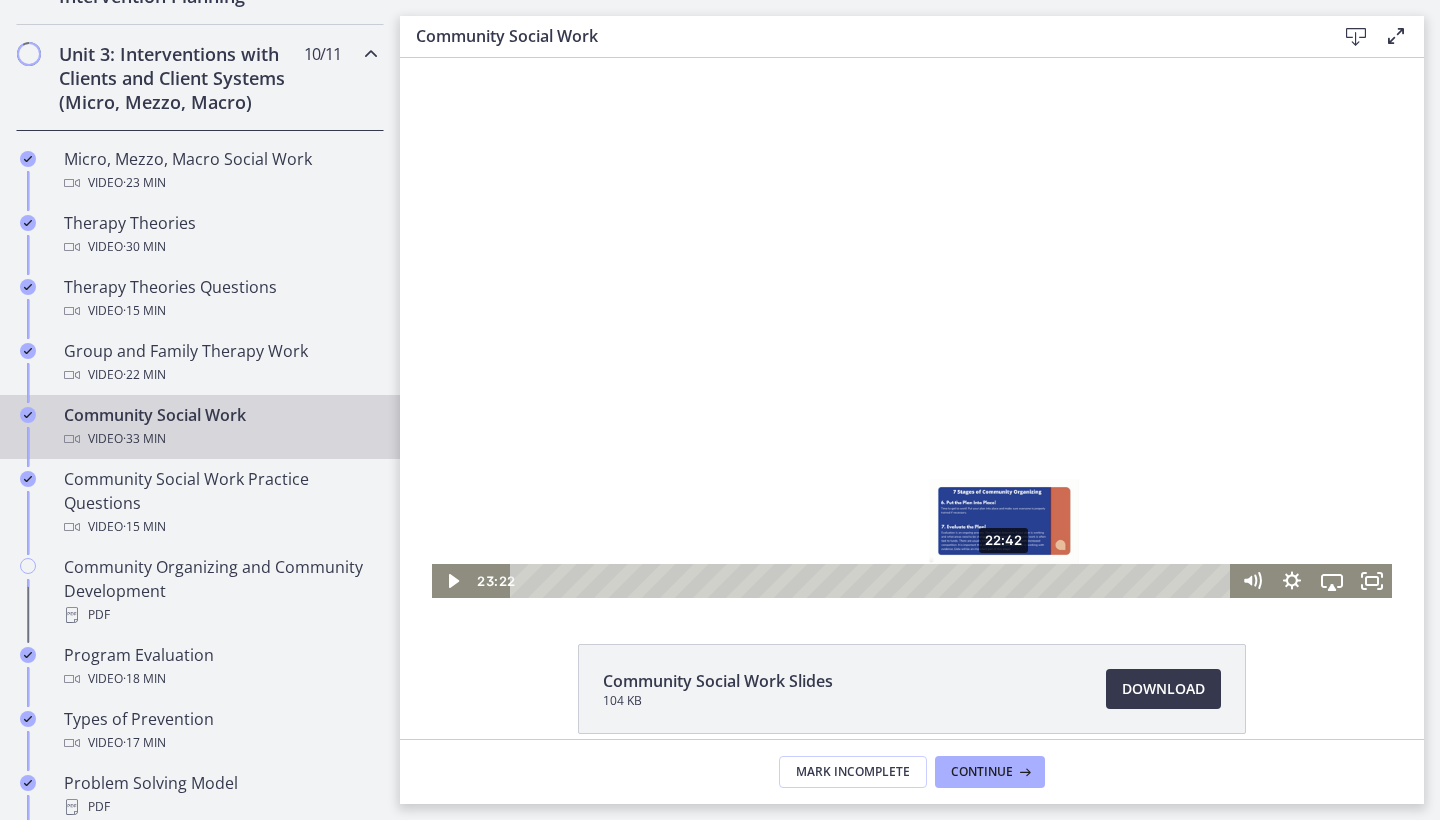 click on "22:42" at bounding box center [873, 581] 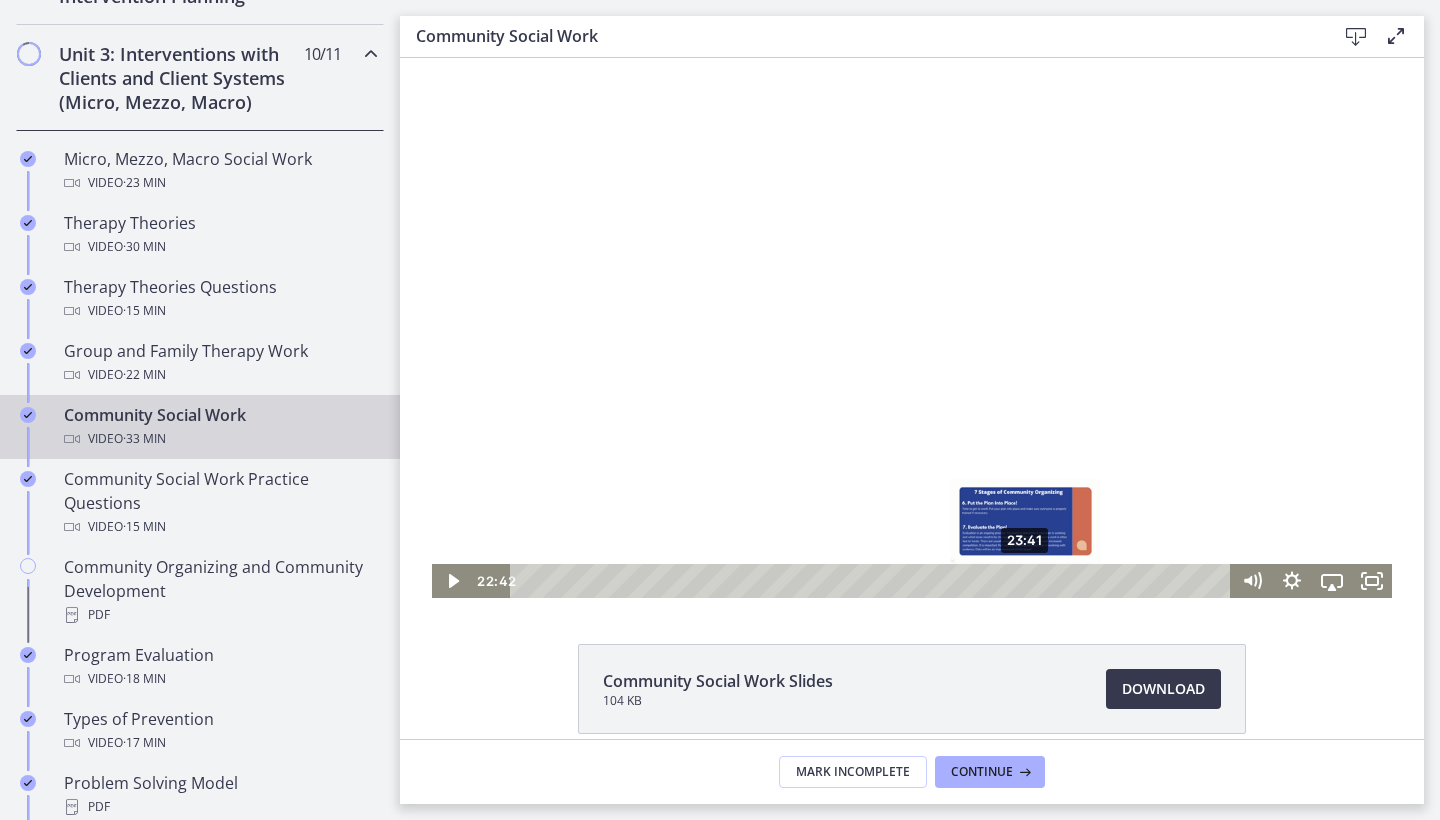 click on "23:41" at bounding box center (873, 581) 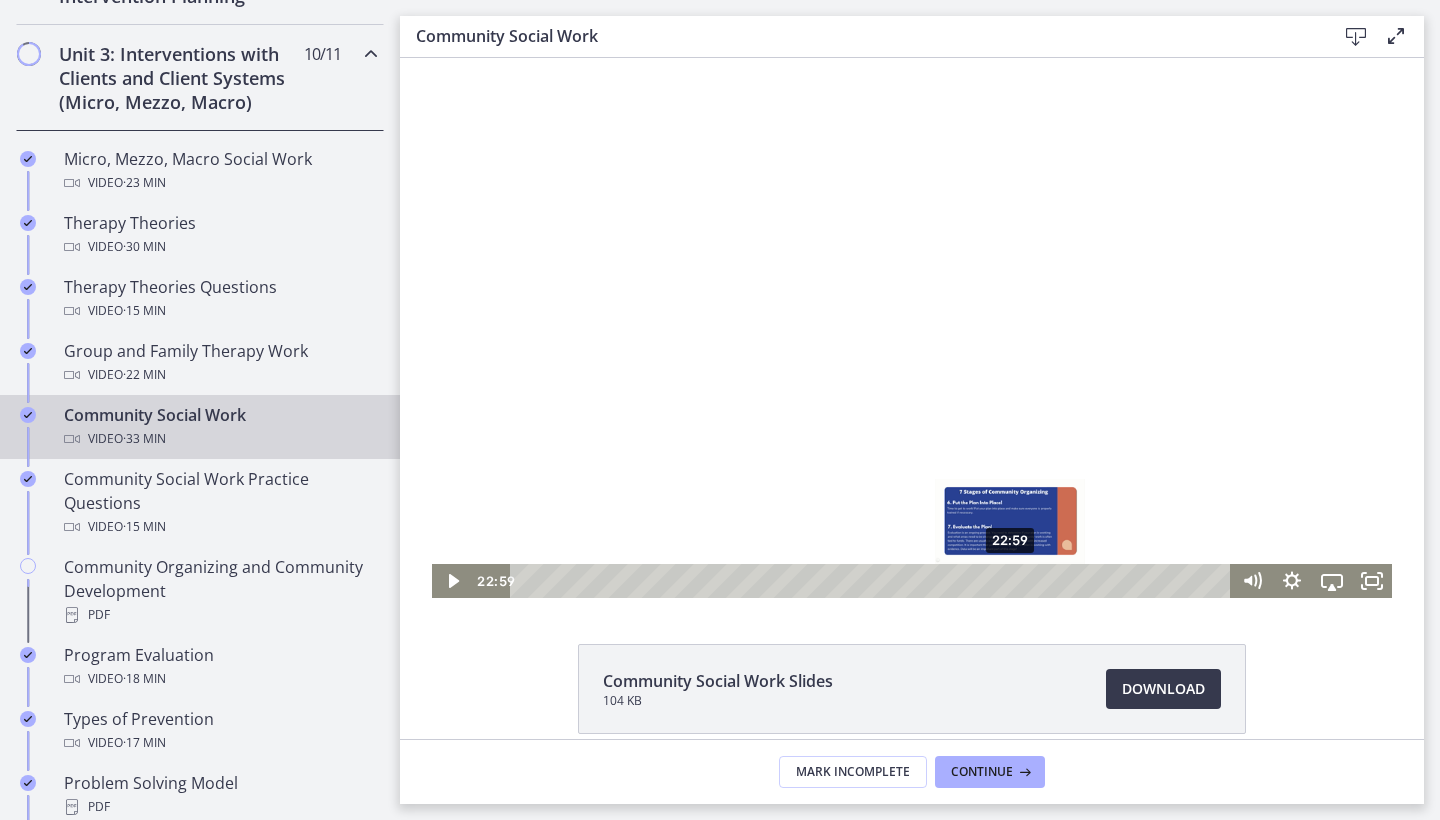 click on "22:59" at bounding box center [873, 581] 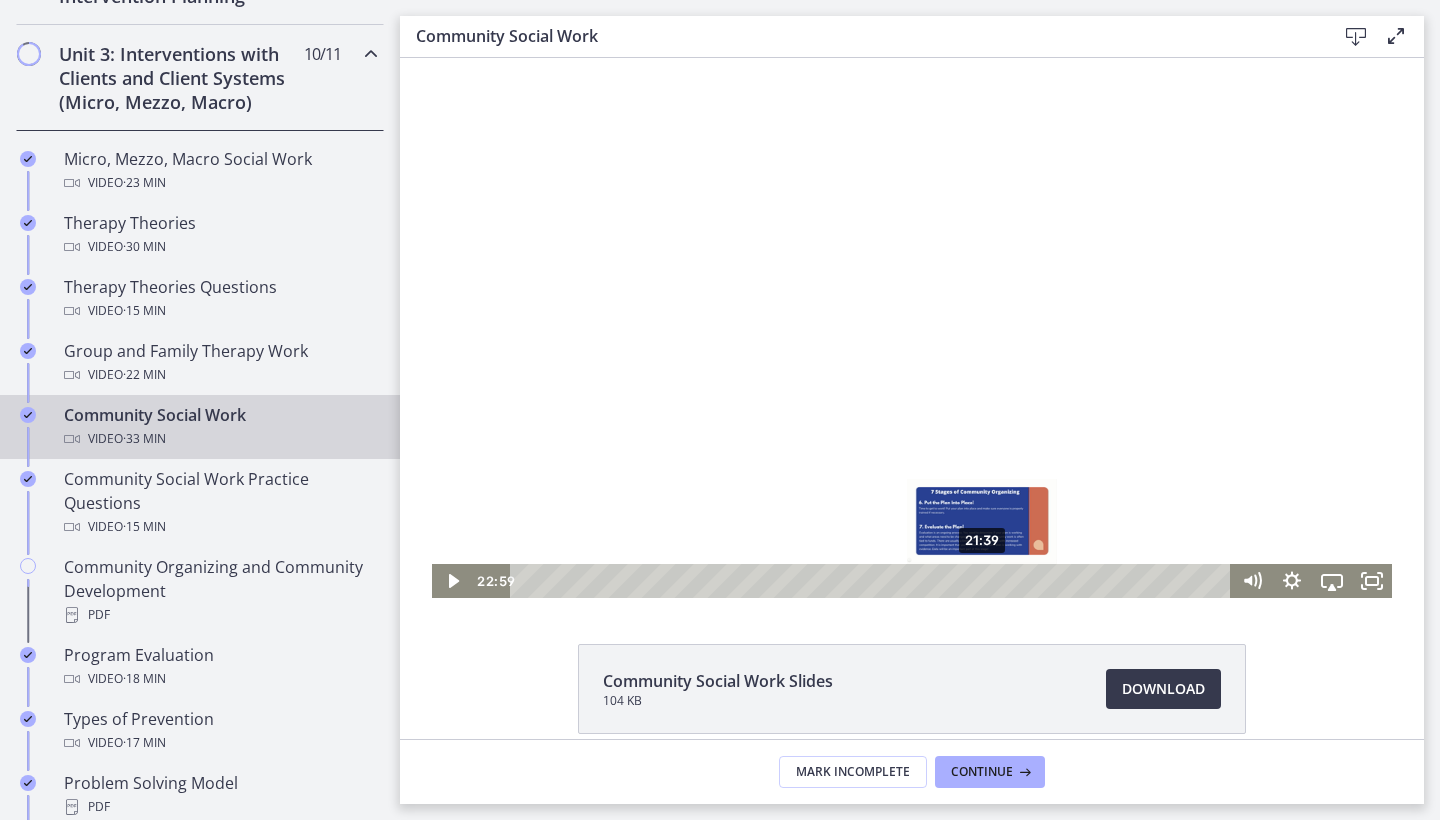 click on "21:39" at bounding box center (873, 581) 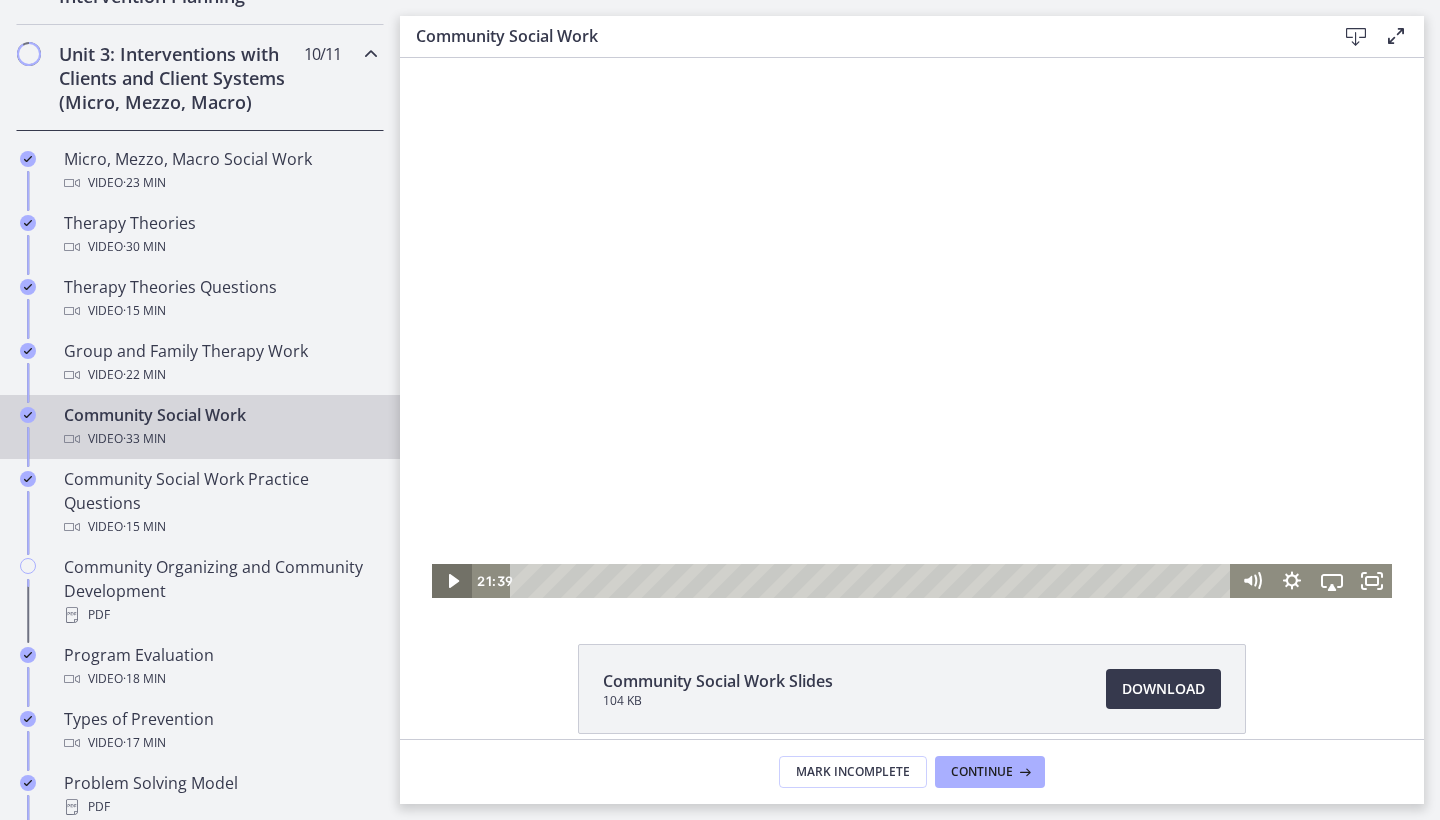 click 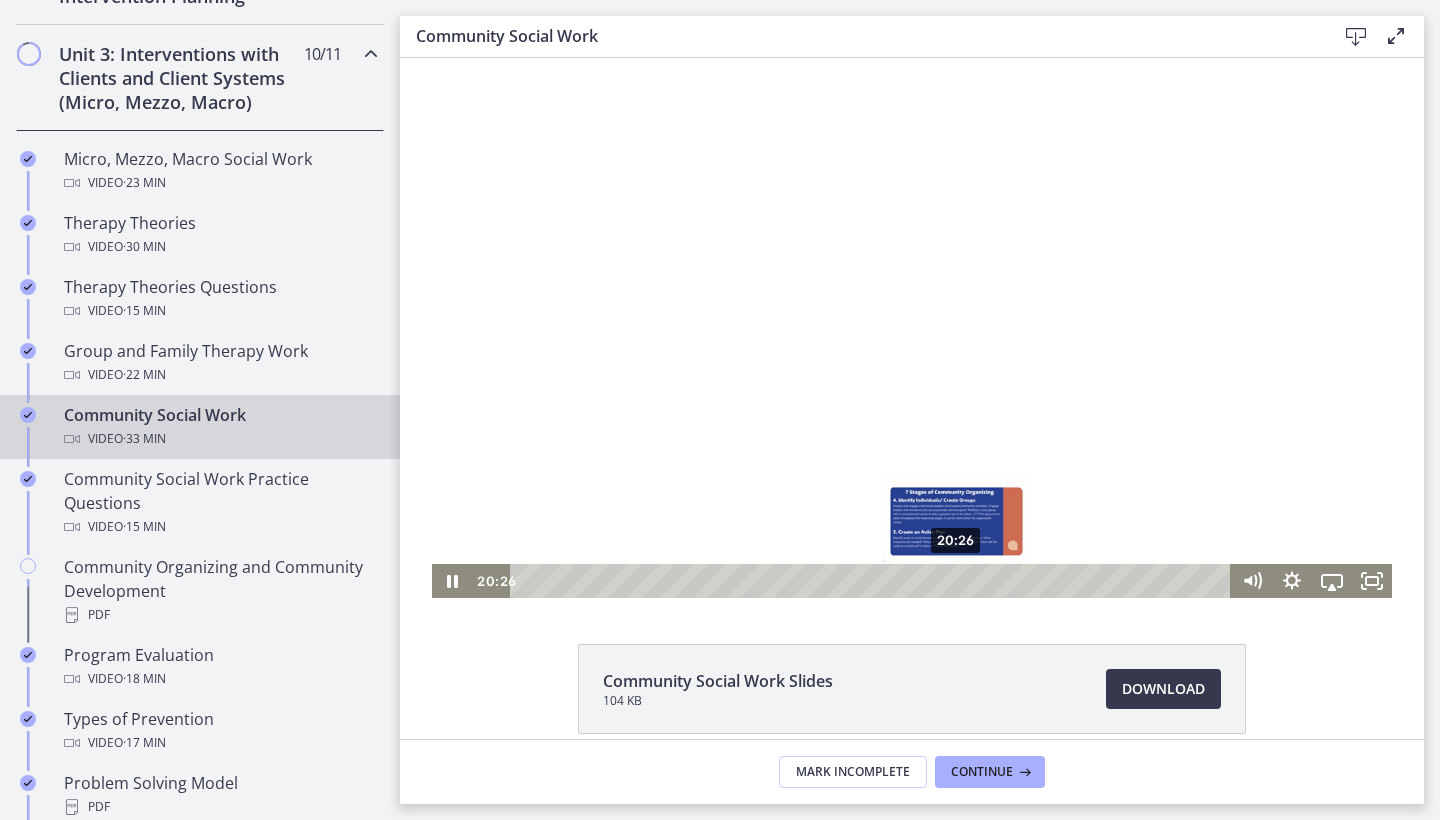 click on "20:26" at bounding box center [873, 581] 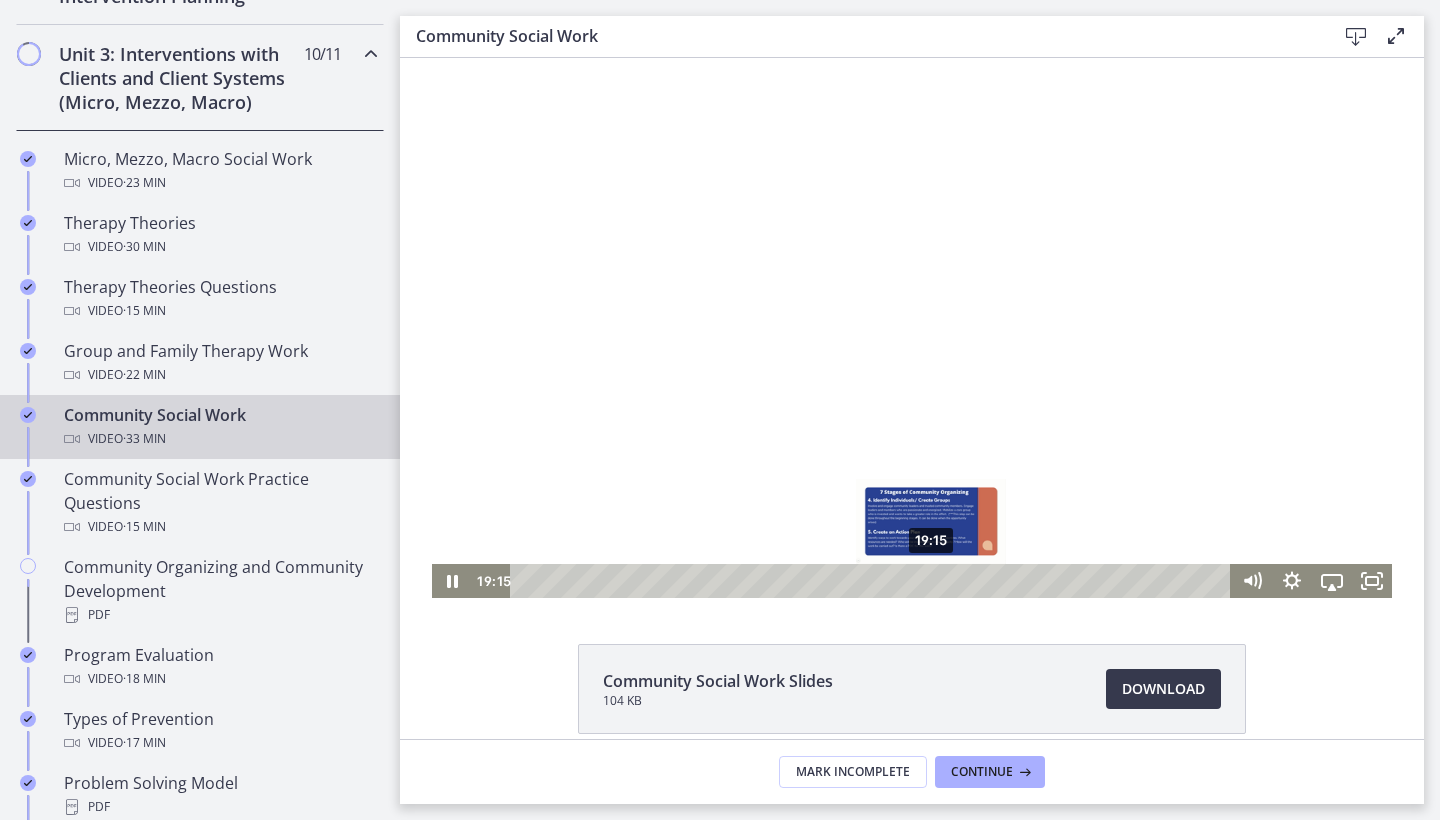 click on "19:15" at bounding box center [873, 581] 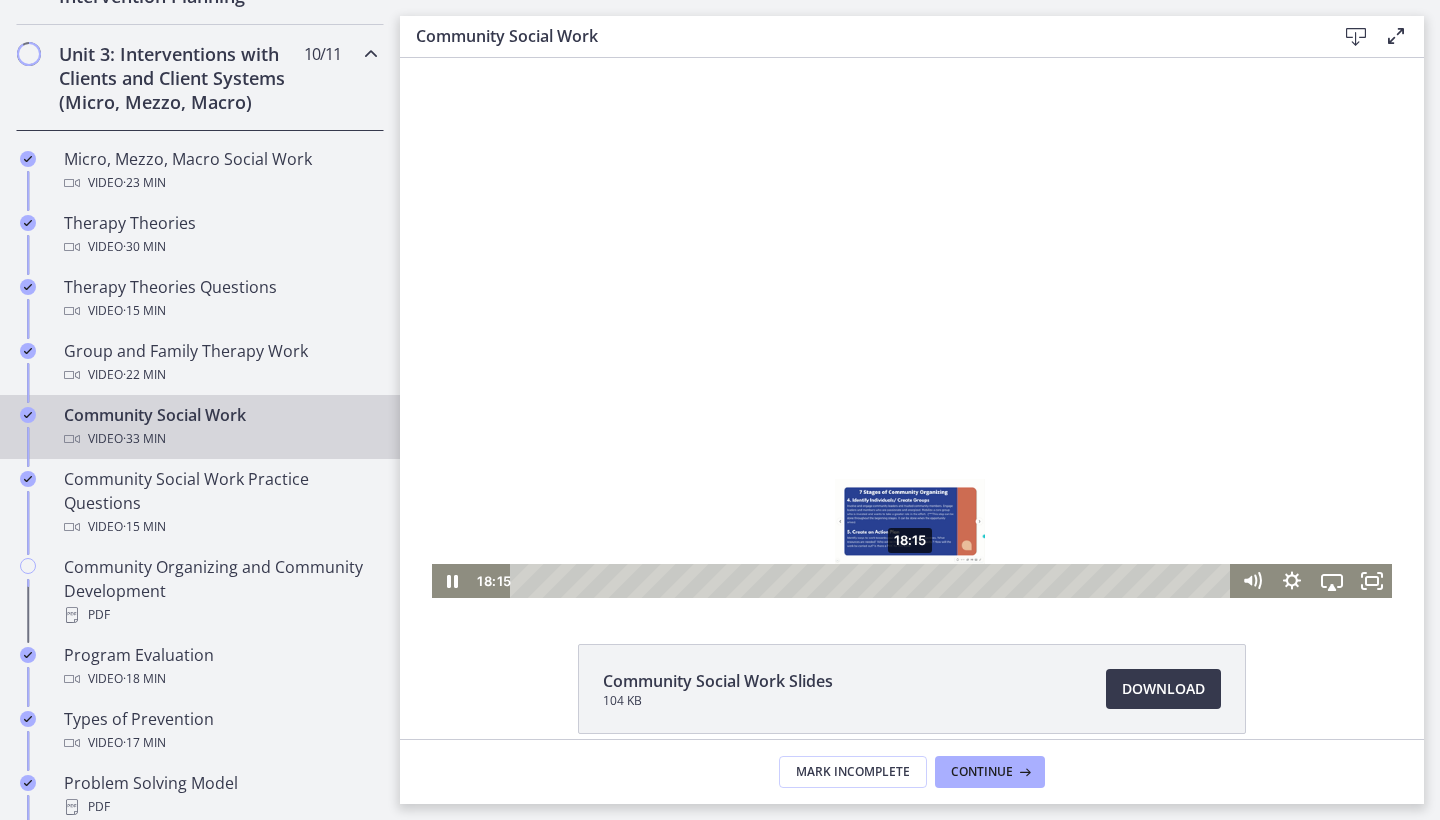 click on "18:15" at bounding box center [873, 581] 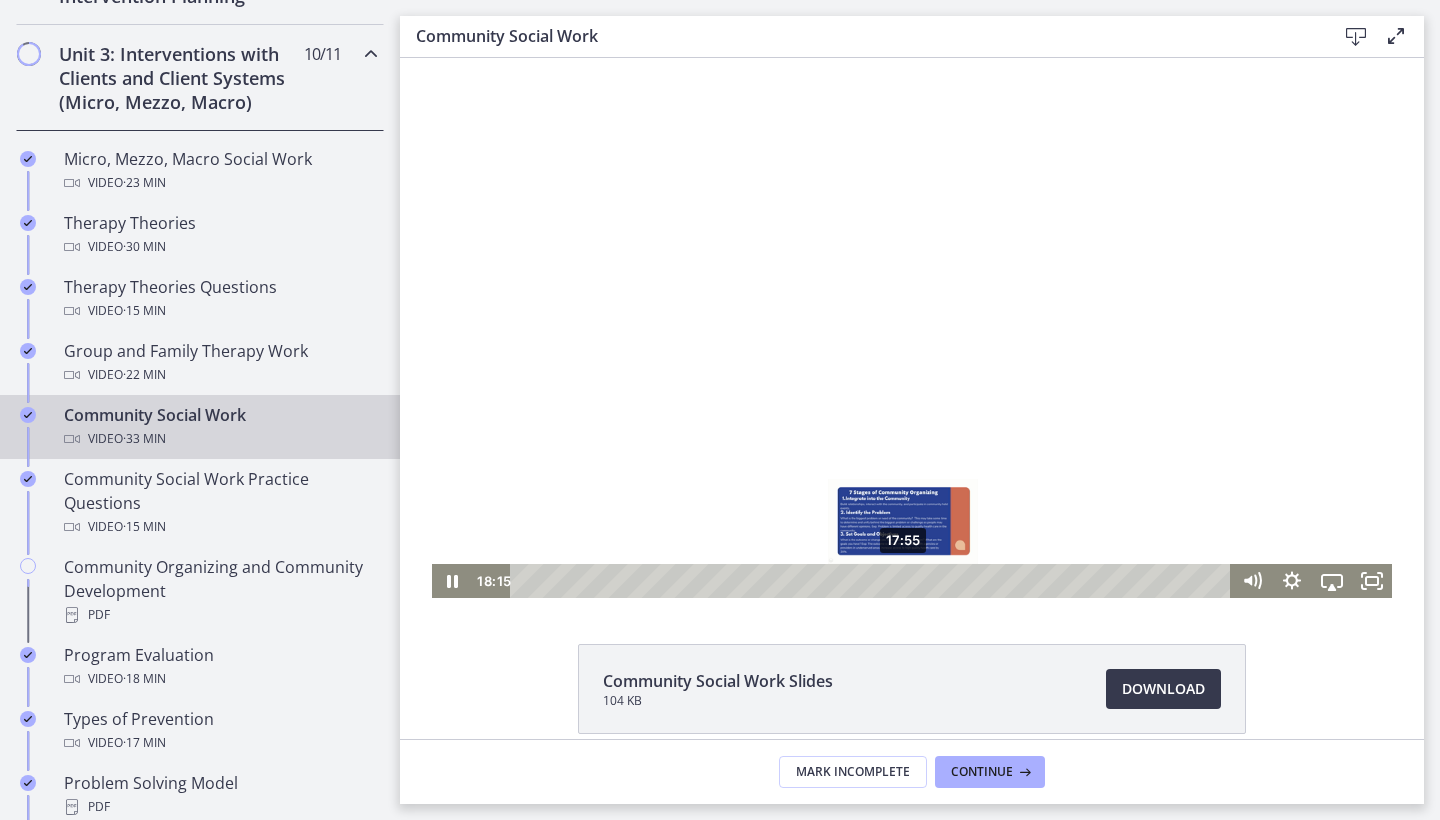 click on "17:55" at bounding box center (873, 581) 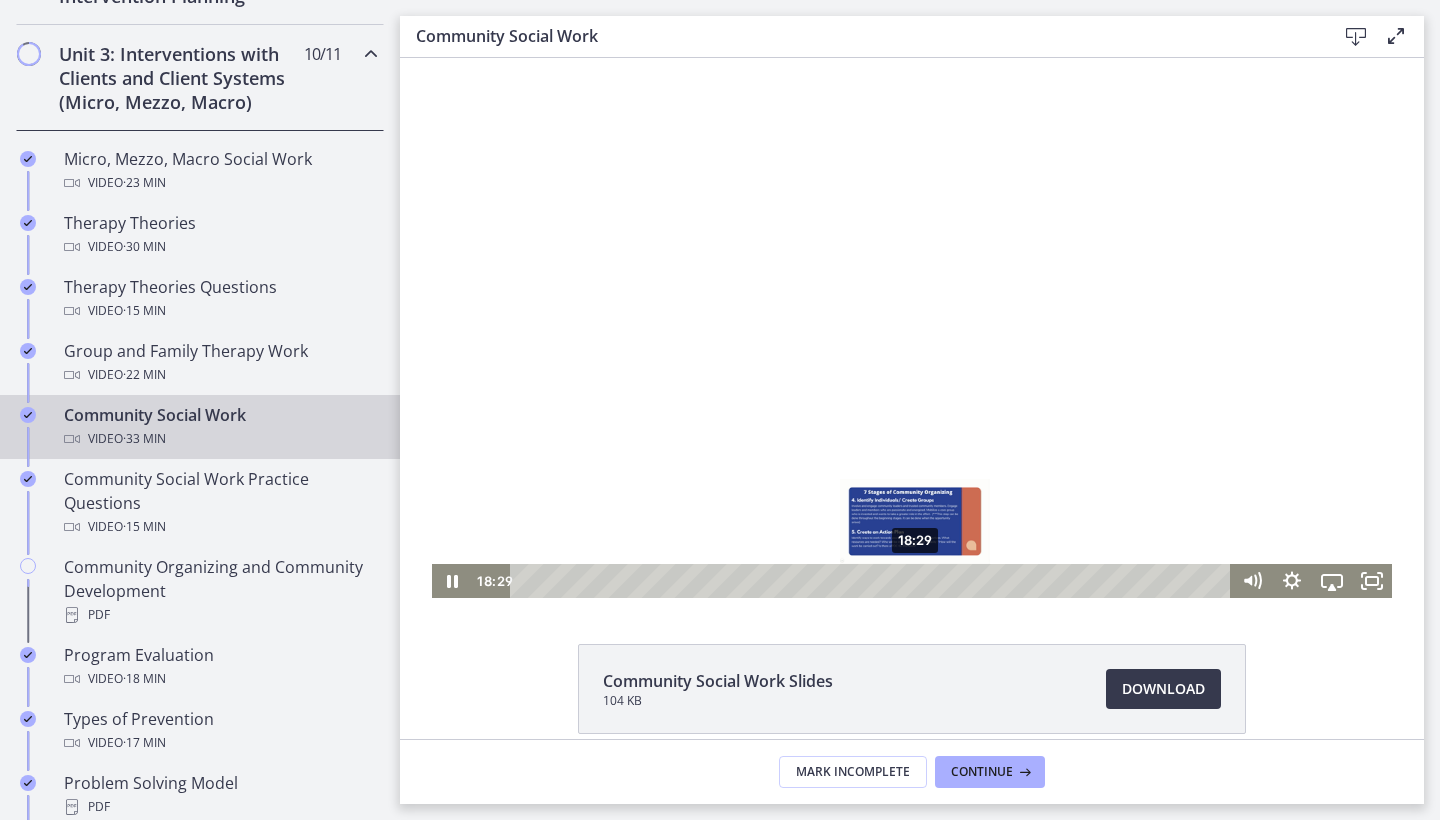click on "18:29" at bounding box center (873, 581) 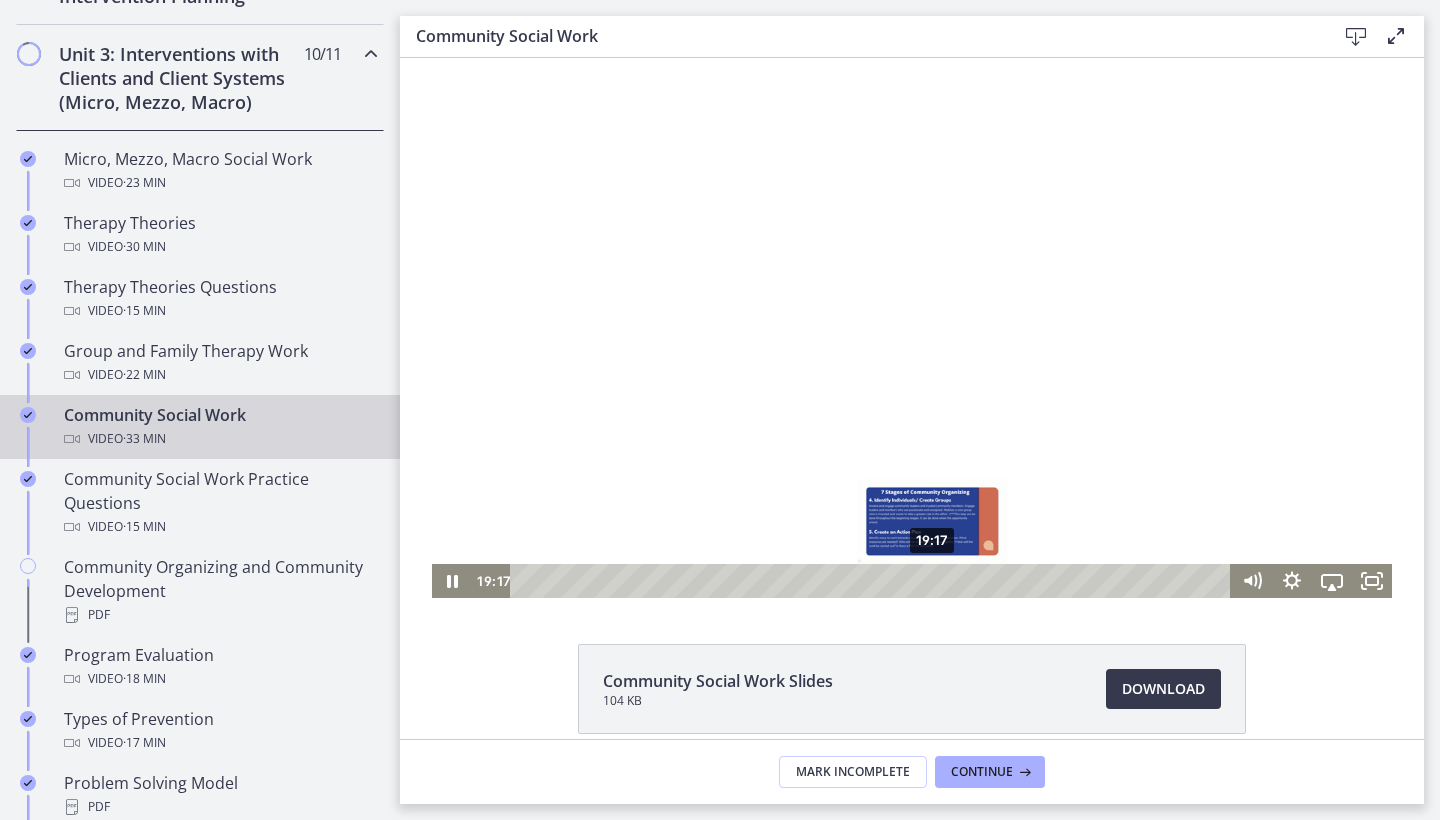 click on "19:17" at bounding box center [873, 581] 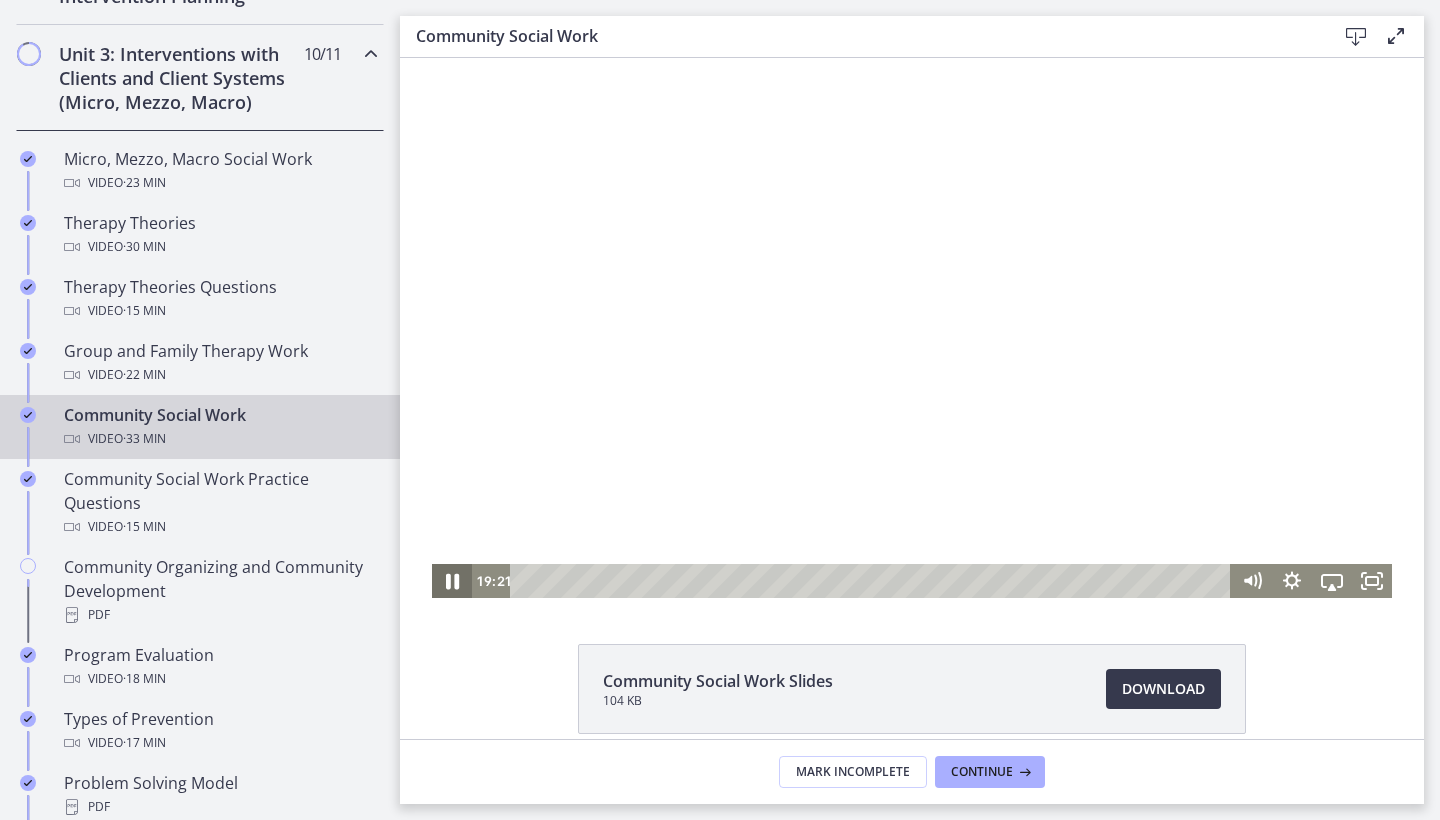 click 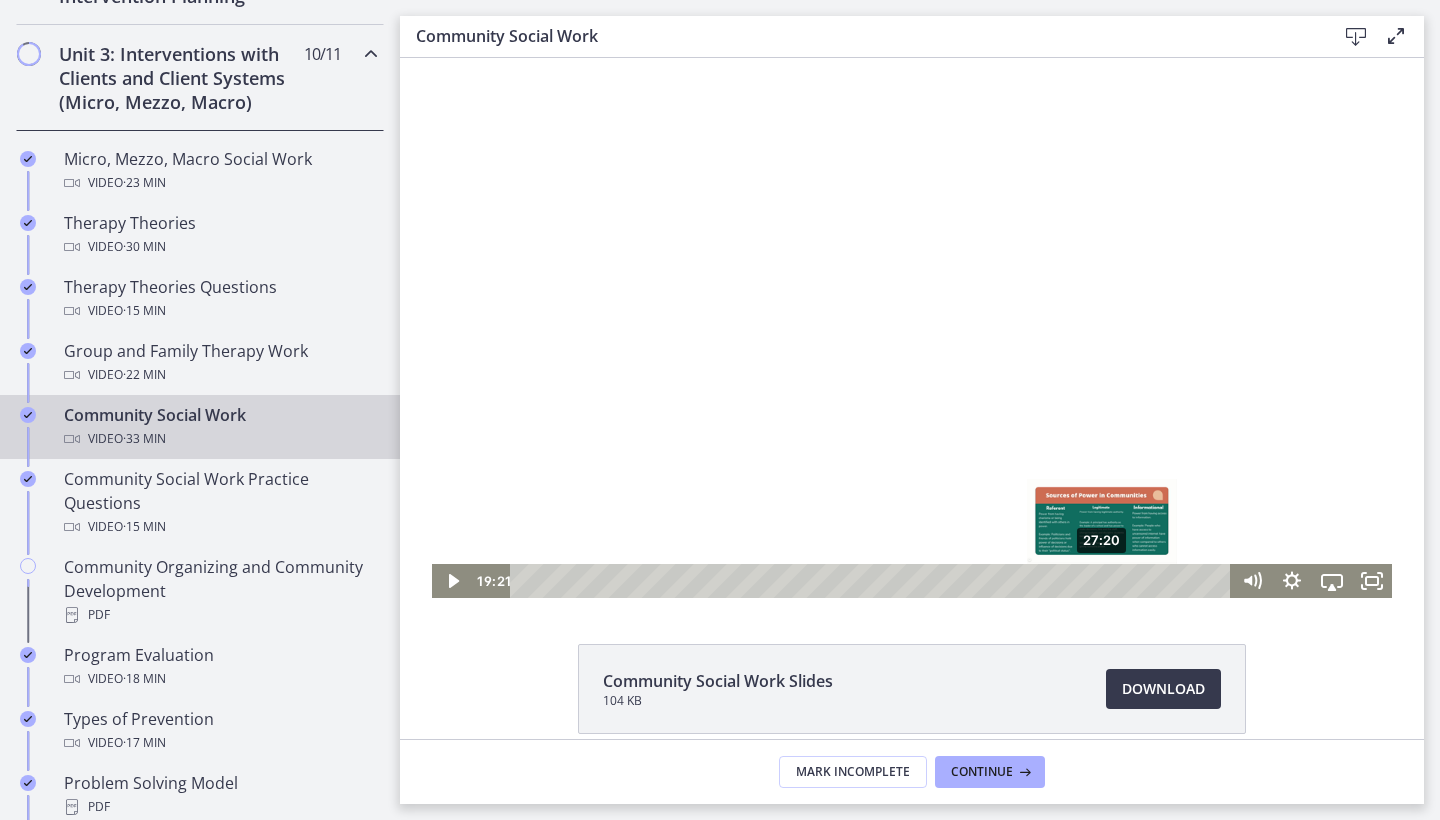click on "27:20" at bounding box center (873, 581) 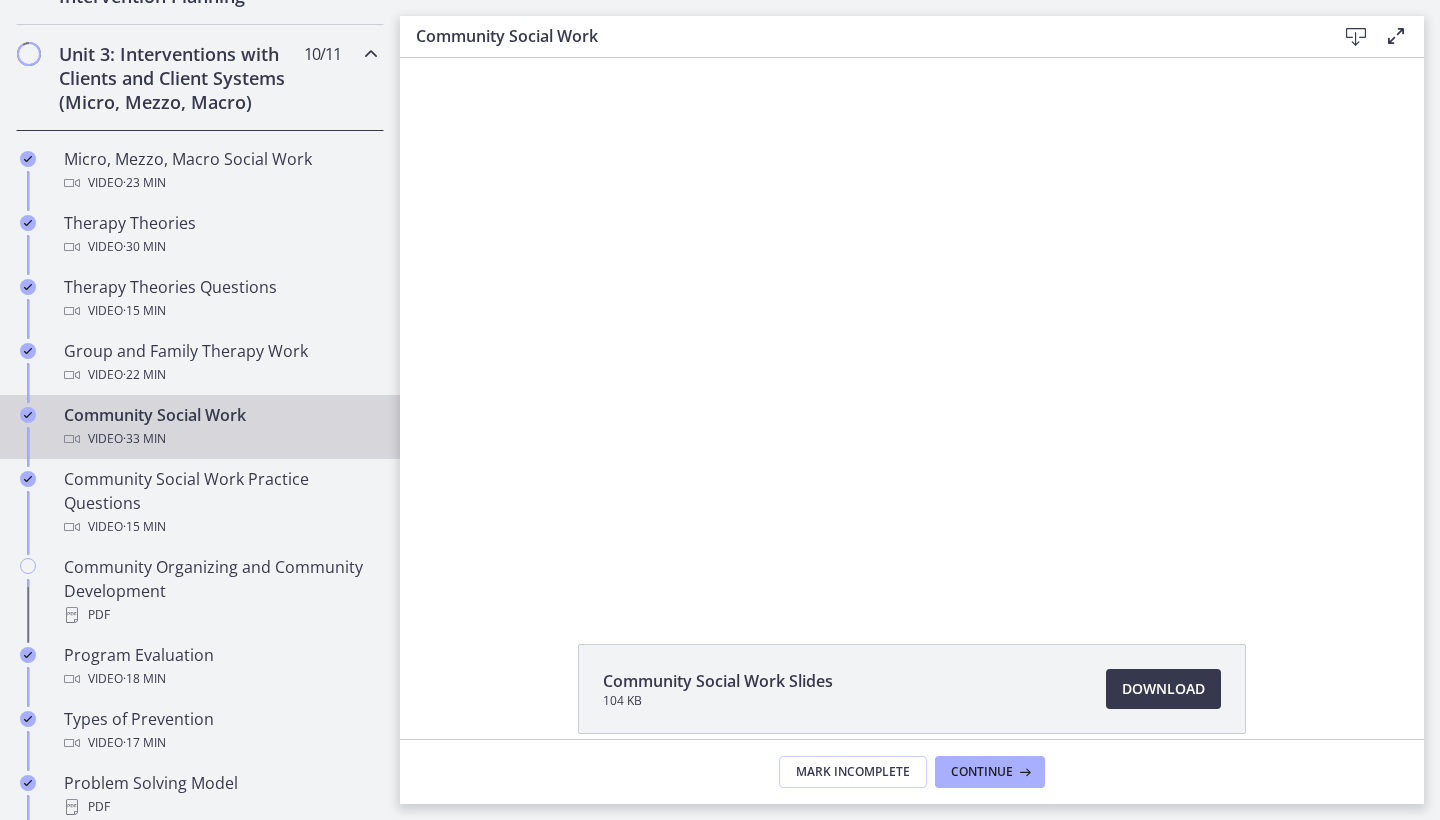 scroll, scrollTop: 1339, scrollLeft: 0, axis: vertical 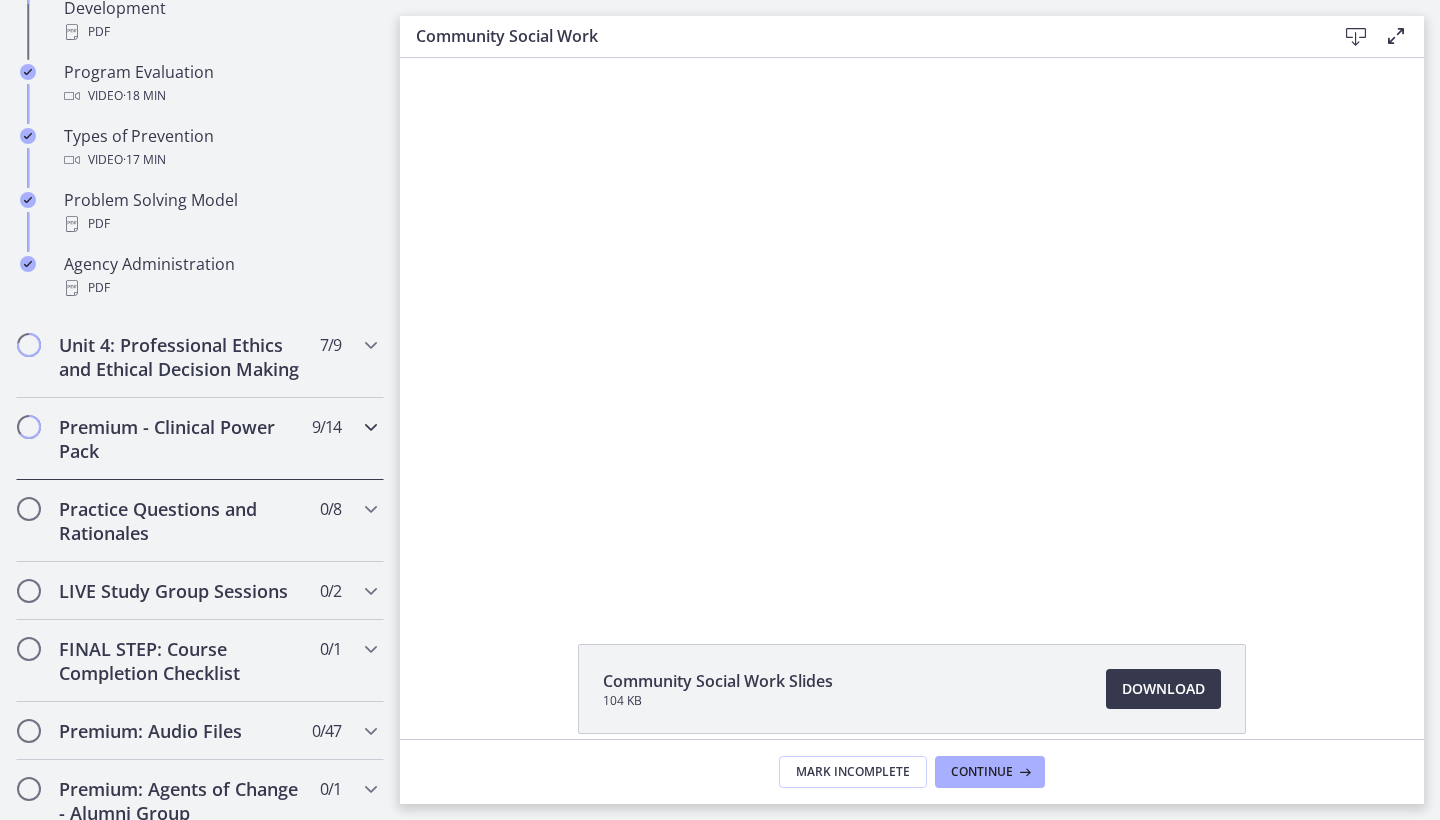 click on "Premium - Clinical Power Pack" at bounding box center [181, 439] 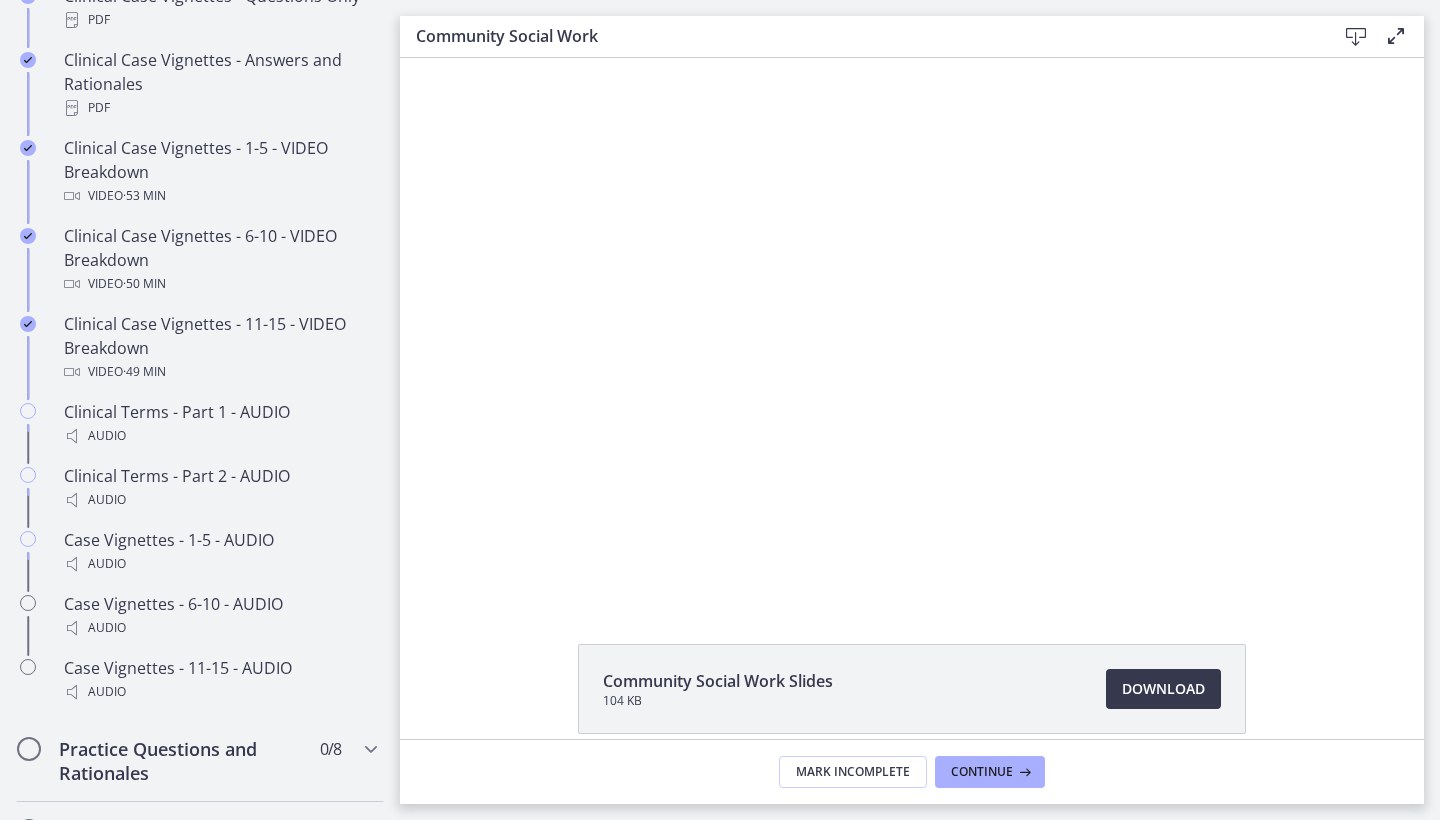 click on "Audio" at bounding box center [220, 436] 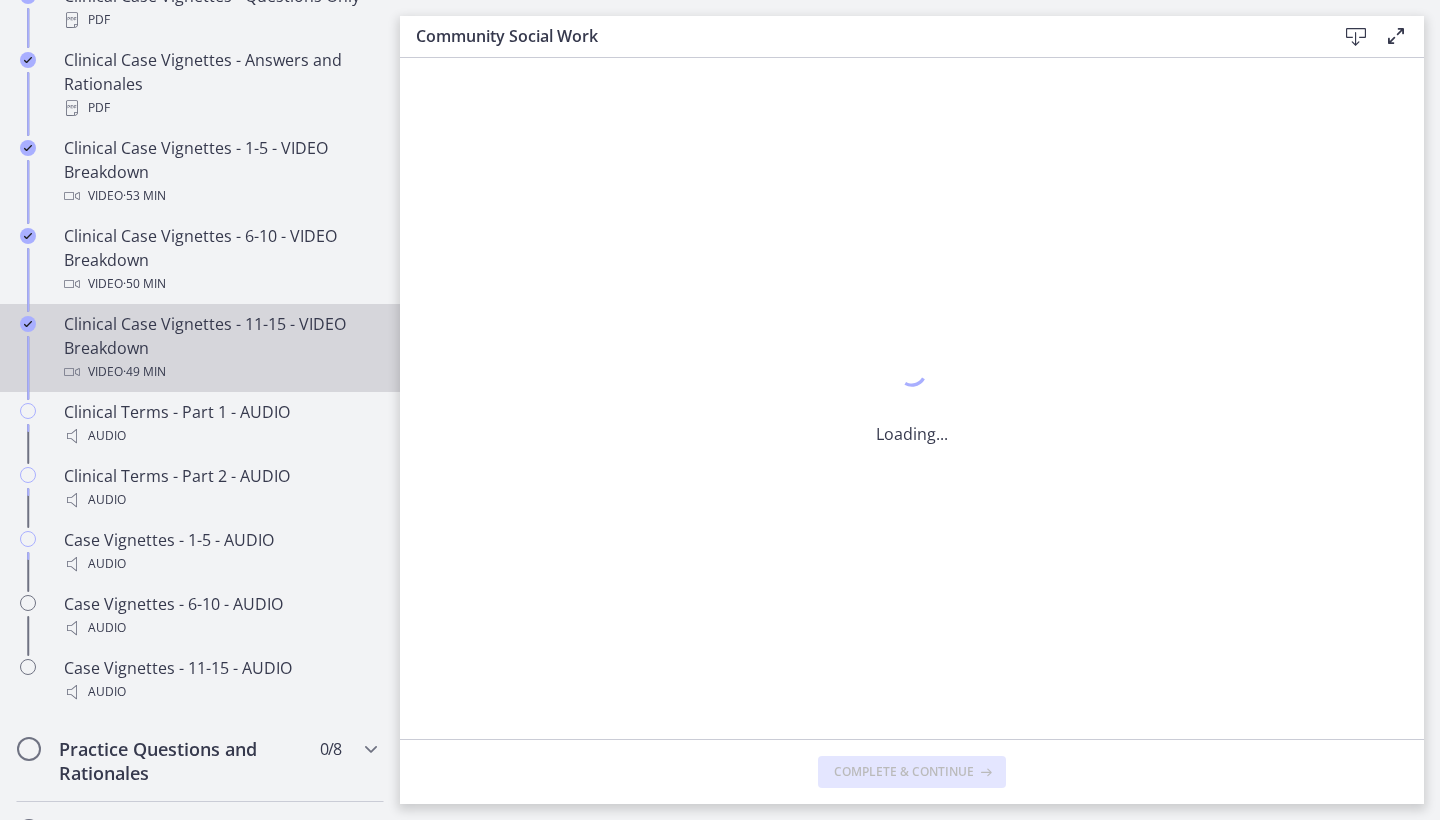 click on "Clinical Case Vignettes - 11-15 - VIDEO Breakdown
Video
·  49 min" at bounding box center (220, 348) 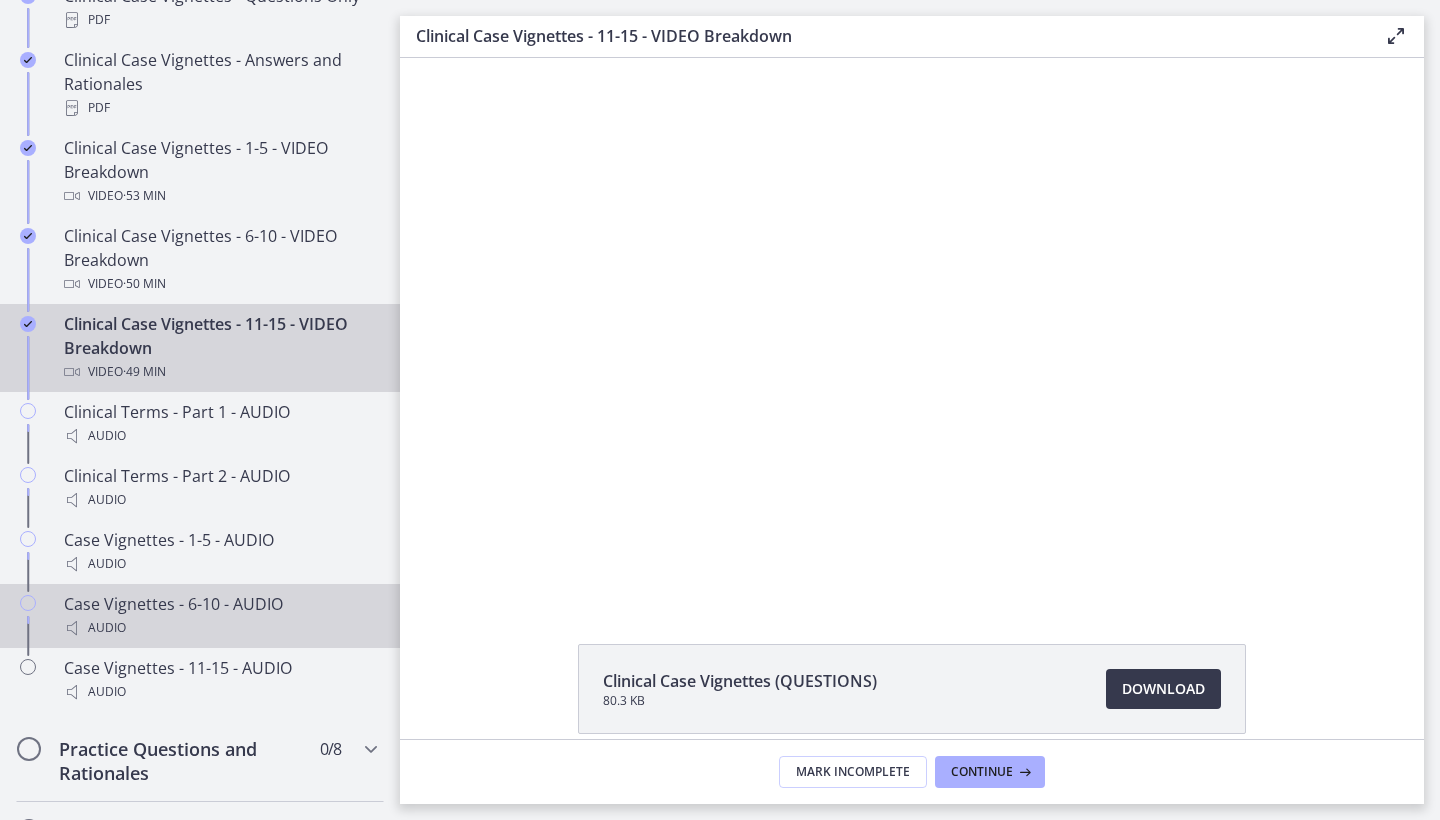 scroll, scrollTop: 1061, scrollLeft: 0, axis: vertical 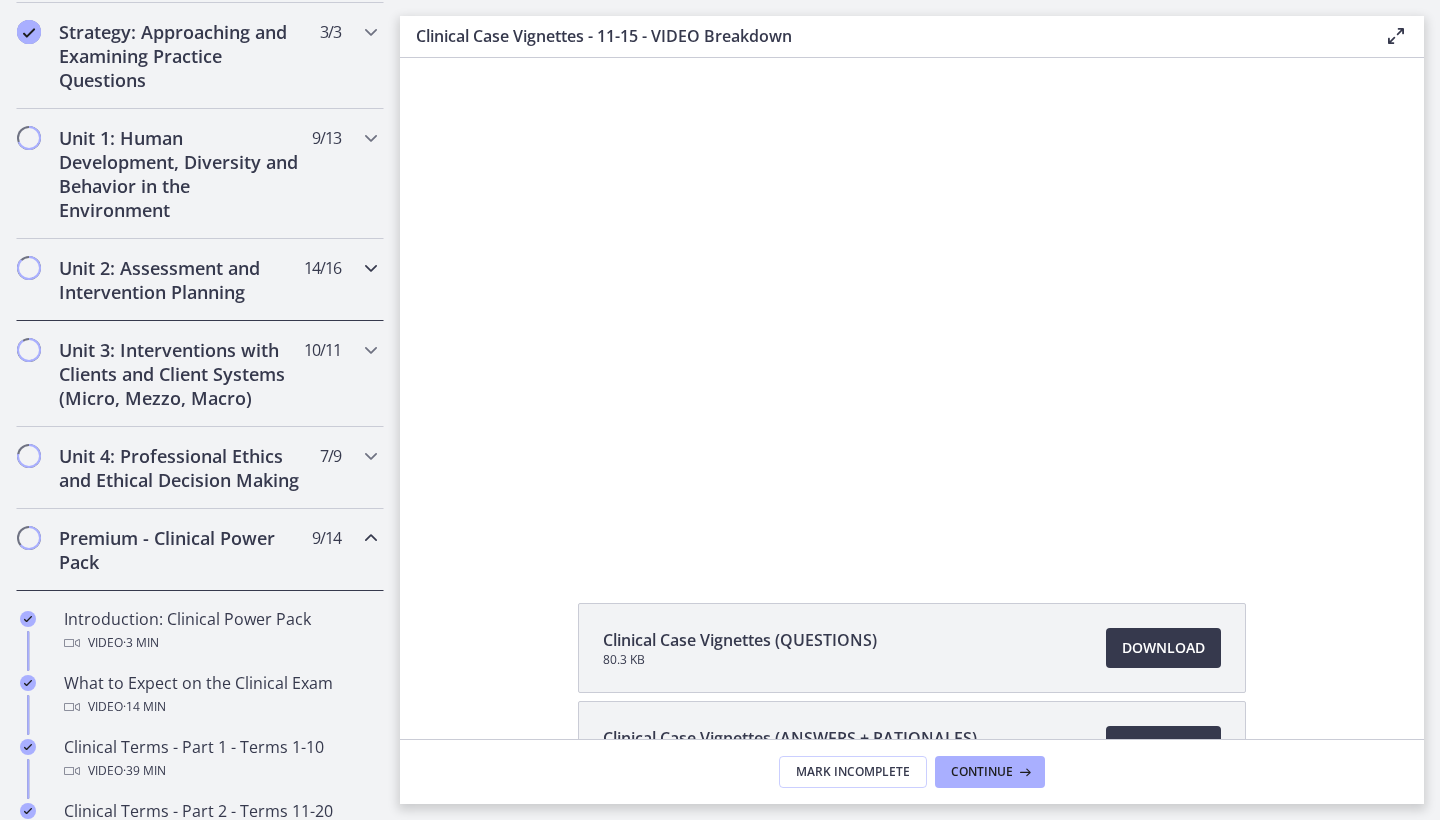 click on "Unit 2: Assessment and Intervention Planning" at bounding box center [181, 280] 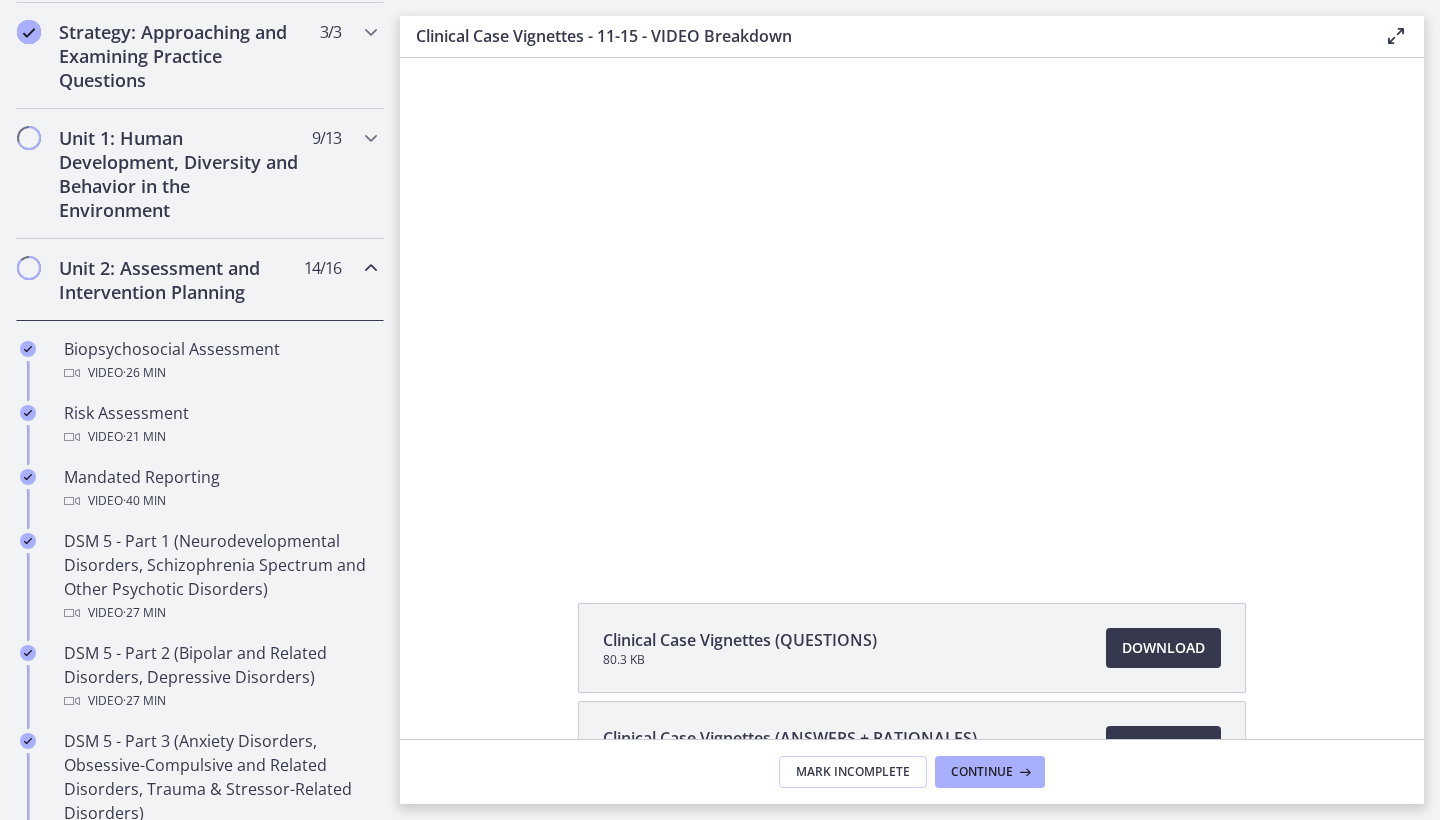 click on "Medications
PDF" at bounding box center [220, 1177] 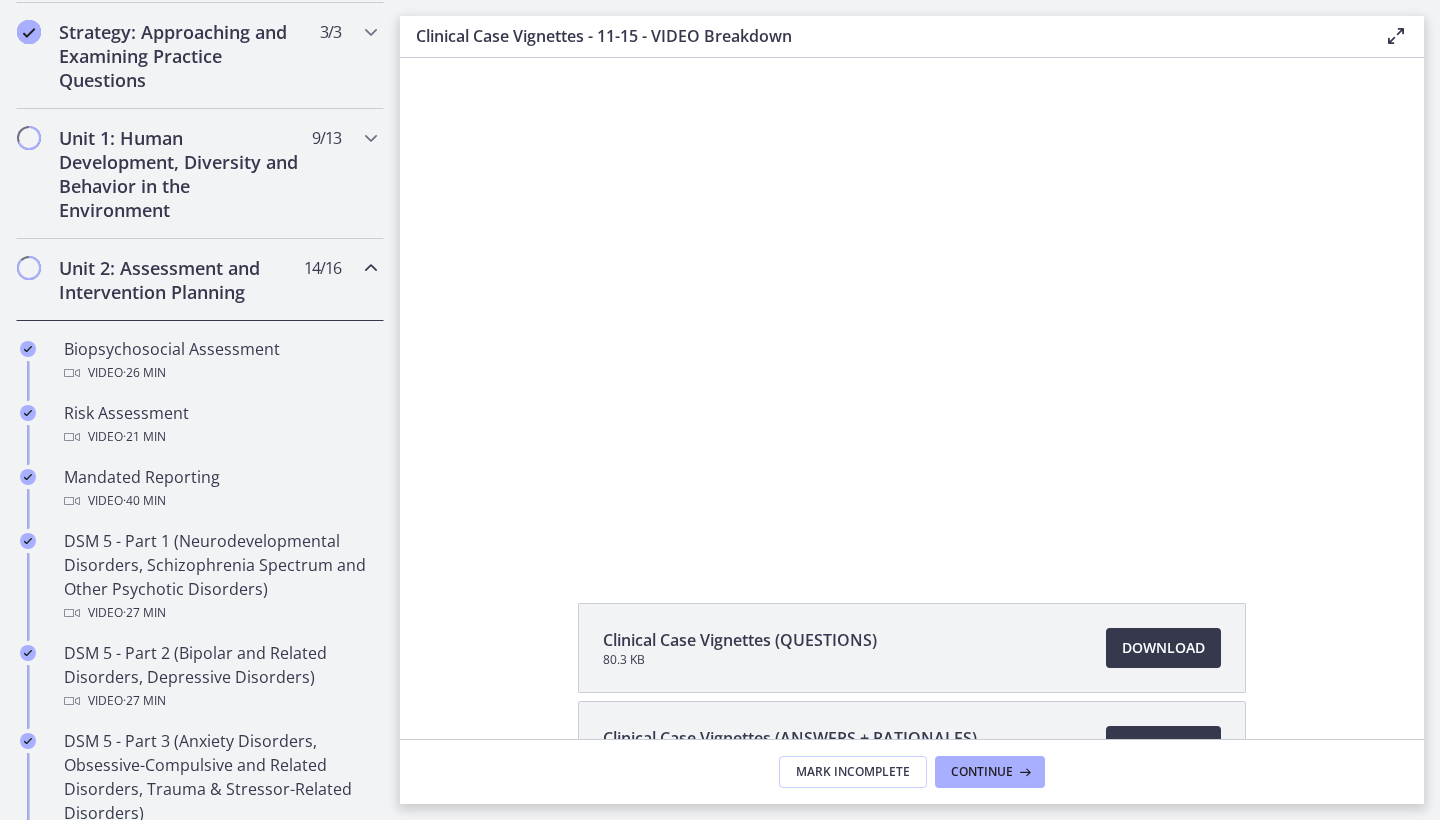 scroll, scrollTop: 862, scrollLeft: 0, axis: vertical 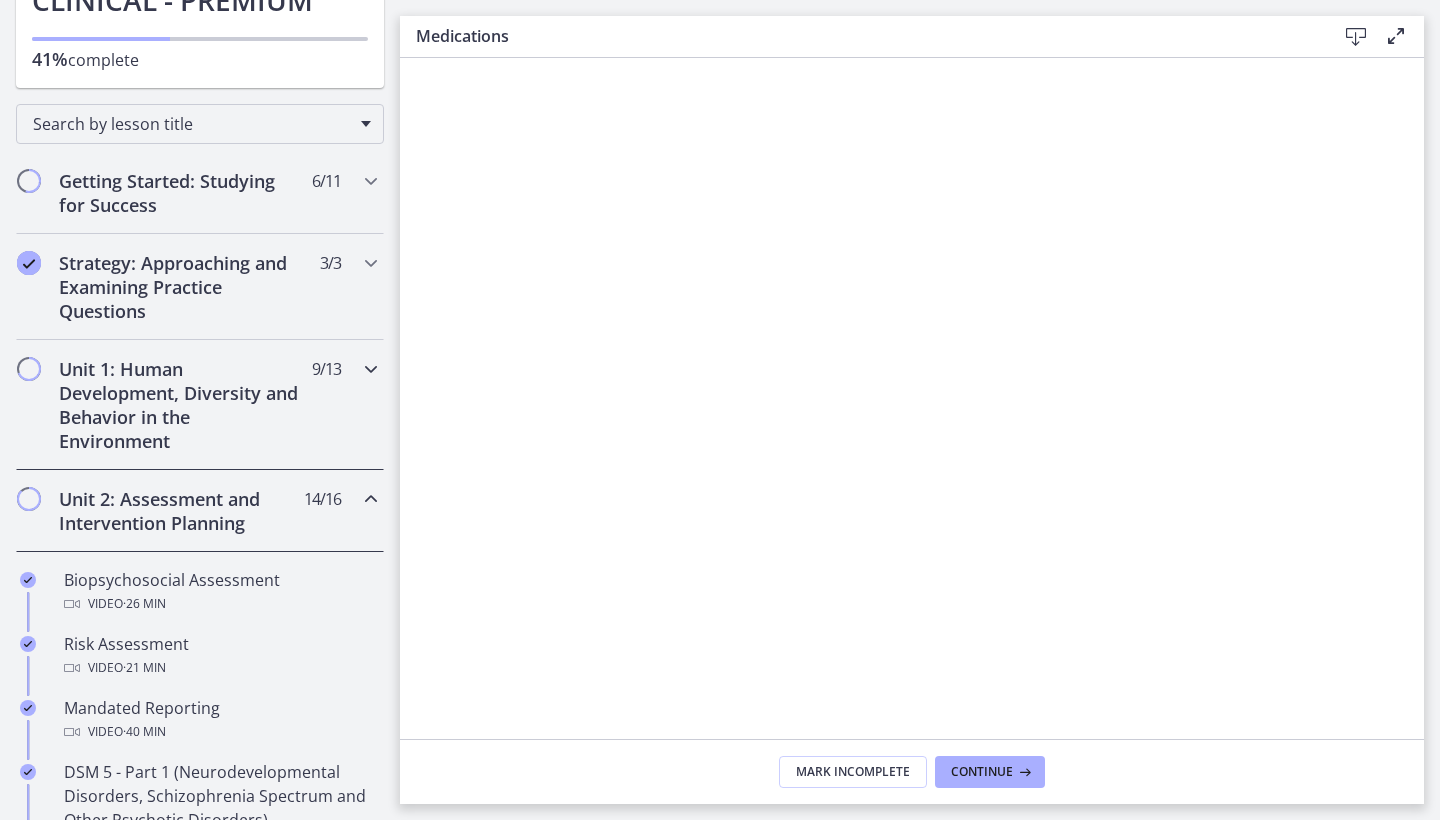 click on "Unit 1: Human Development, Diversity and Behavior in the Environment" at bounding box center [181, 405] 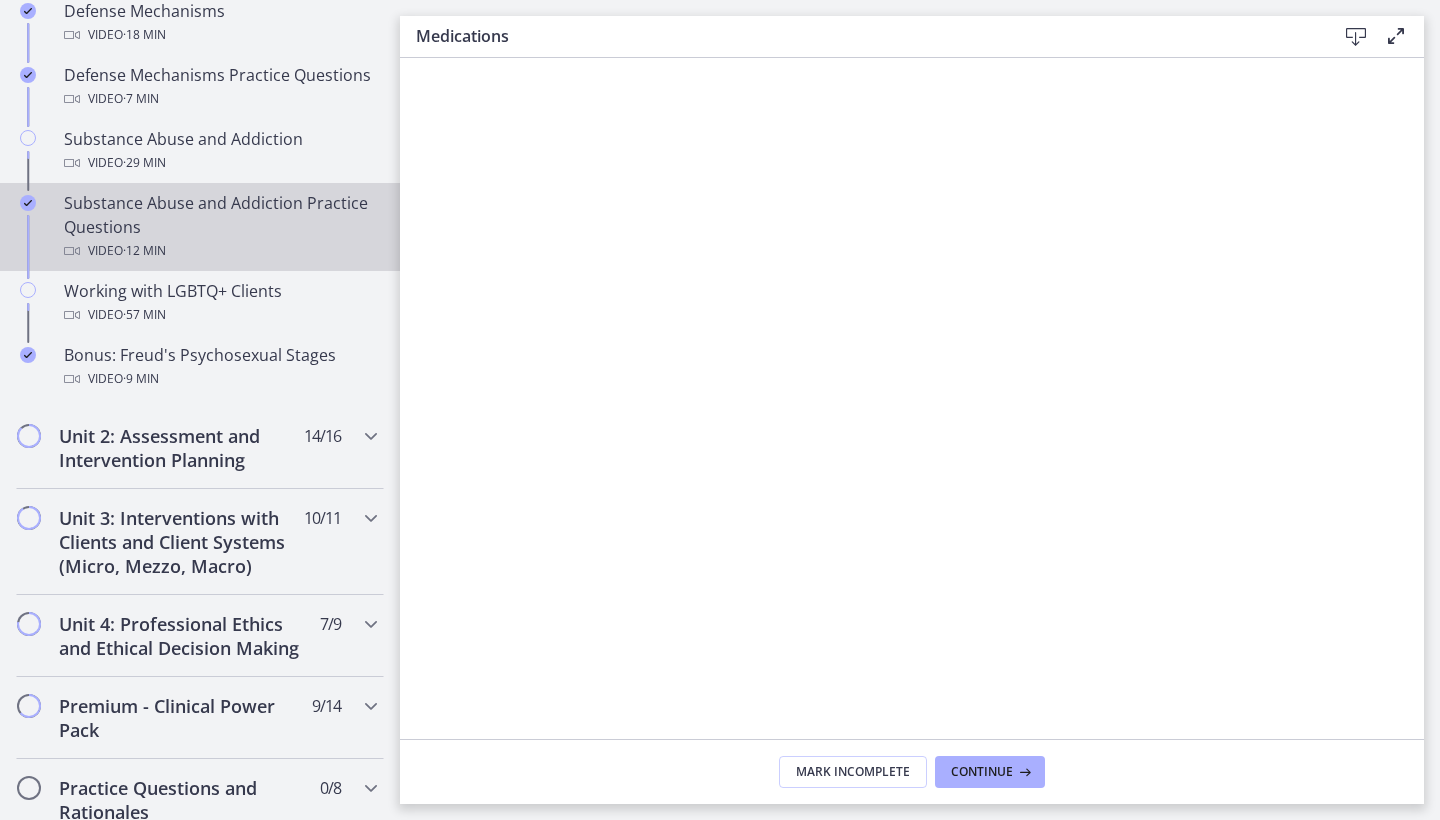 scroll, scrollTop: 1259, scrollLeft: 0, axis: vertical 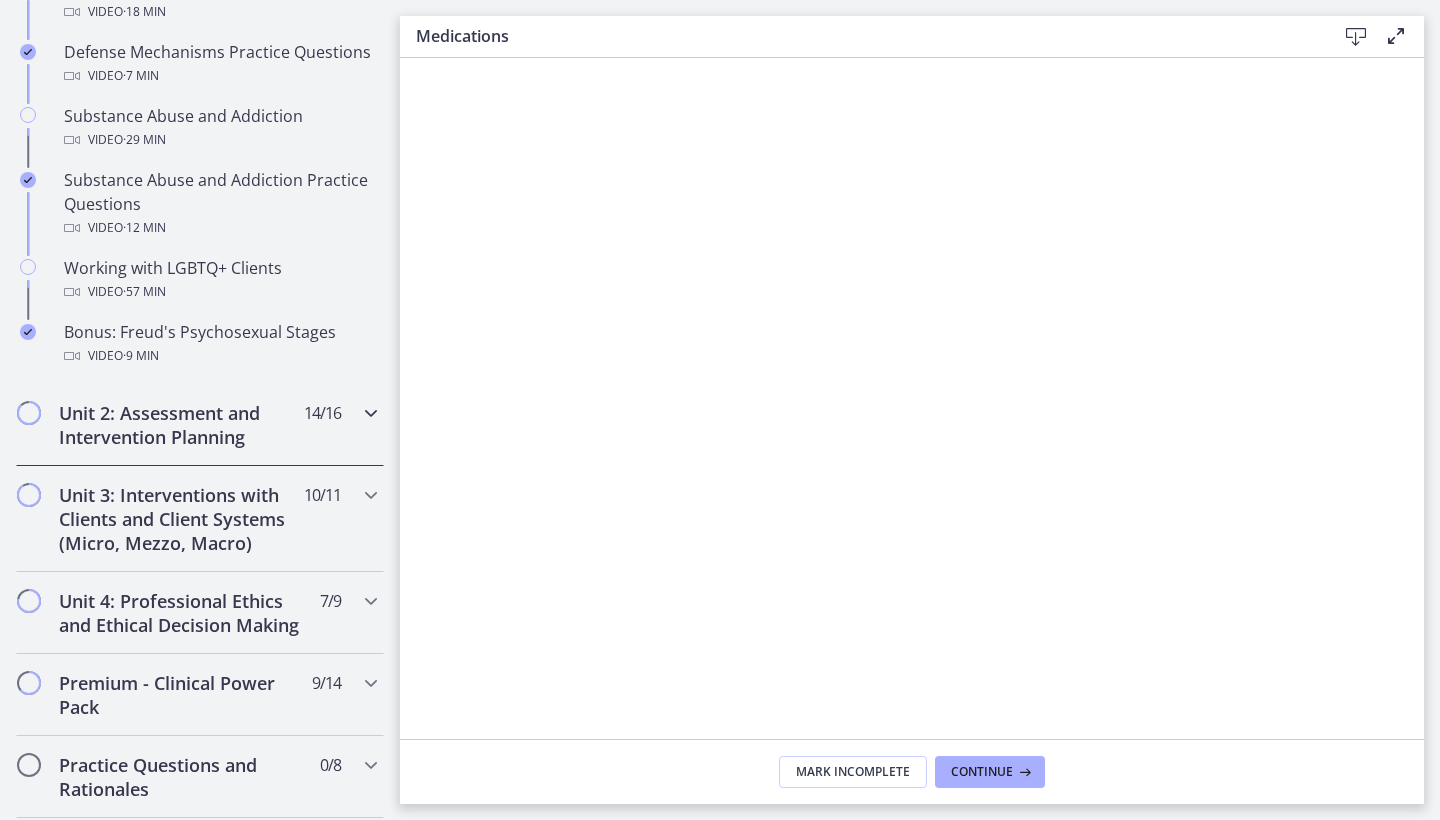click on "Unit 2: Assessment and Intervention Planning" at bounding box center (181, 425) 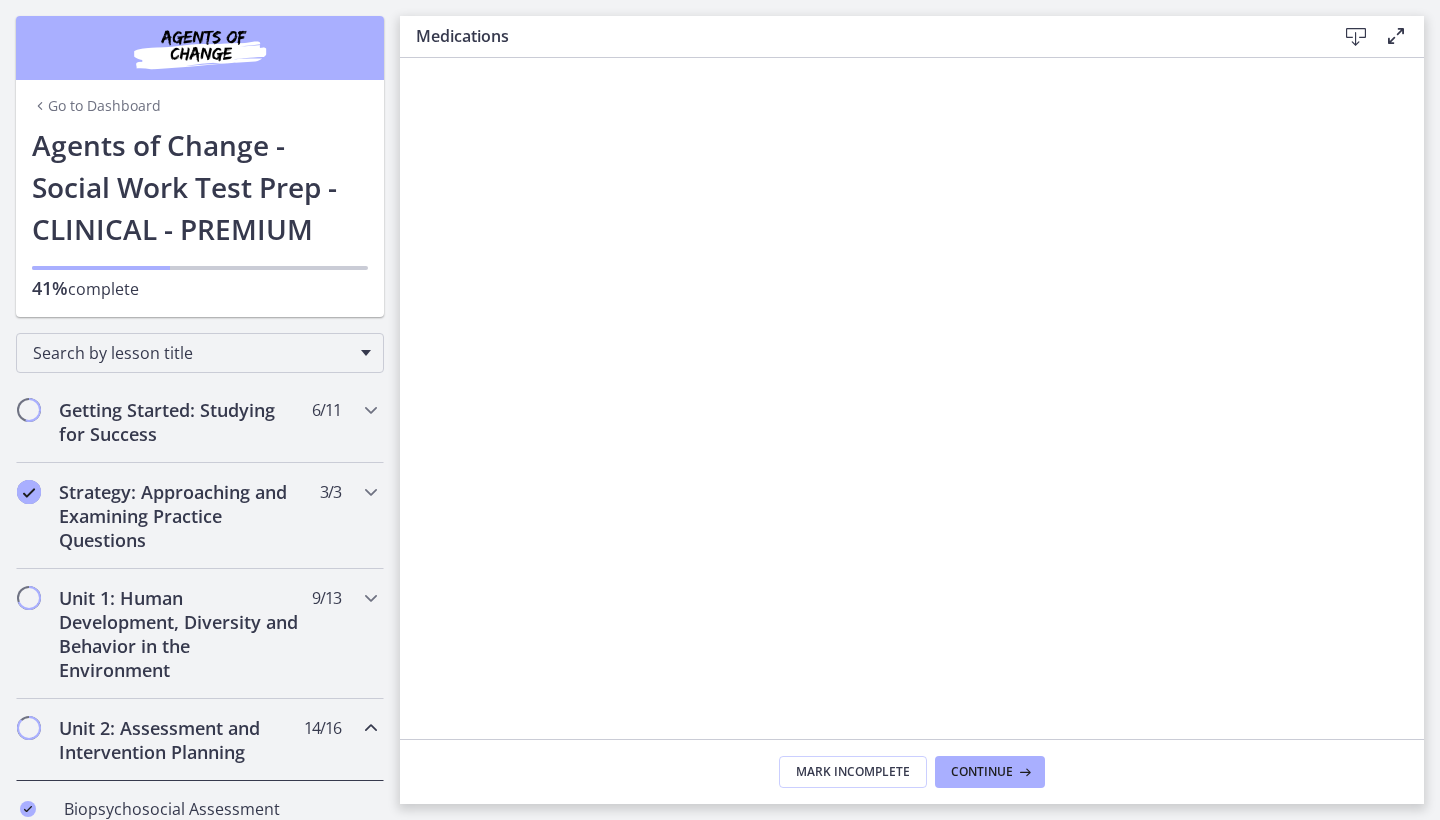 scroll, scrollTop: 0, scrollLeft: 0, axis: both 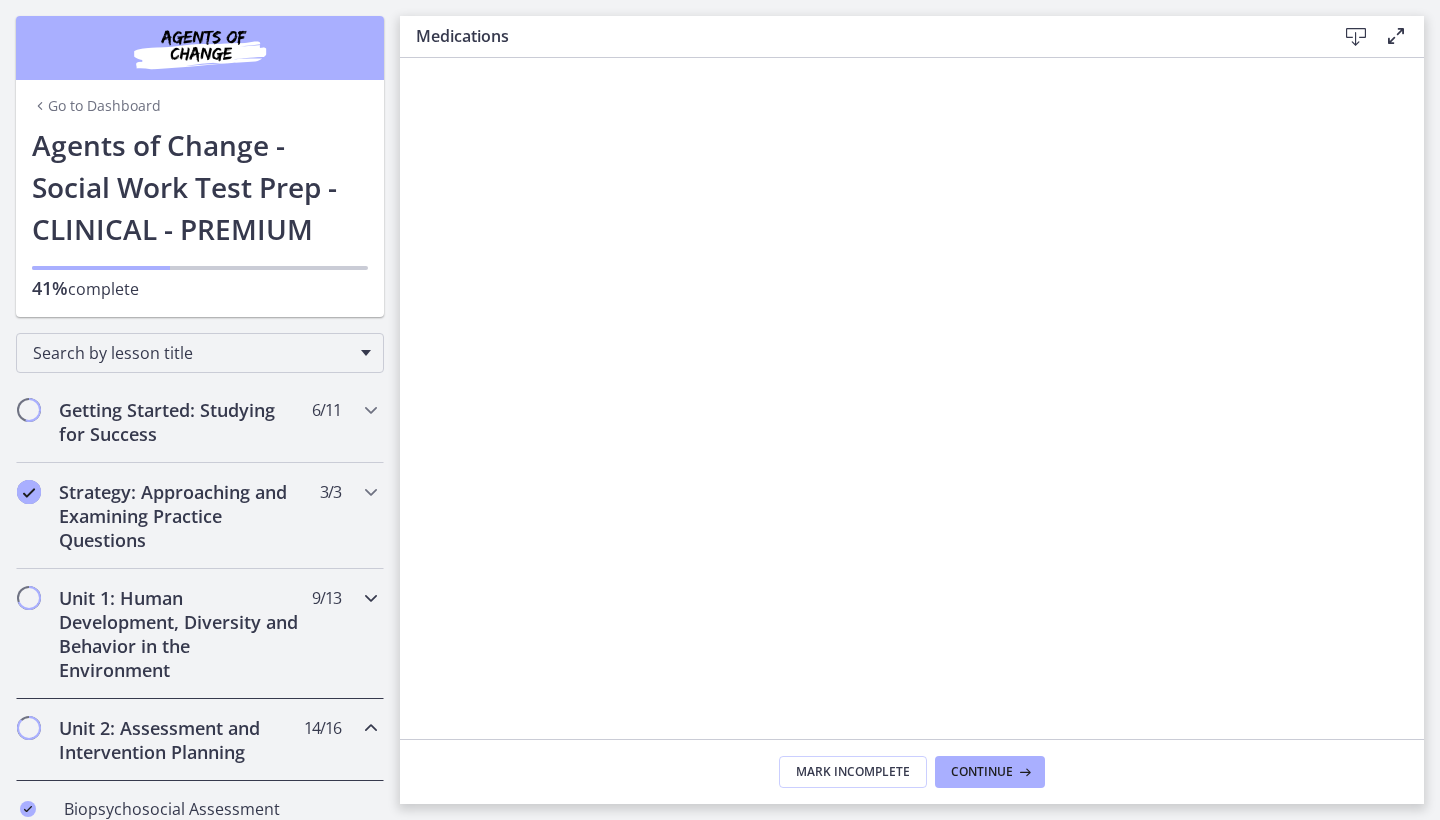 click on "Unit 1: Human Development, Diversity and Behavior in the Environment" at bounding box center [181, 634] 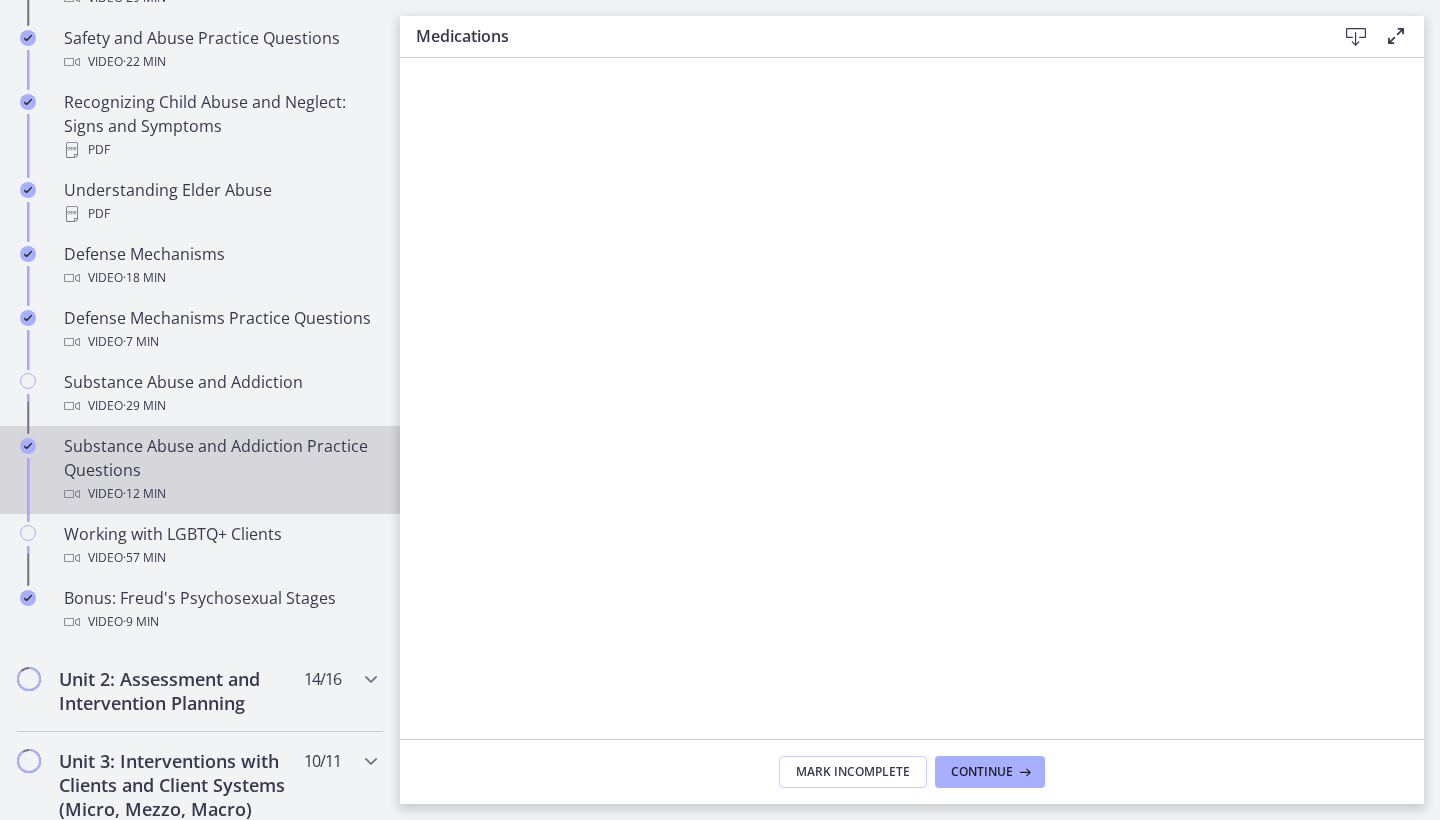 scroll, scrollTop: 1001, scrollLeft: 0, axis: vertical 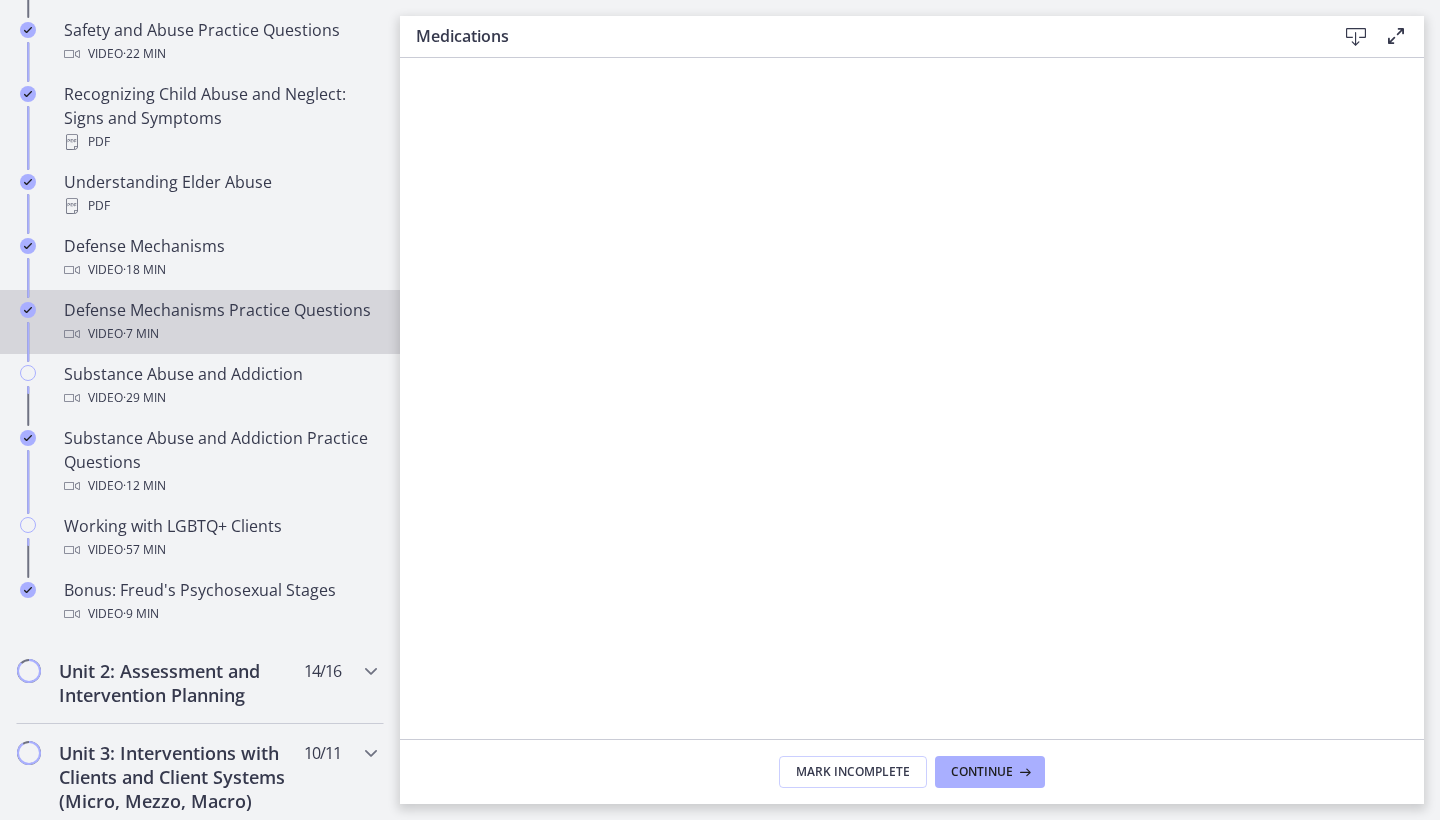 click on "Video
·  7 min" at bounding box center [220, 334] 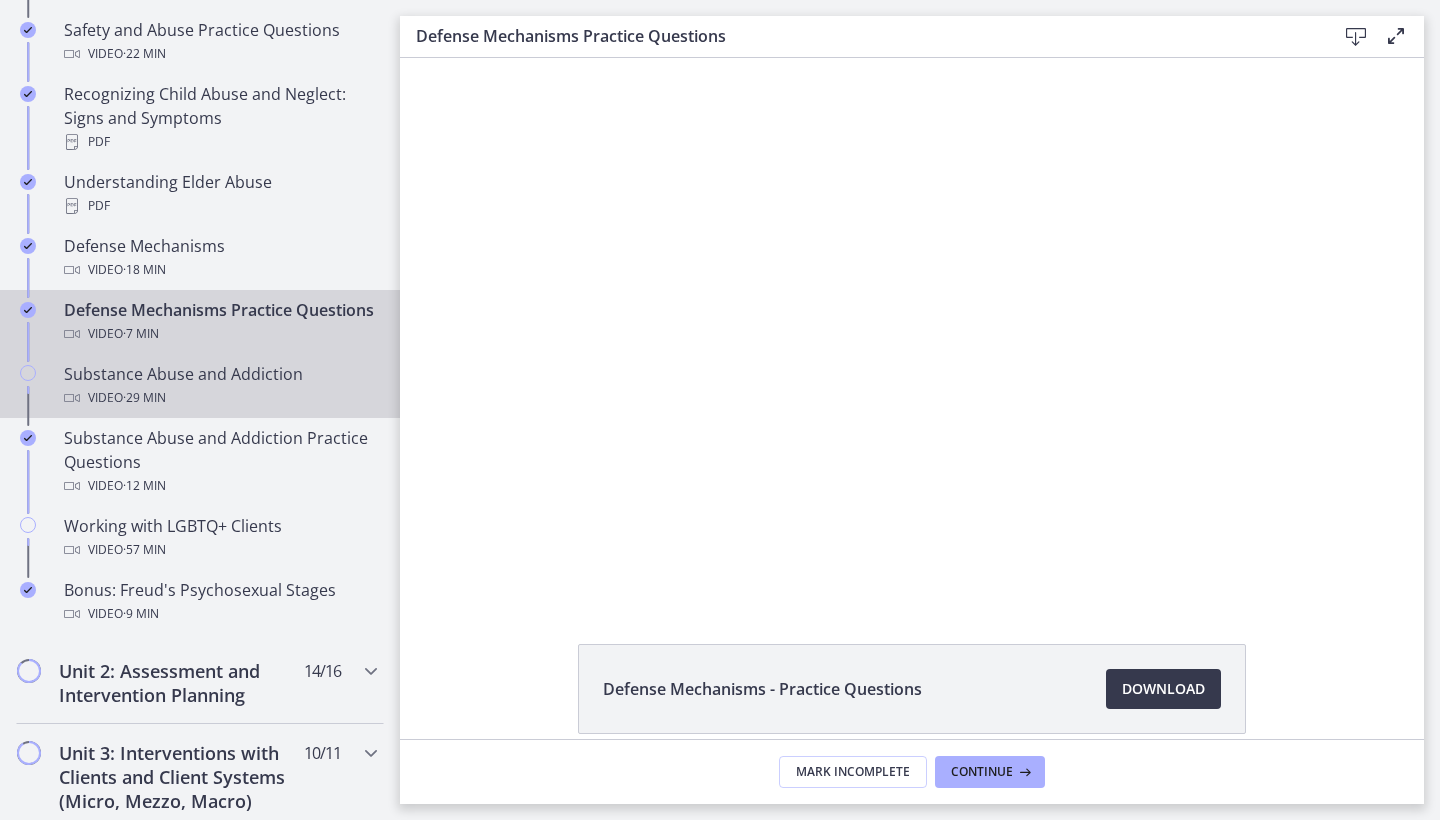 scroll, scrollTop: 0, scrollLeft: 0, axis: both 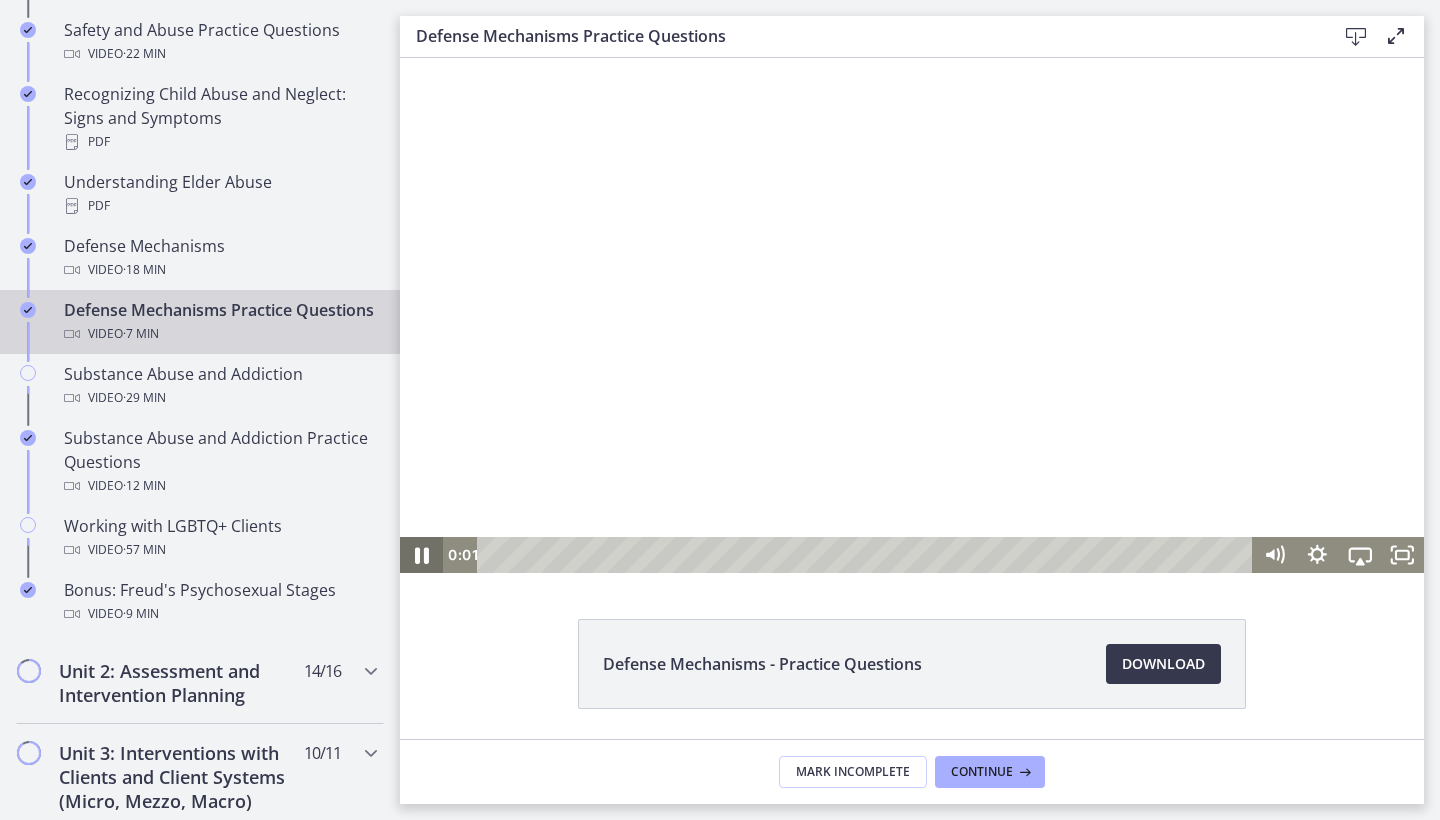 click 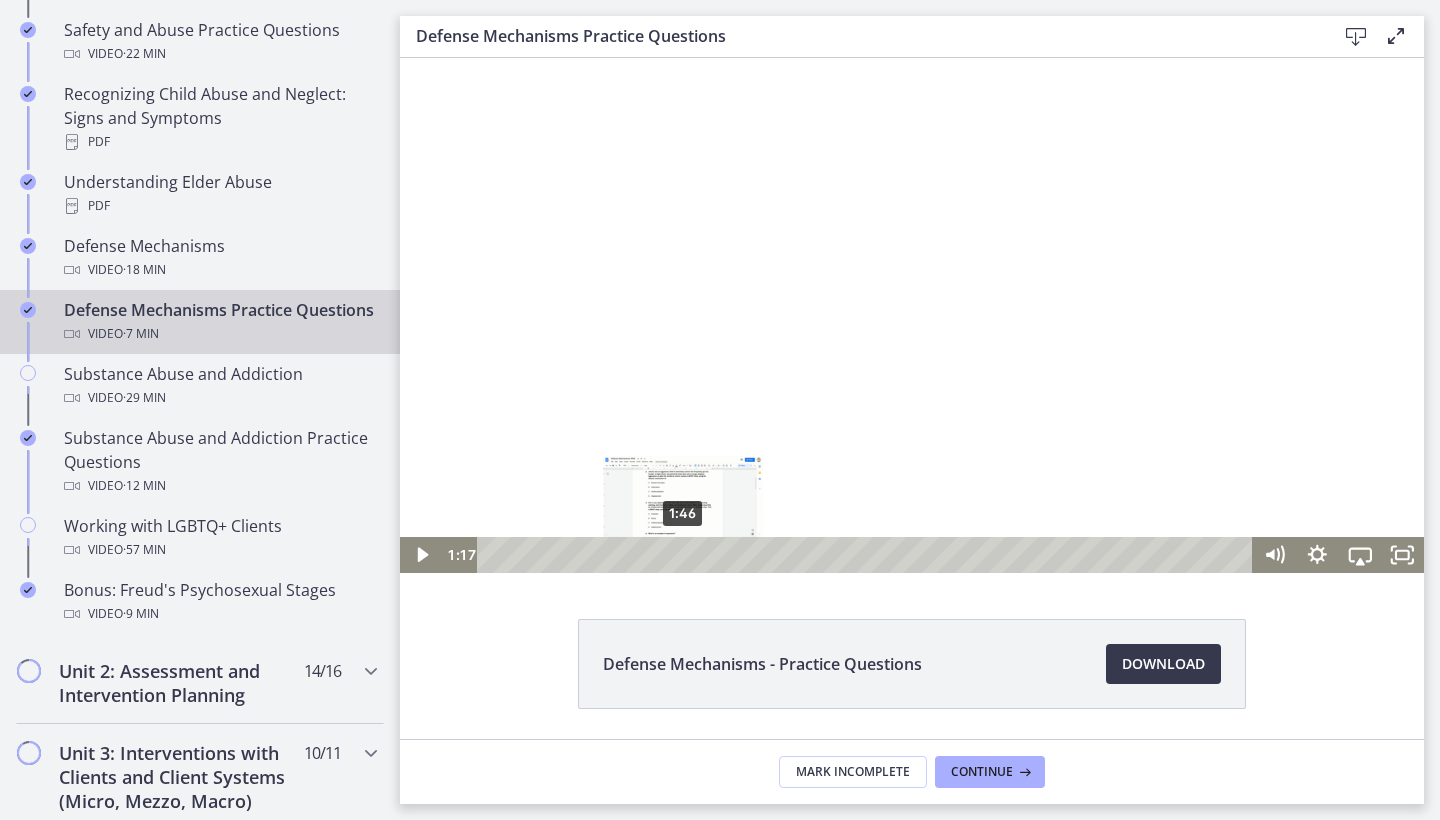 click on "1:46" at bounding box center [868, 555] 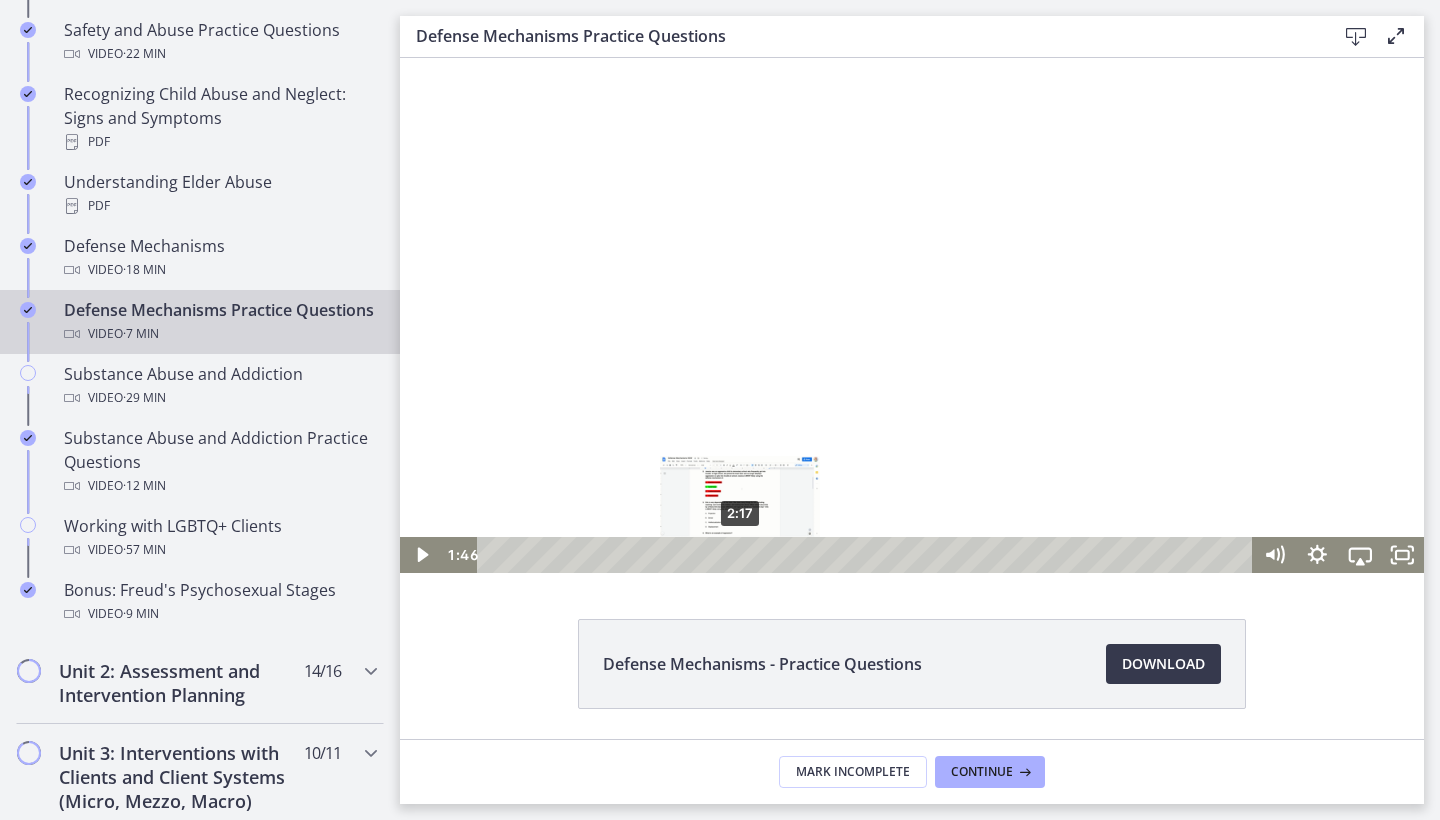 click on "2:17" at bounding box center (868, 555) 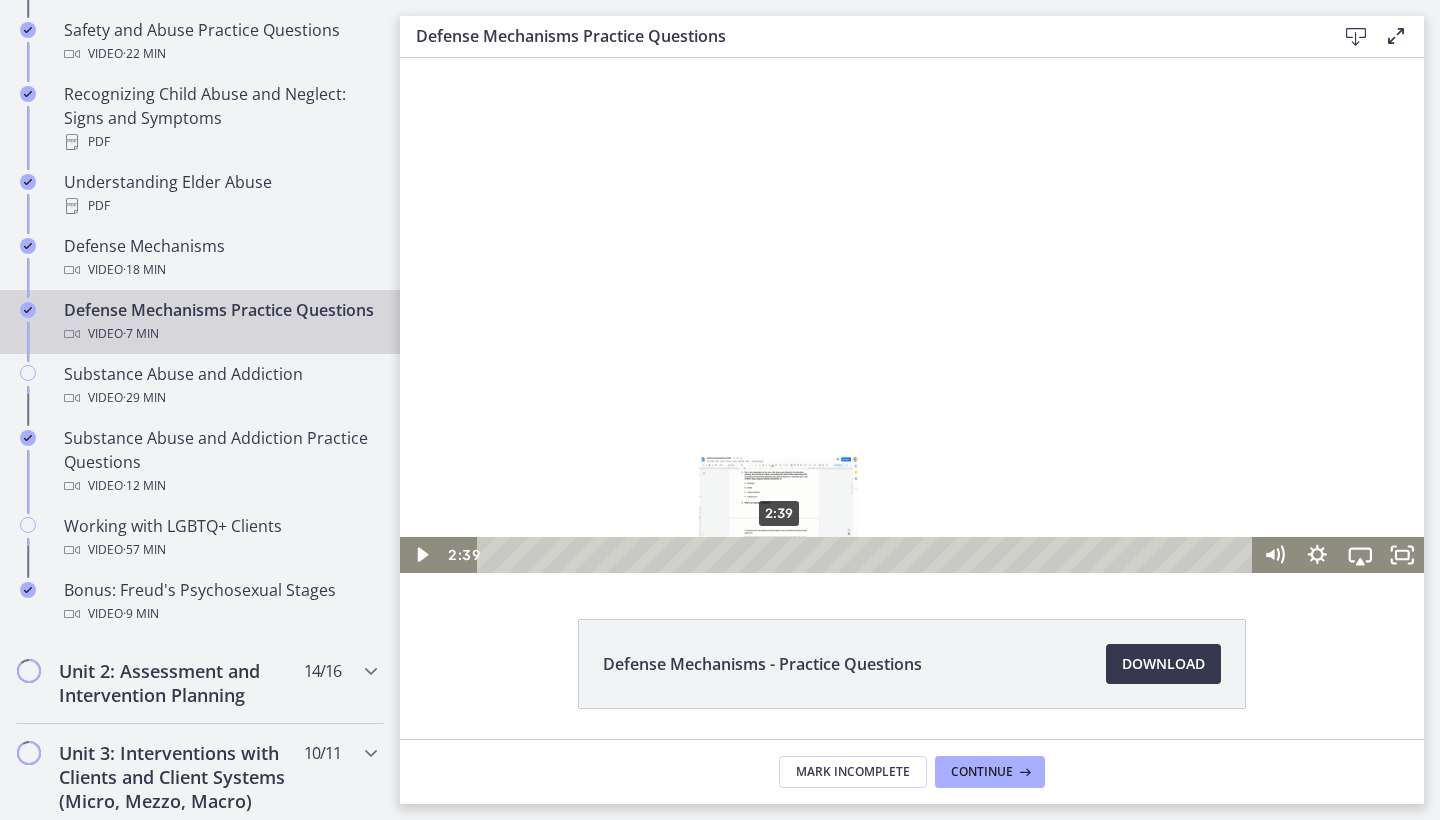 click on "2:39" at bounding box center [868, 555] 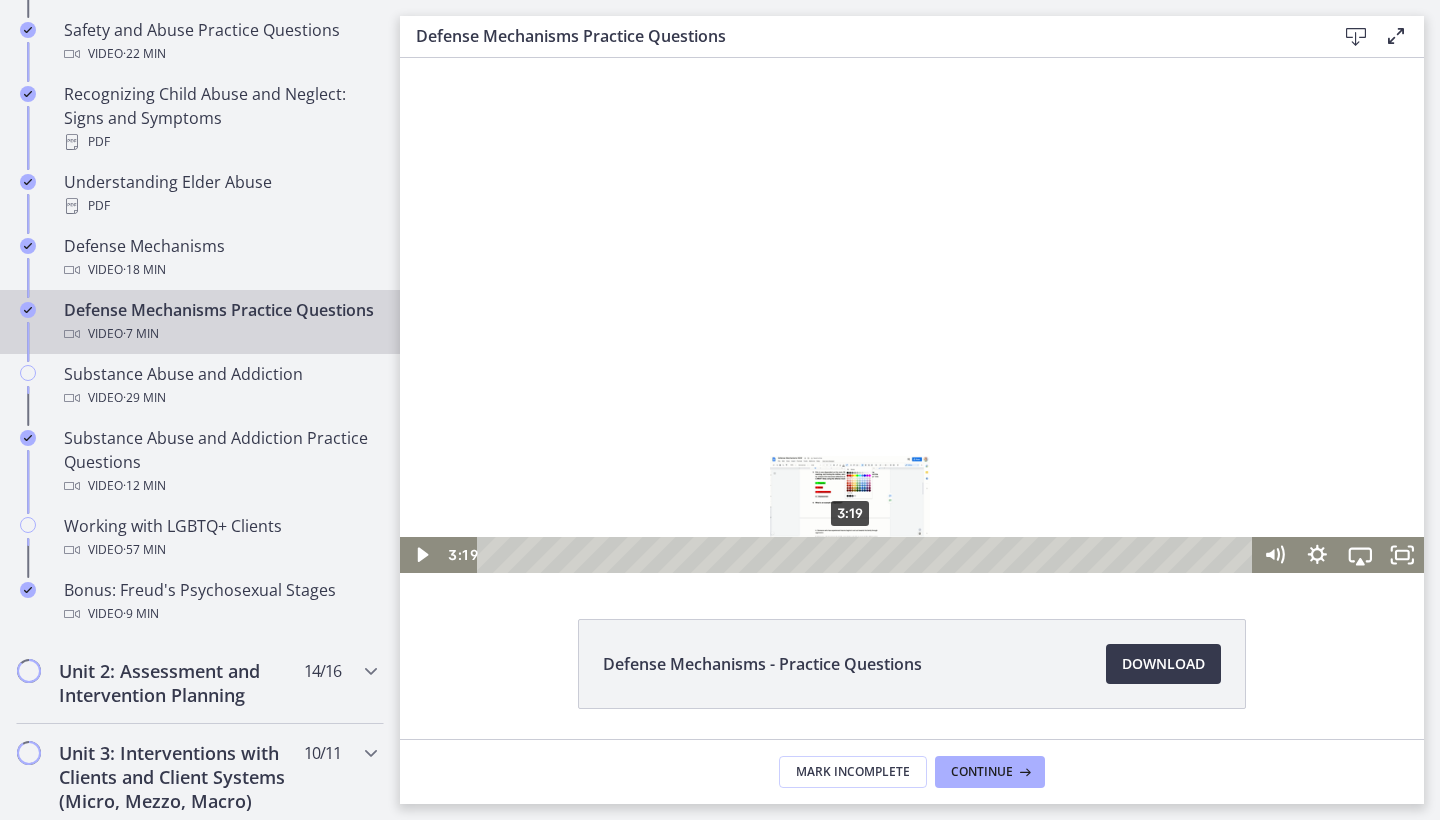 click on "3:19" at bounding box center [868, 555] 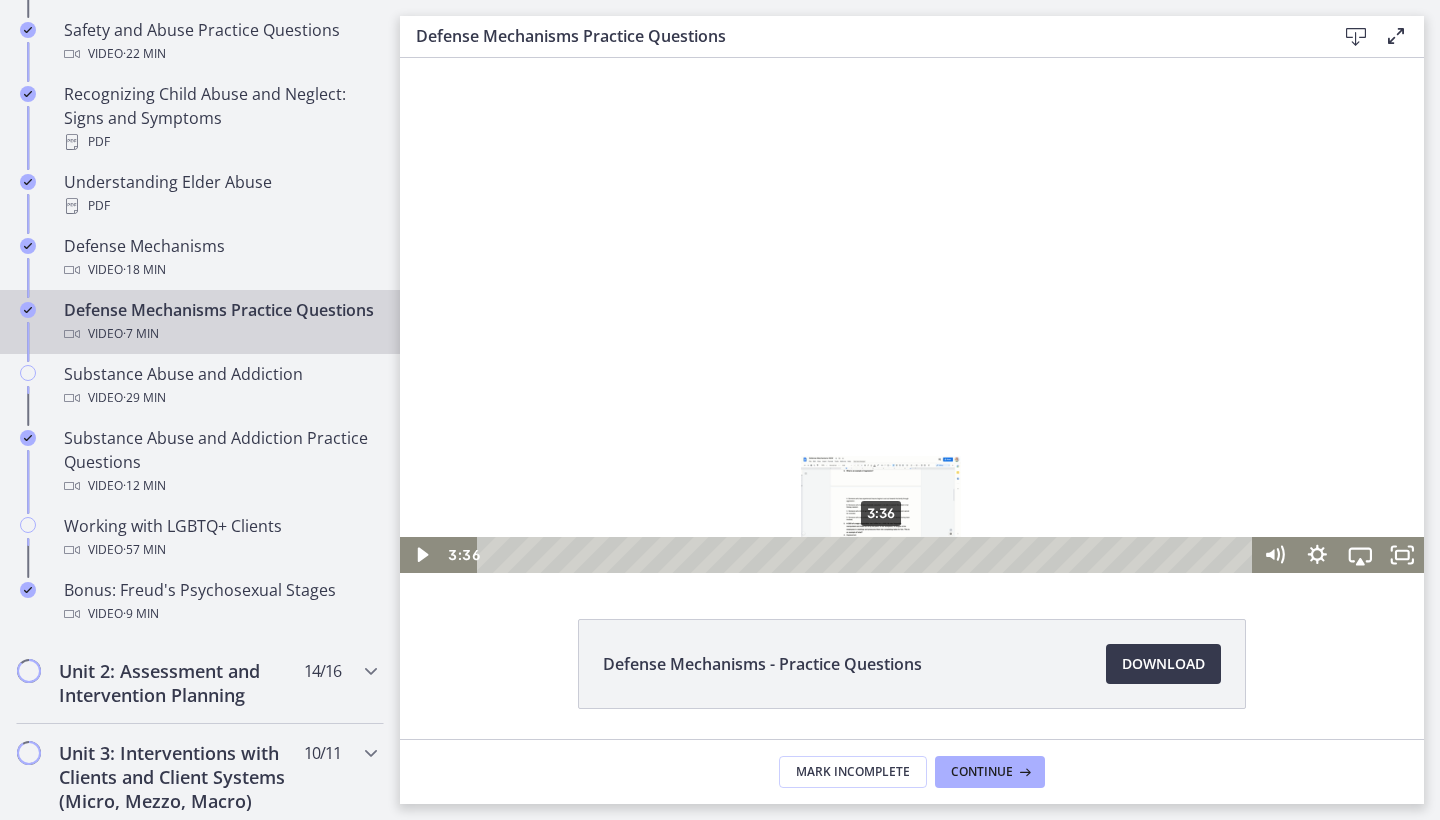 click on "3:36" at bounding box center [868, 555] 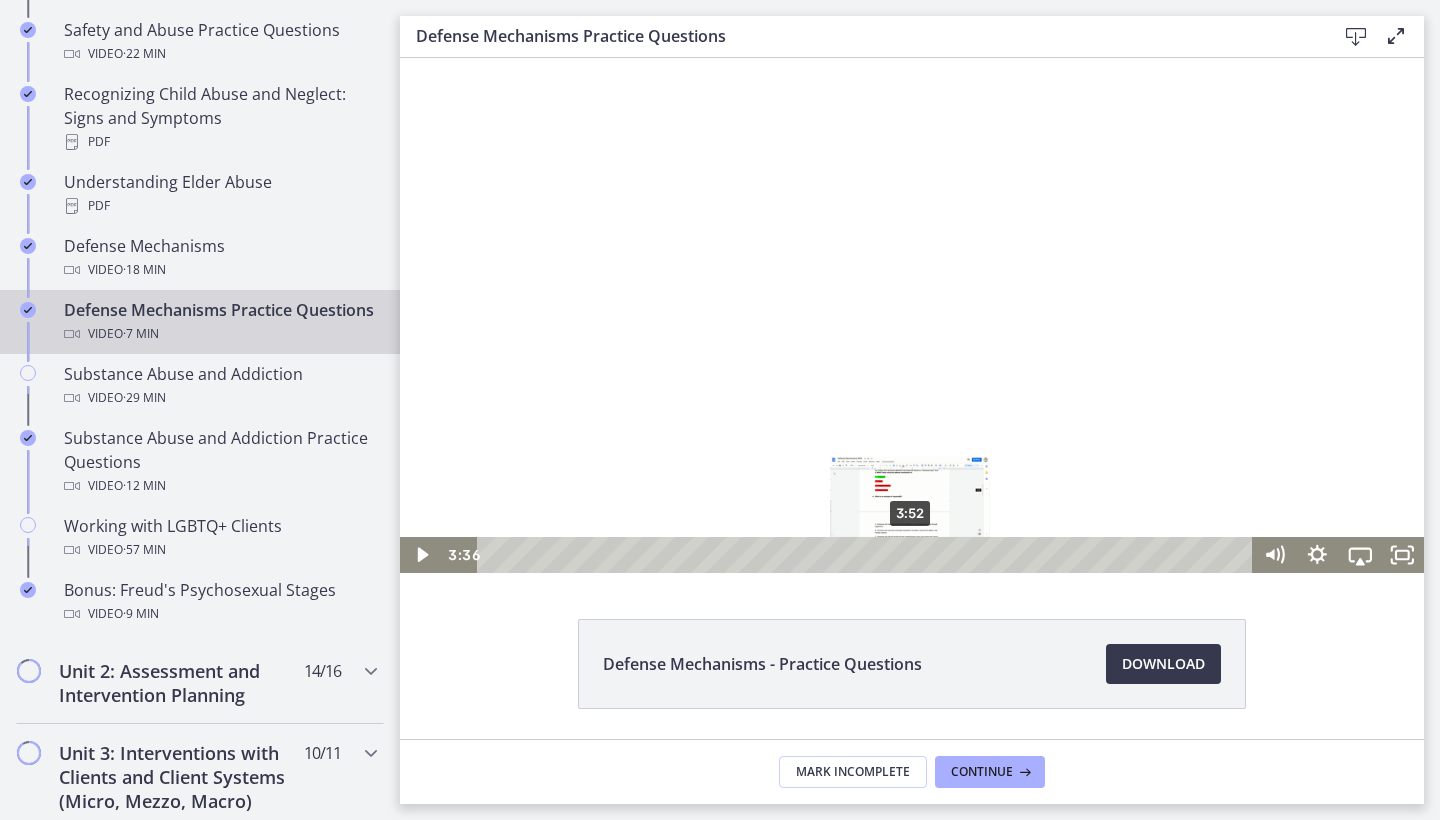 click on "3:52" at bounding box center [868, 555] 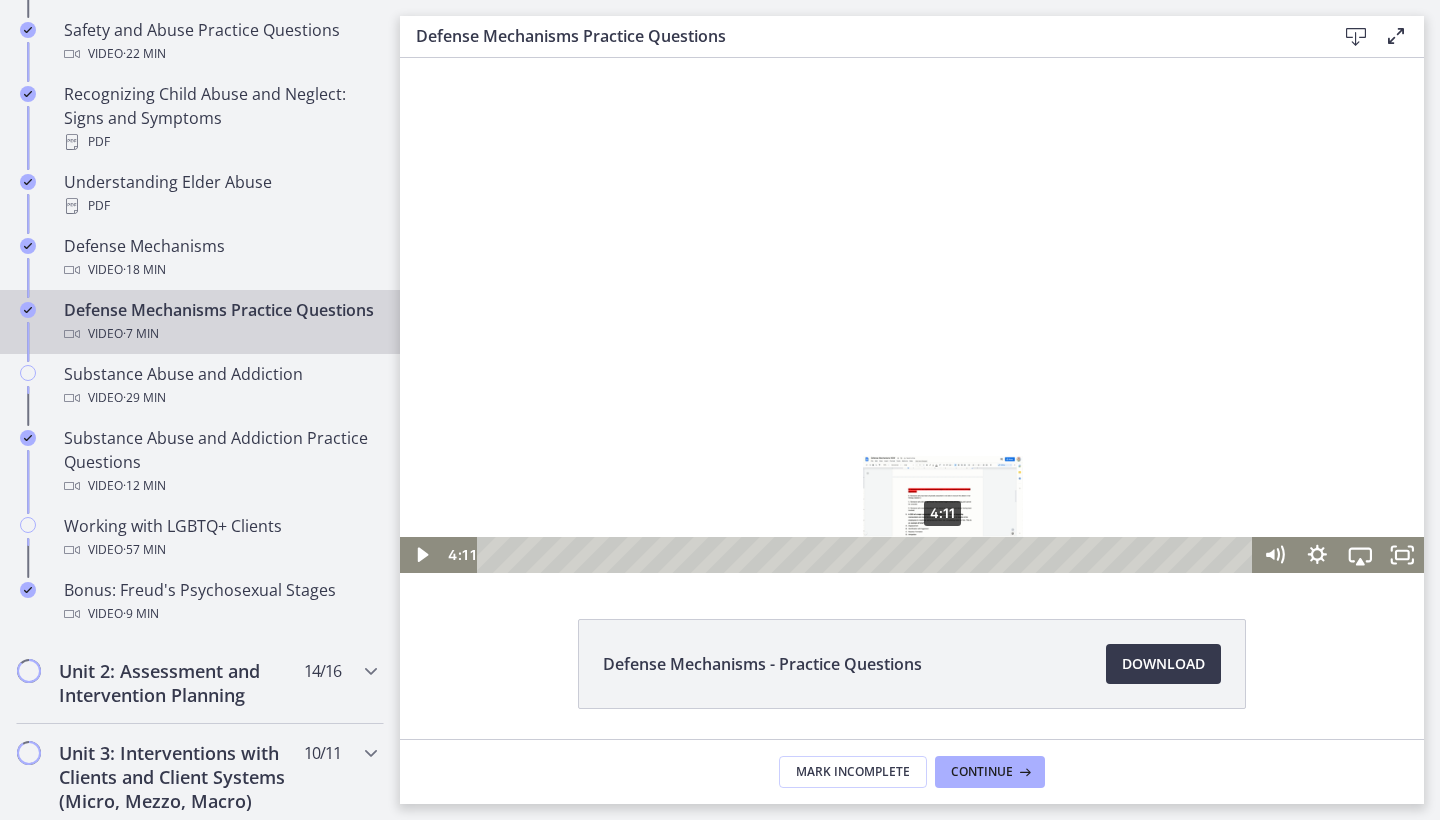 click on "4:11" at bounding box center [868, 555] 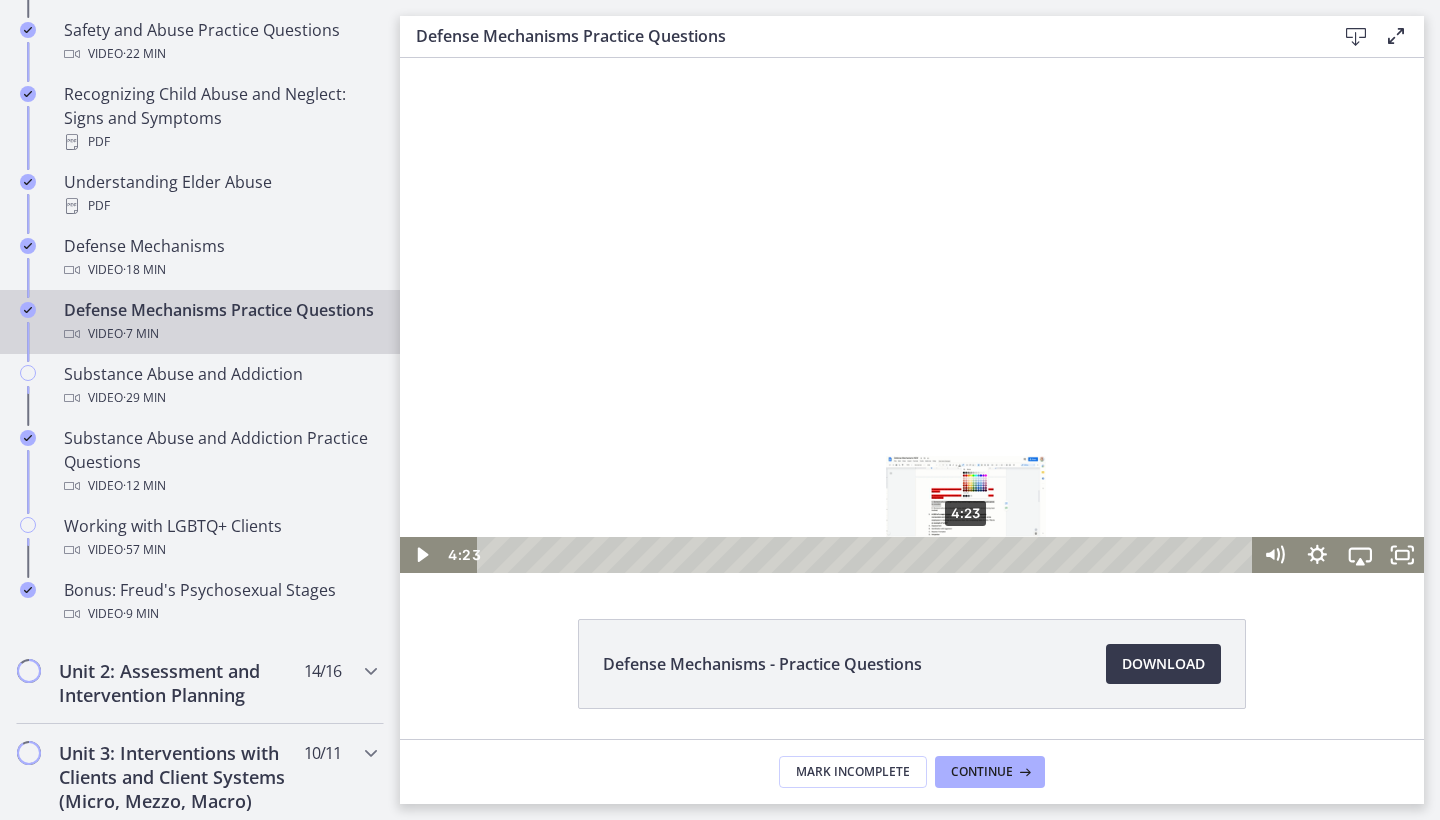 click on "4:23" at bounding box center (868, 555) 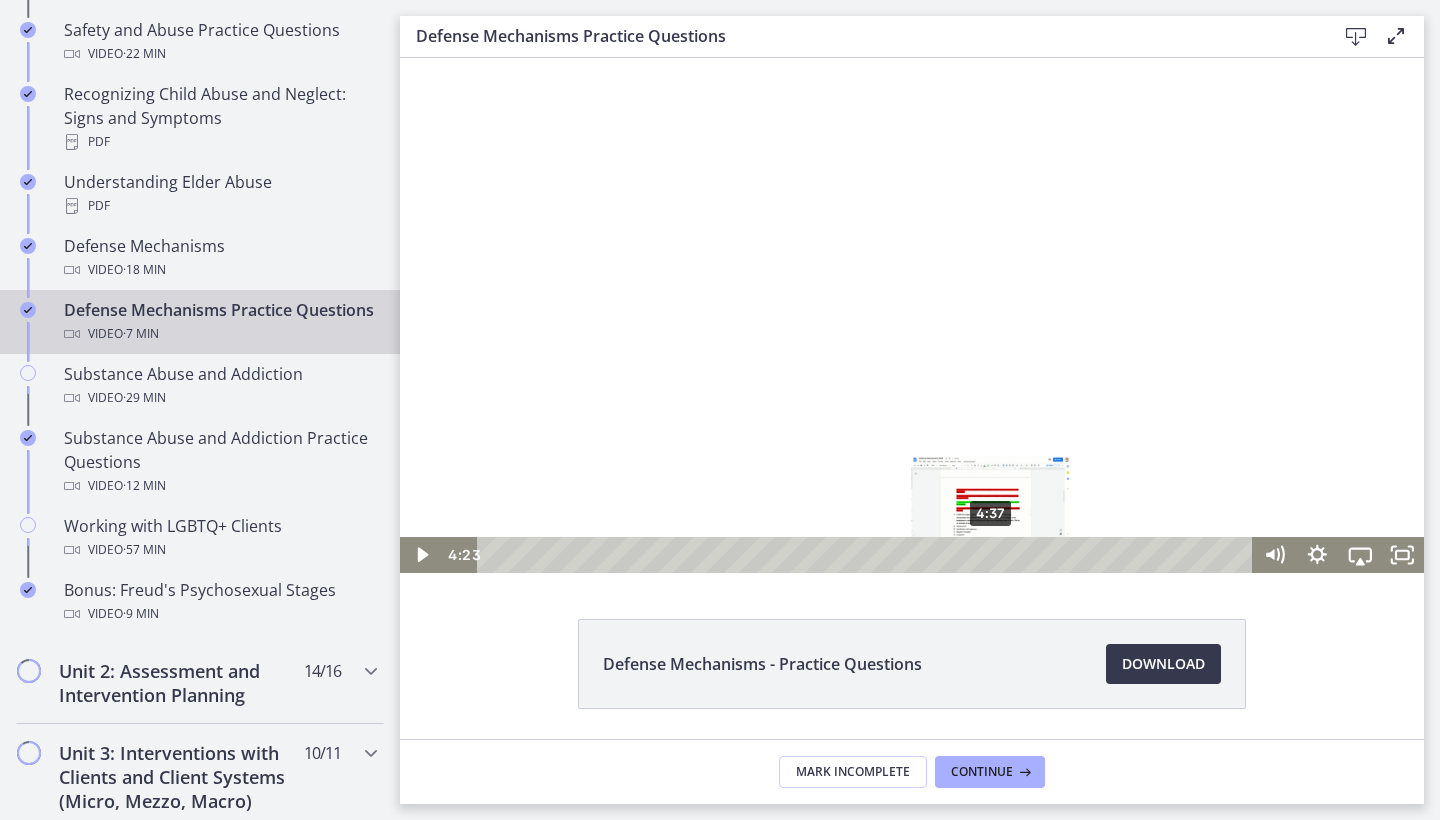 click on "4:37" at bounding box center [868, 555] 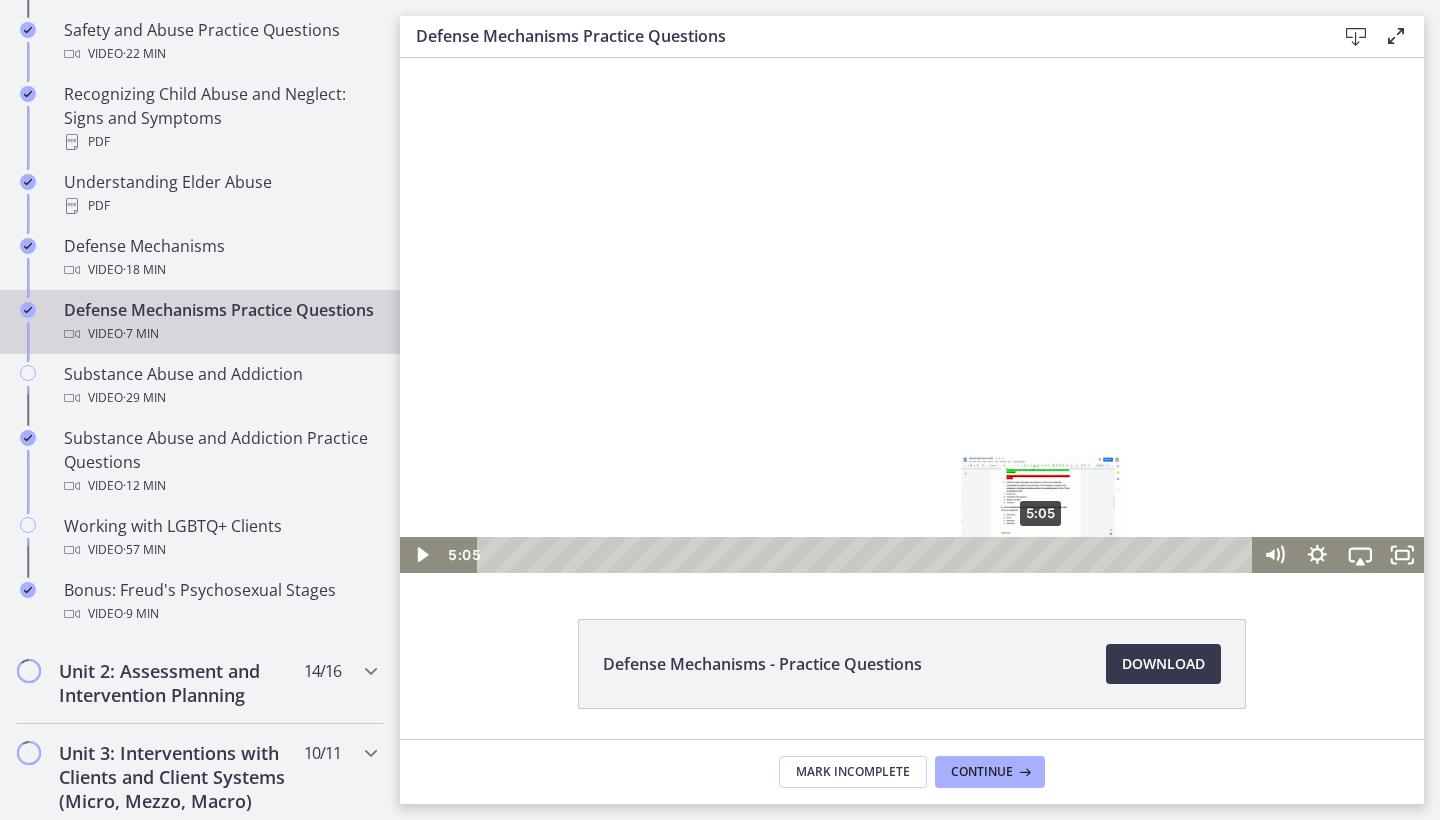 click on "5:05" at bounding box center (868, 555) 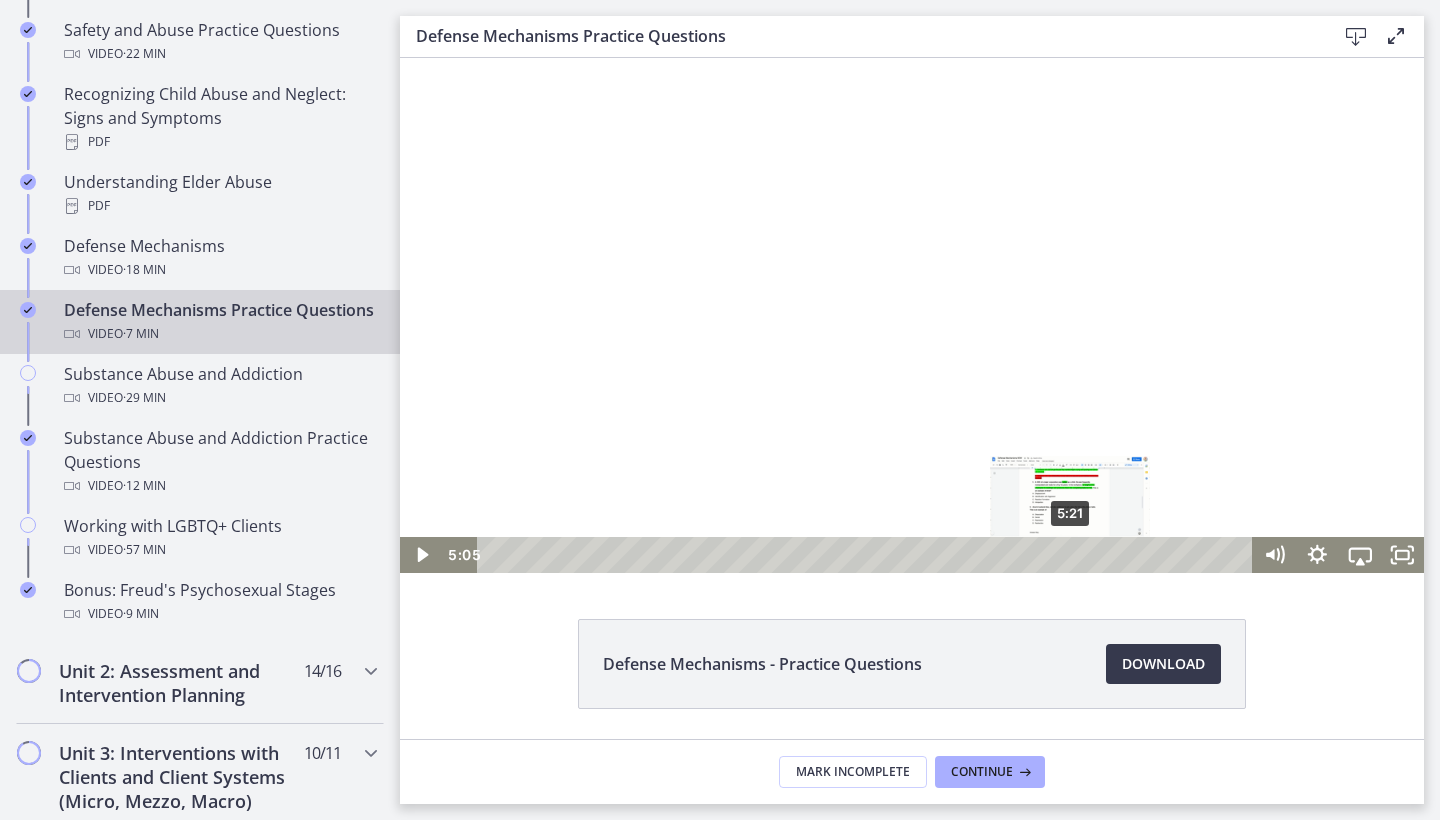 click on "5:21" at bounding box center [868, 555] 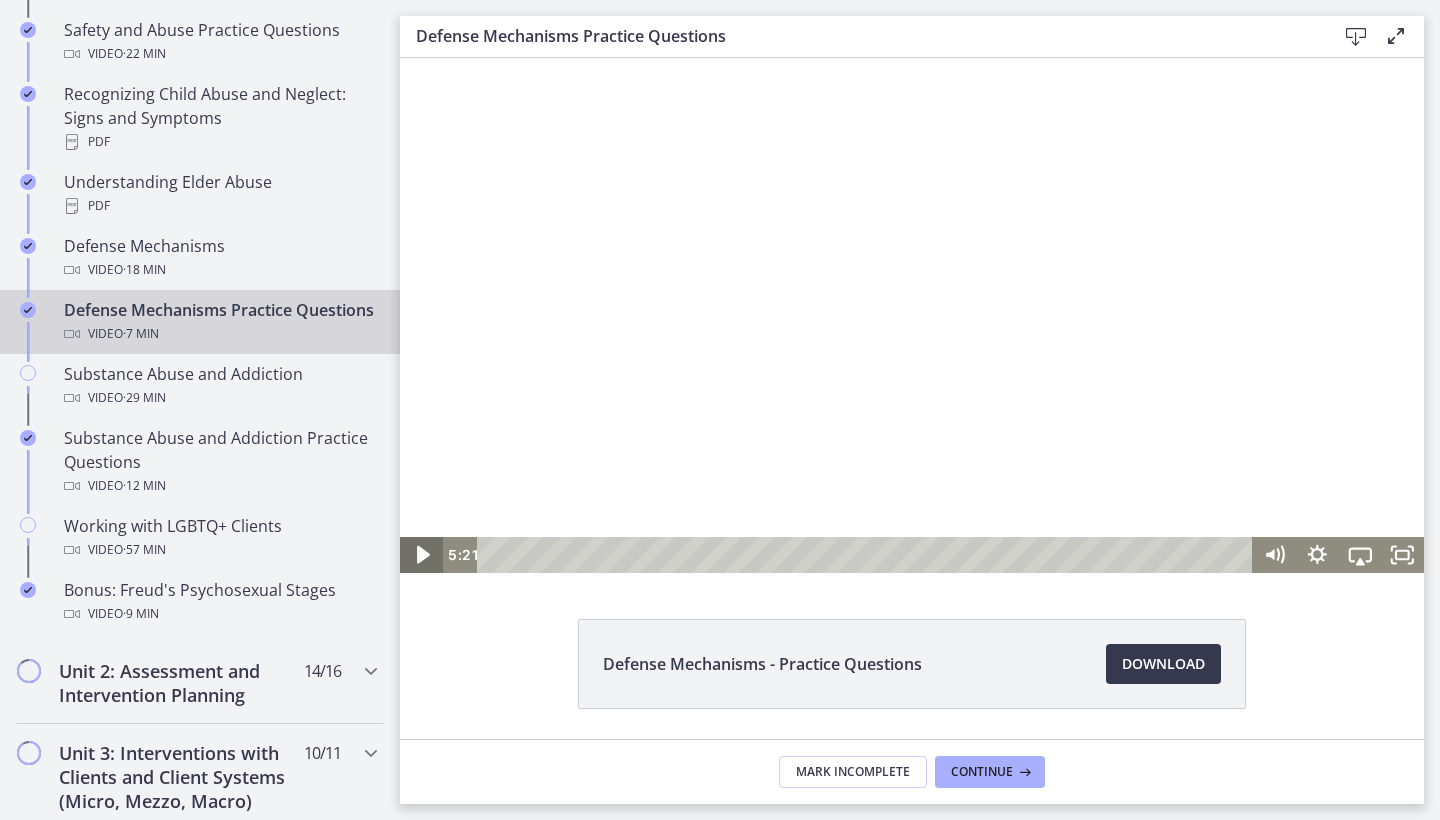click 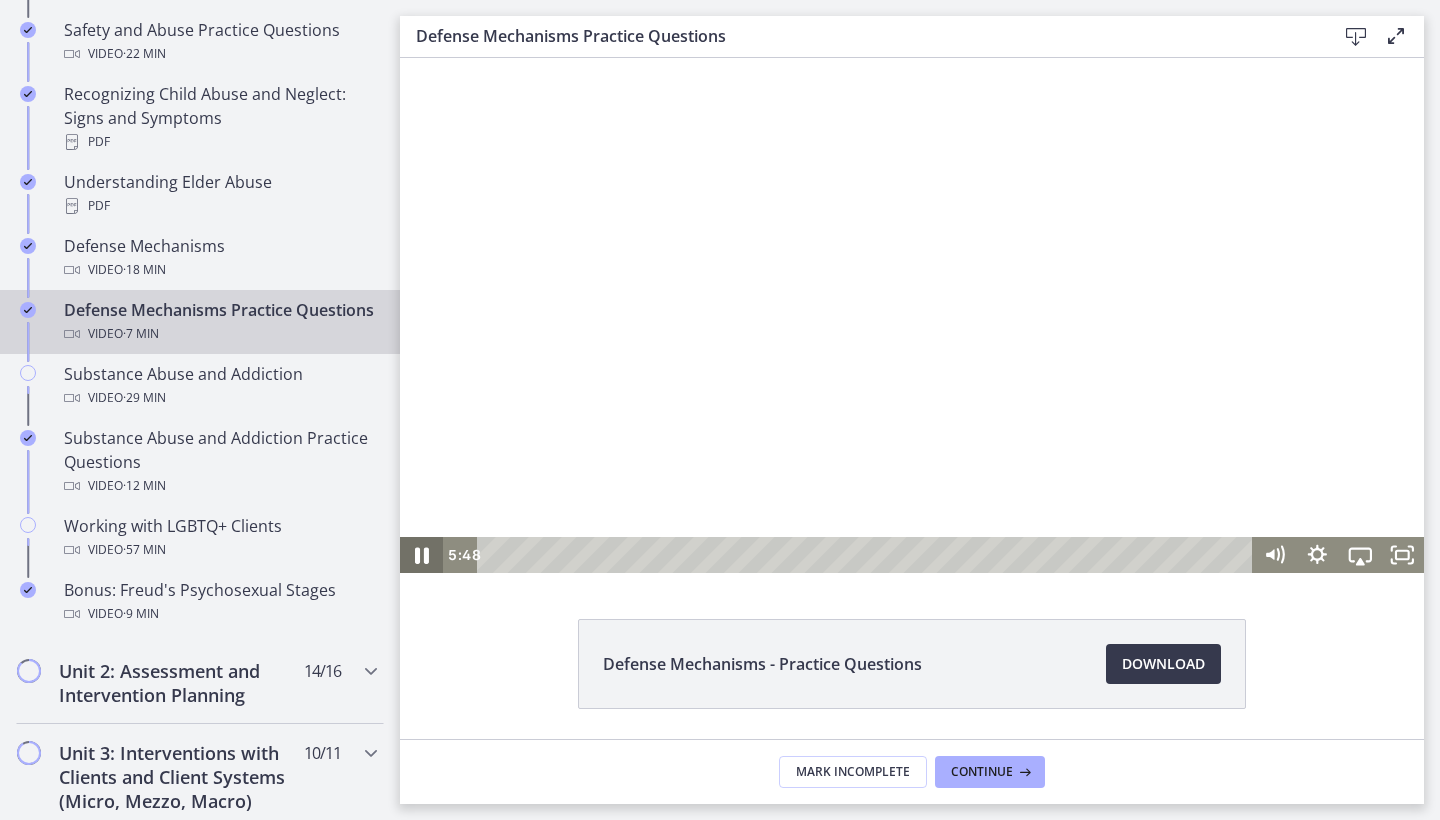 click 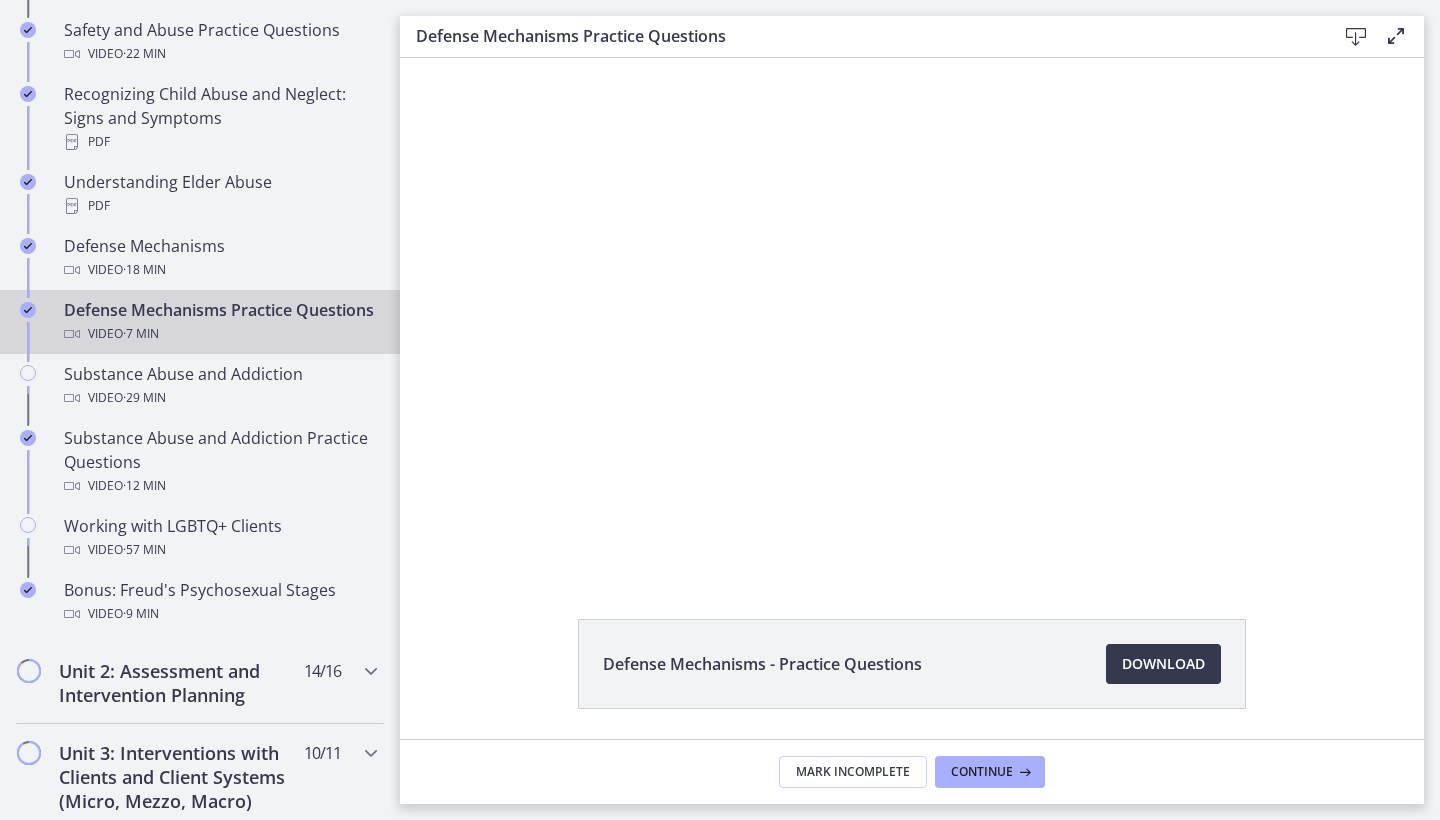 type 